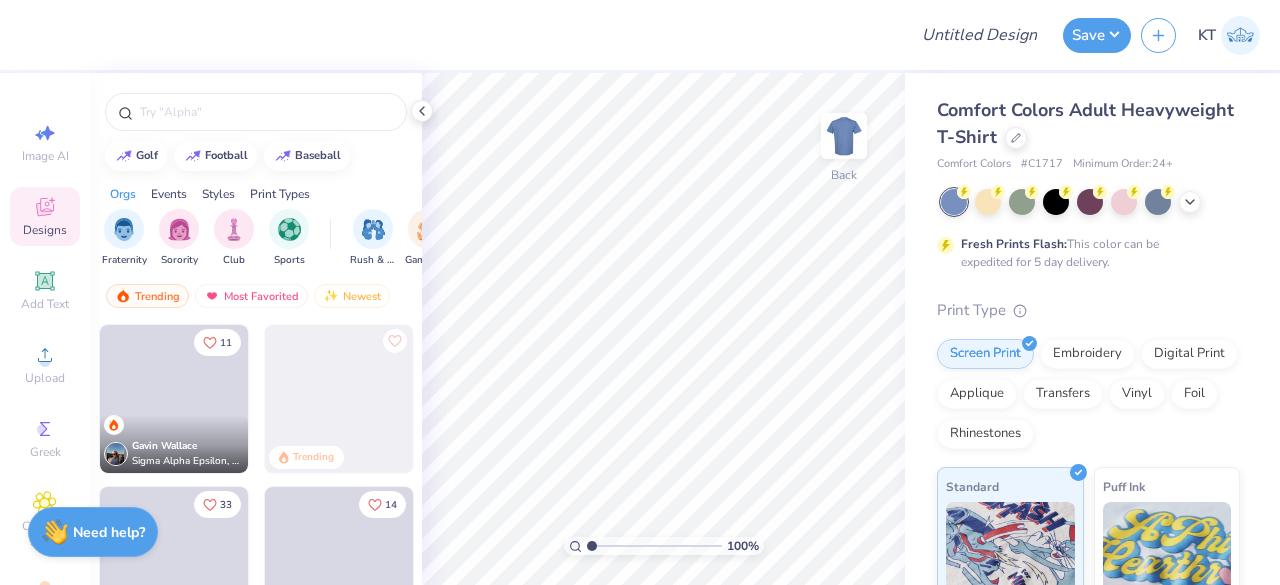 scroll, scrollTop: 0, scrollLeft: 0, axis: both 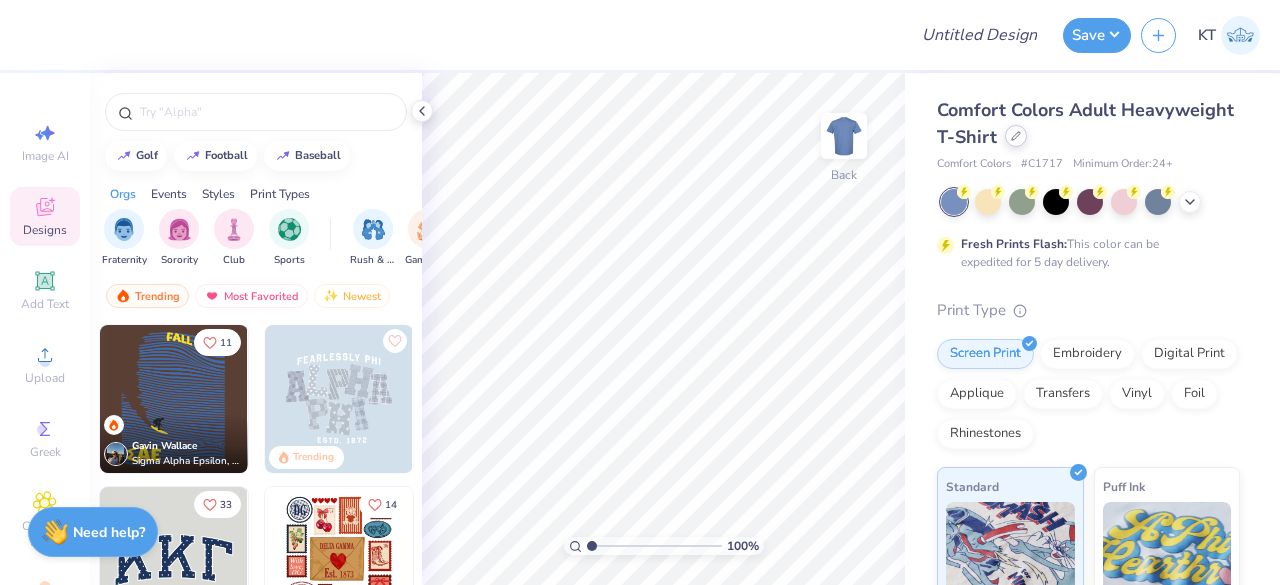 click at bounding box center [1016, 136] 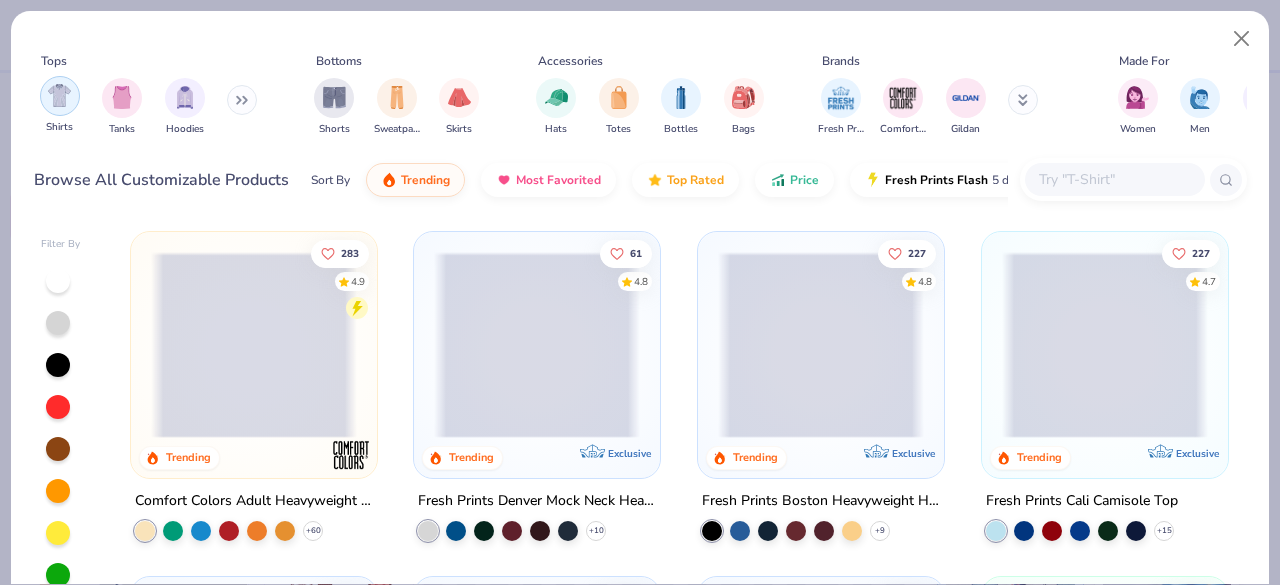 click at bounding box center (59, 95) 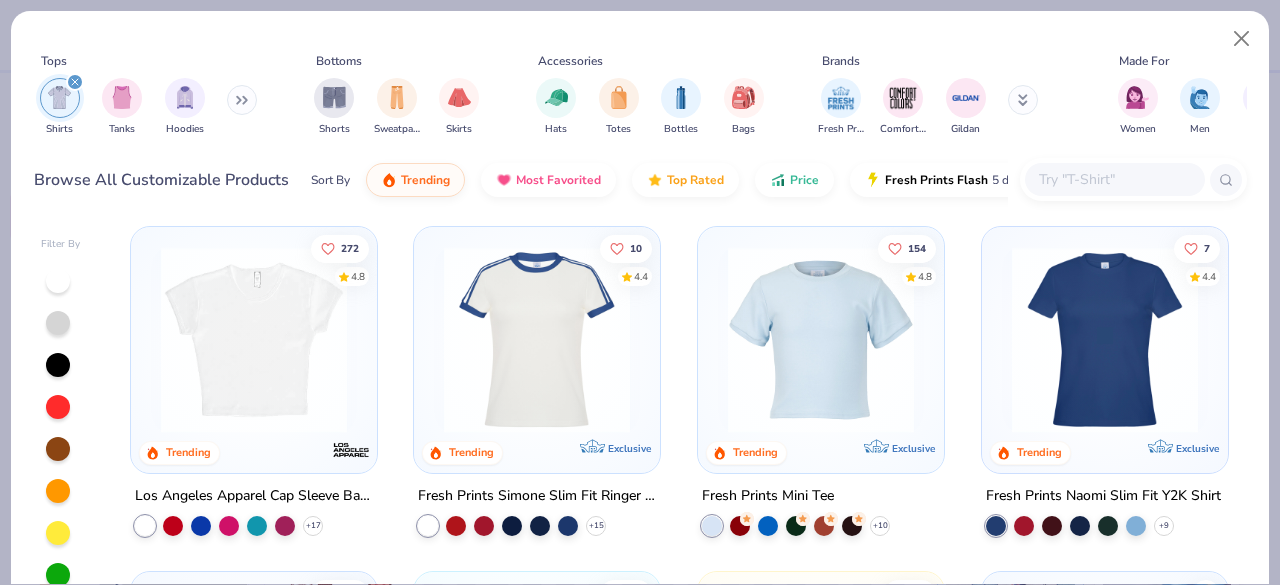 scroll, scrollTop: 349, scrollLeft: 0, axis: vertical 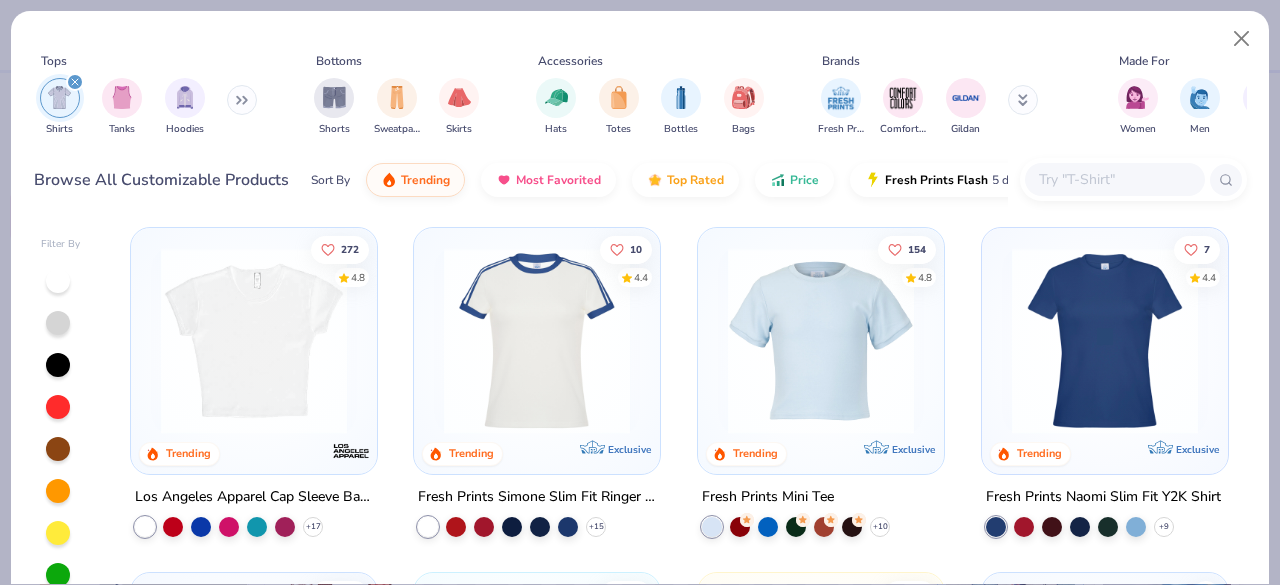 click on "Fresh Prints Naomi Slim Fit Y2K Shirt" at bounding box center (1103, 496) 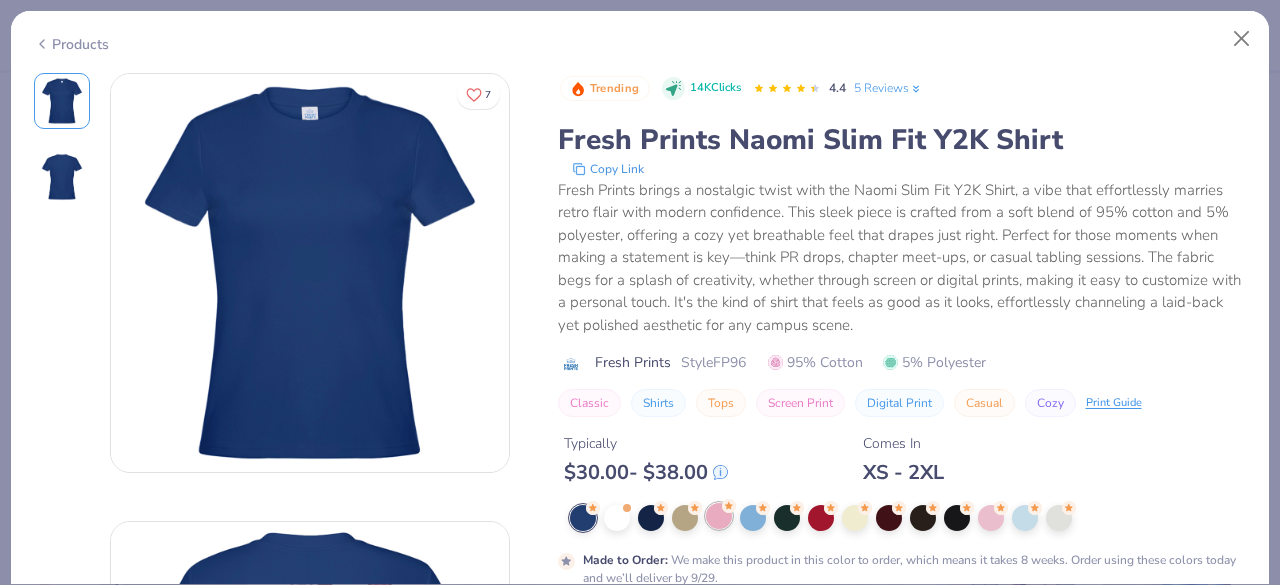click 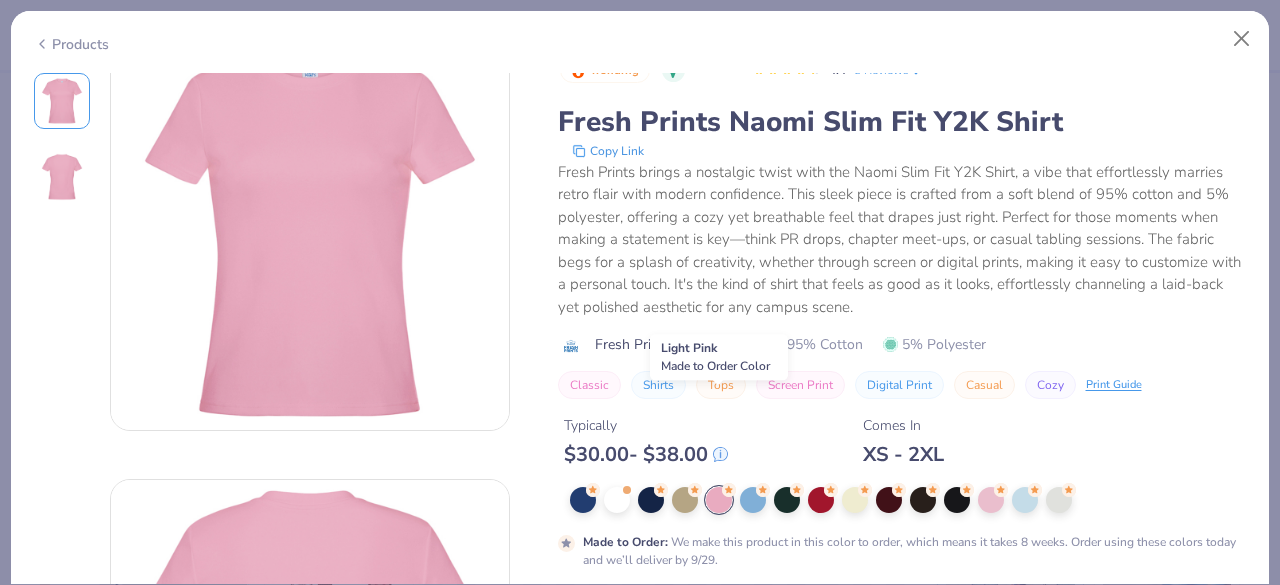 scroll, scrollTop: 0, scrollLeft: 0, axis: both 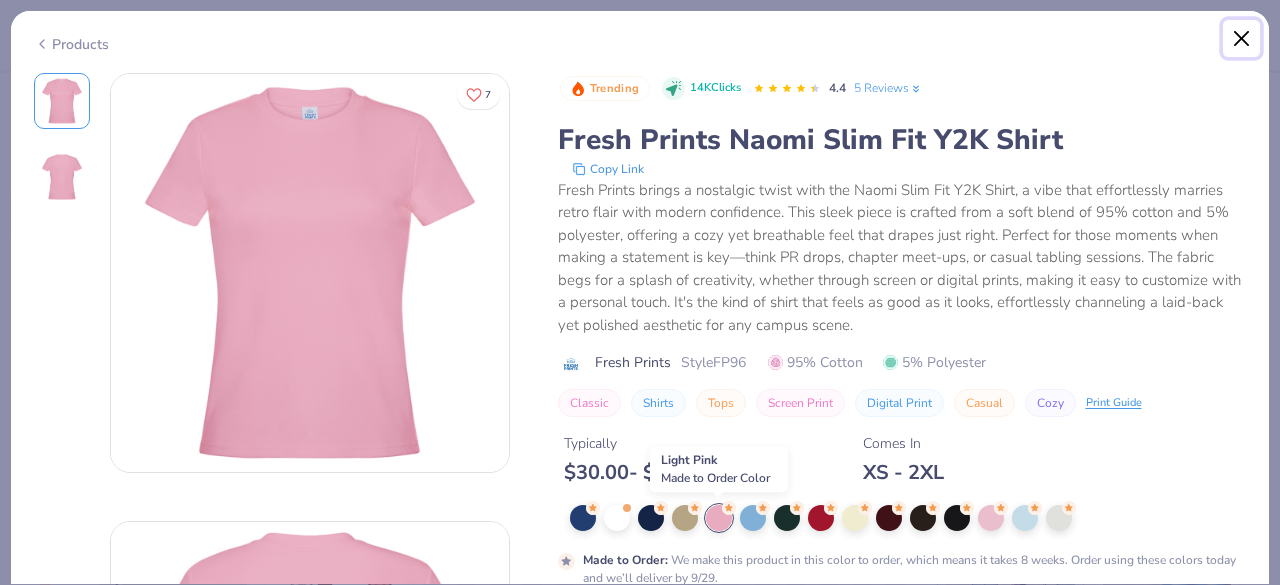 click at bounding box center (1242, 39) 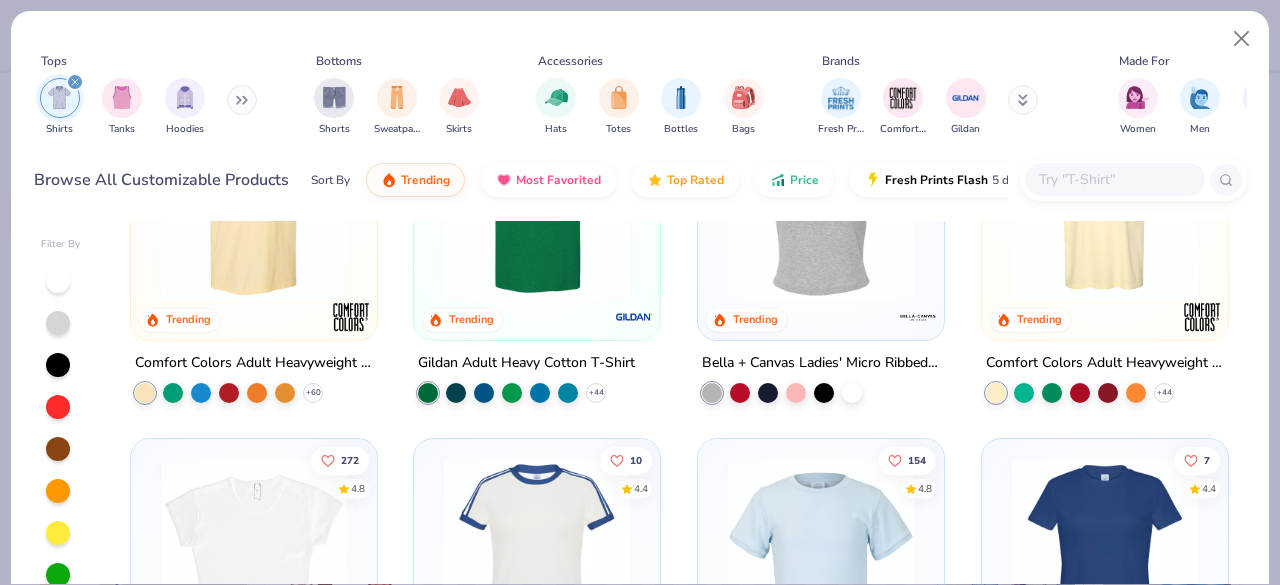 scroll, scrollTop: 0, scrollLeft: 0, axis: both 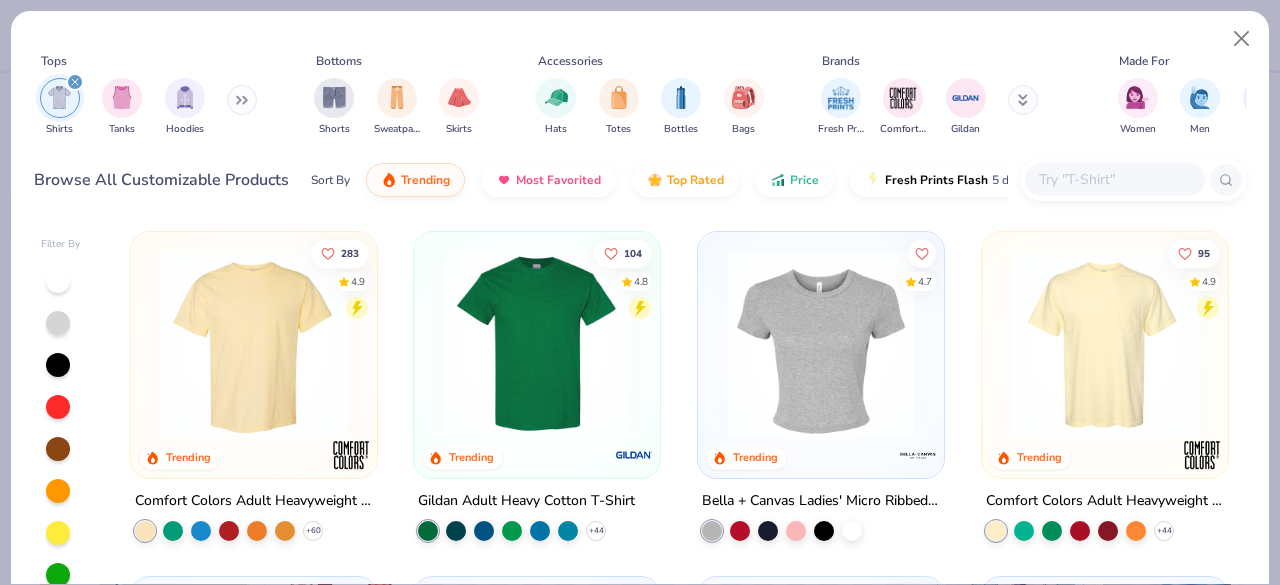 click at bounding box center (254, 345) 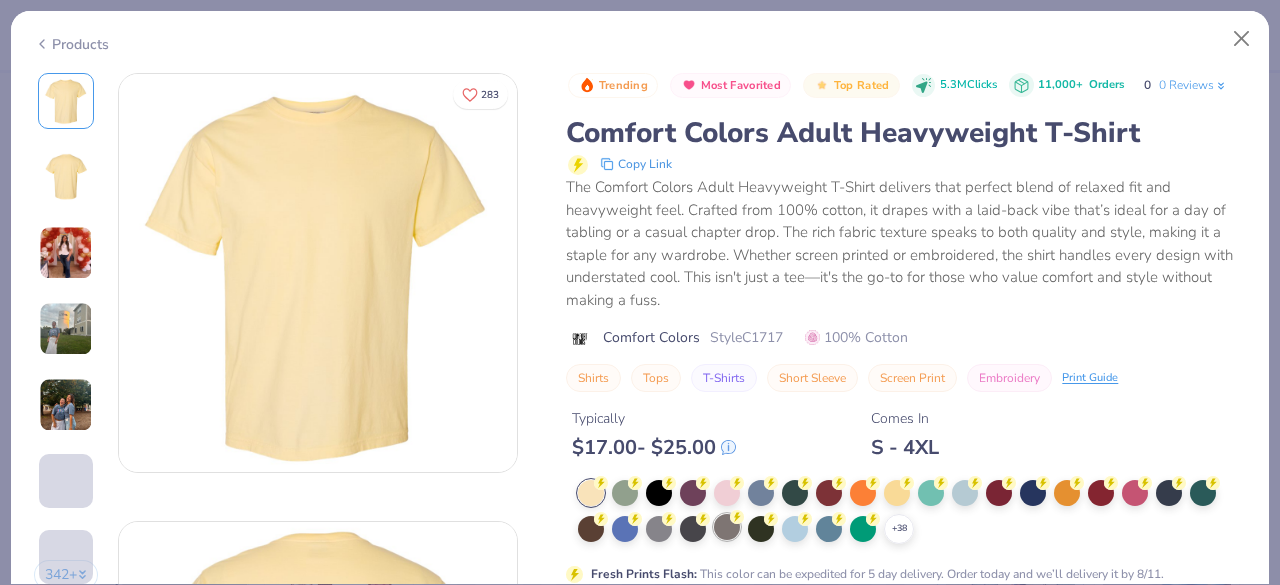 click 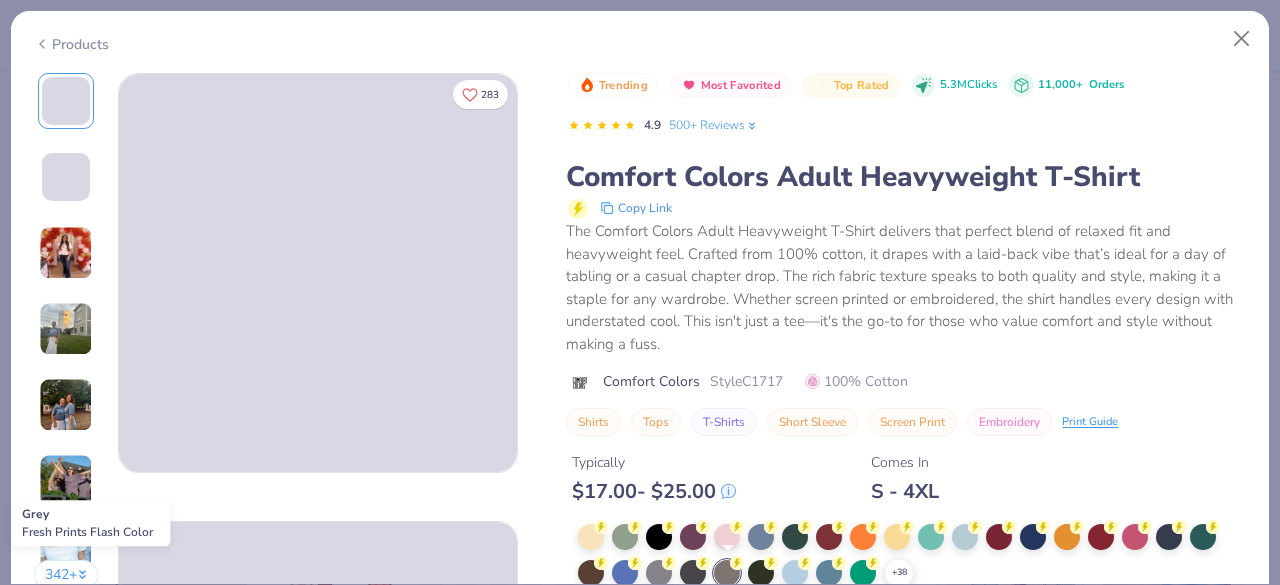 click at bounding box center (728, 549) 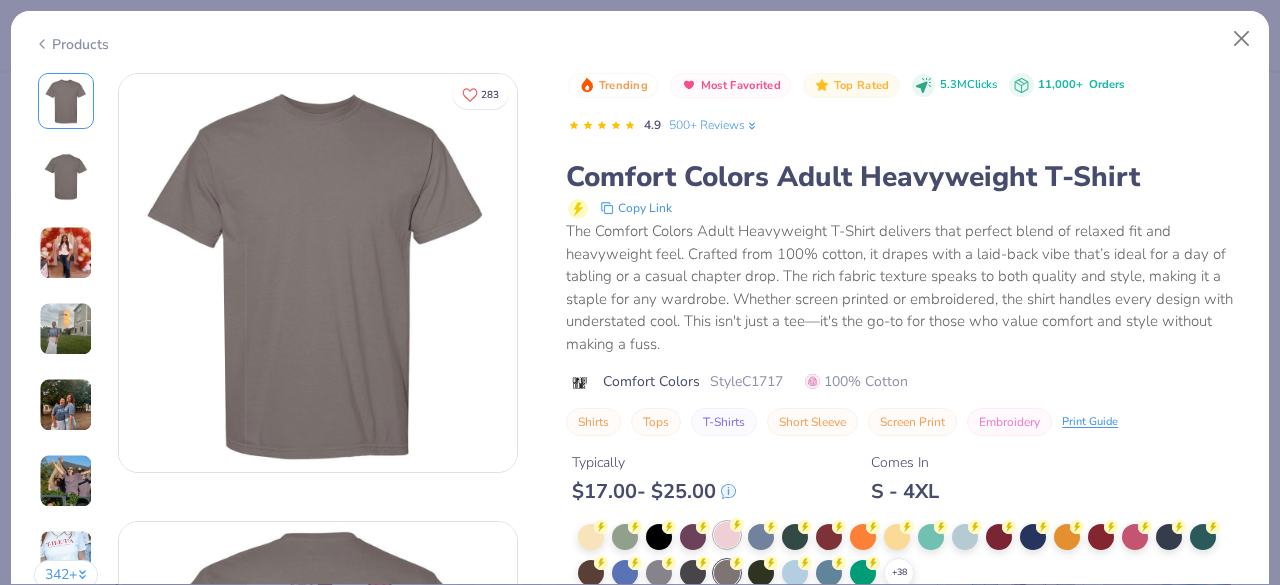 click at bounding box center [727, 535] 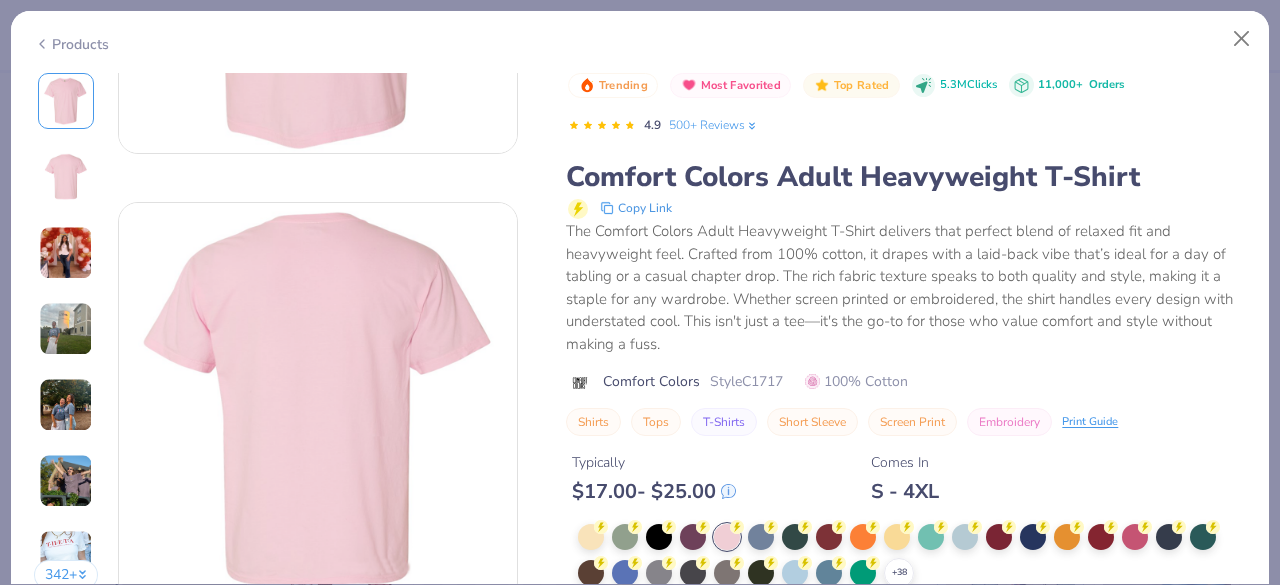 scroll, scrollTop: 4, scrollLeft: 0, axis: vertical 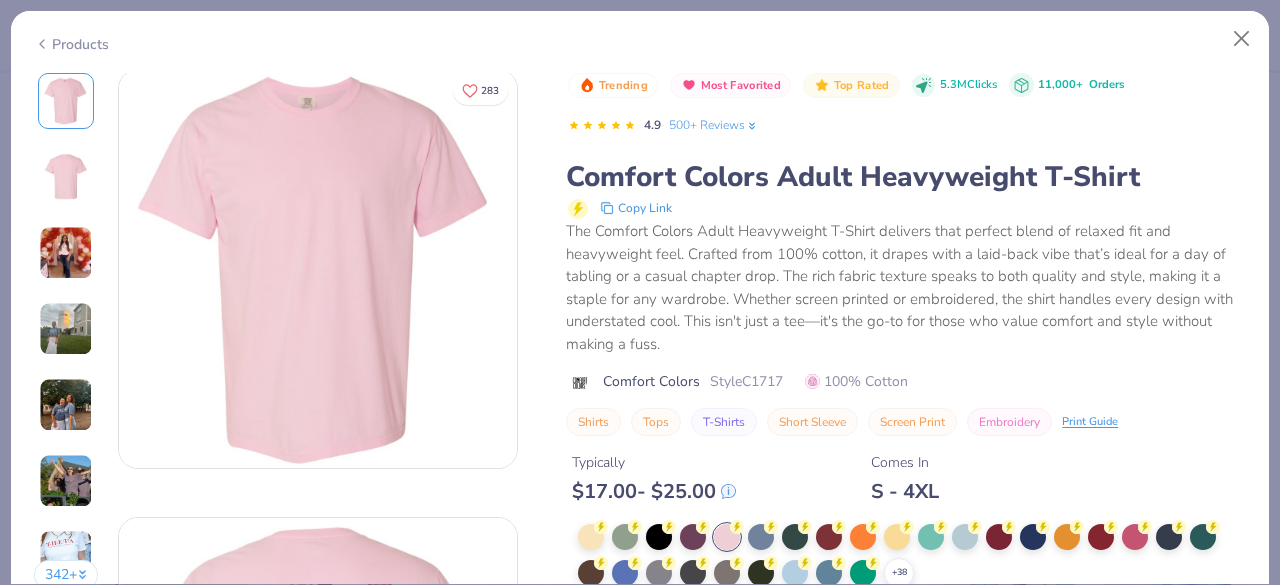 click on "Screen Print" at bounding box center (912, 422) 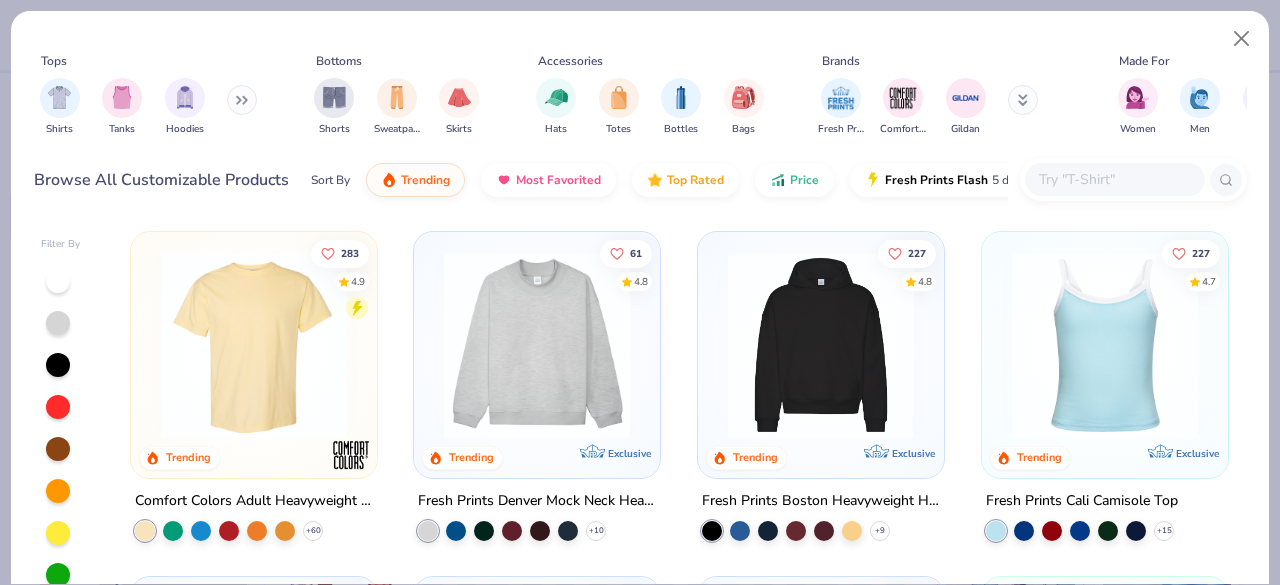 click on "Comfort Colors Adult Heavyweight T-Shirt" at bounding box center [254, 501] 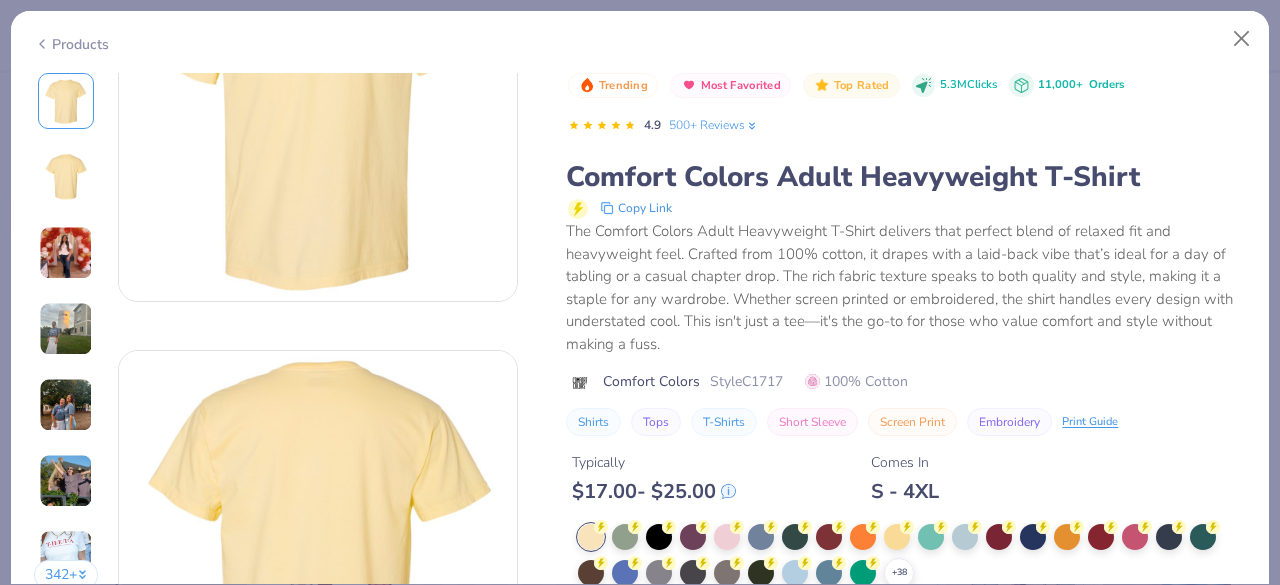 scroll, scrollTop: 144, scrollLeft: 0, axis: vertical 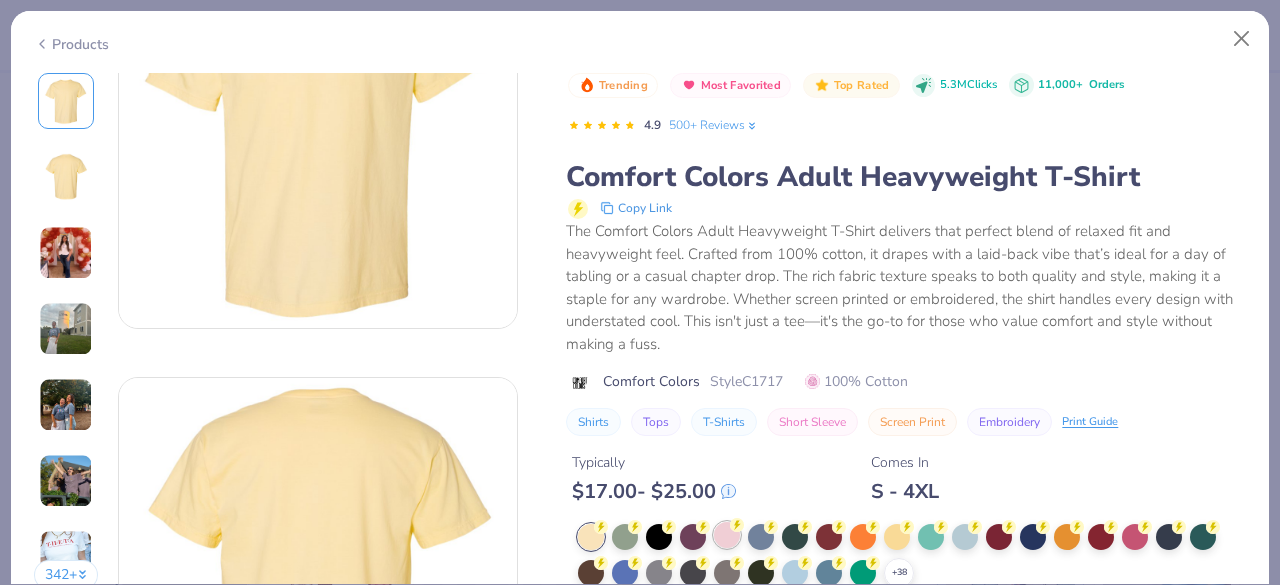 click at bounding box center [727, 535] 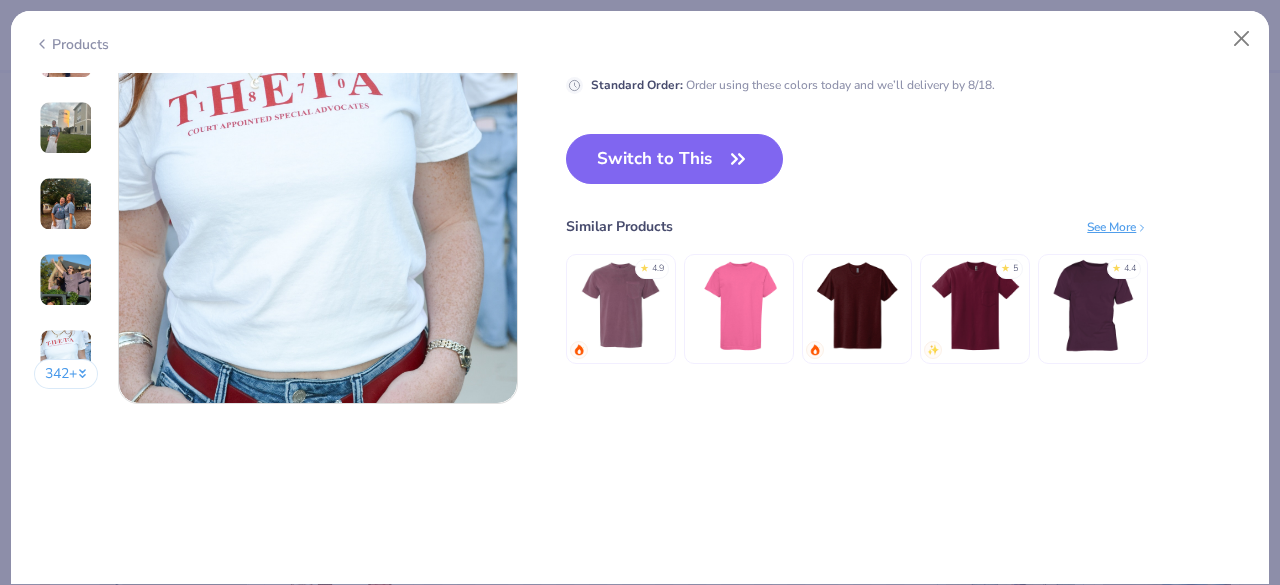 scroll, scrollTop: 2708, scrollLeft: 0, axis: vertical 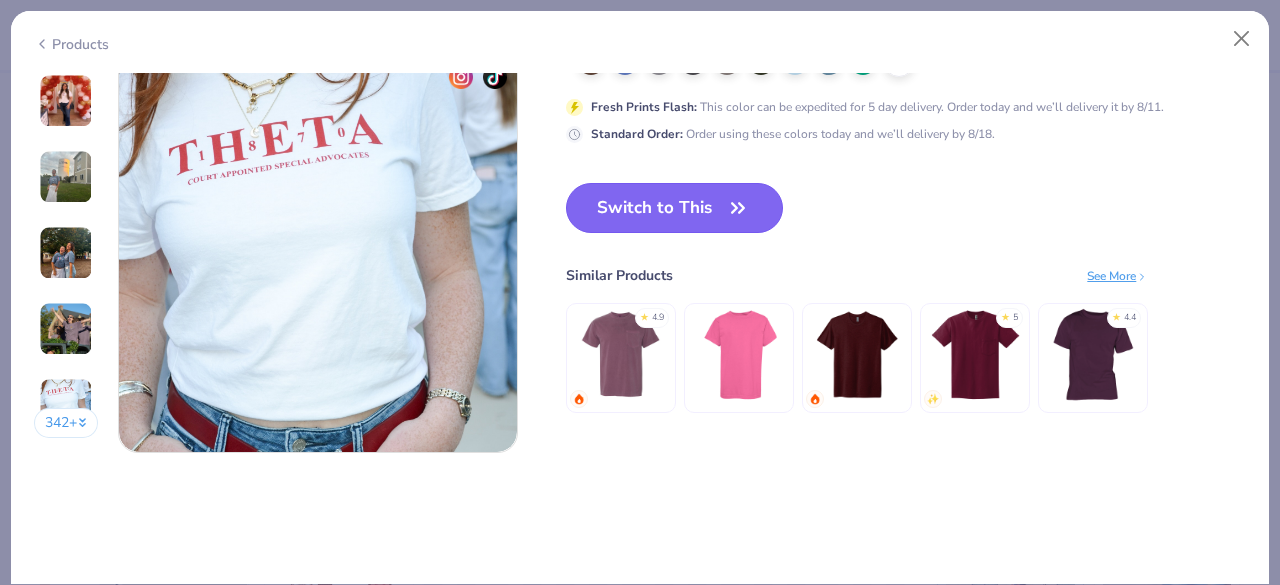 click on "Switch to This" at bounding box center (674, 208) 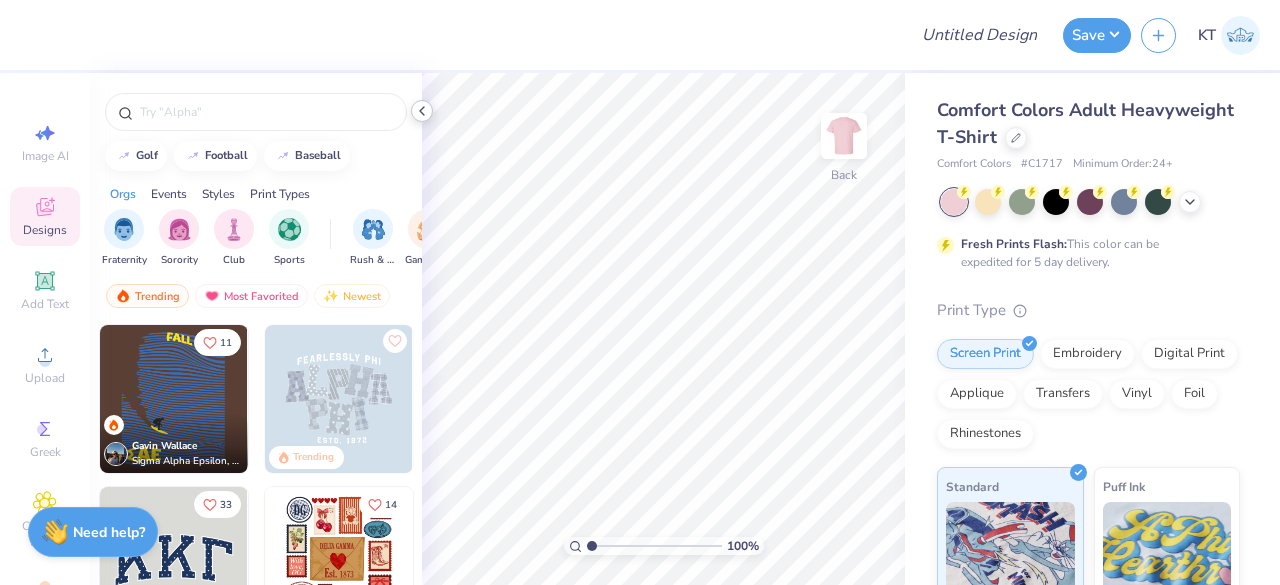 click 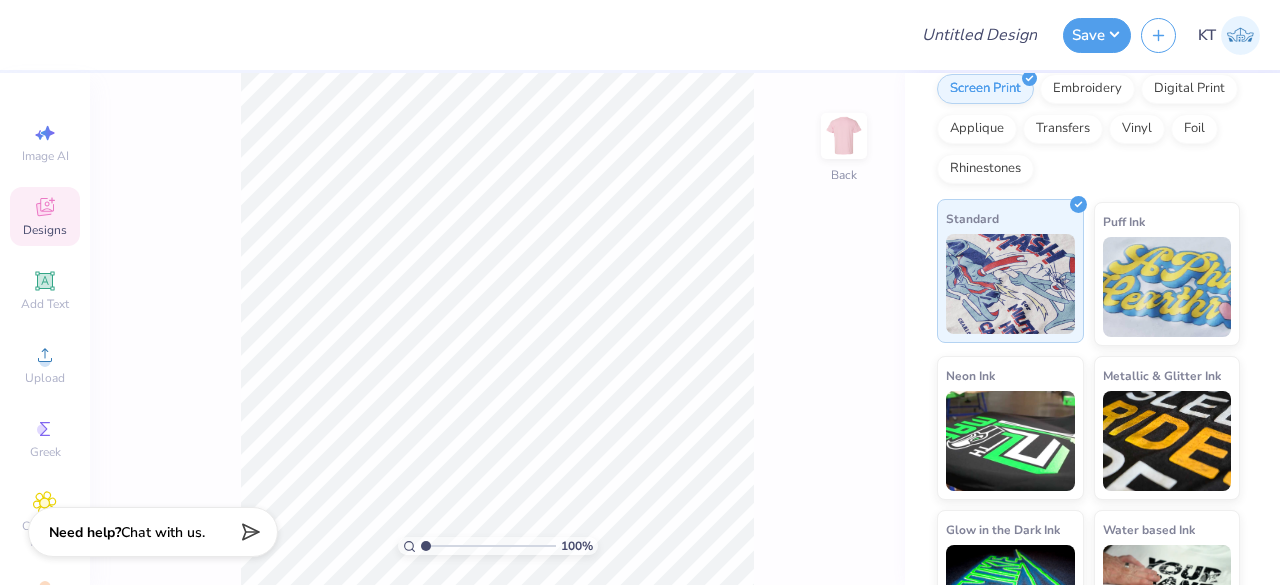 scroll, scrollTop: 333, scrollLeft: 0, axis: vertical 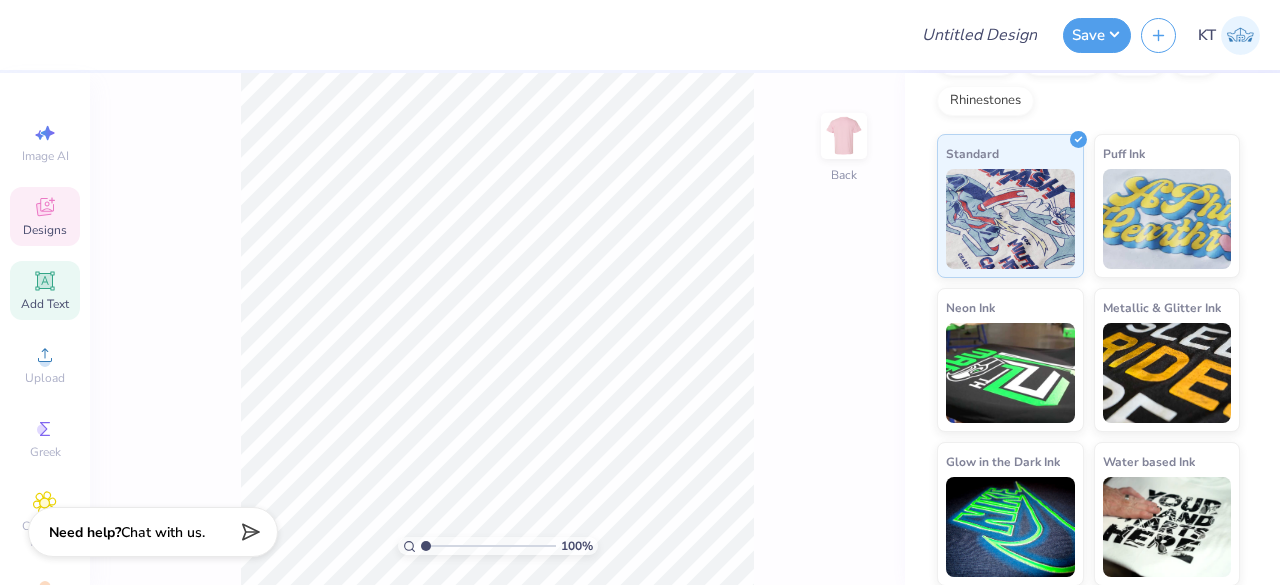 click 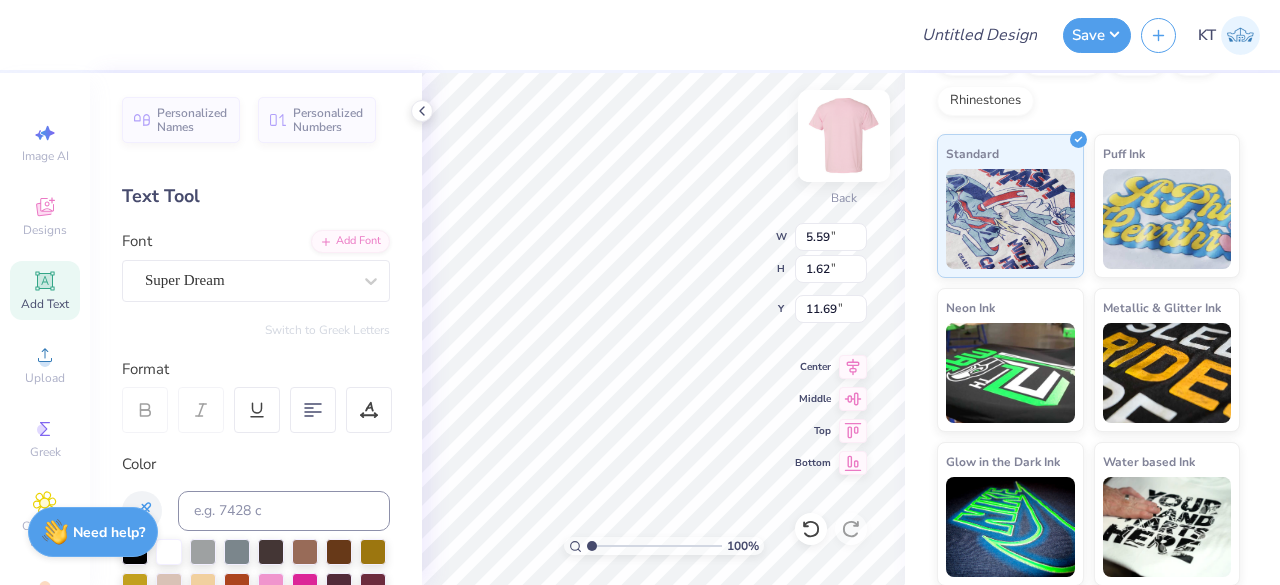 click at bounding box center (844, 136) 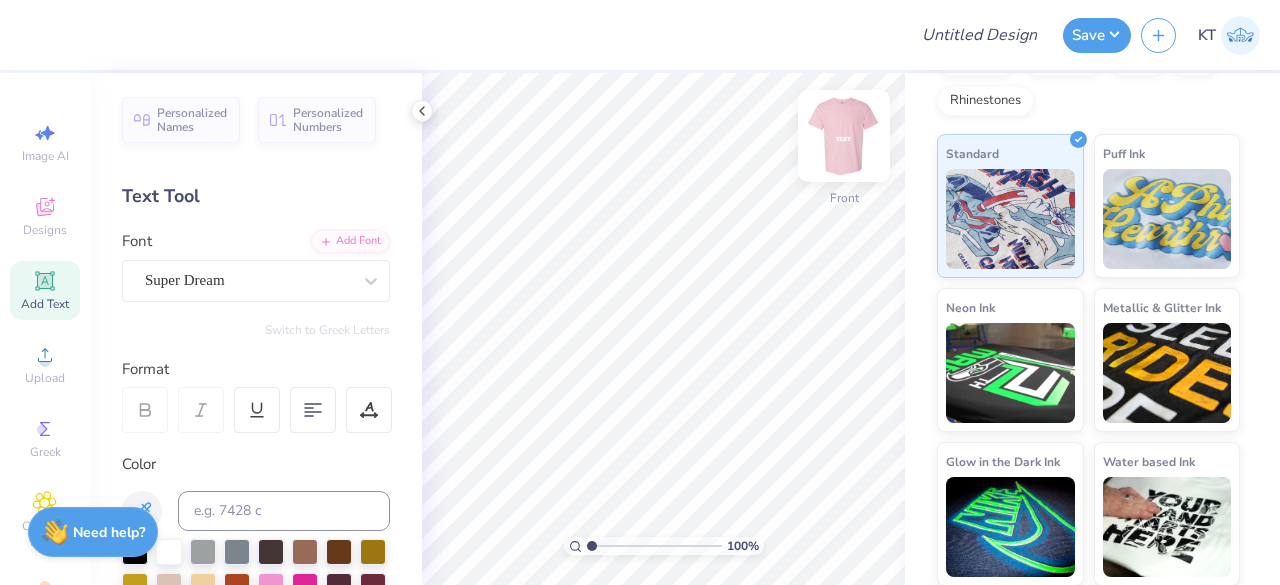 click at bounding box center (844, 136) 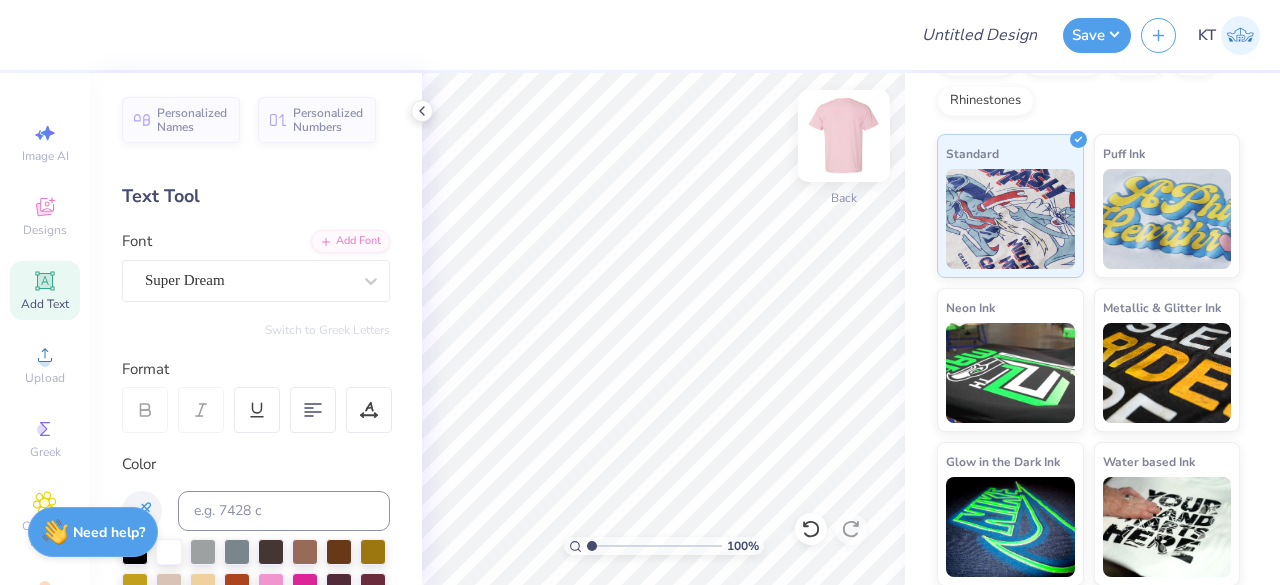 click at bounding box center (844, 136) 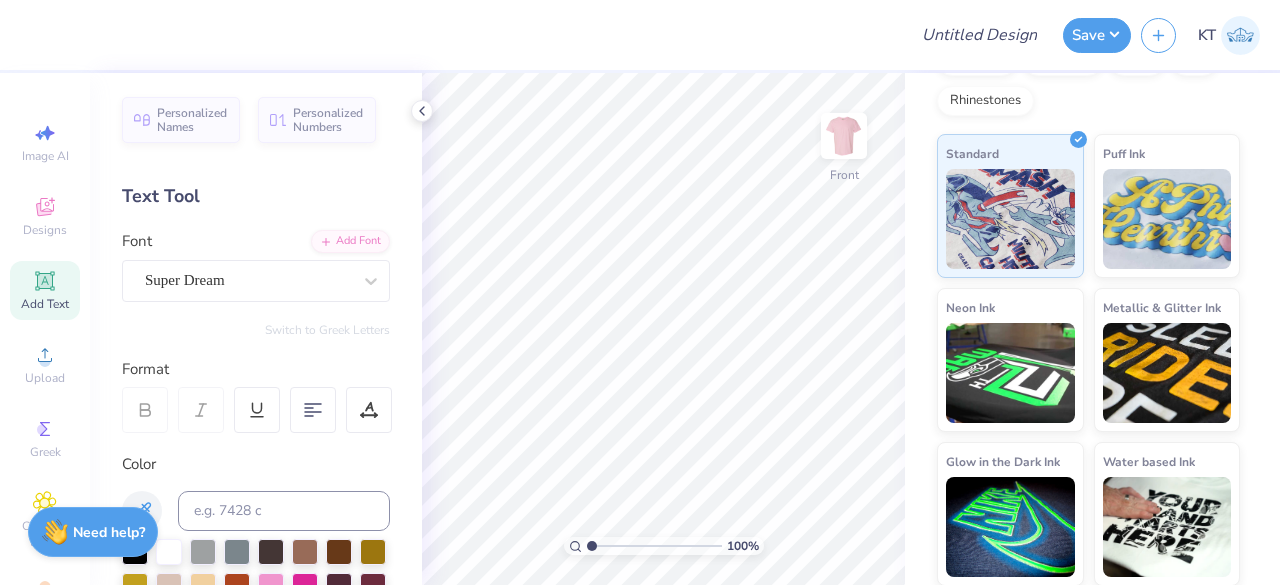 click 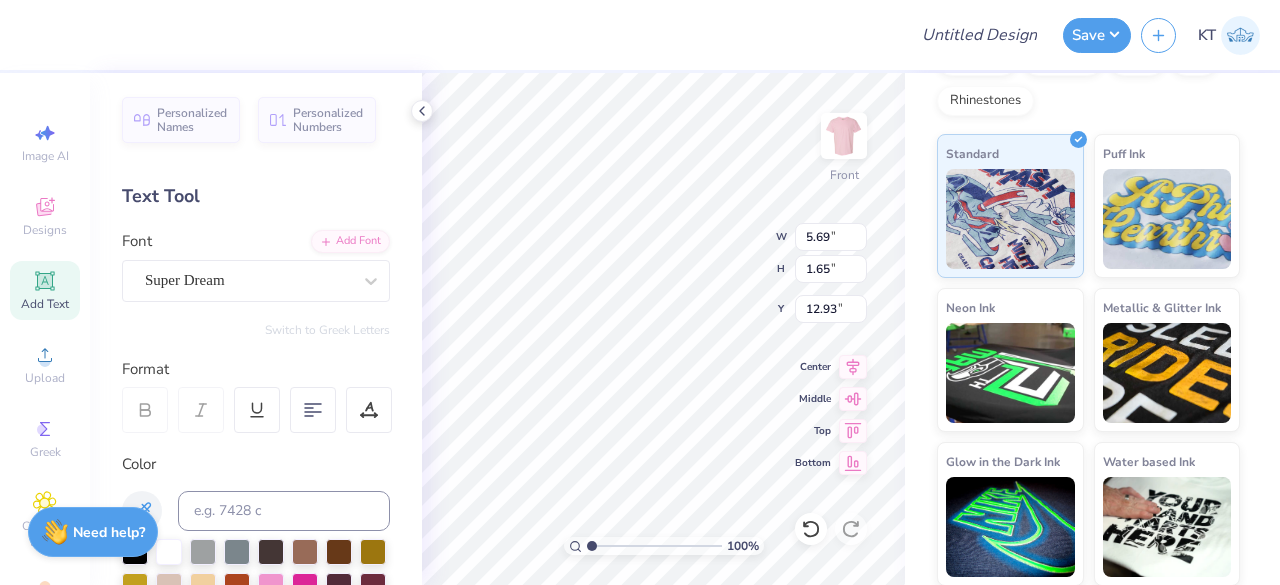 scroll, scrollTop: 16, scrollLeft: 2, axis: both 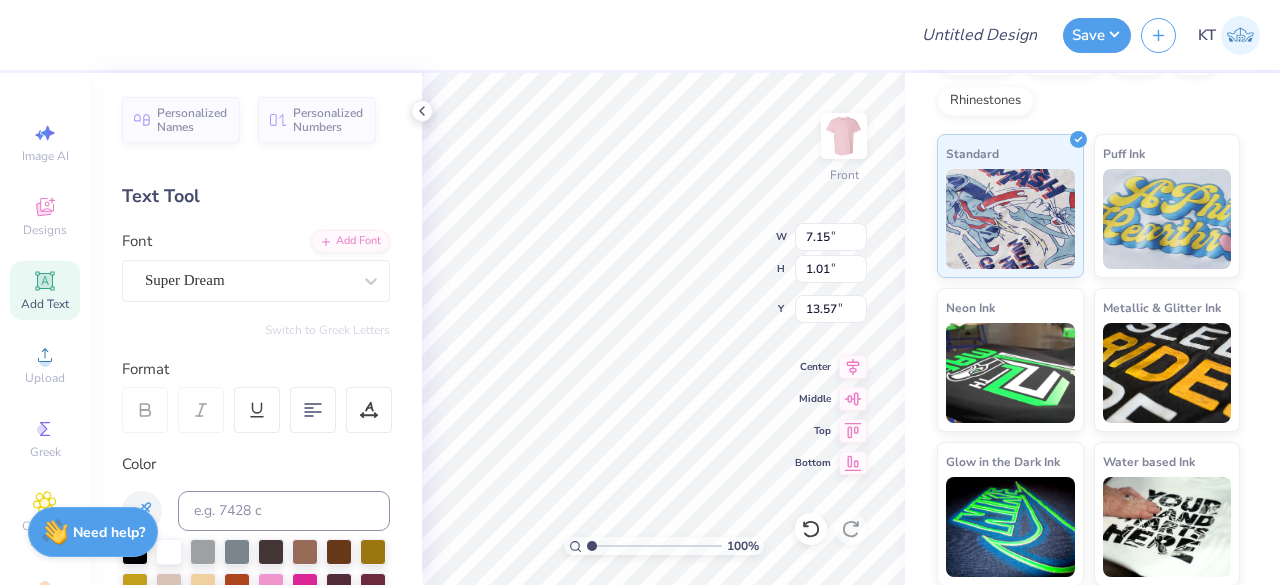 type on "7.15" 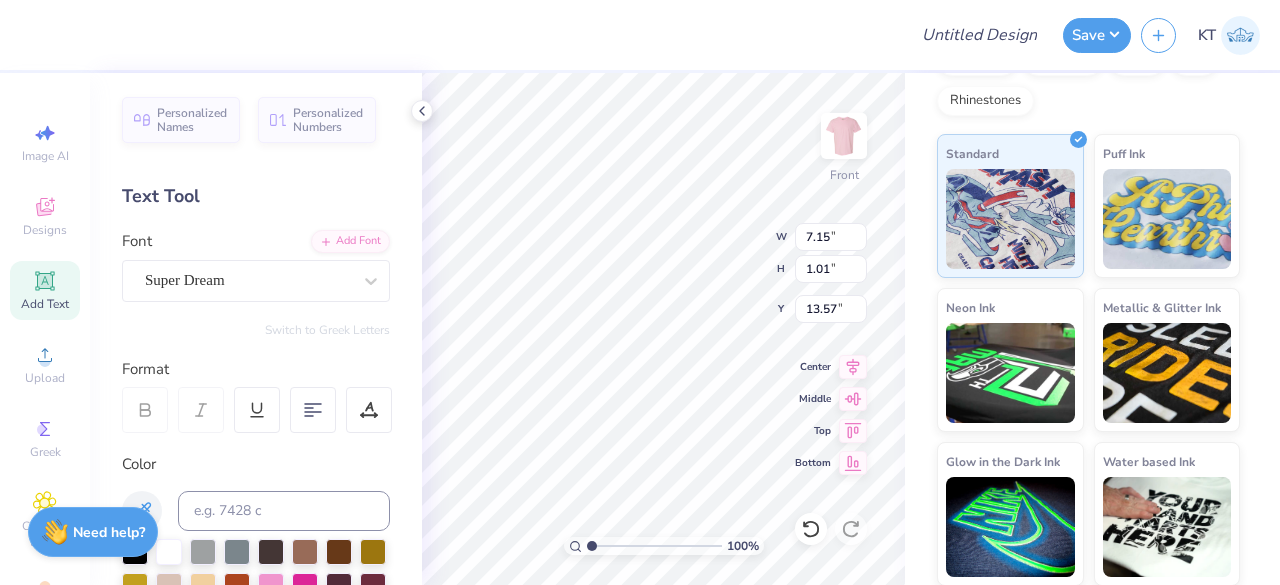 type on "1.01" 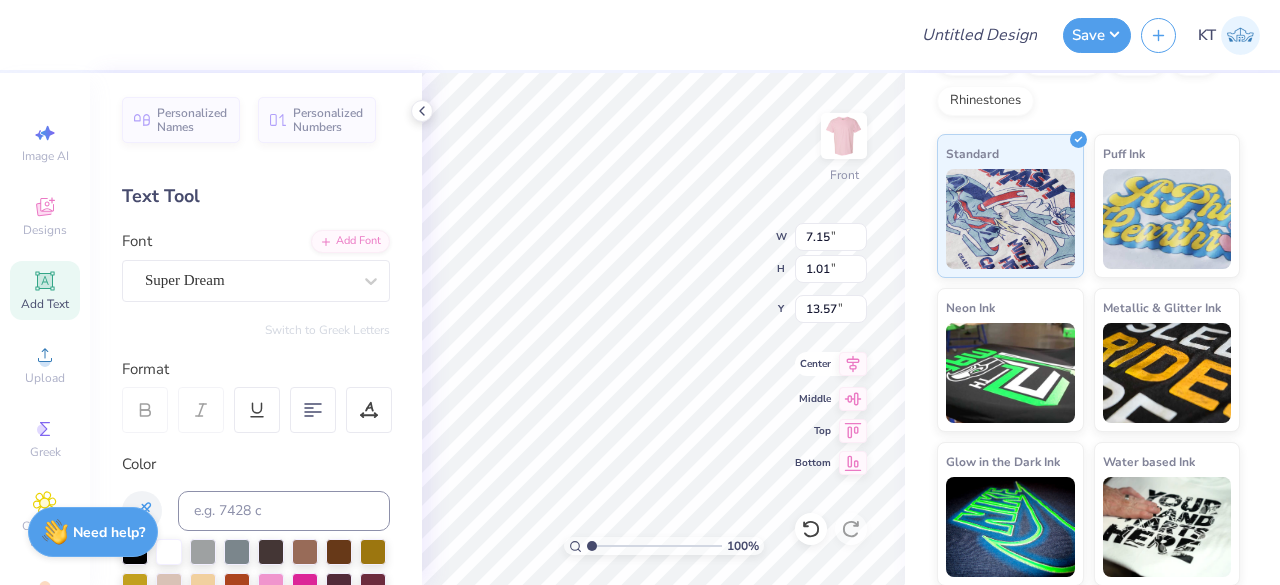 click 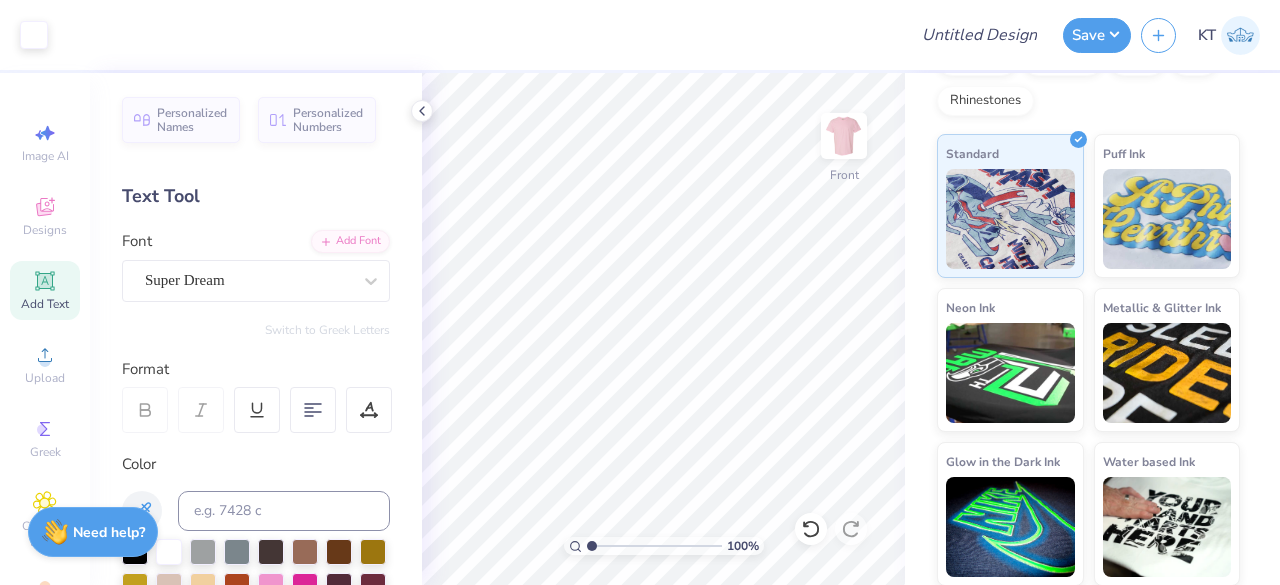 click 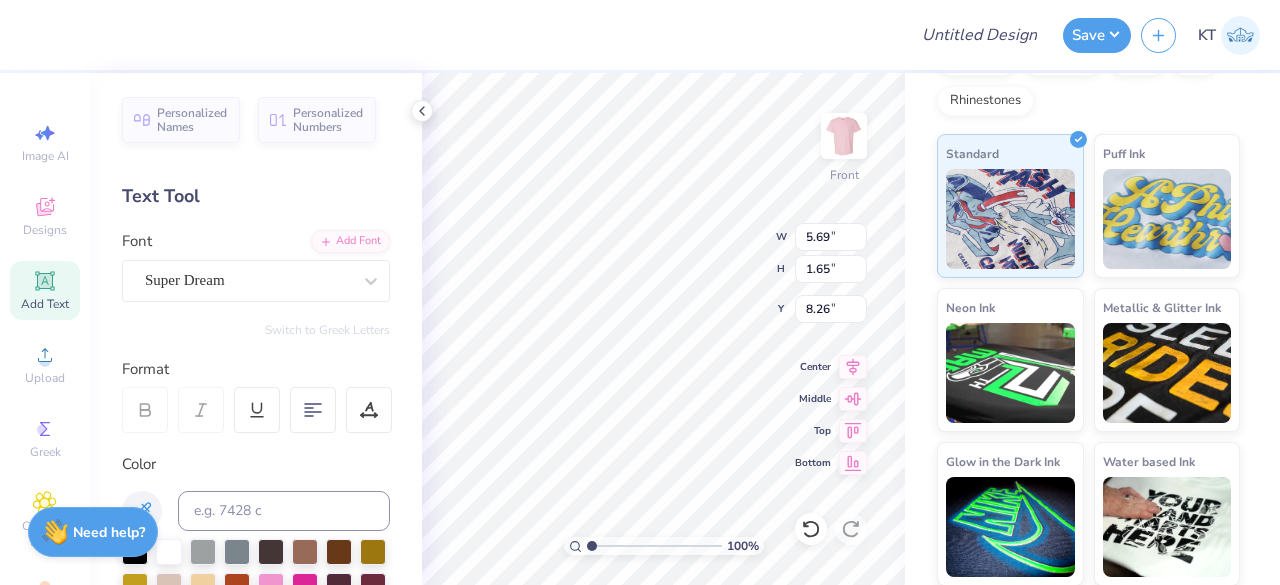 type on "8.26" 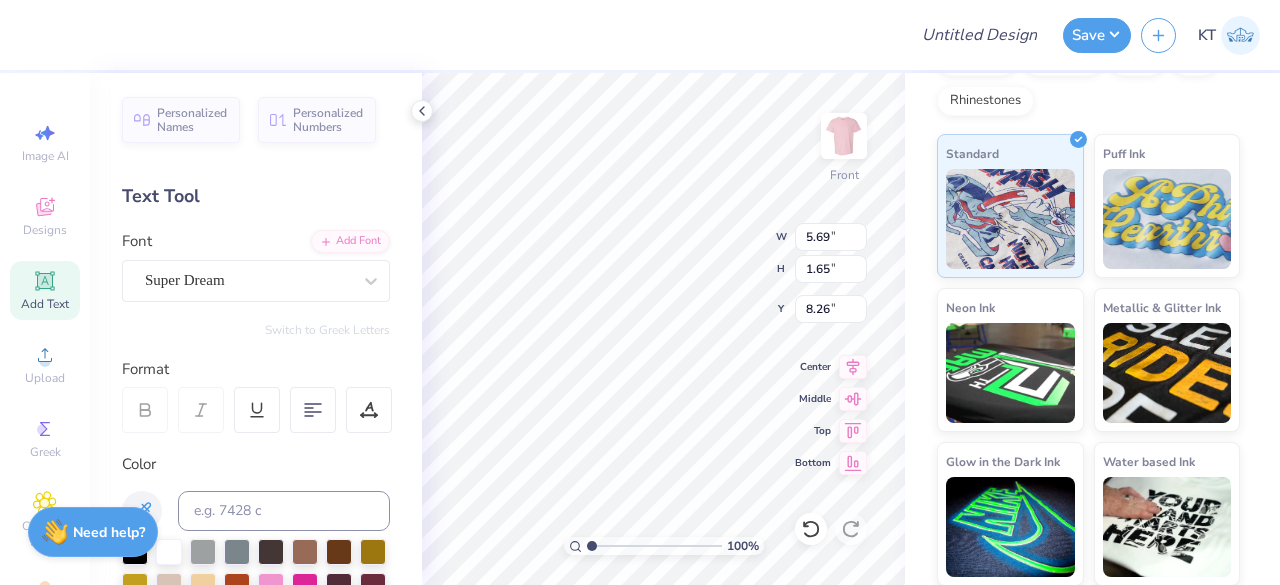 scroll, scrollTop: 16, scrollLeft: 2, axis: both 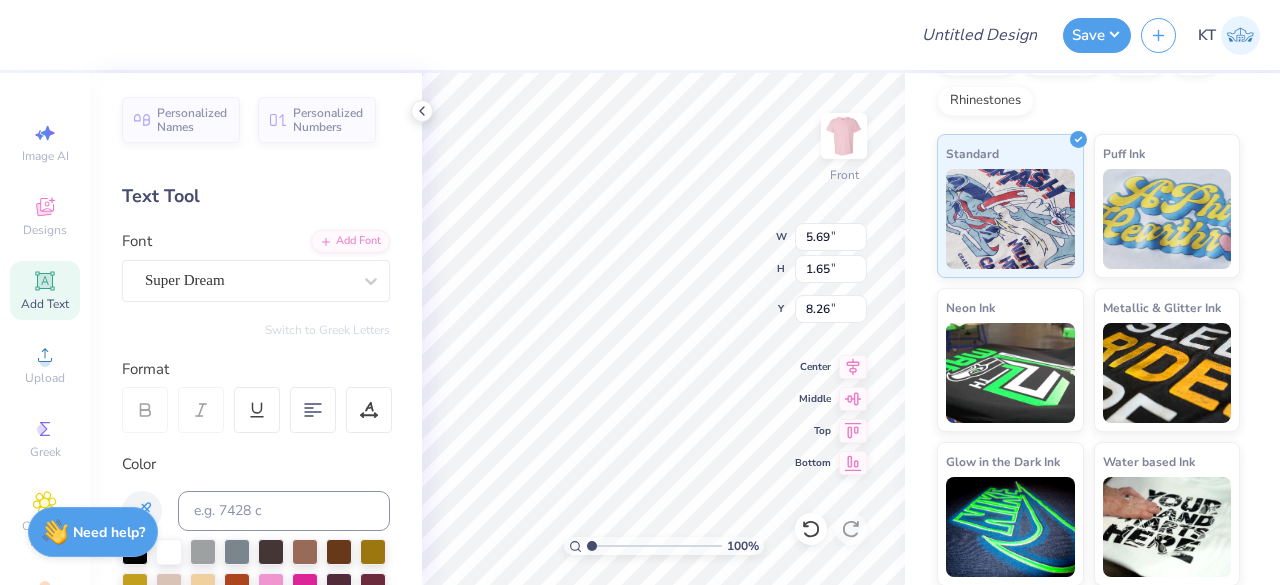 type on "T" 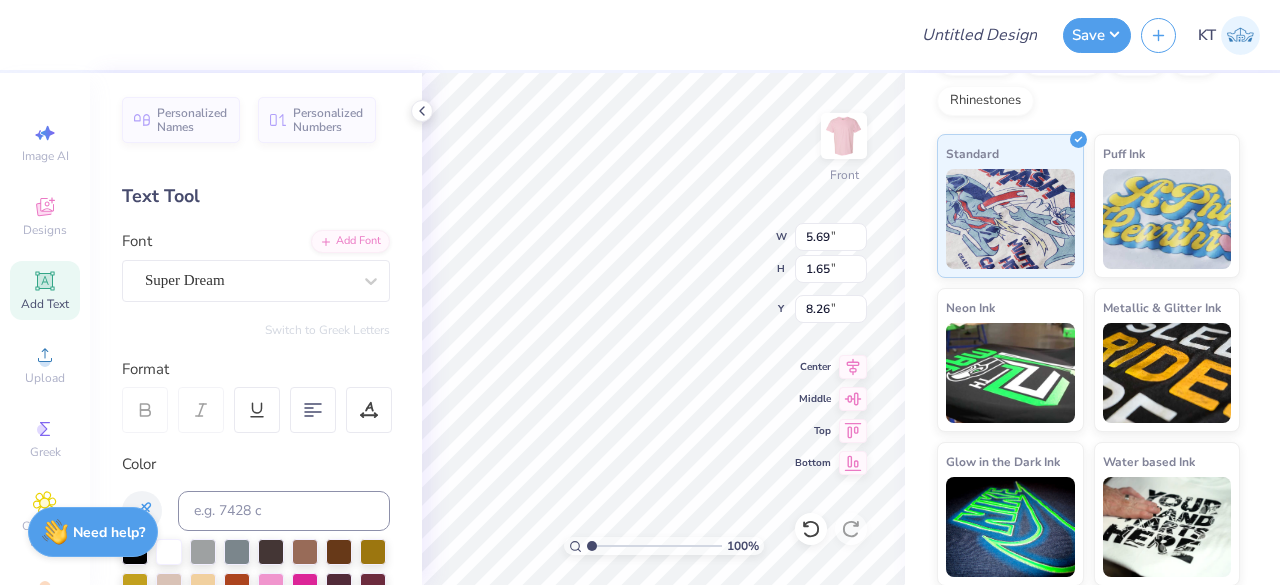 scroll, scrollTop: 16, scrollLeft: 3, axis: both 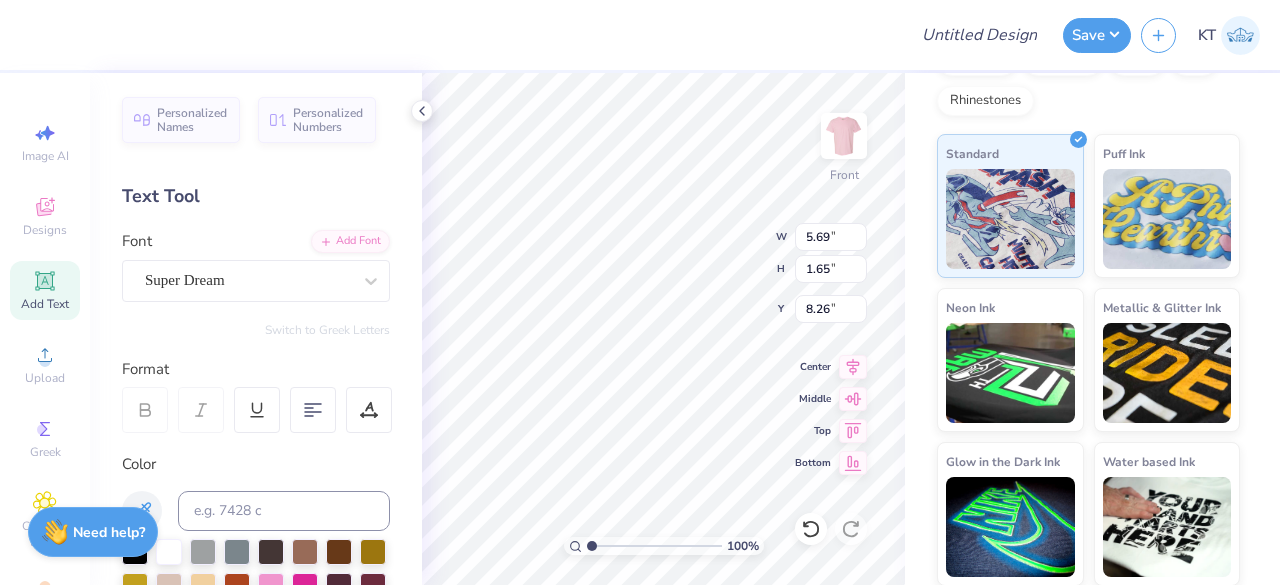 type on "Delight in the Lord and
He will grant the desires of your heart" 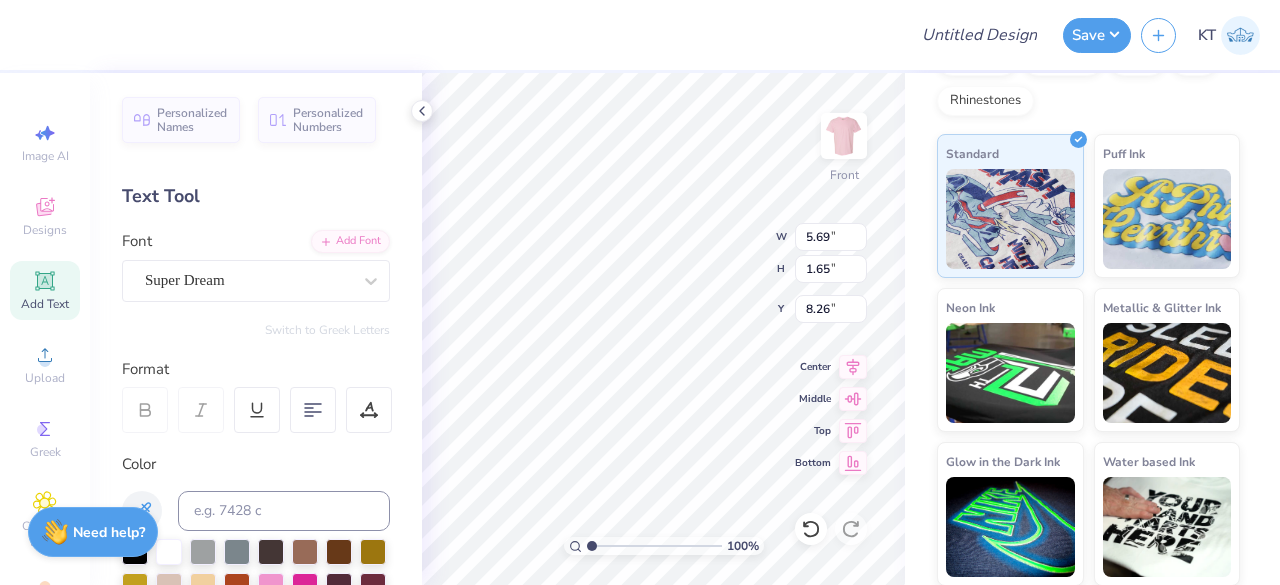 scroll, scrollTop: 16, scrollLeft: 10, axis: both 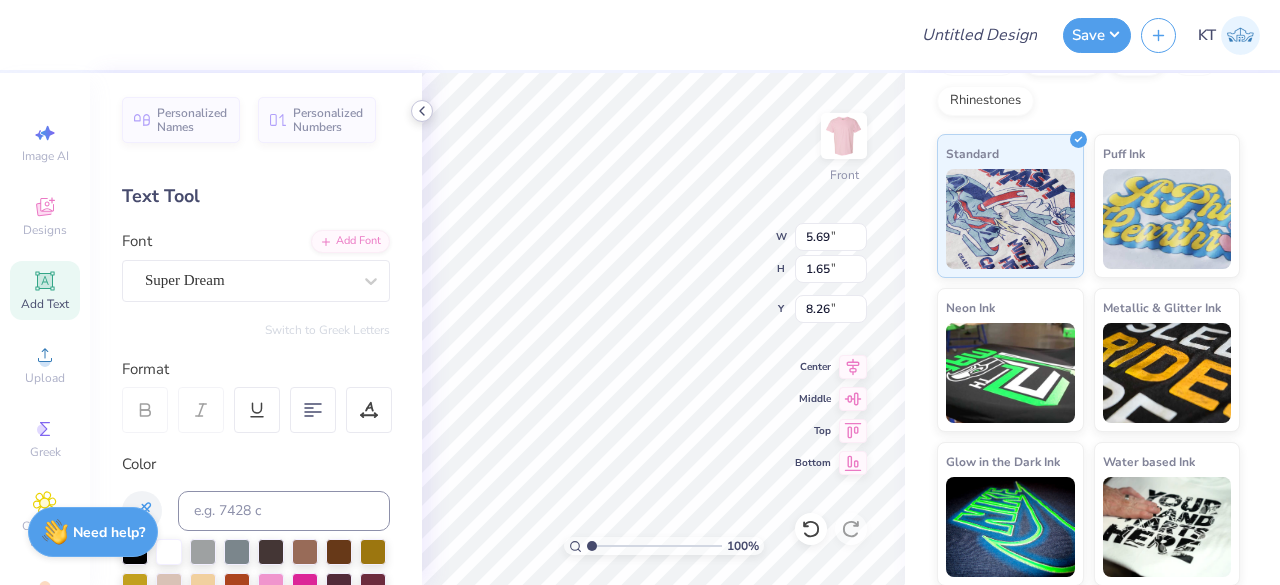 click 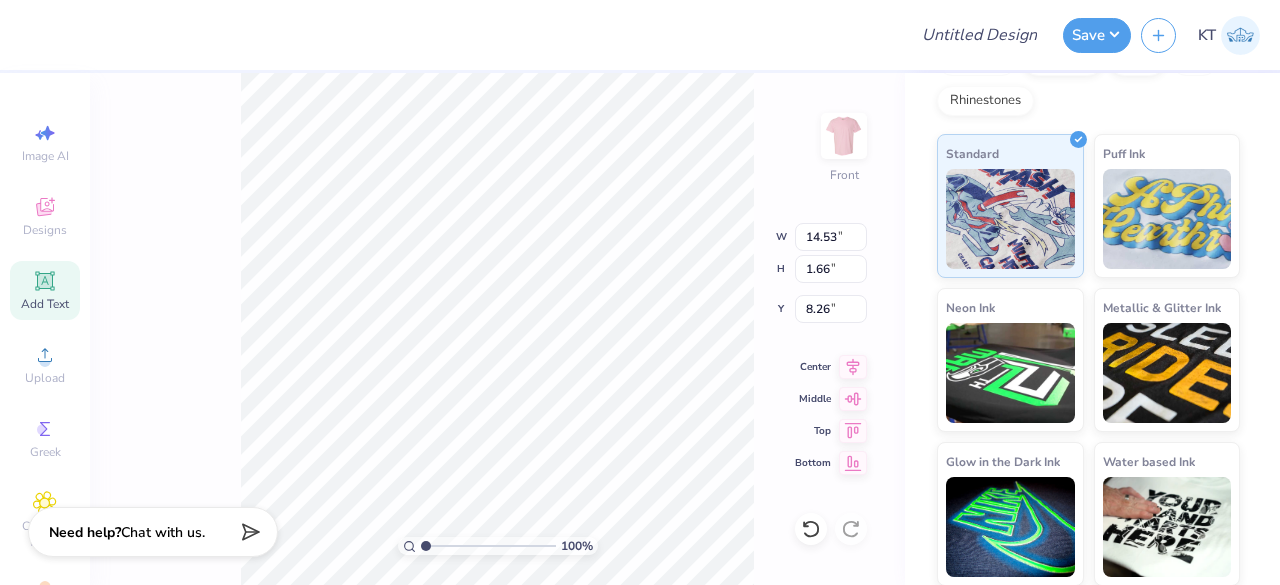 type on "14.53" 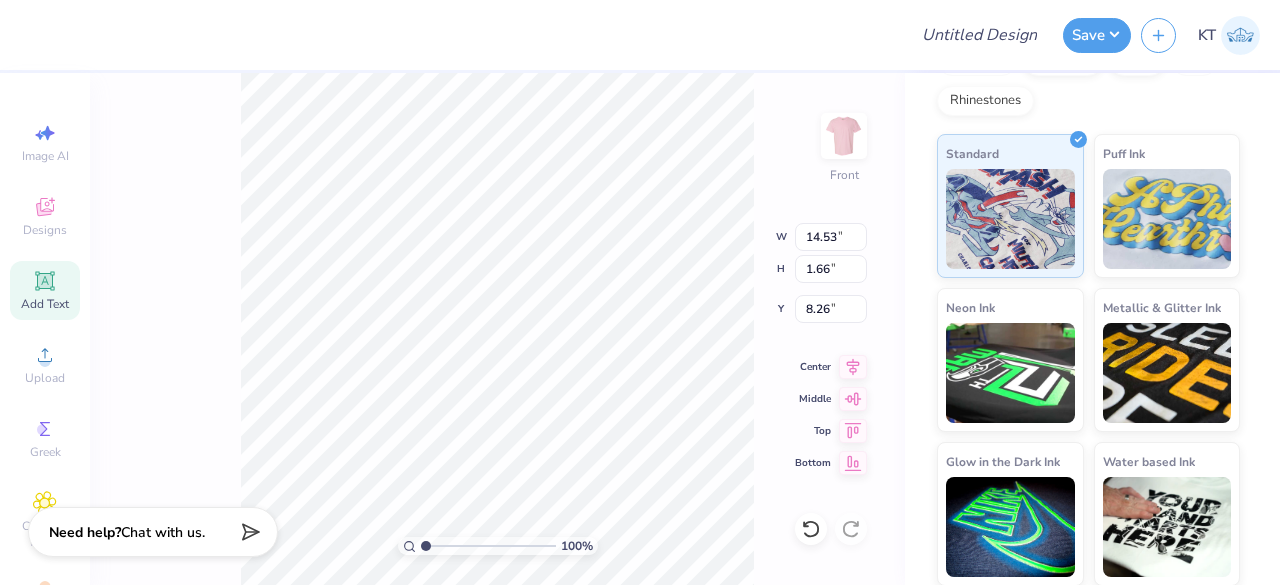 type on "1.66" 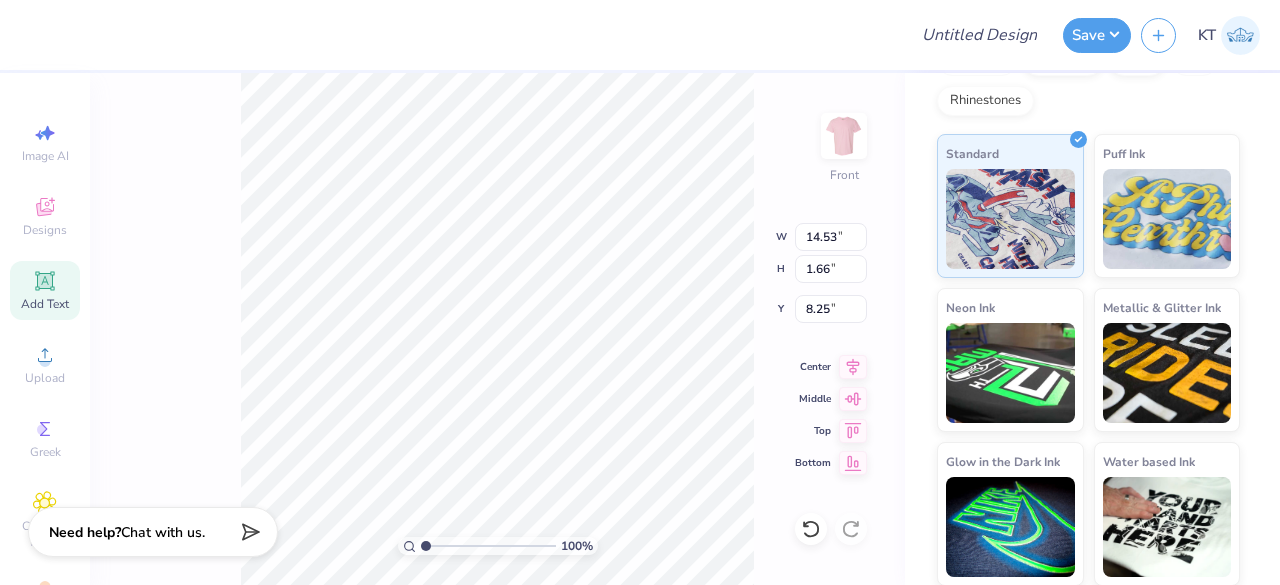 scroll, scrollTop: 16, scrollLeft: 2, axis: both 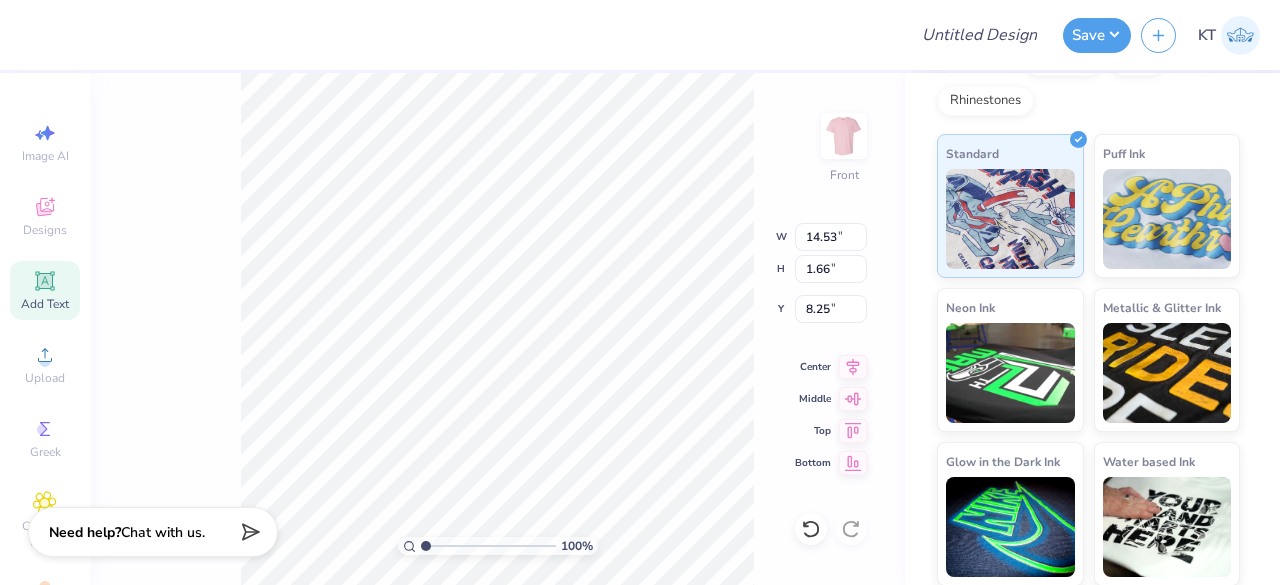 click 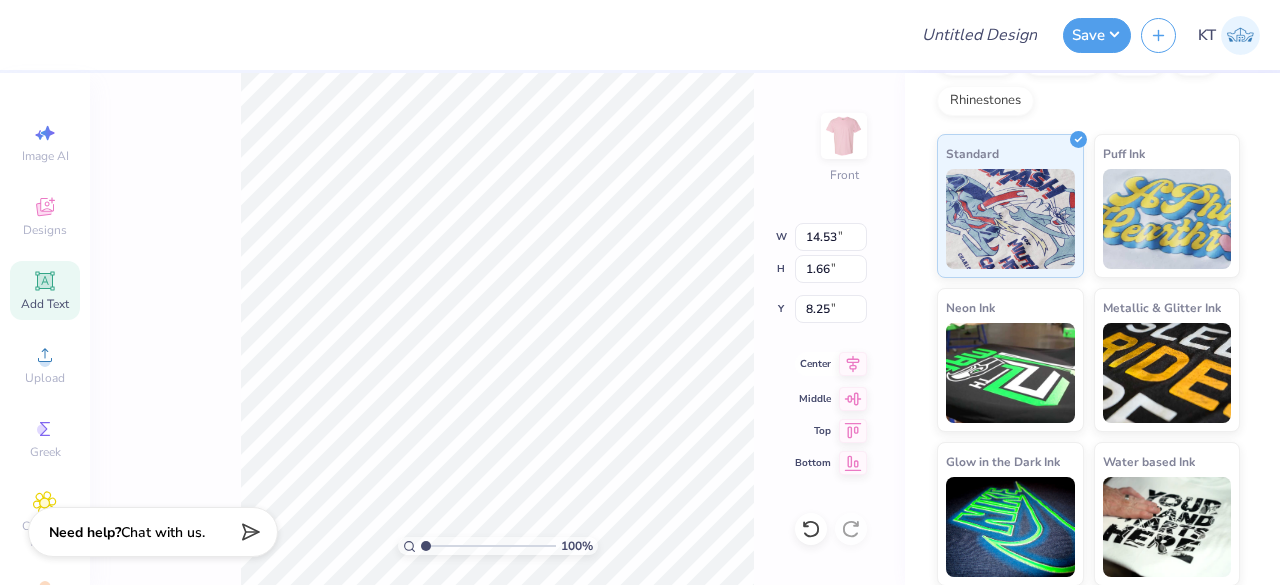 click 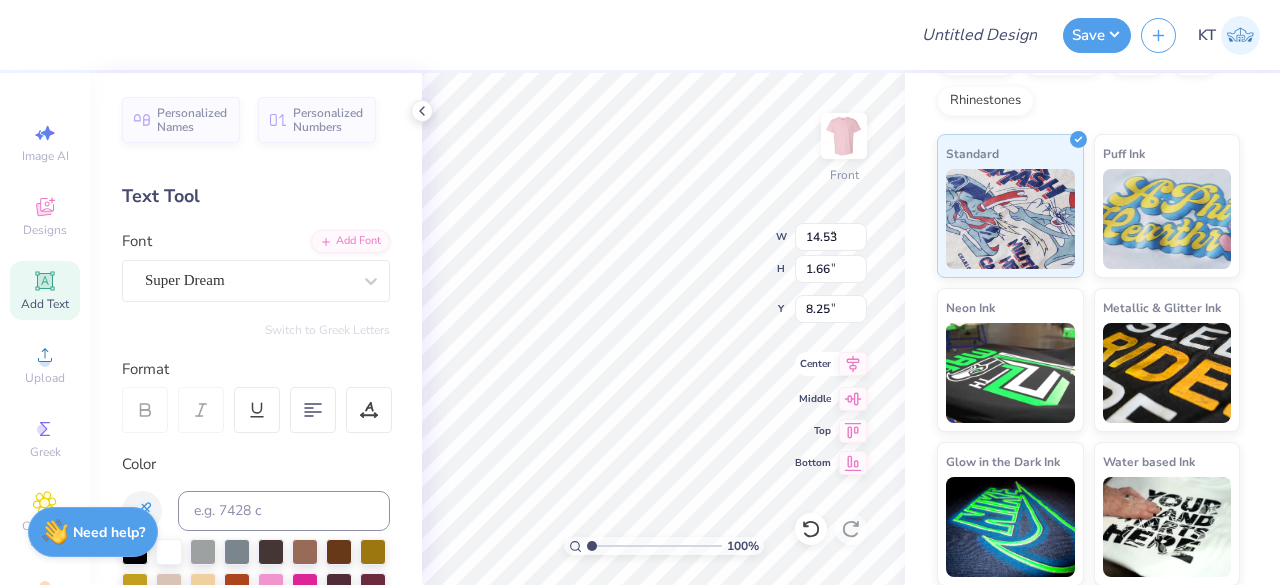 type on "8.17" 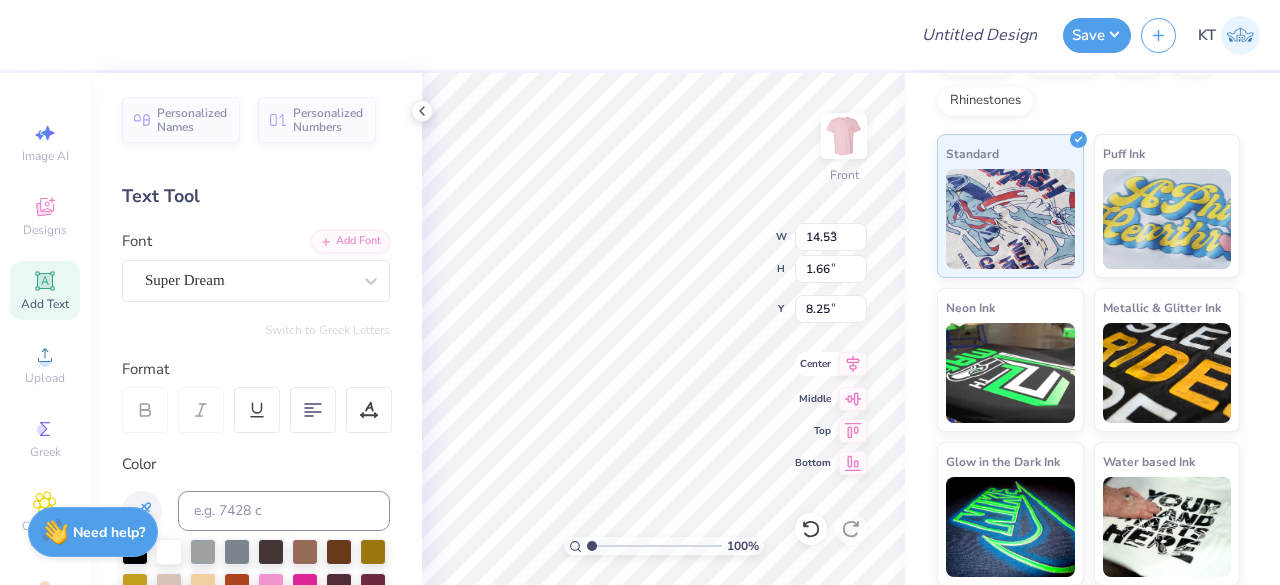 type on "3.58" 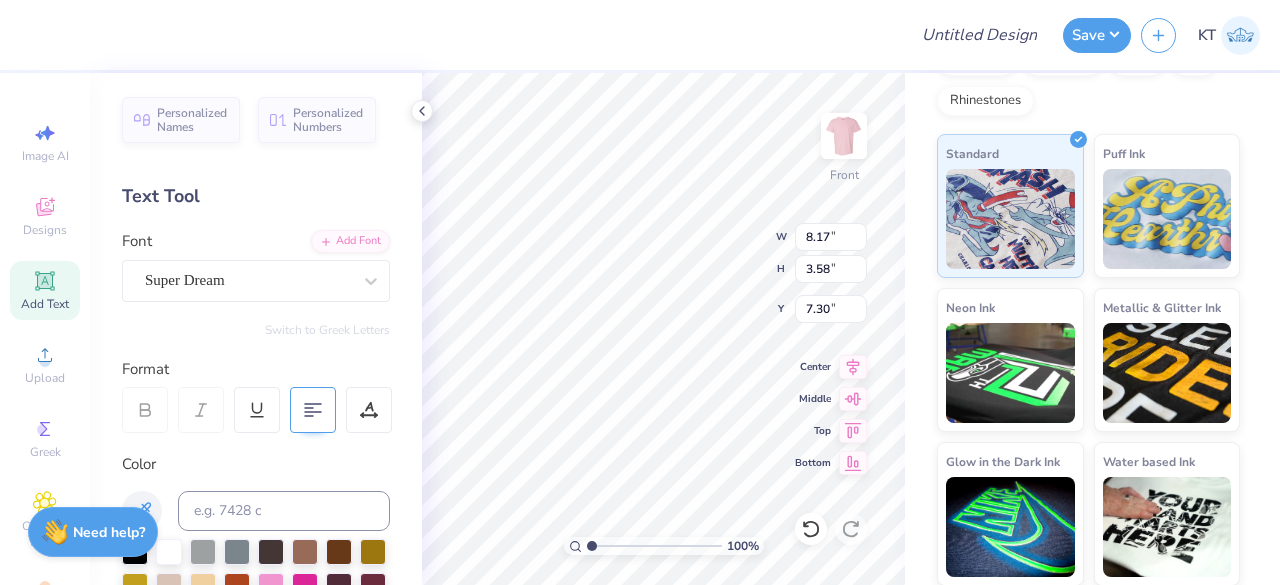 click at bounding box center [313, 410] 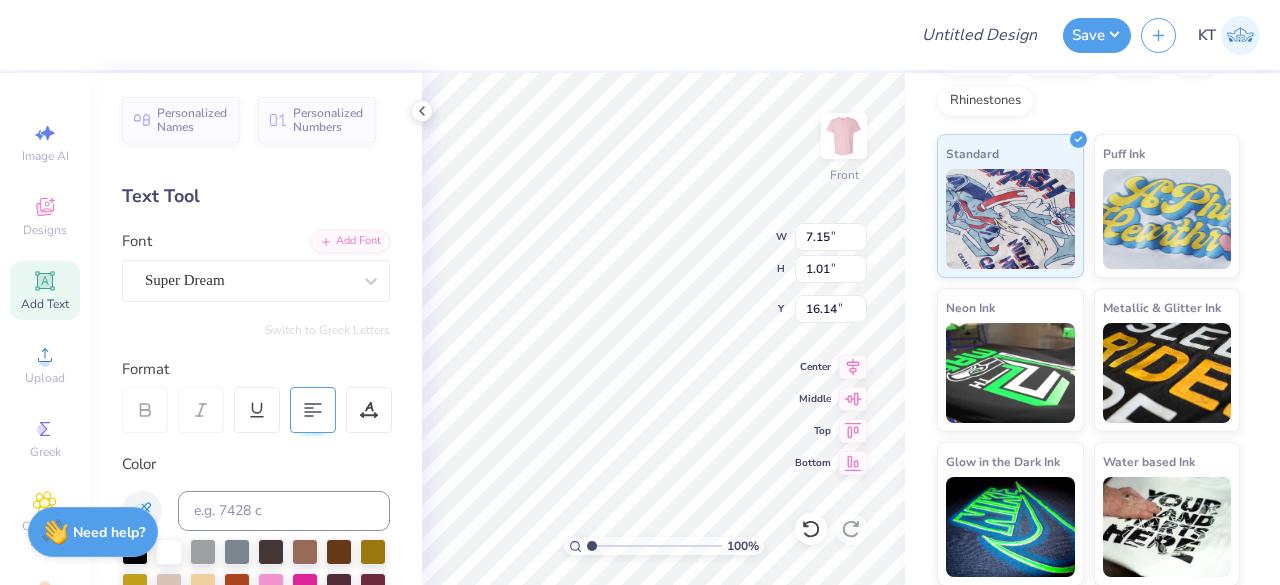 type on "16.14" 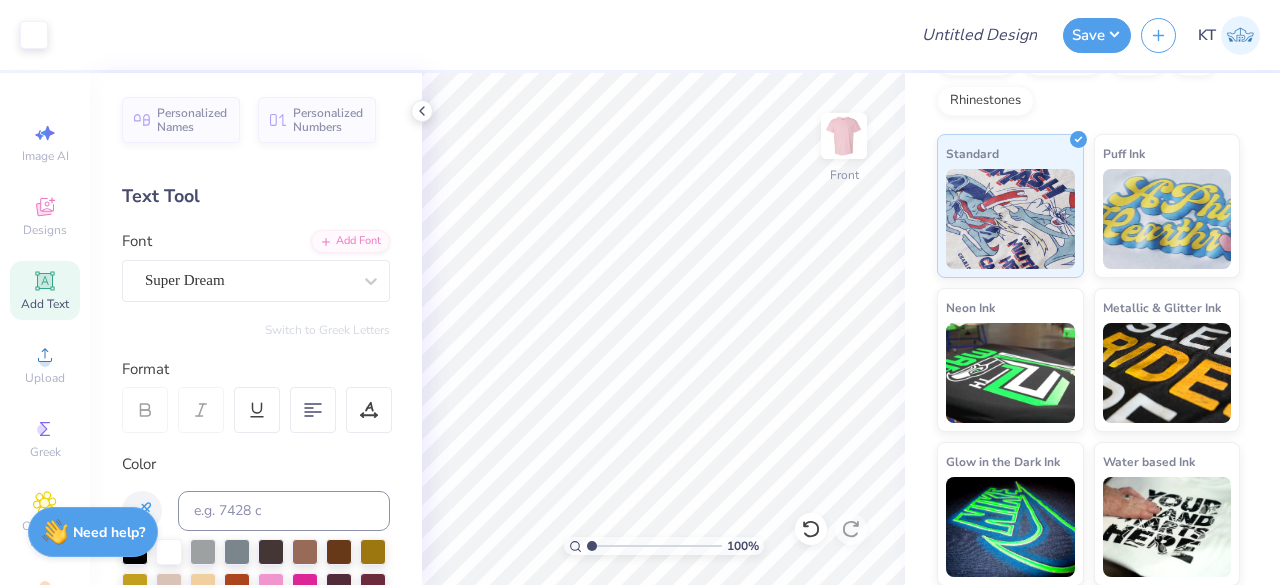 click on "Add Text" at bounding box center [45, 290] 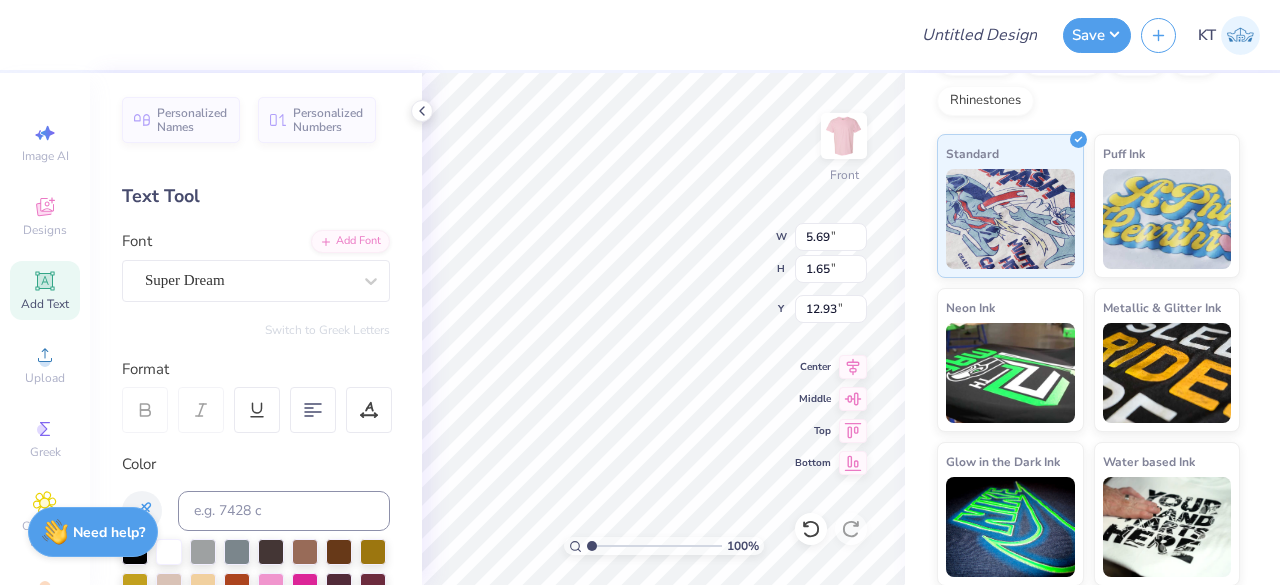 scroll, scrollTop: 16, scrollLeft: 2, axis: both 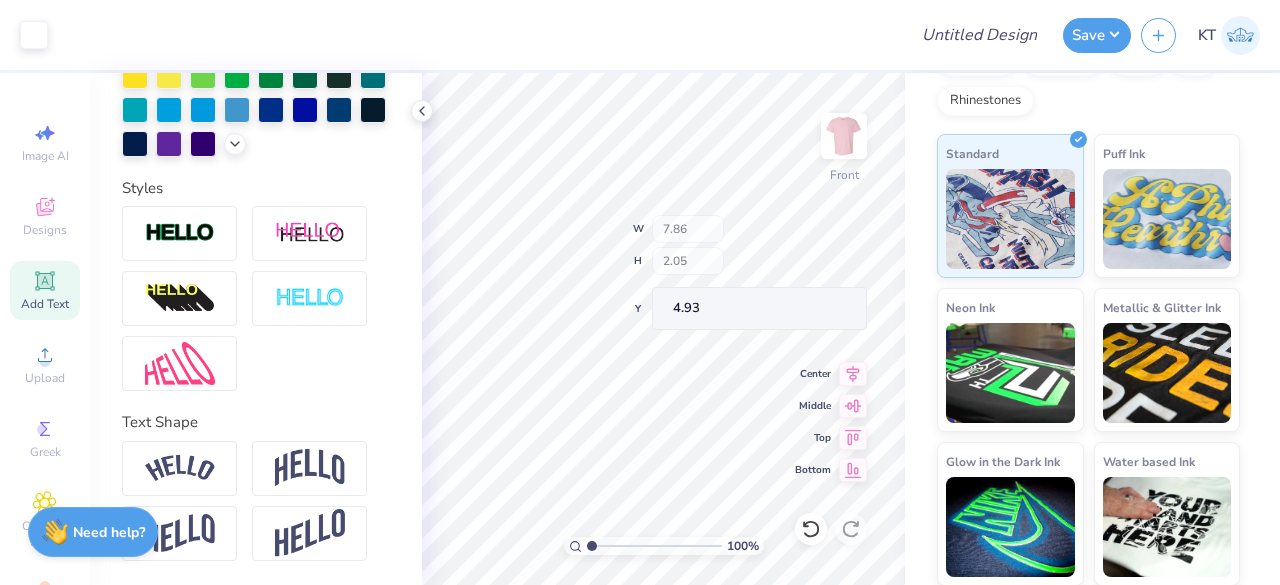 type on "4.93" 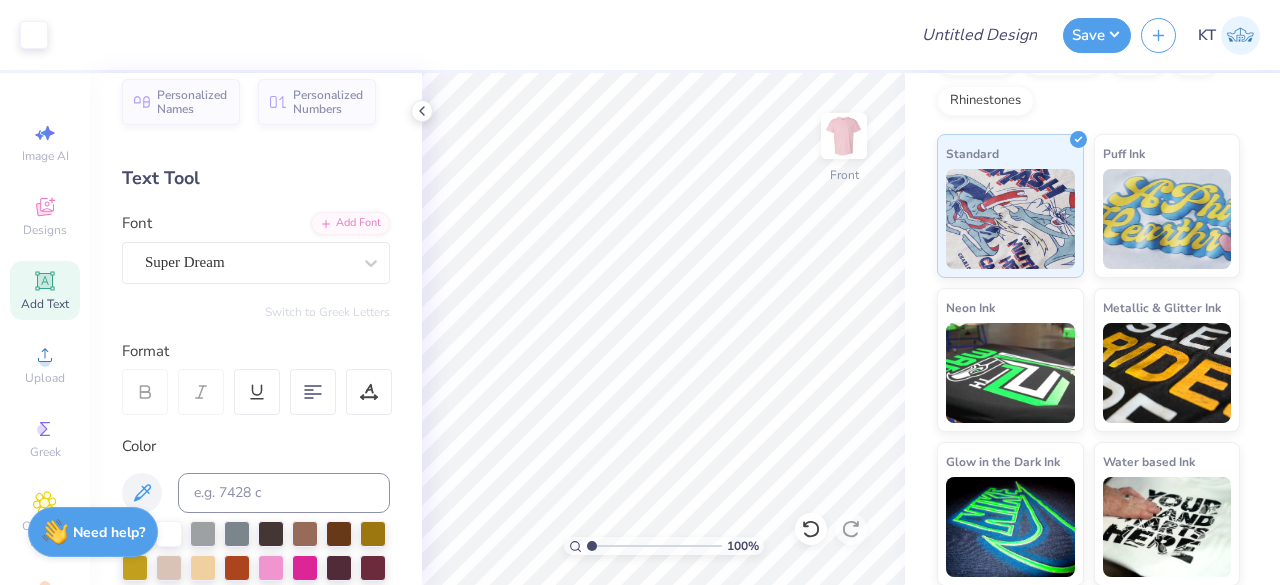 scroll, scrollTop: 17, scrollLeft: 0, axis: vertical 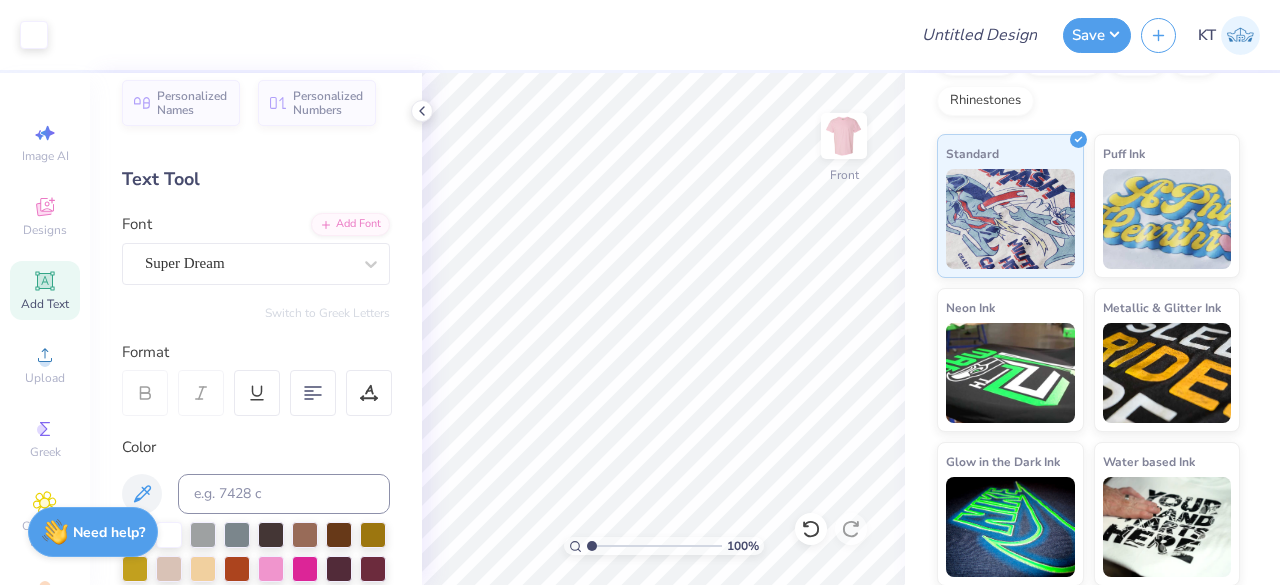 click on "Add Text" at bounding box center (45, 304) 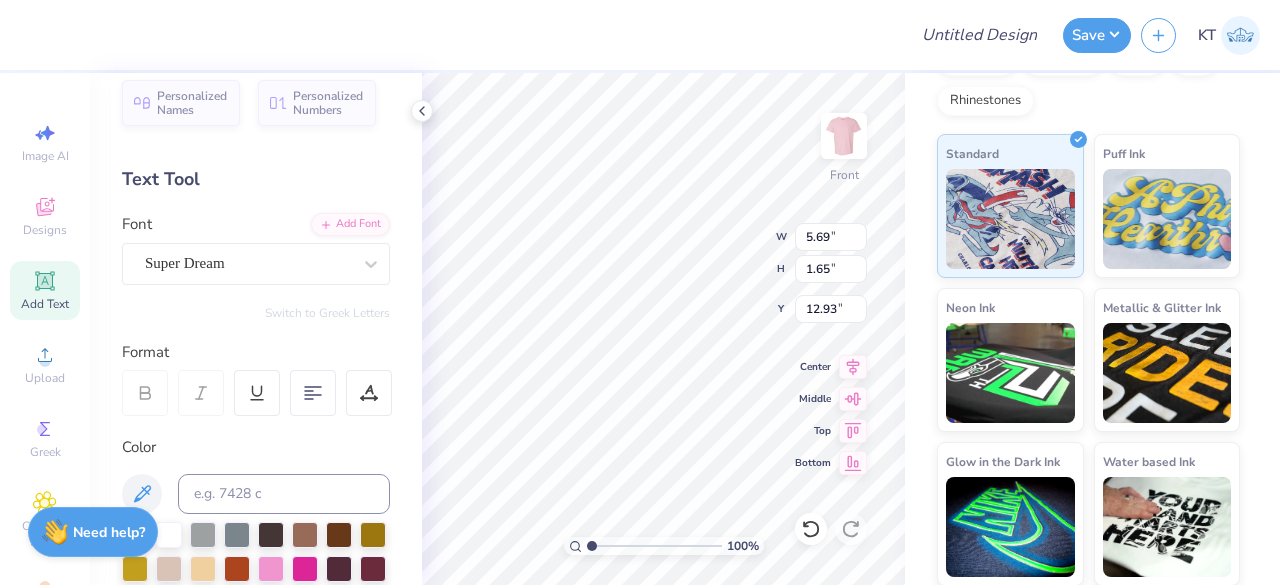 scroll, scrollTop: 16, scrollLeft: 2, axis: both 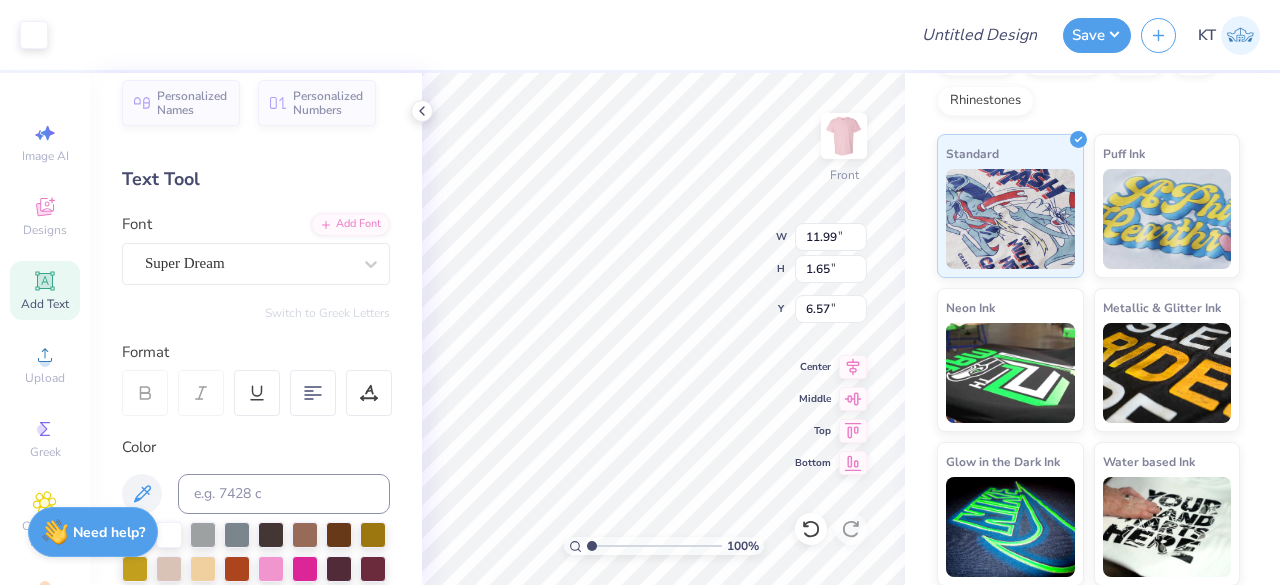 type on "6.57" 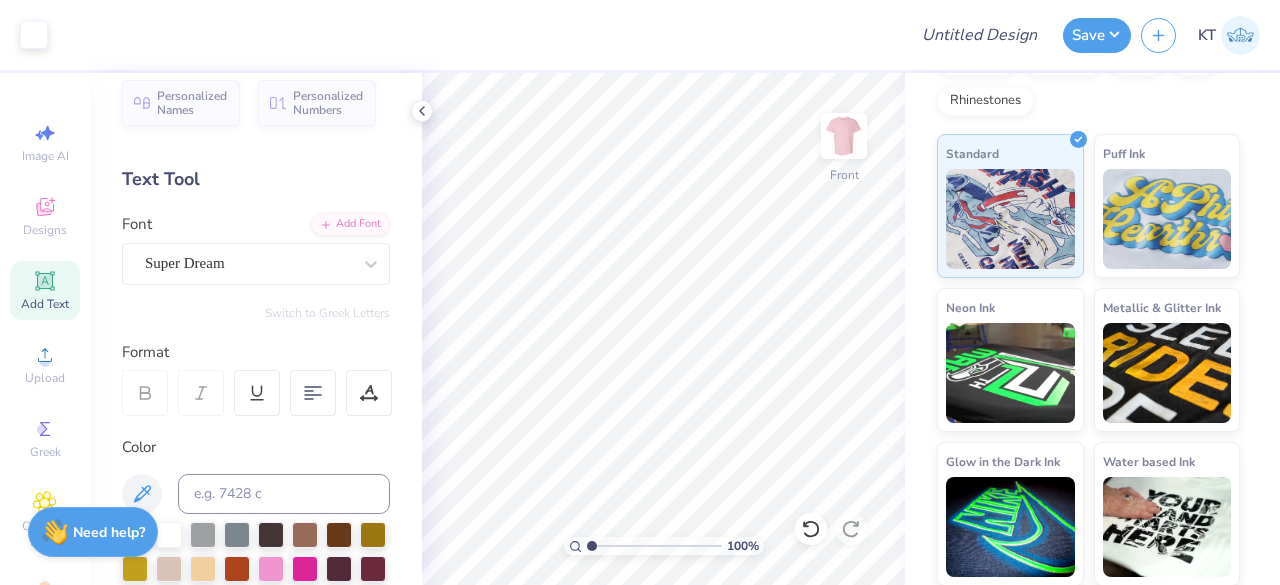 click 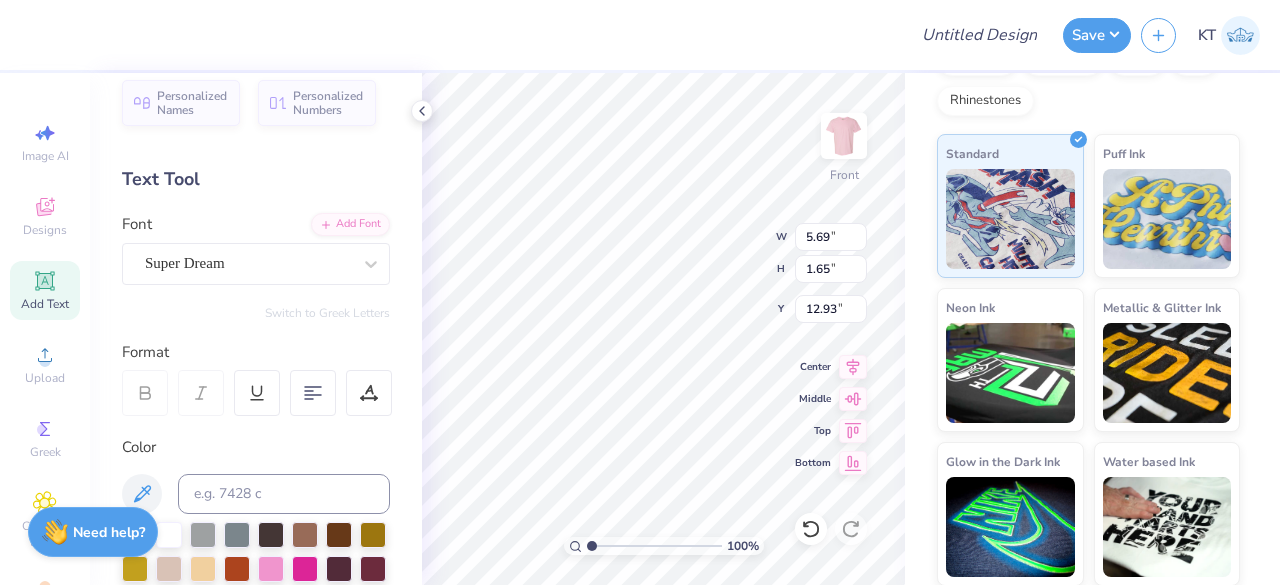 scroll, scrollTop: 16, scrollLeft: 2, axis: both 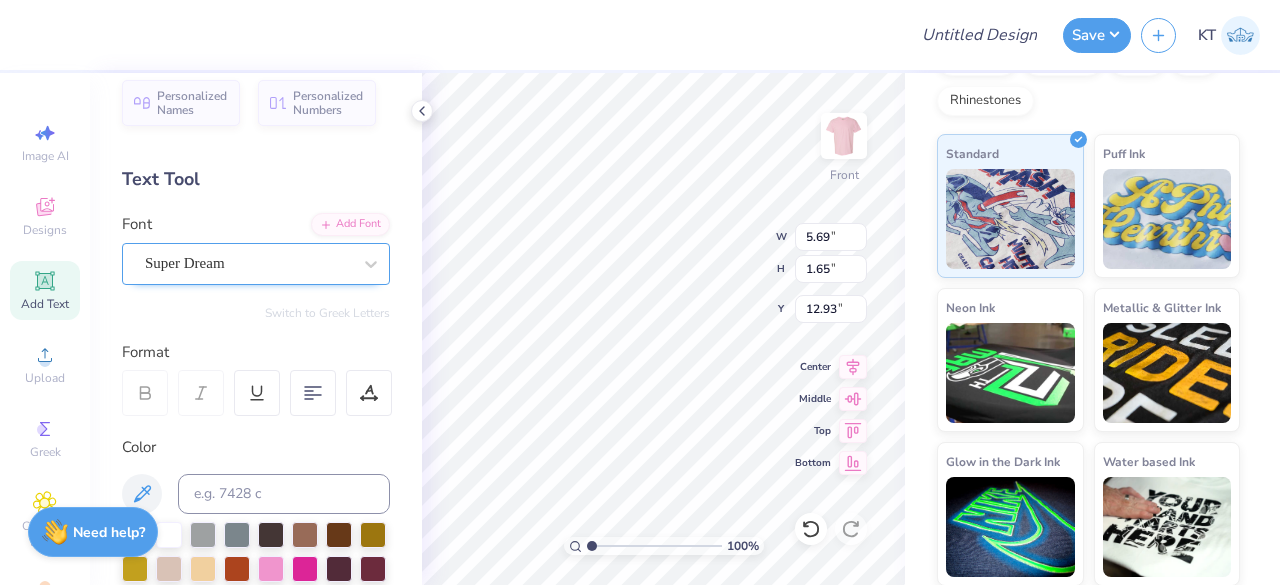 type 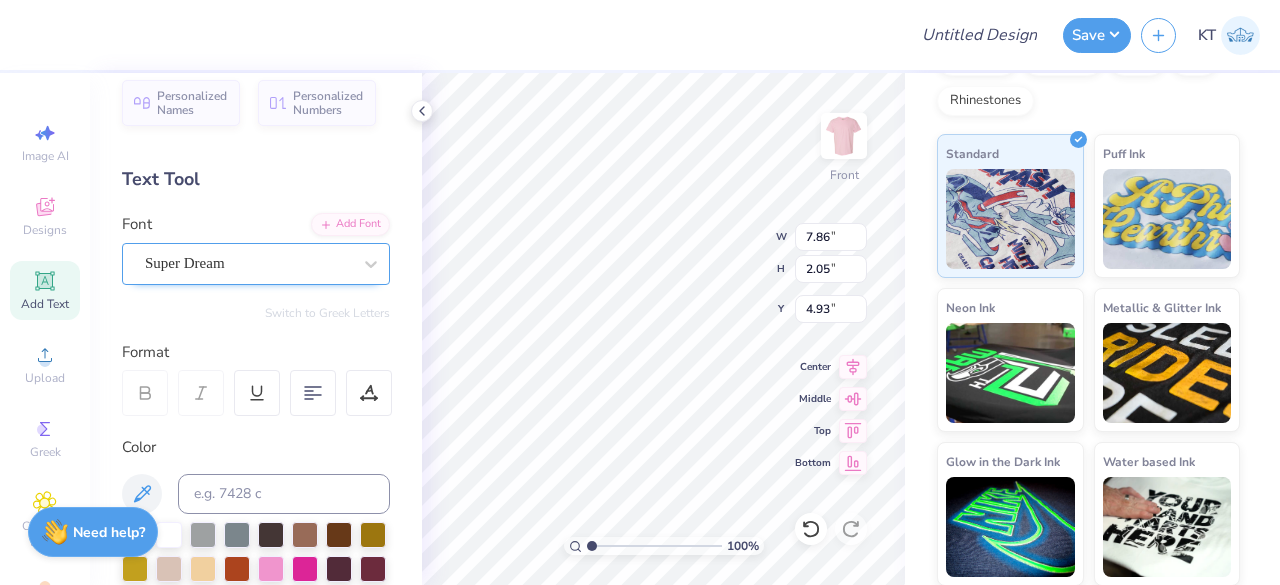 type on "7.86" 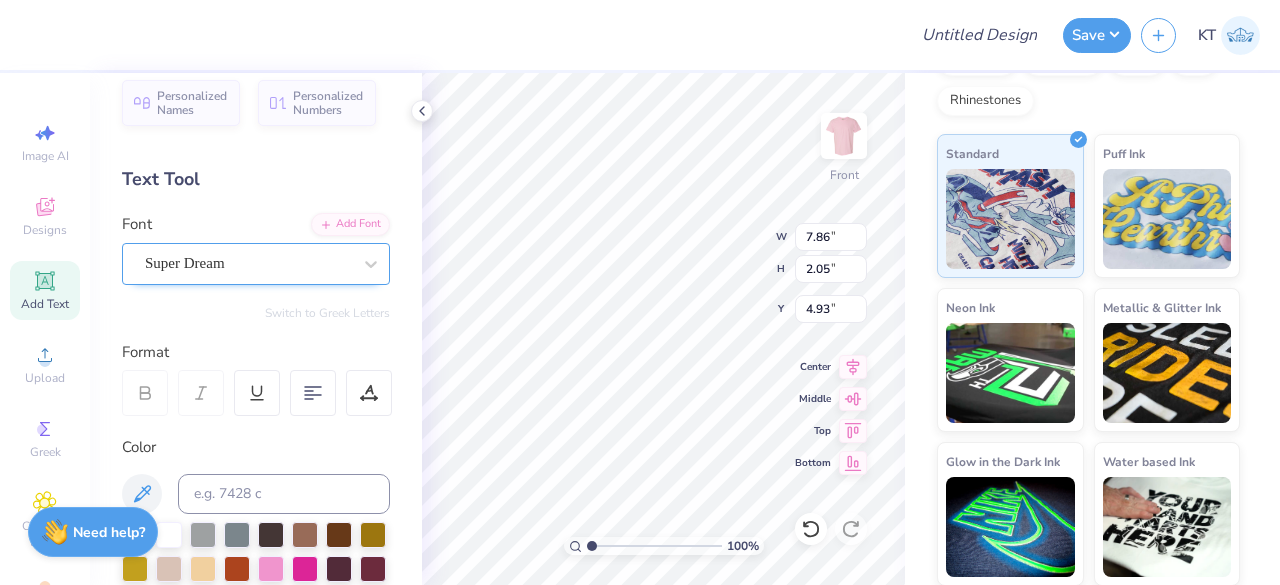 type on "2.05" 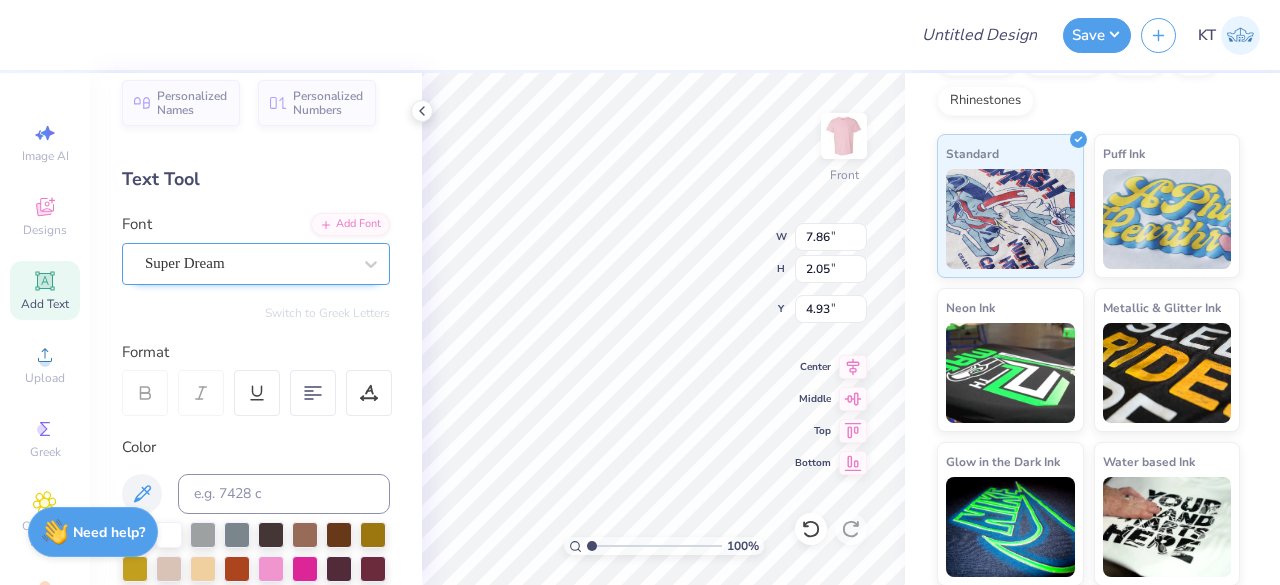 type on "D" 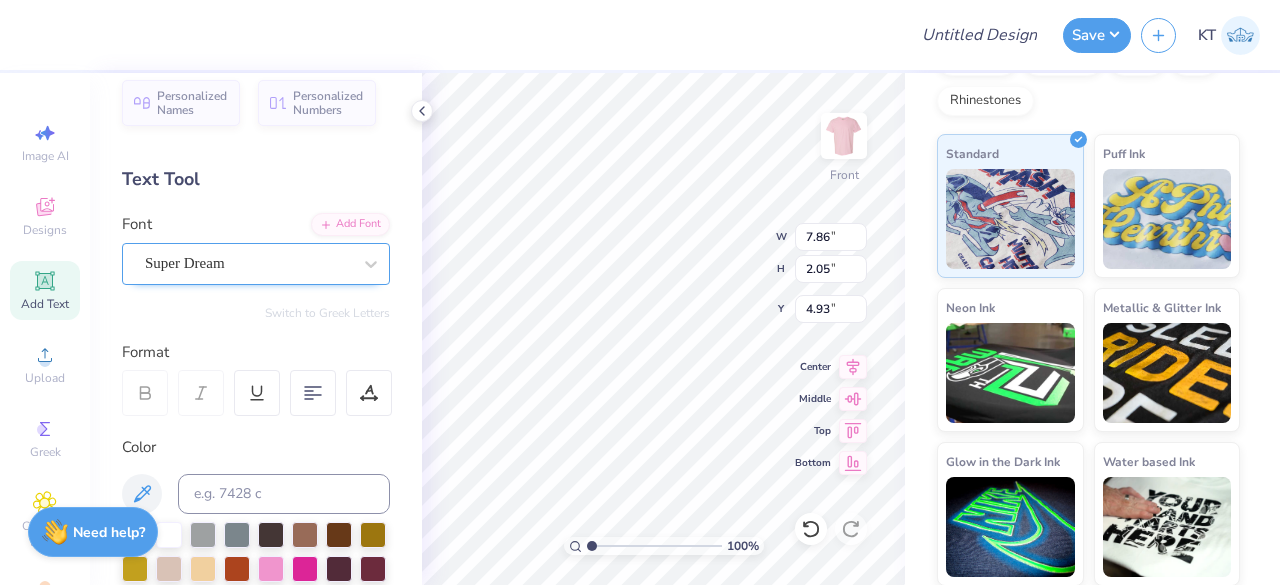 scroll, scrollTop: 16, scrollLeft: 2, axis: both 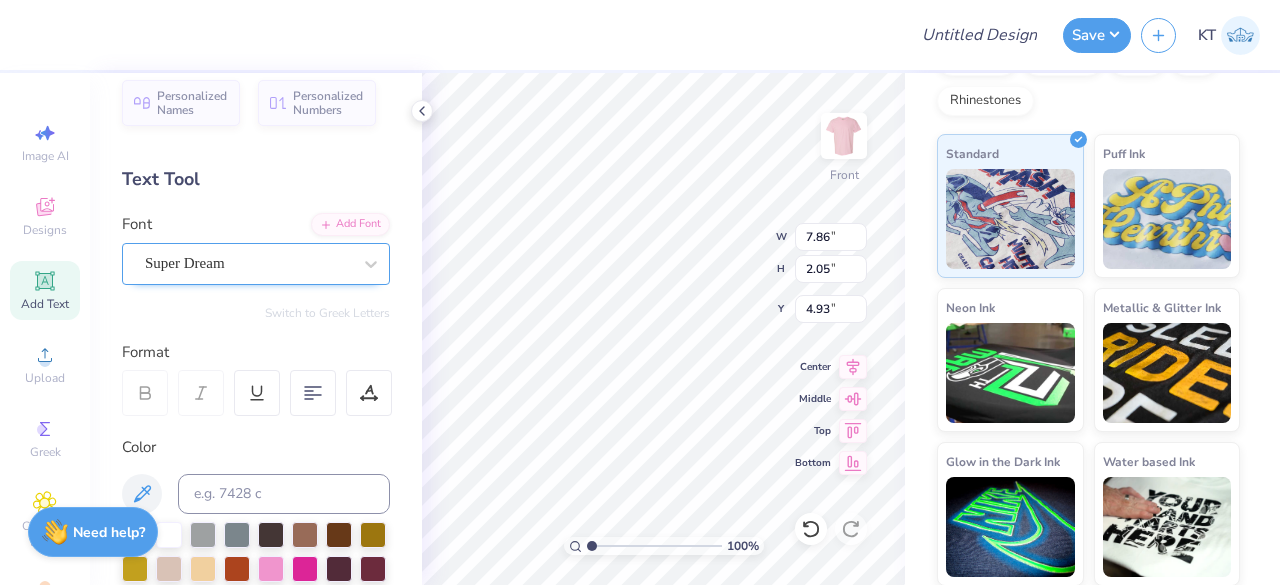 type on "DELIGHT" 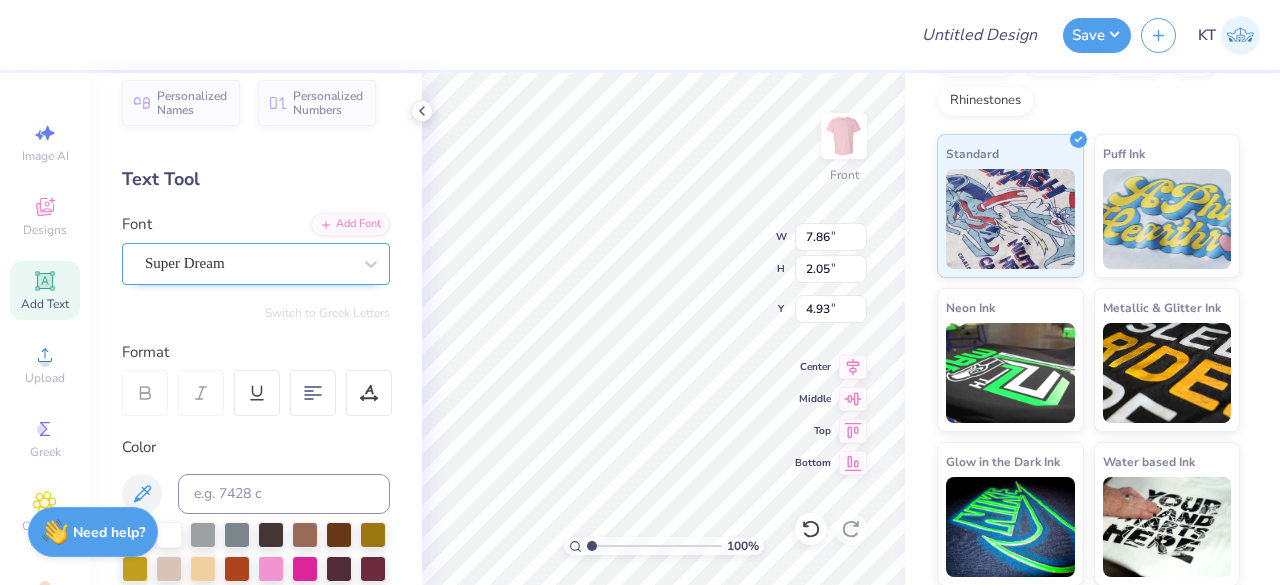 scroll, scrollTop: 16, scrollLeft: 4, axis: both 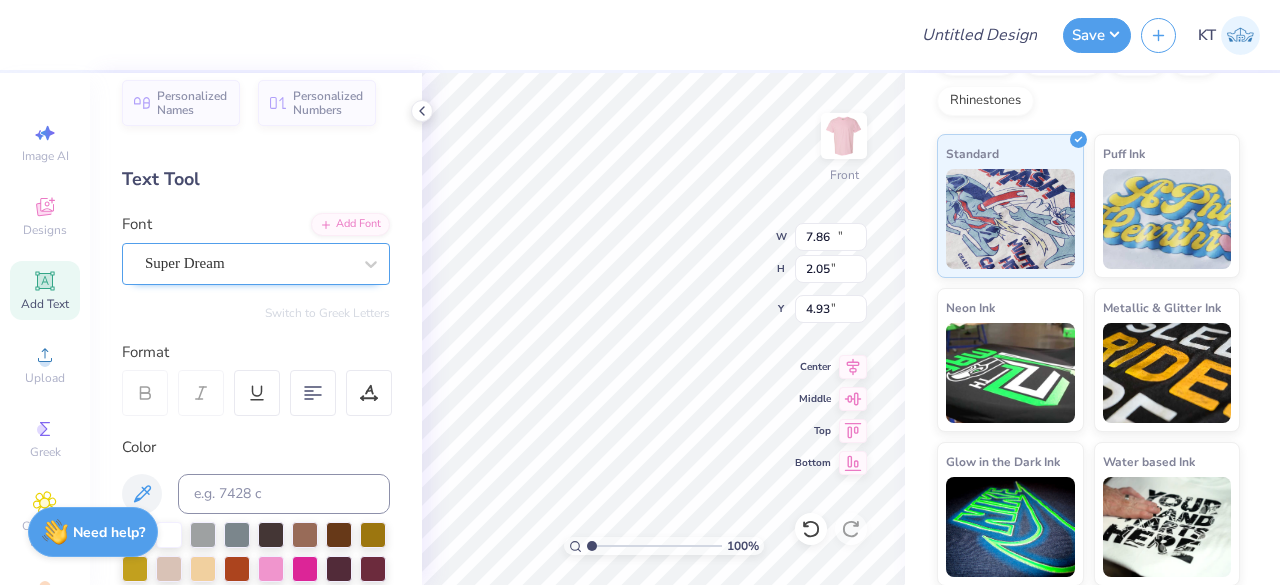 type on "11.99" 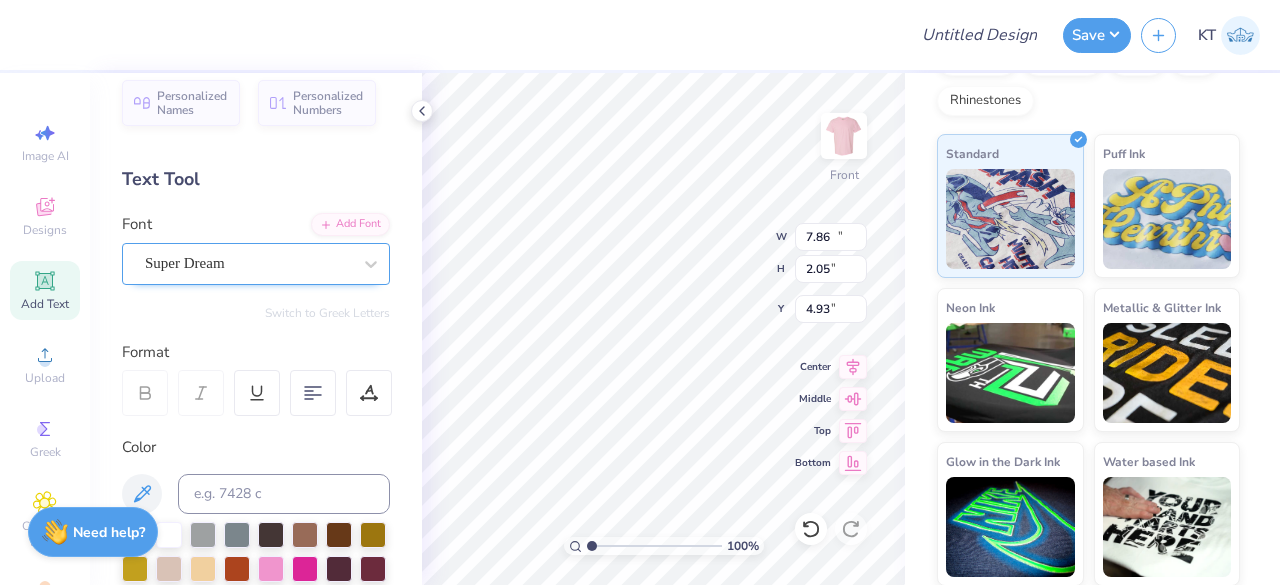 type on "1.65" 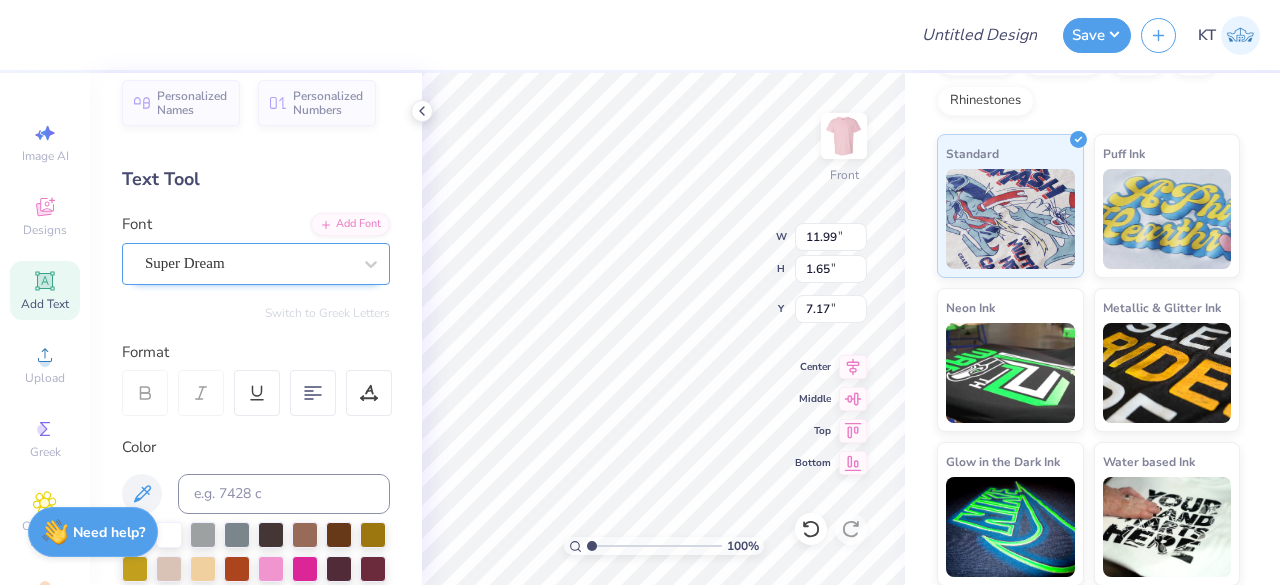 scroll, scrollTop: 16, scrollLeft: 4, axis: both 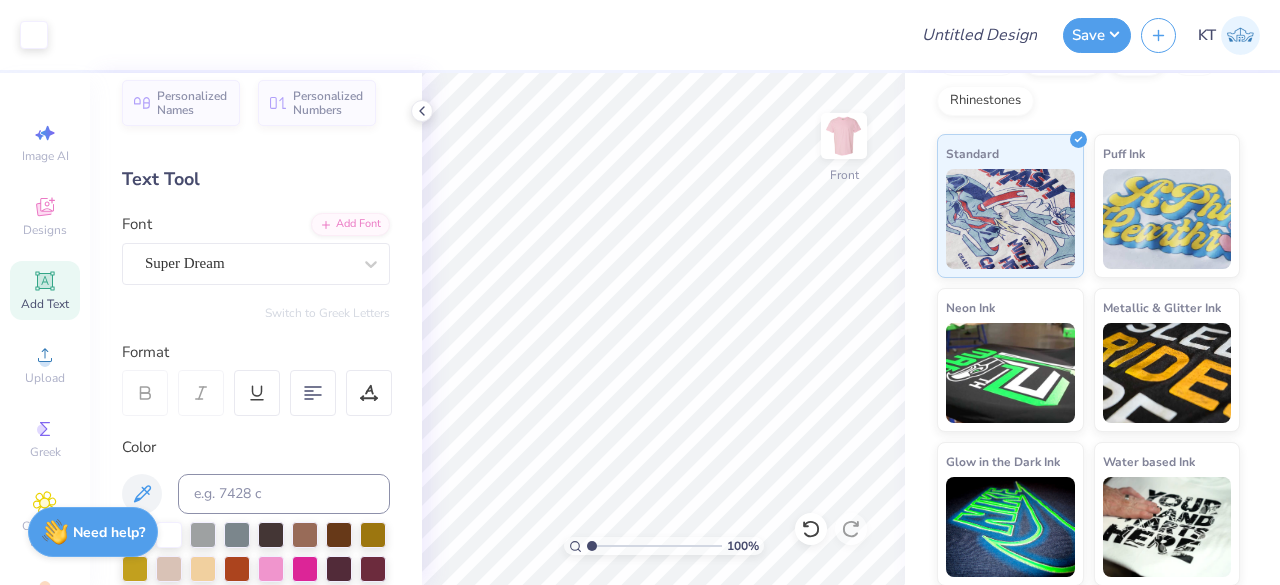 click 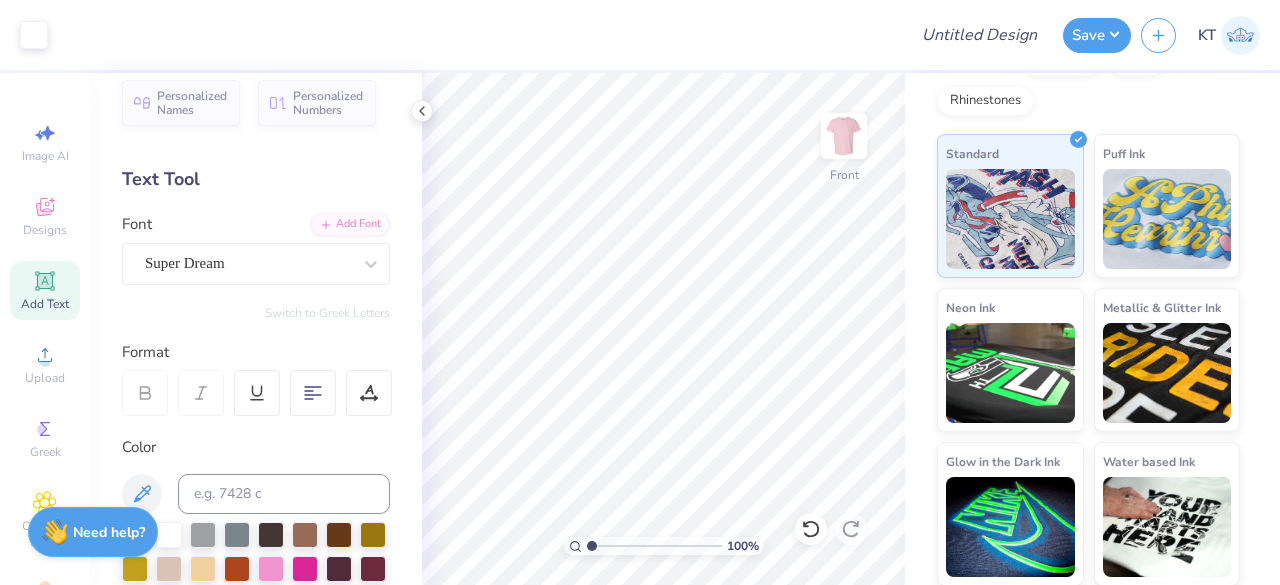 scroll, scrollTop: 102, scrollLeft: 0, axis: vertical 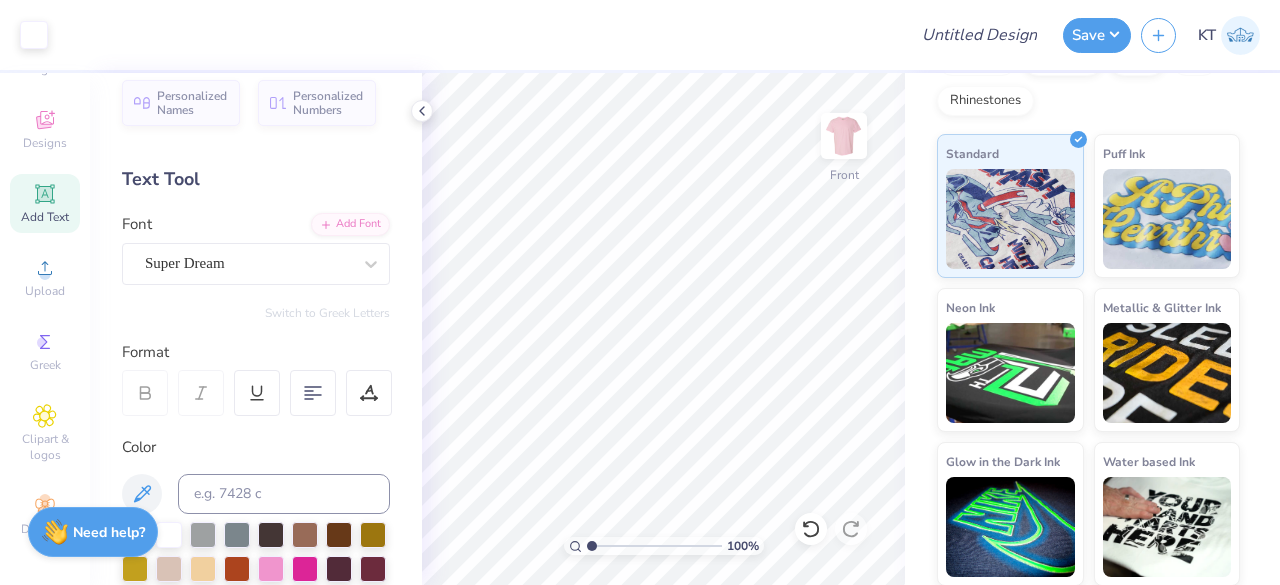 click on "Add Text" at bounding box center (45, 217) 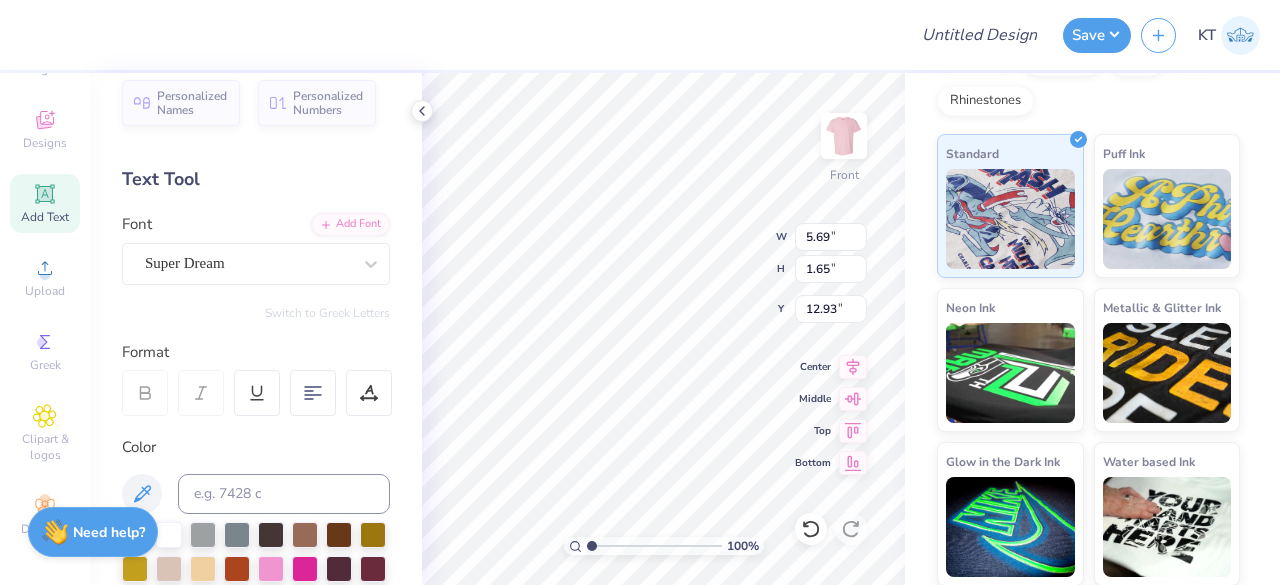 scroll, scrollTop: 16, scrollLeft: 2, axis: both 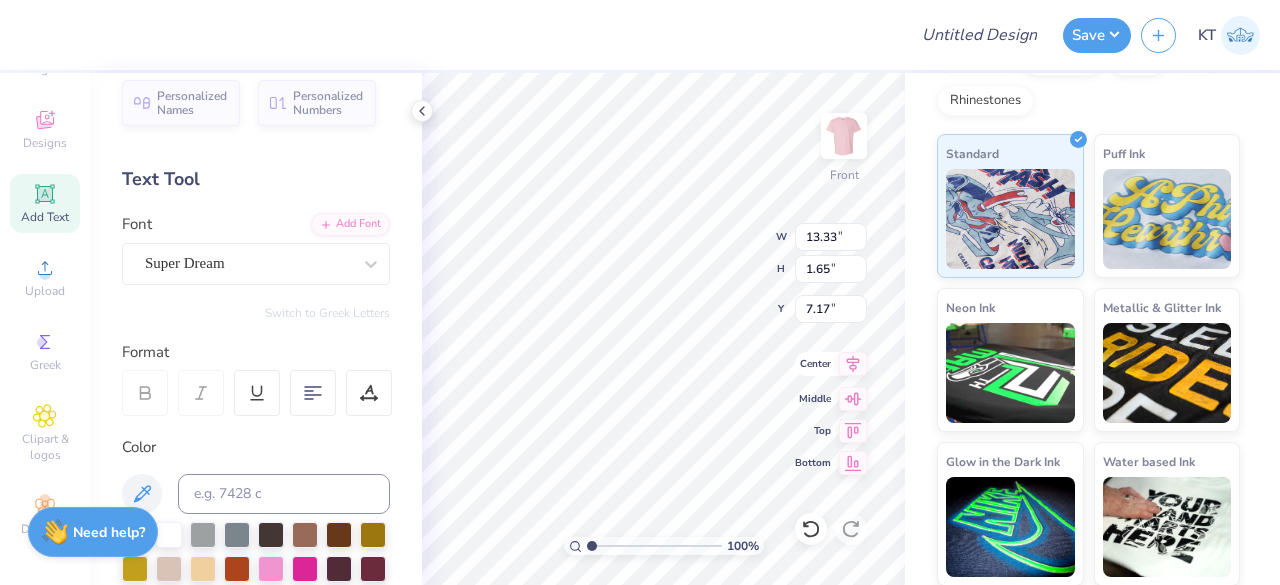 click 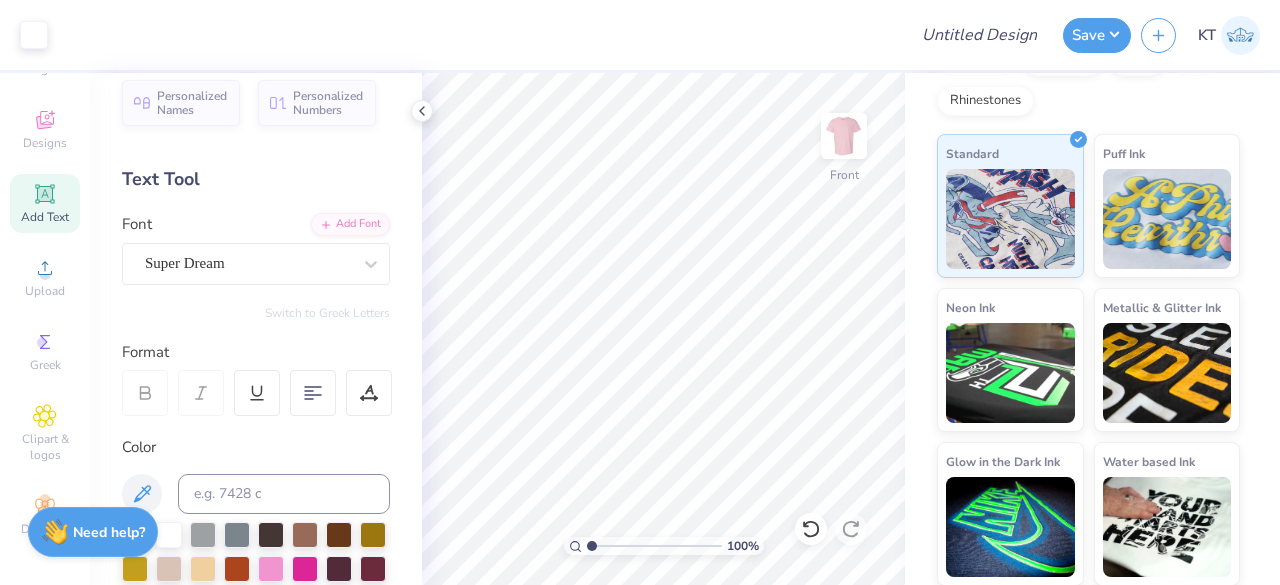 click on "Add Text" at bounding box center (45, 203) 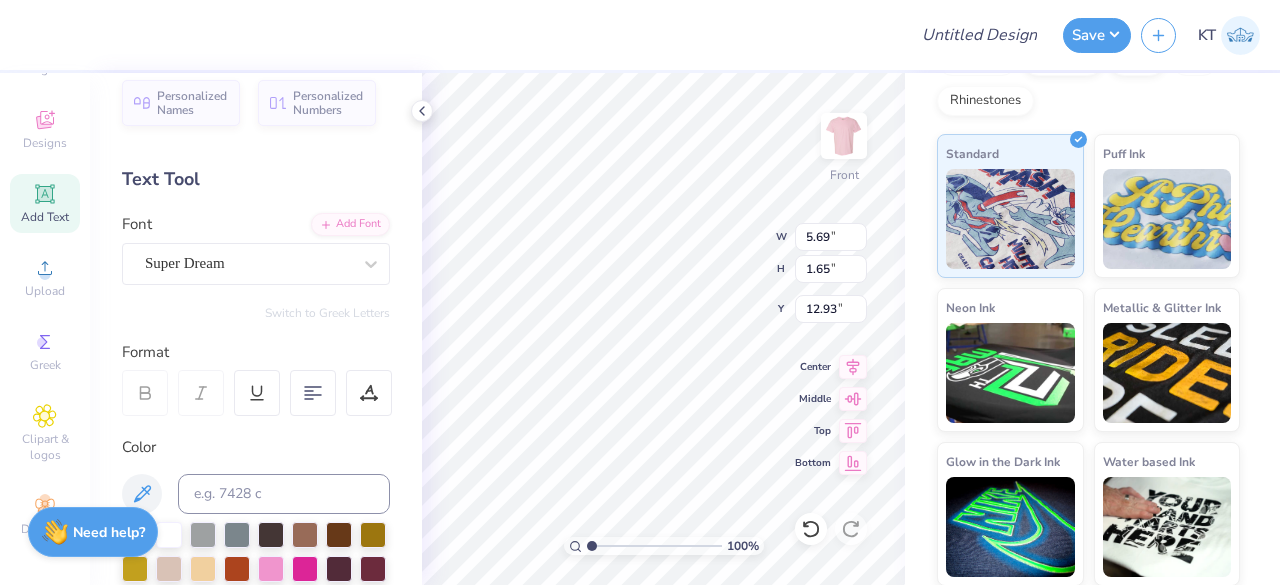 scroll, scrollTop: 16, scrollLeft: 2, axis: both 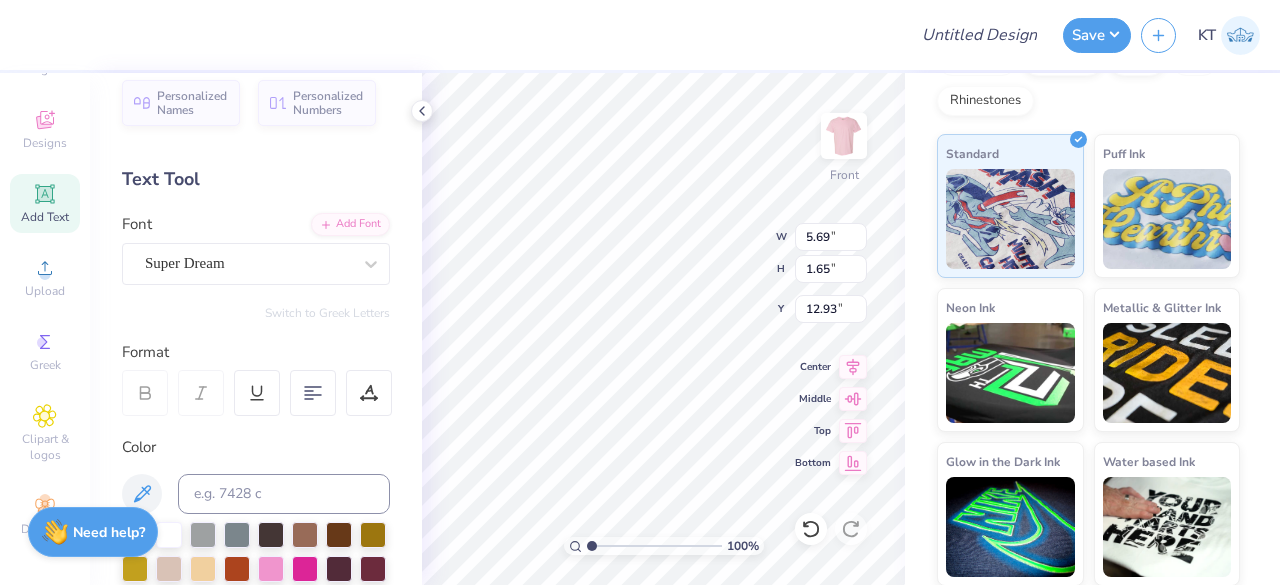 type on "g" 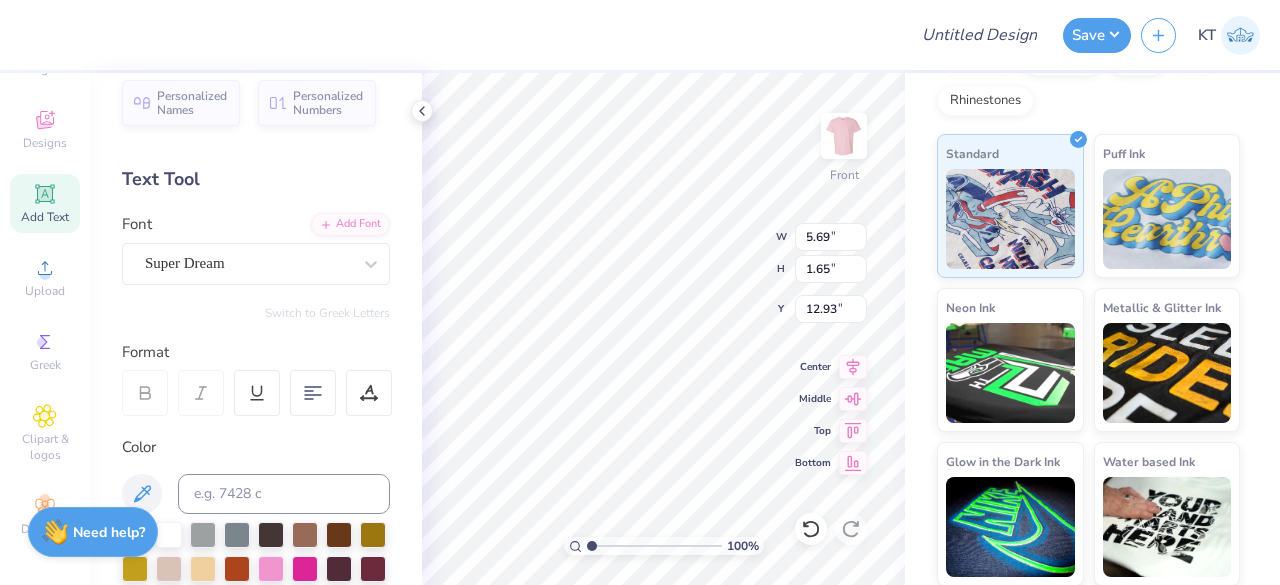 scroll, scrollTop: 15, scrollLeft: 5, axis: both 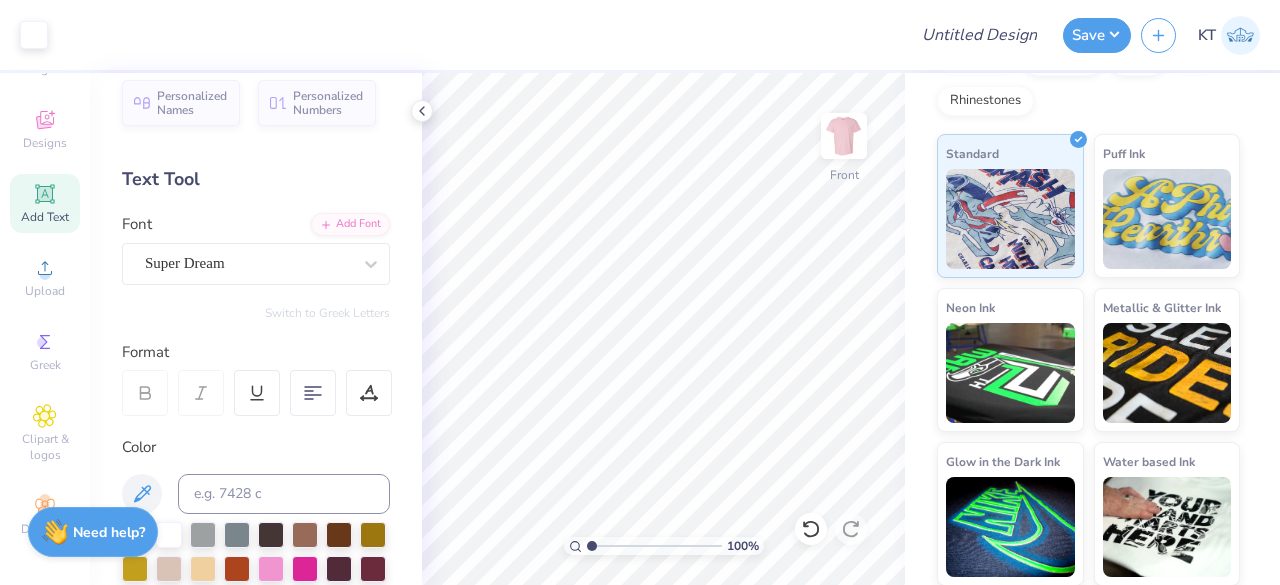 click on "Add Text" at bounding box center (45, 203) 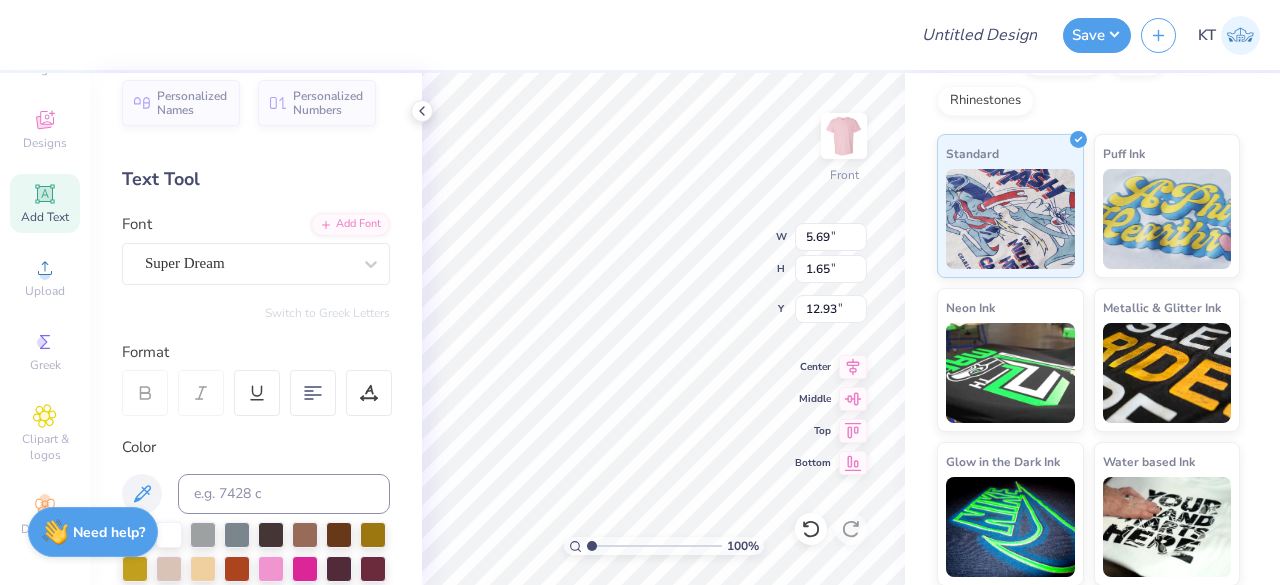 scroll, scrollTop: 16, scrollLeft: 2, axis: both 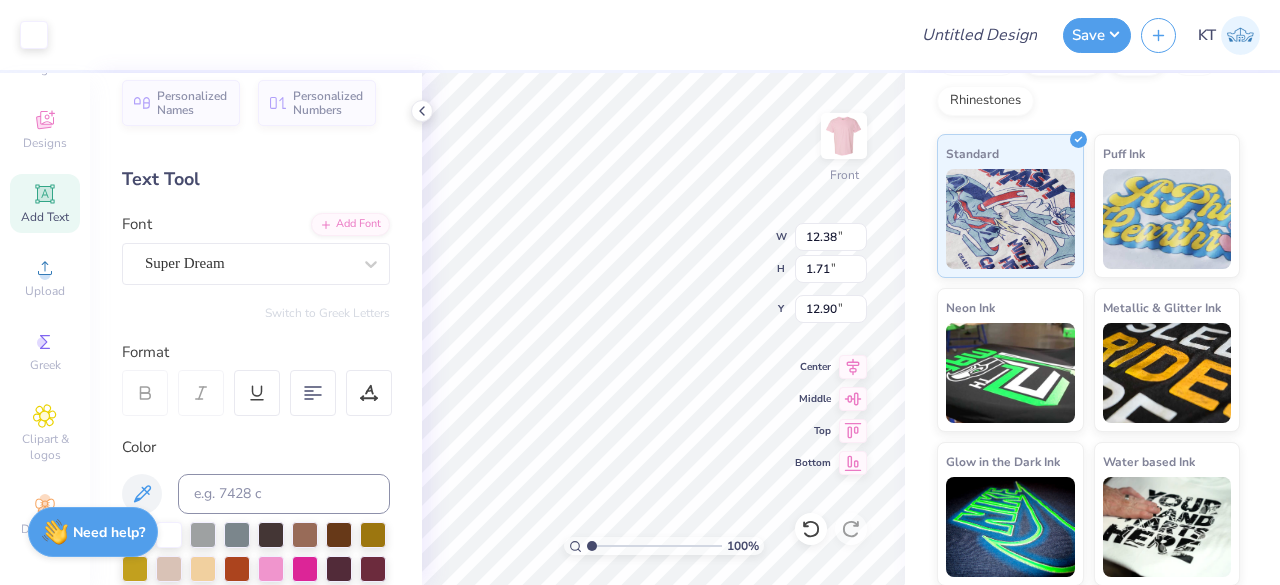 type on "12.38" 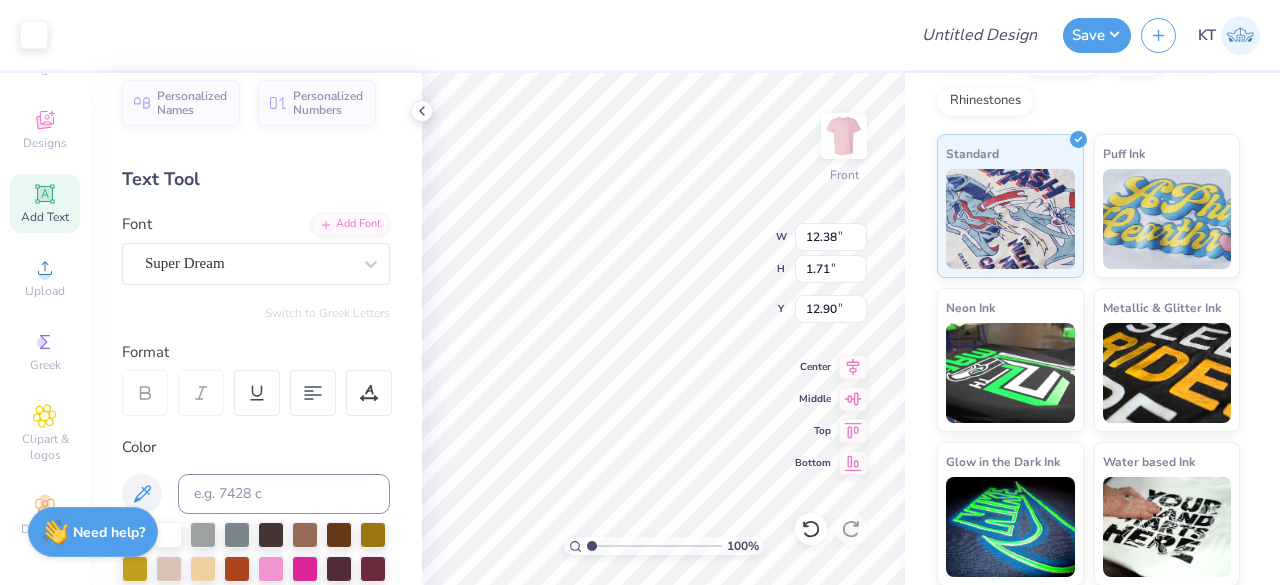 type on "1.71" 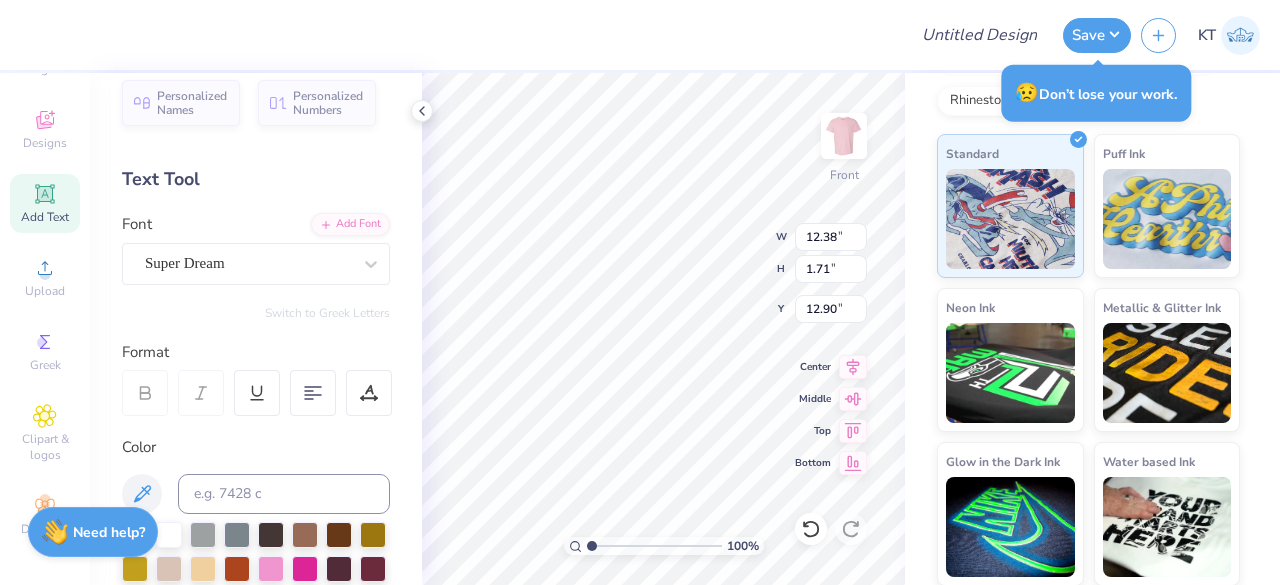 scroll, scrollTop: 16, scrollLeft: 2, axis: both 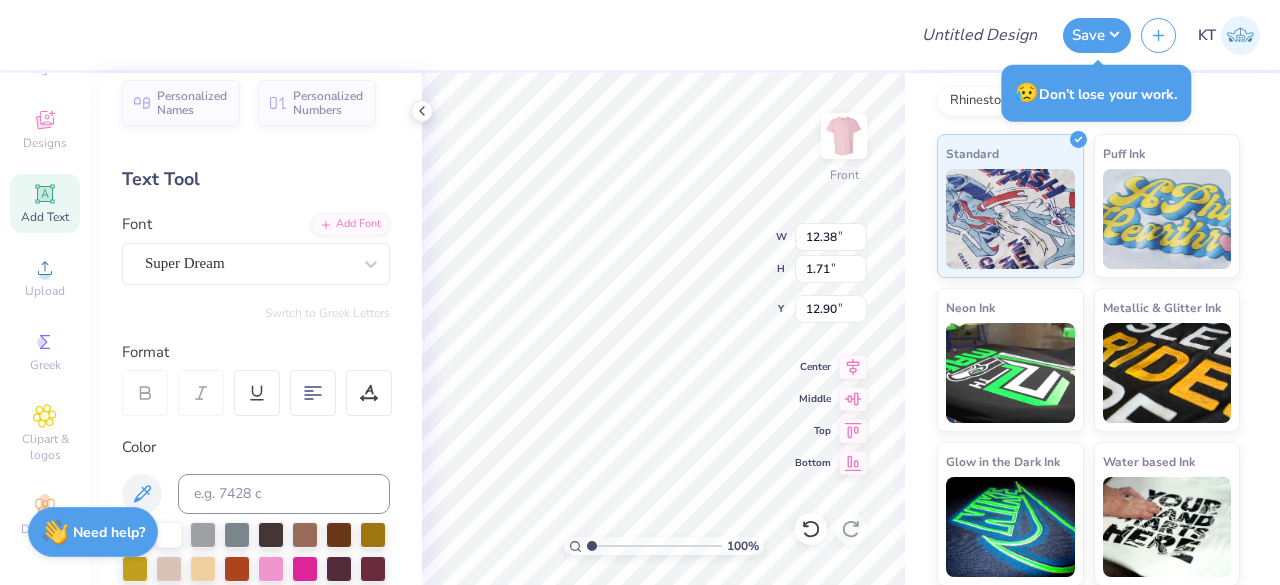 click on "Personalized Names Personalized Numbers Text Tool  Add Font Font Super Dream Switch to Greek Letters Format Color Styles Text Shape" at bounding box center (256, 329) 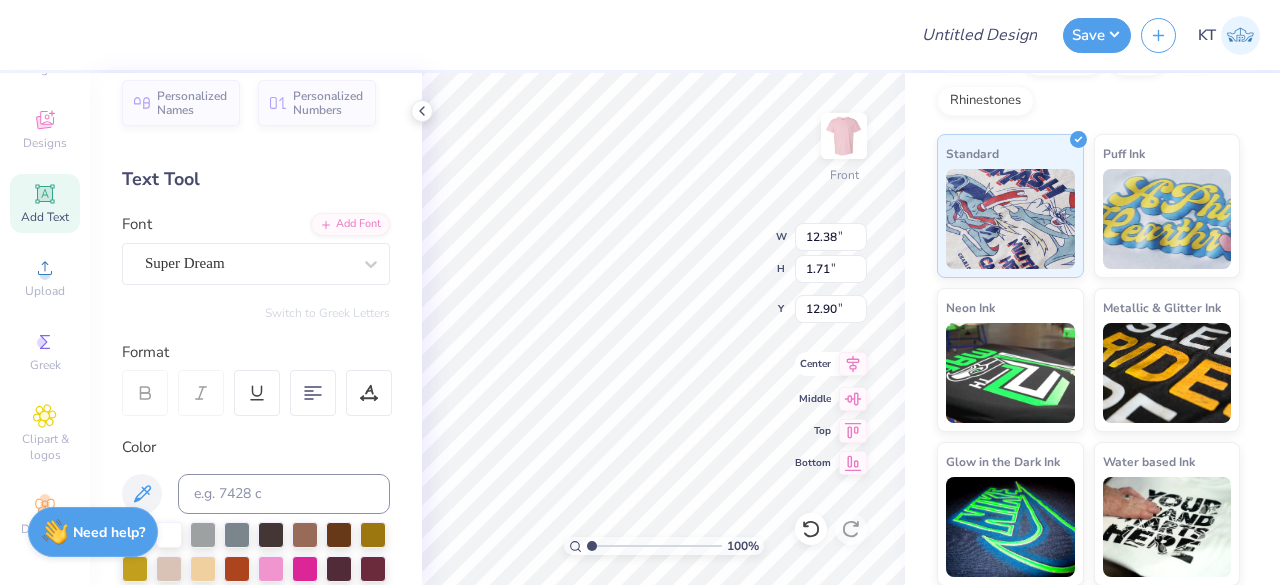 type on "13.10" 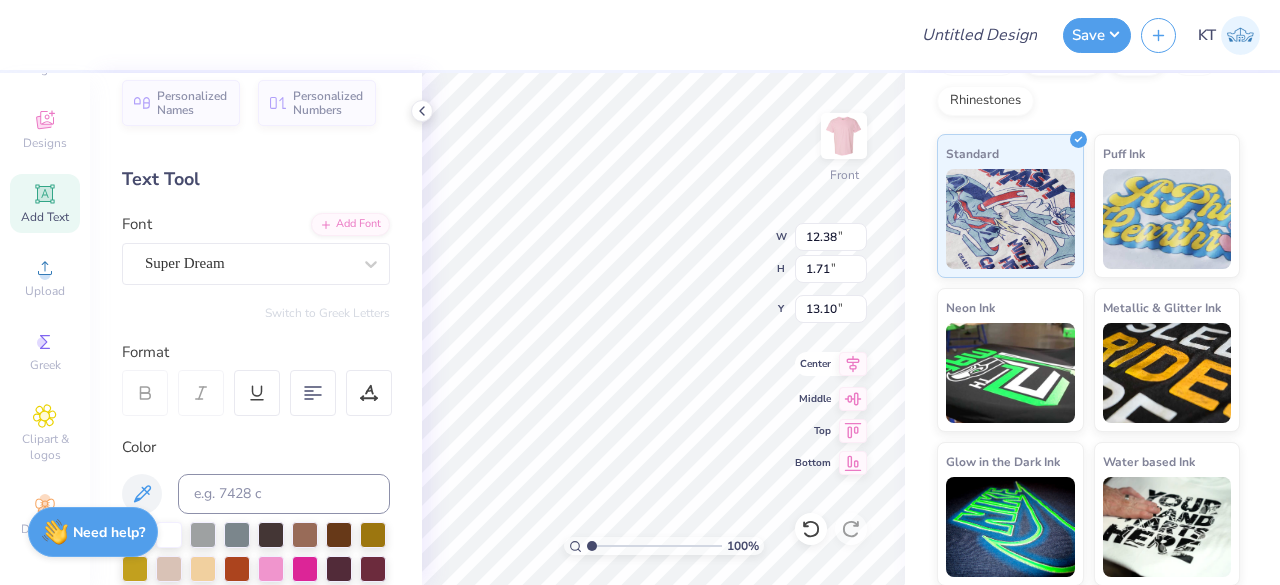 scroll, scrollTop: 0, scrollLeft: 0, axis: both 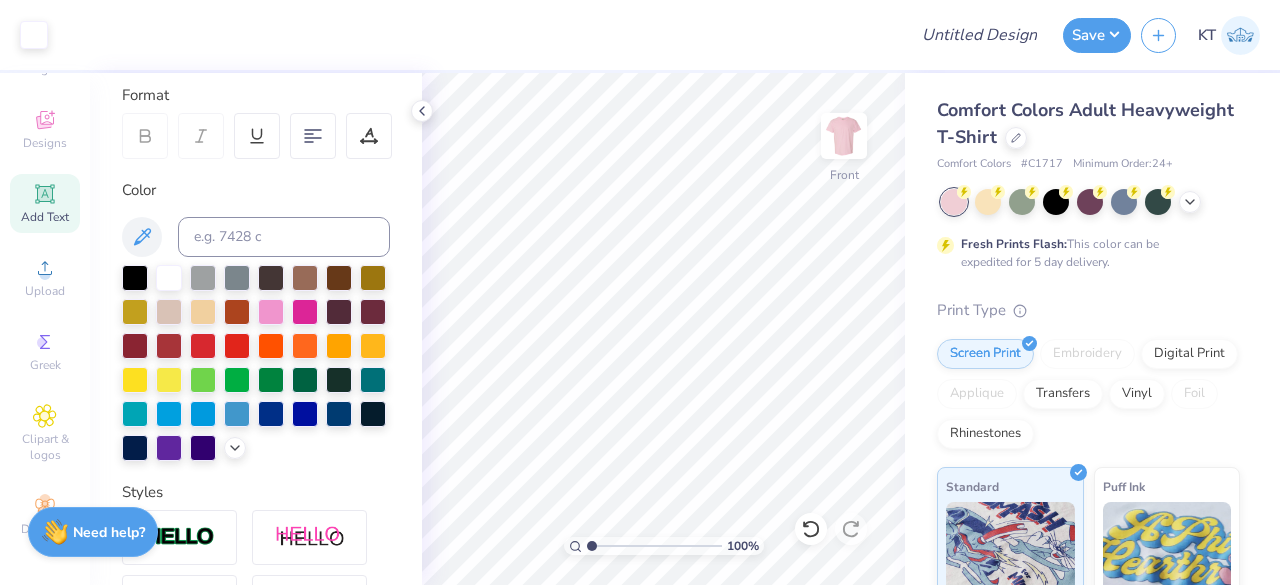 click 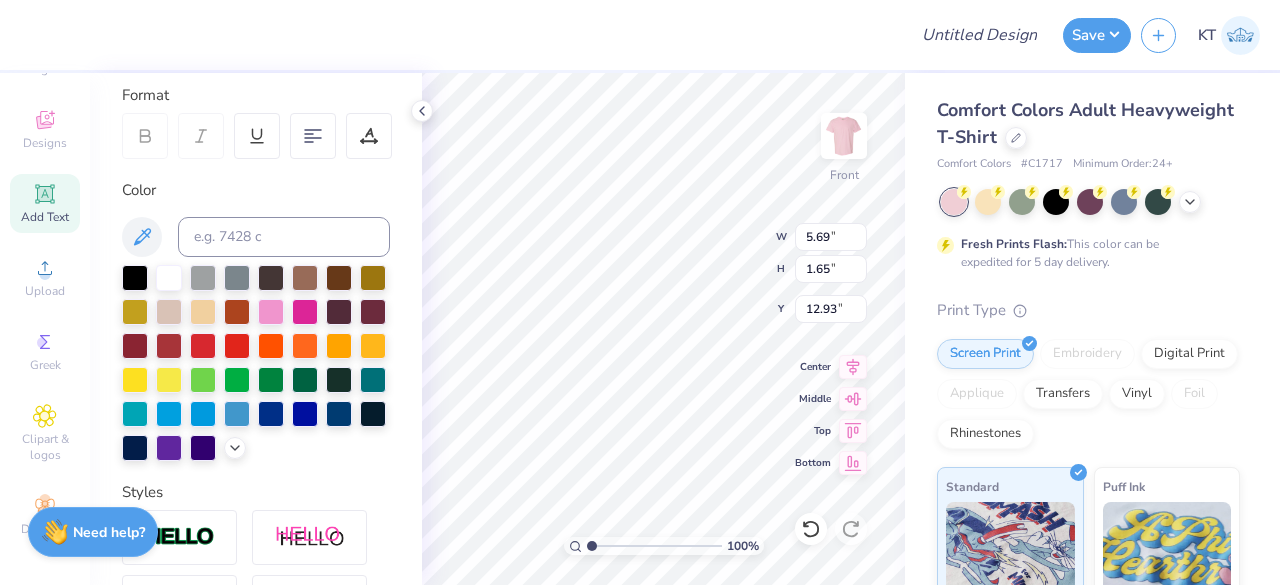 scroll, scrollTop: 16, scrollLeft: 3, axis: both 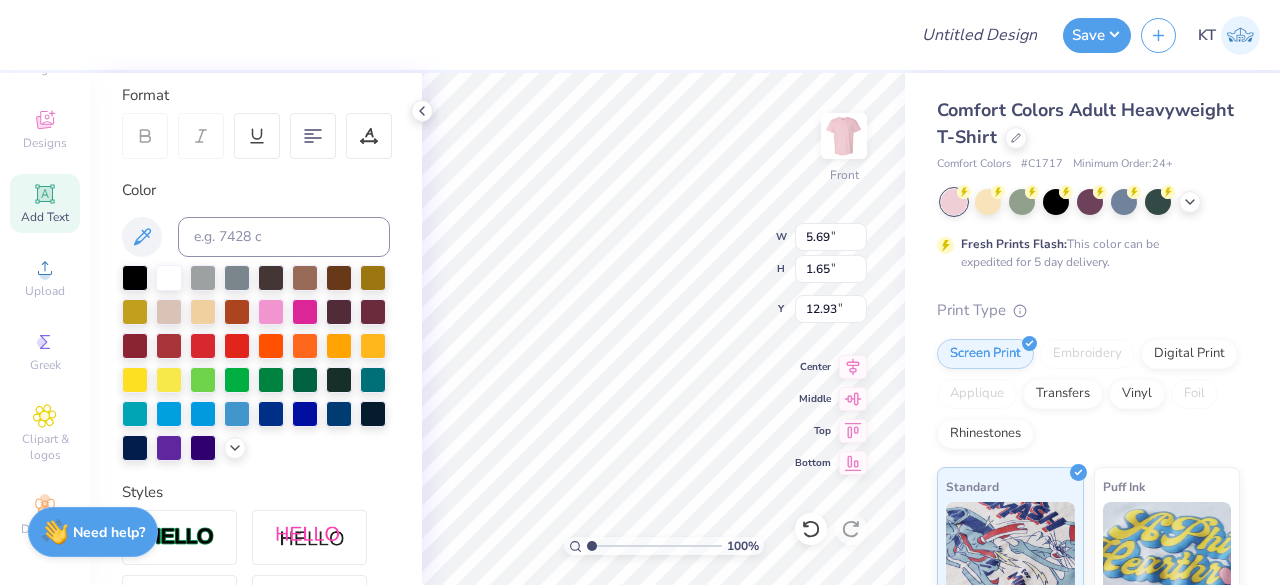 type on "T" 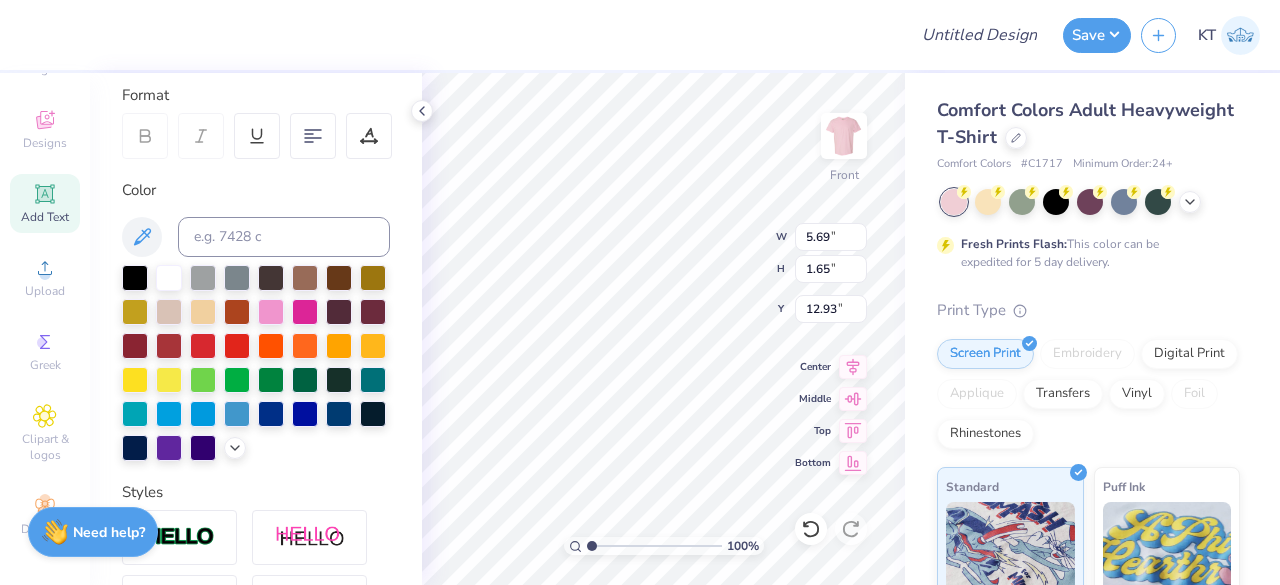 type on "YOUR HEART" 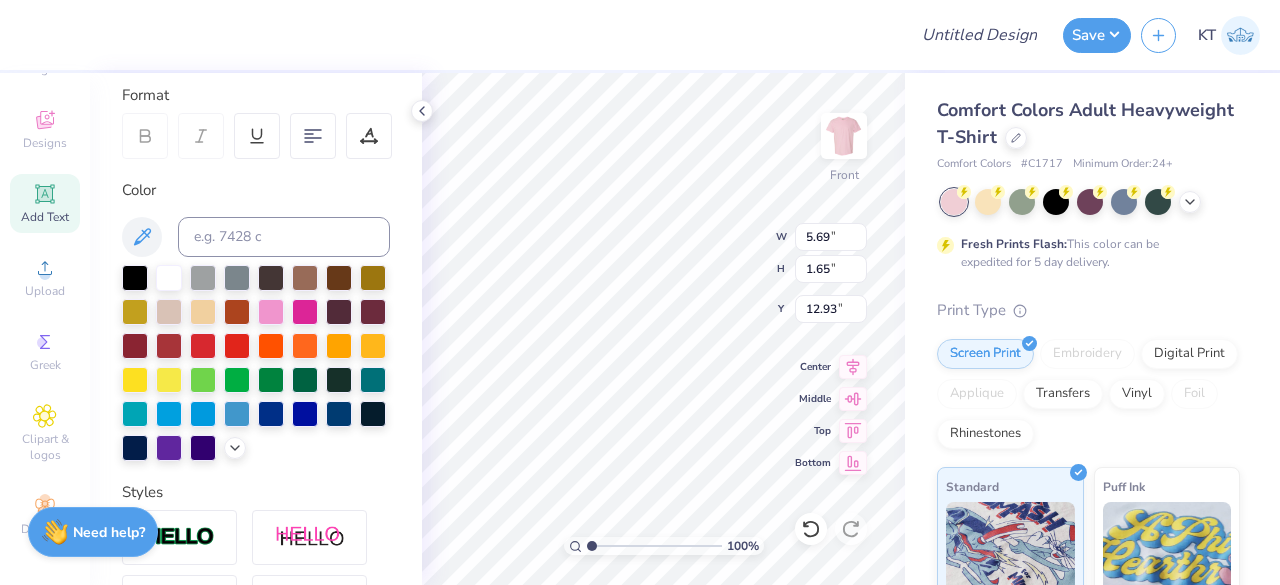 scroll, scrollTop: 16, scrollLeft: 6, axis: both 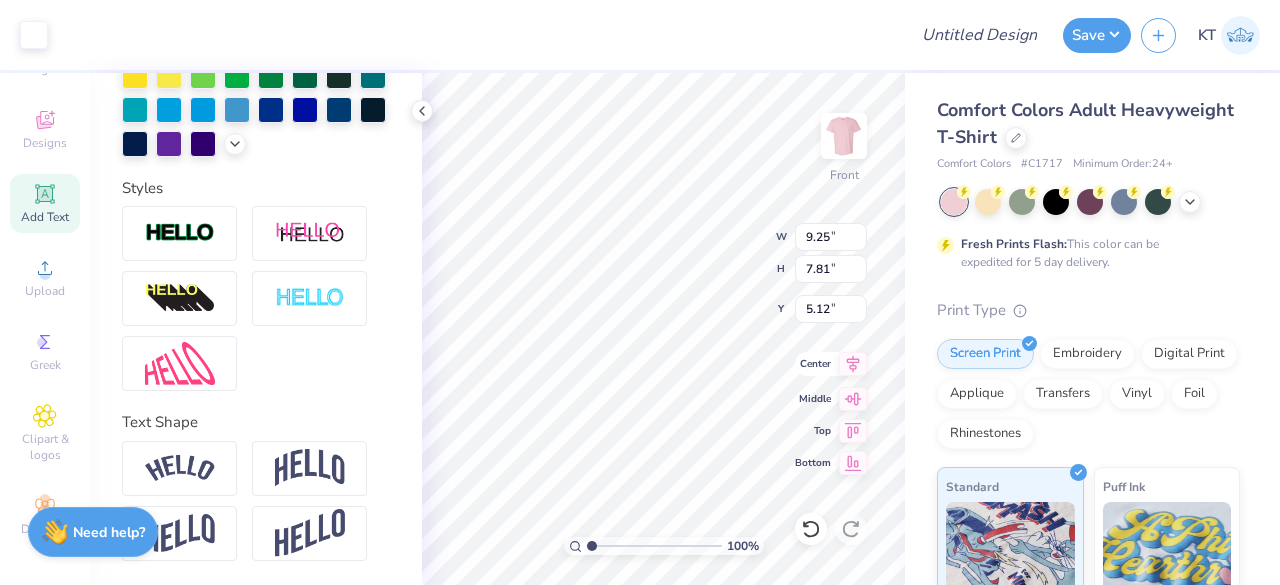 click 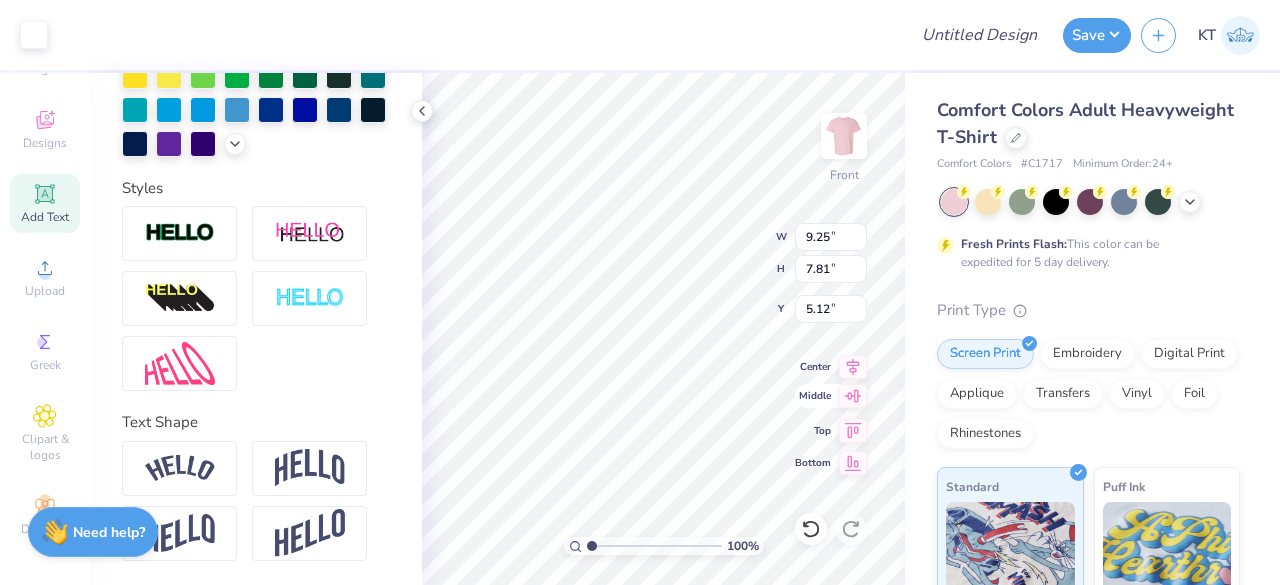 click 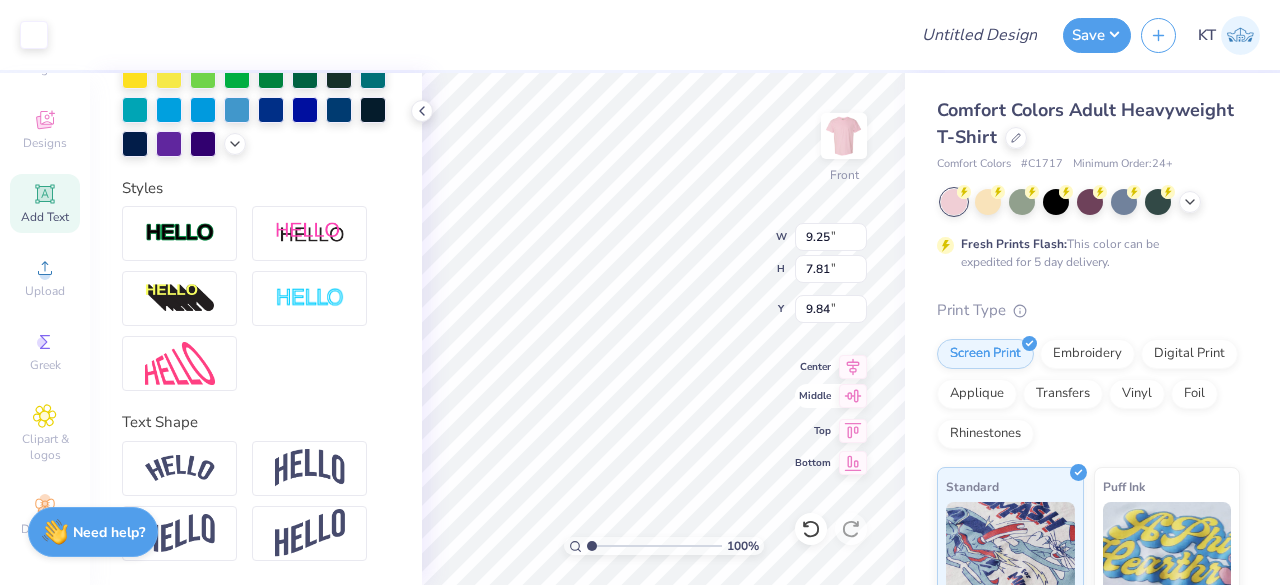 type on "9.84" 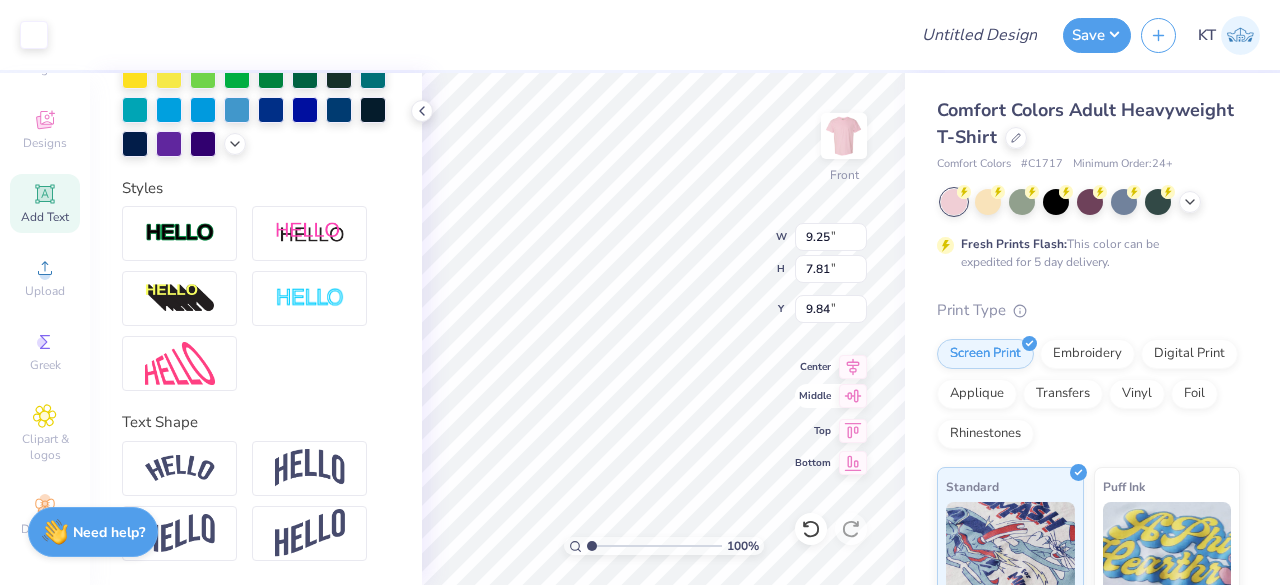 click 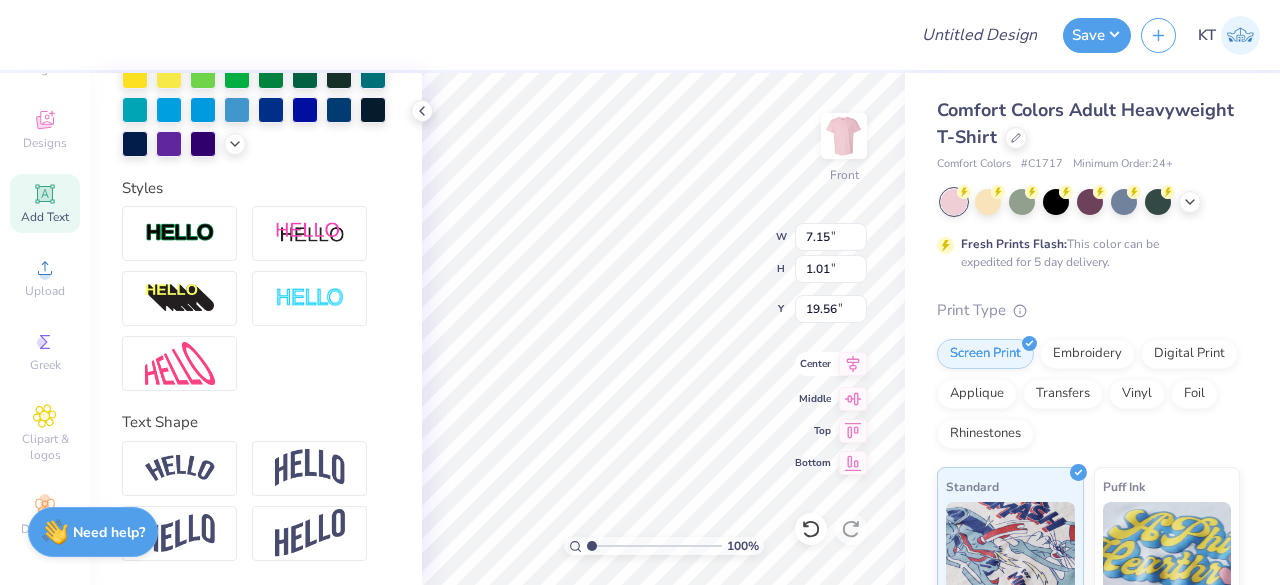 click 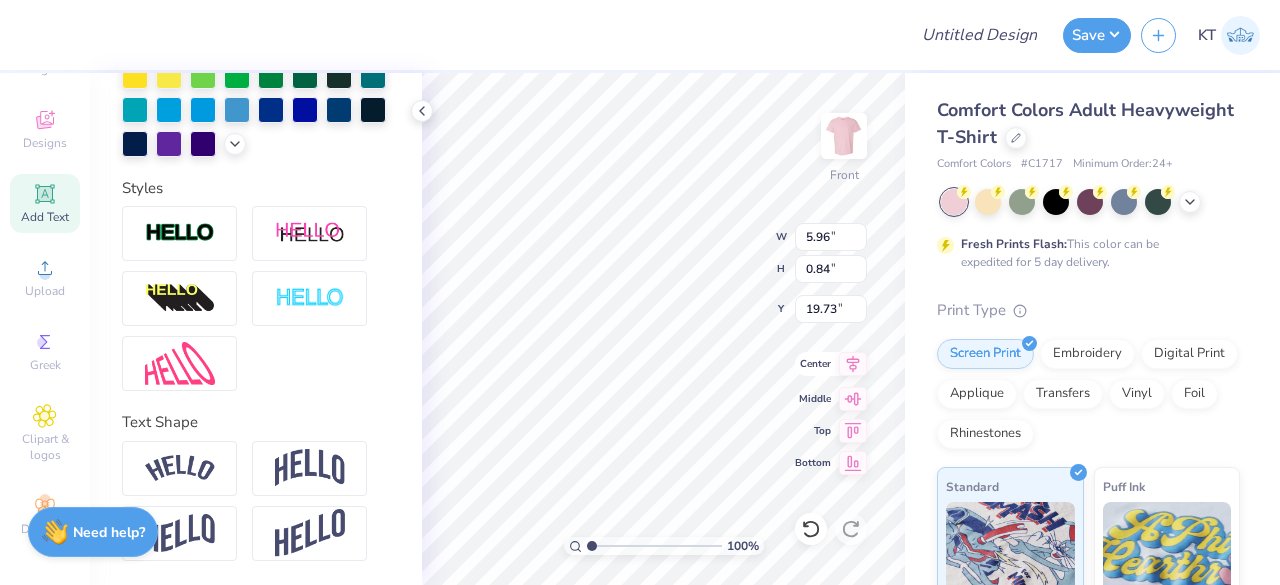 type on "5.96" 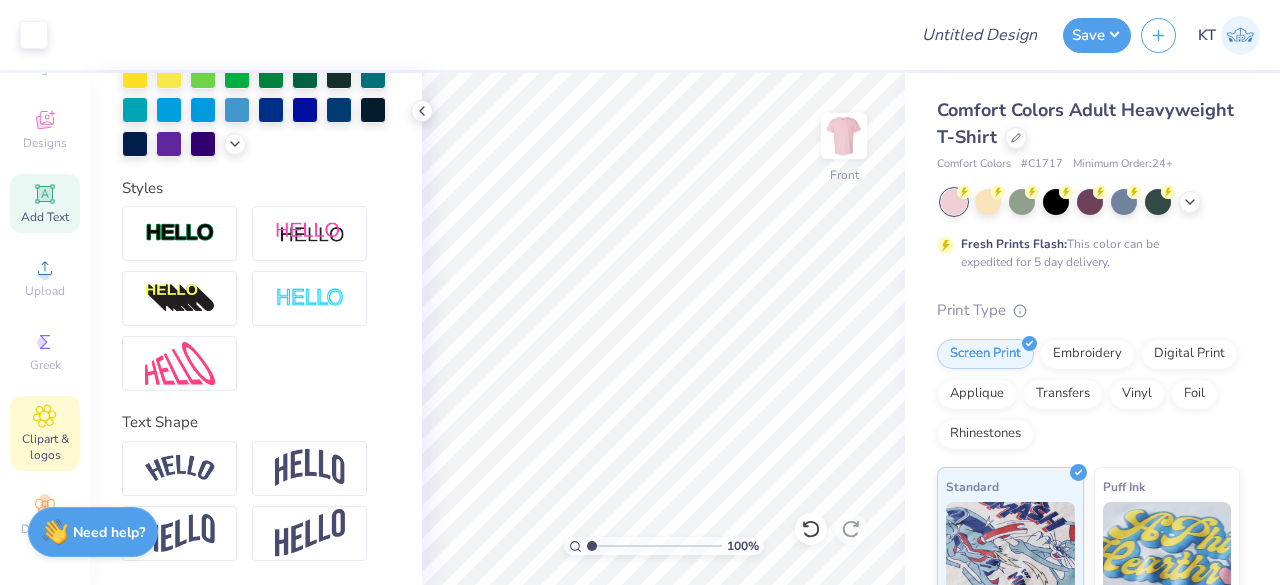click 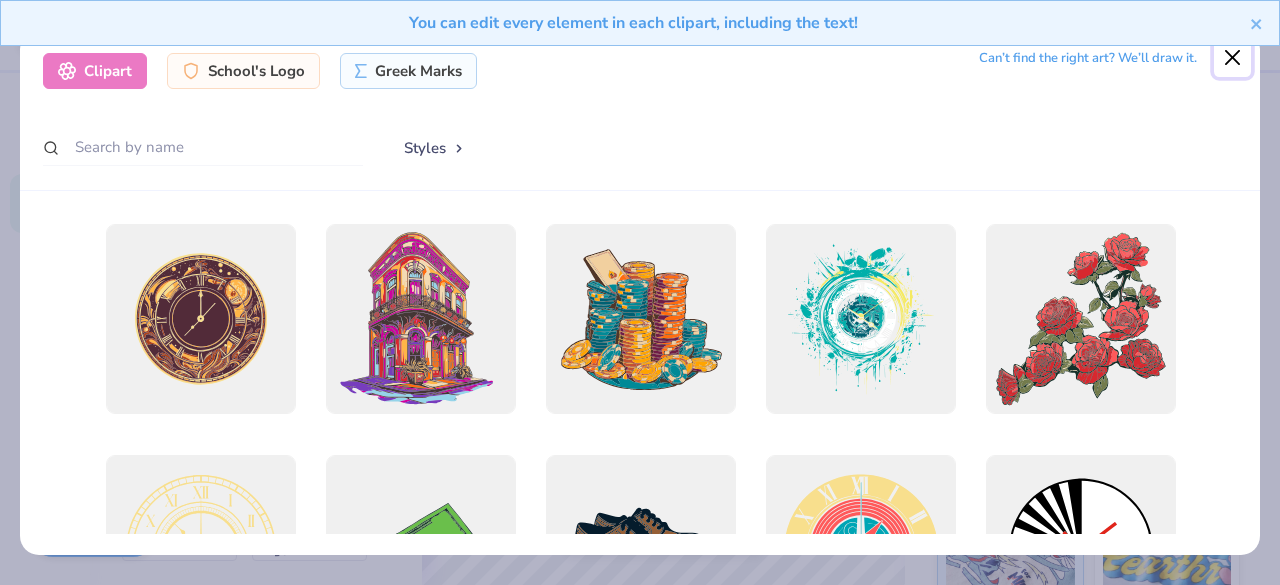 click at bounding box center [1233, 58] 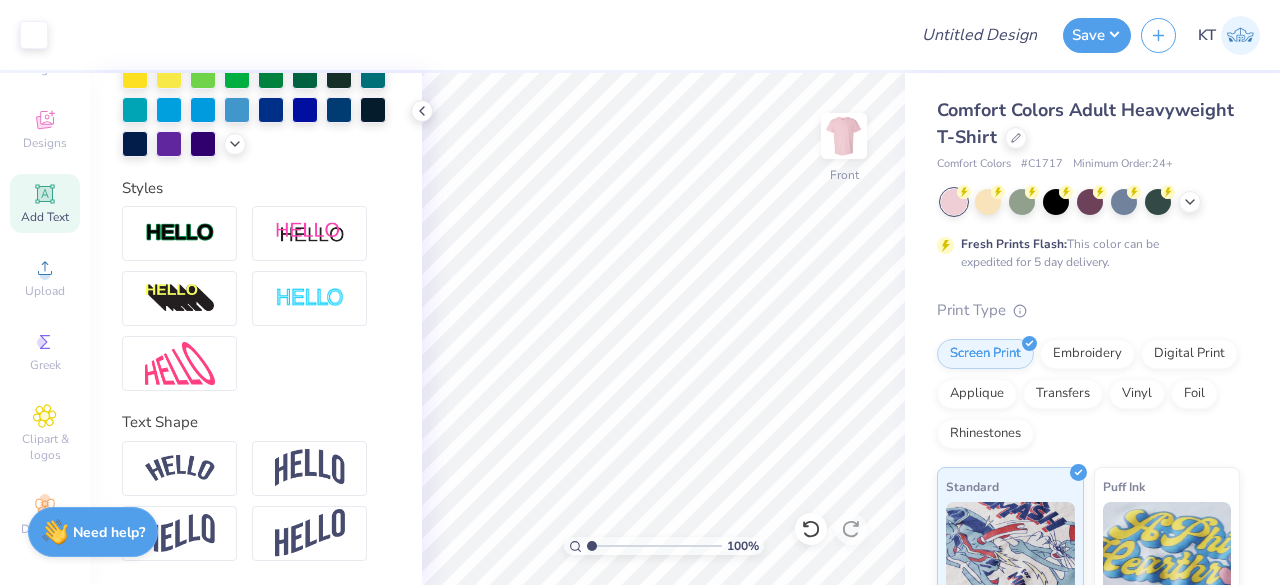 scroll, scrollTop: 0, scrollLeft: 0, axis: both 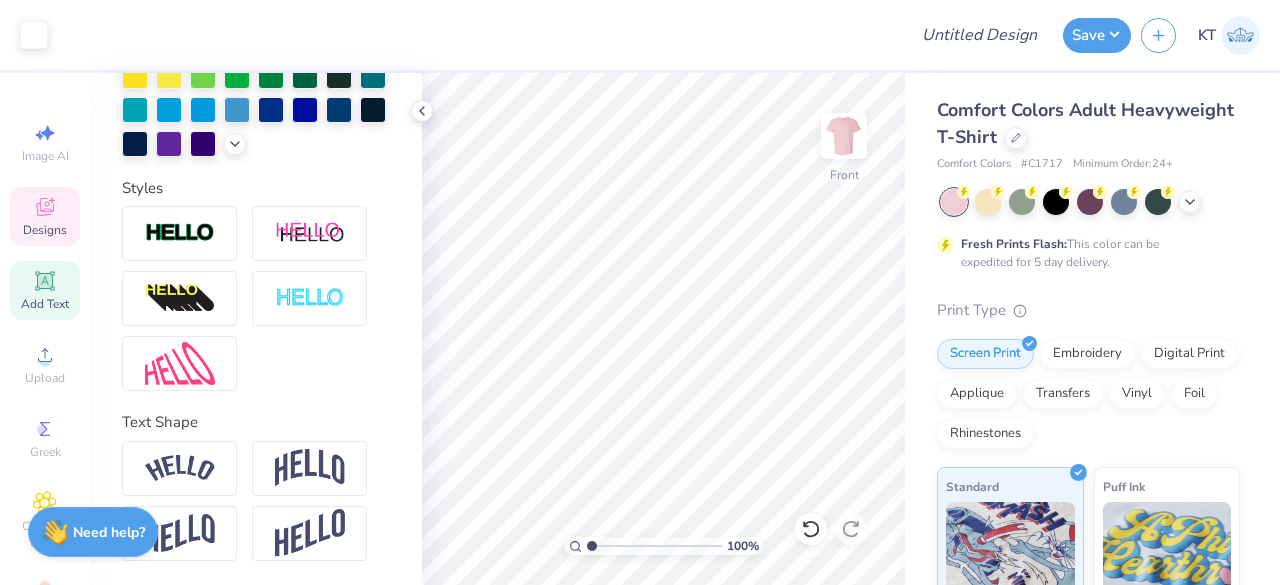 click 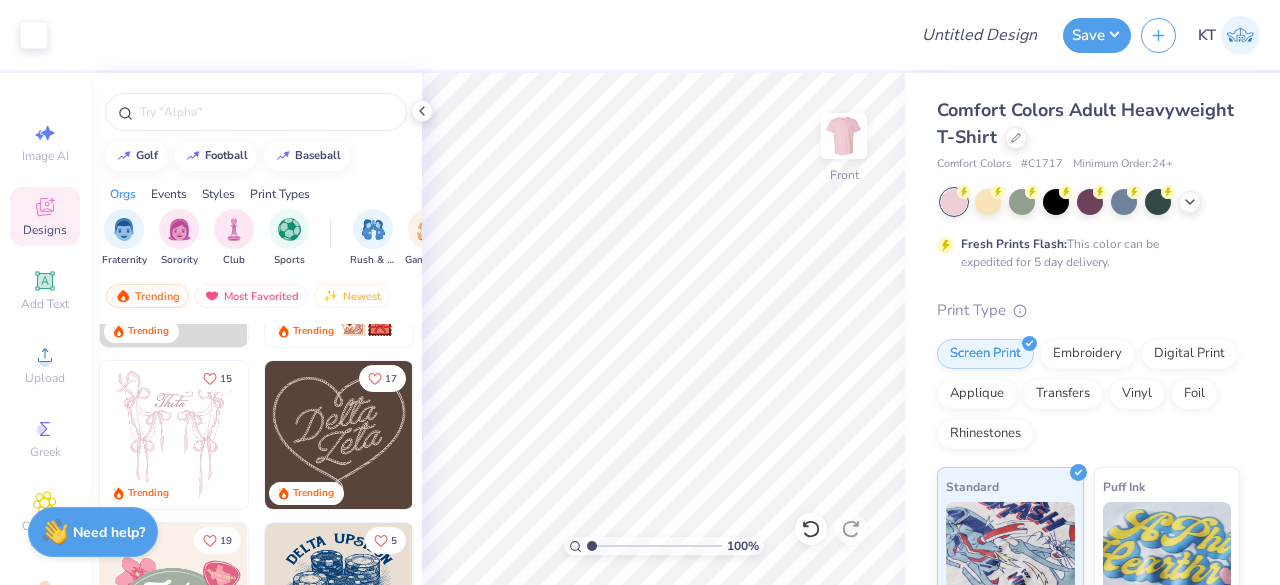 scroll, scrollTop: 289, scrollLeft: 0, axis: vertical 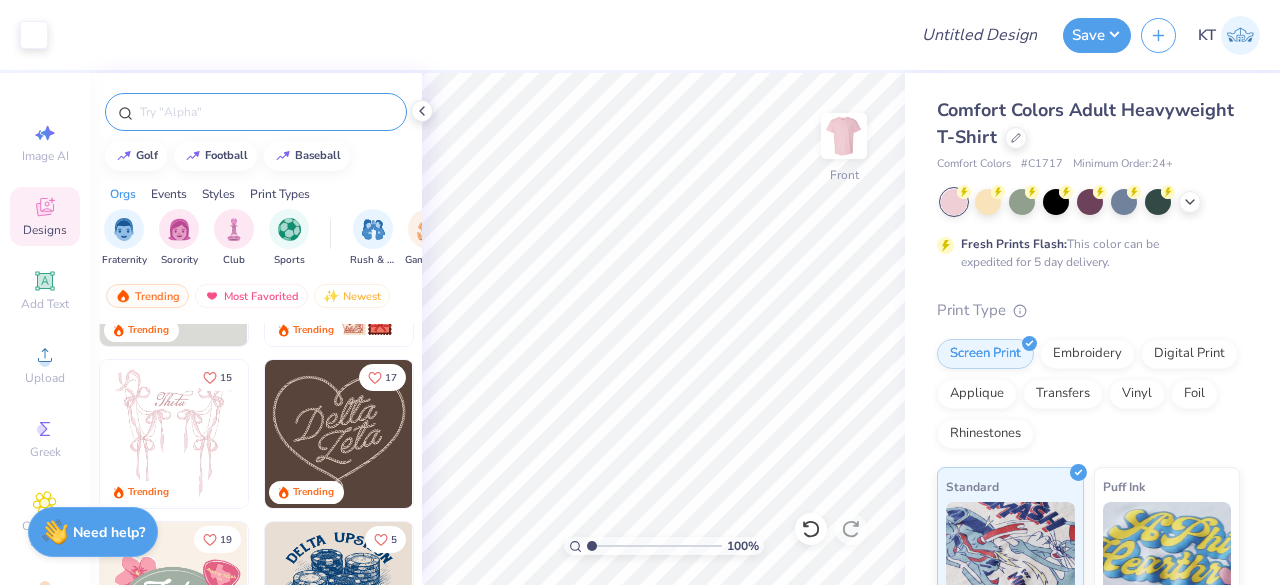 click at bounding box center [266, 112] 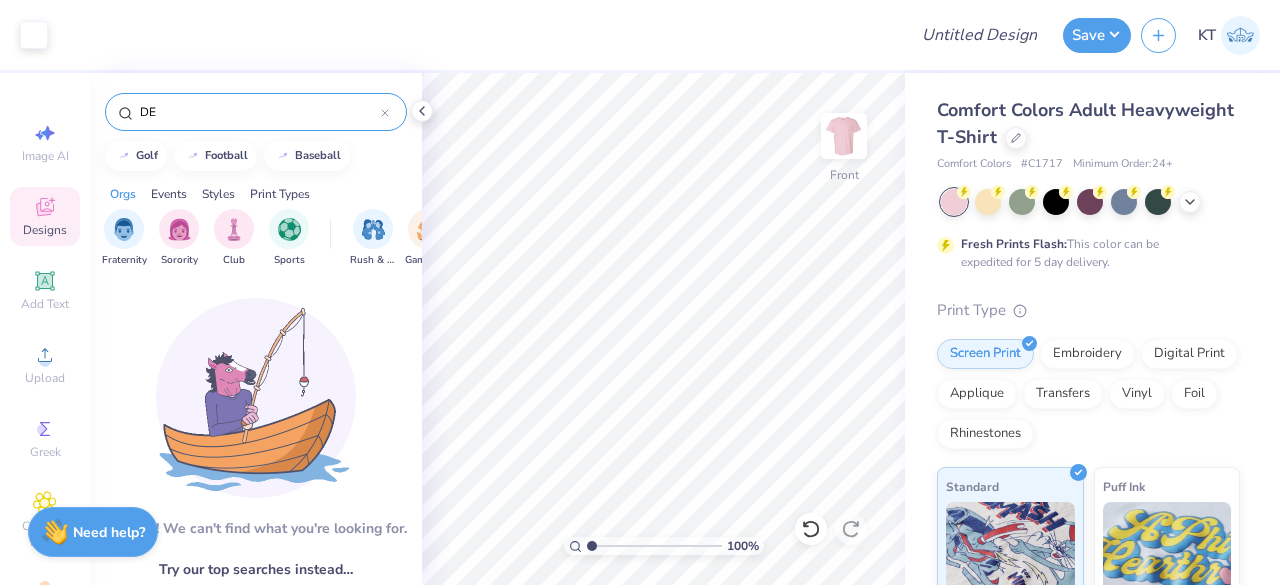 type on "D" 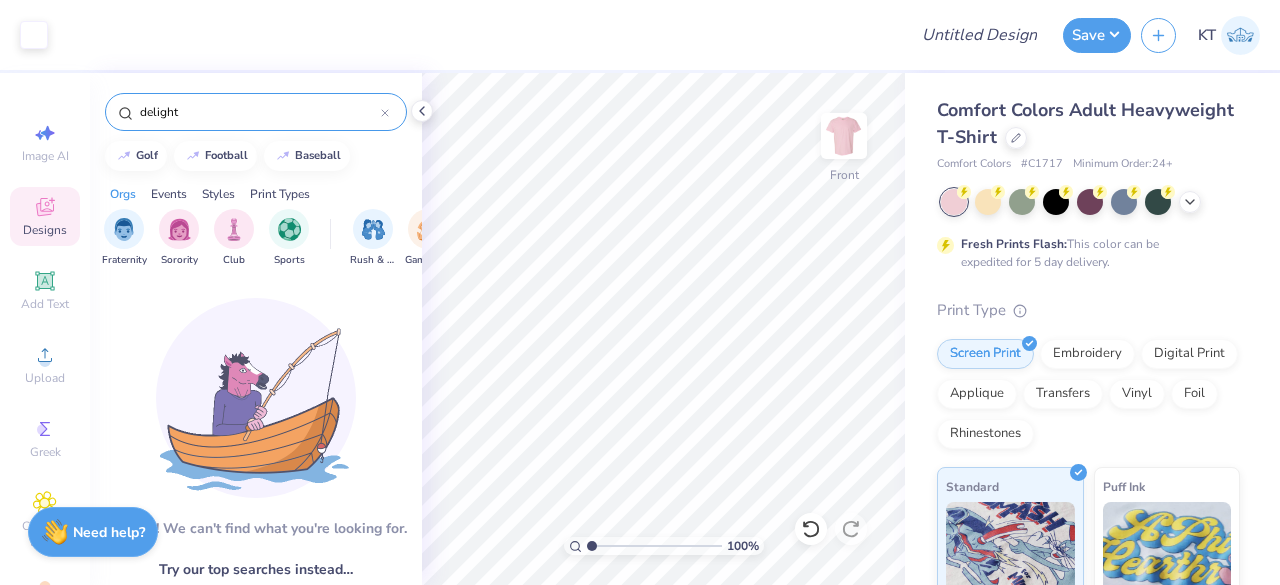 drag, startPoint x: 197, startPoint y: 105, endPoint x: 119, endPoint y: 113, distance: 78.40918 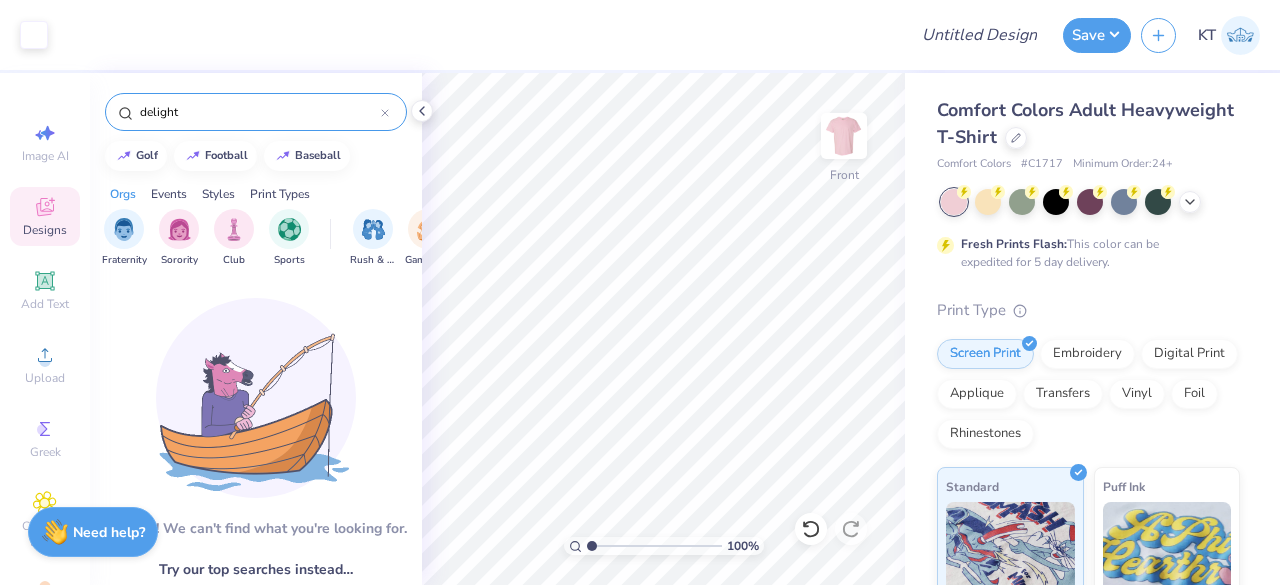 click on "delight" at bounding box center [256, 112] 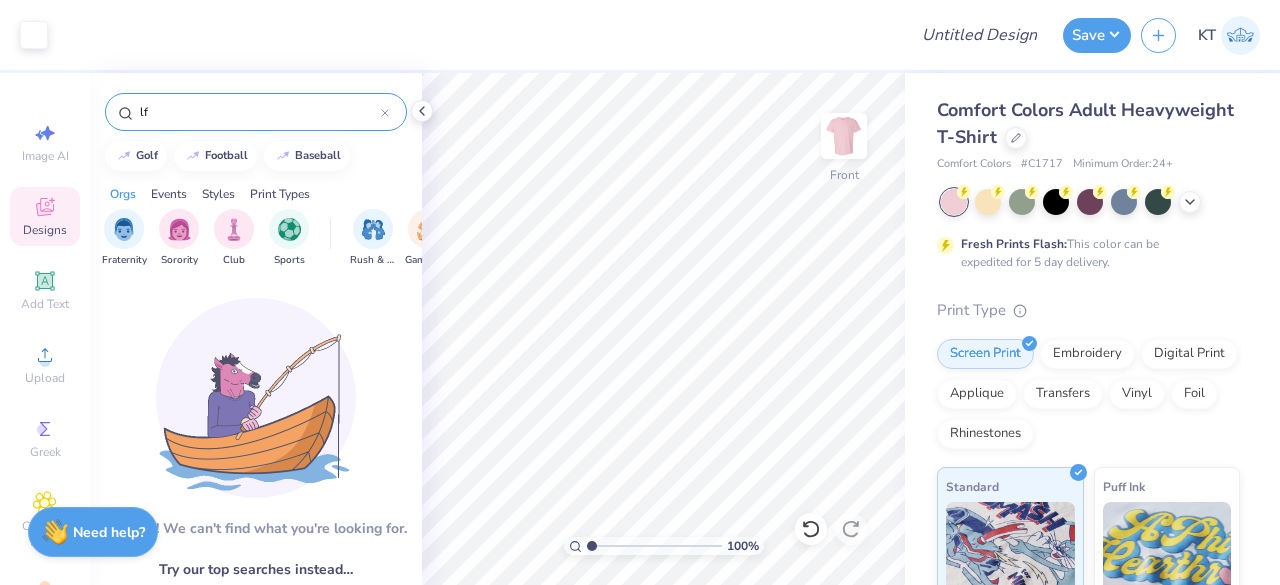 type on "l" 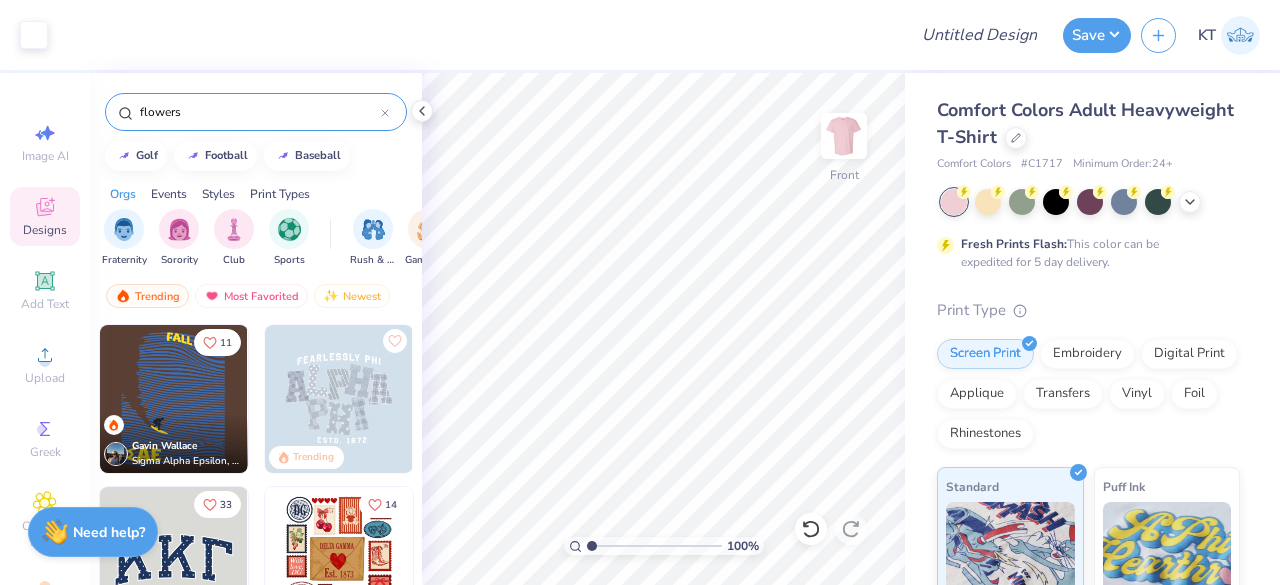 type on "flowers" 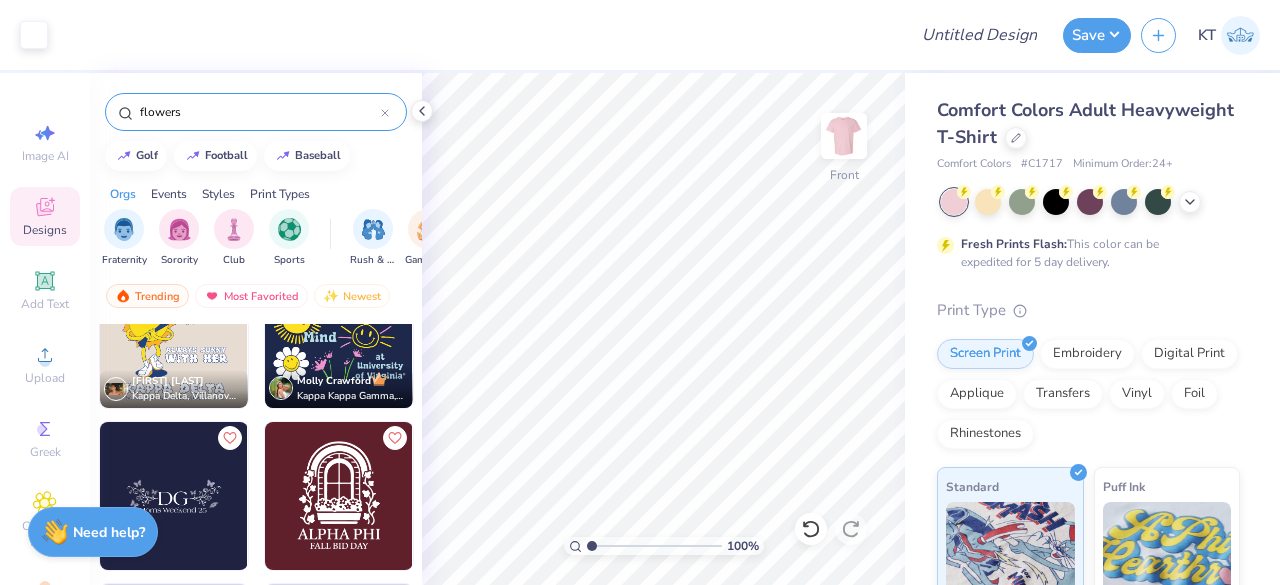 scroll, scrollTop: 2022, scrollLeft: 0, axis: vertical 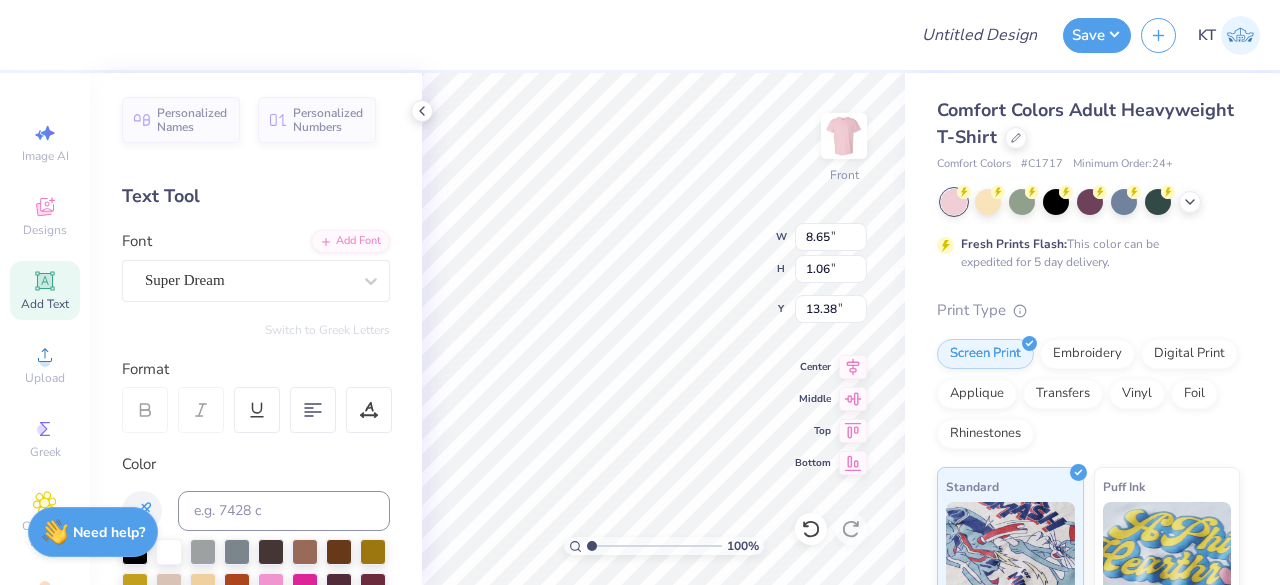 type on "8.65" 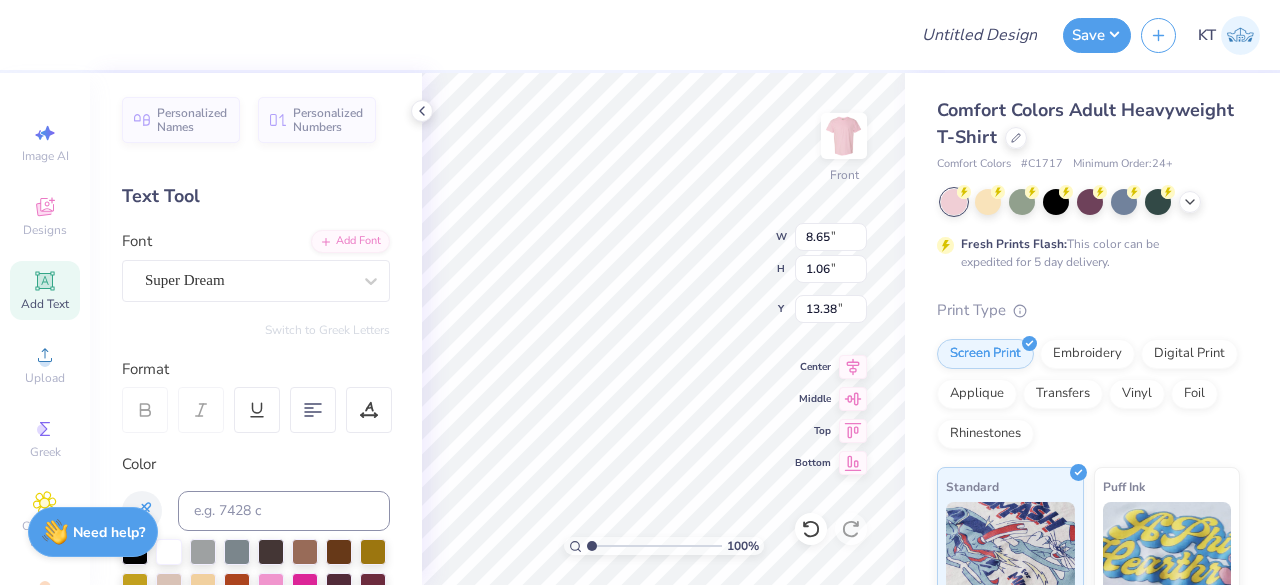 type on "1.06" 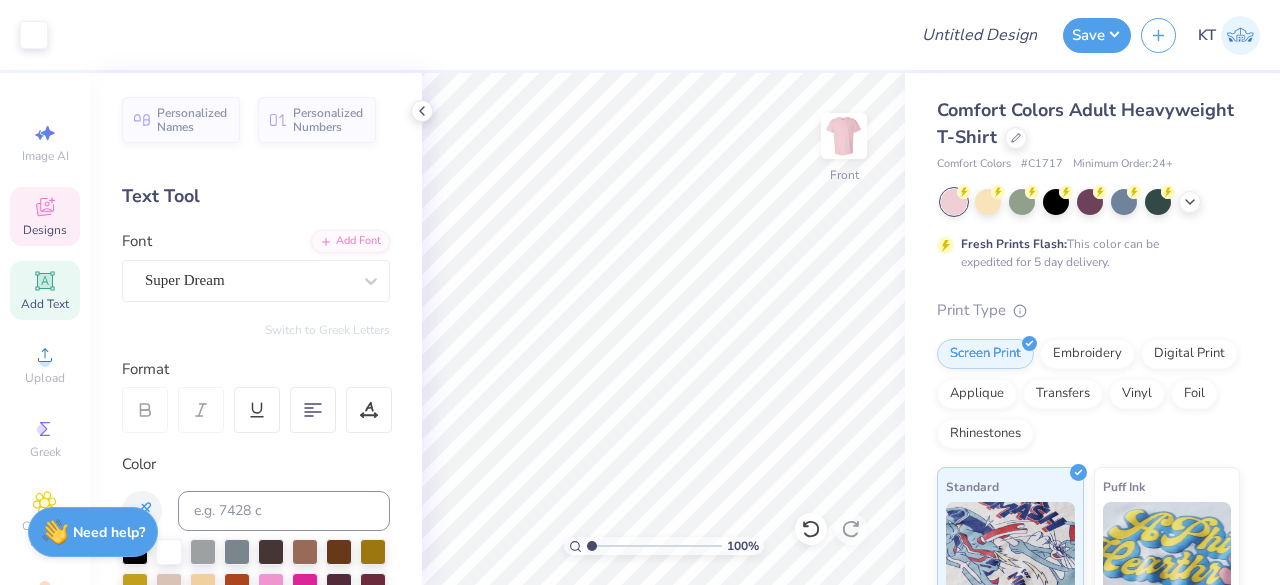 click 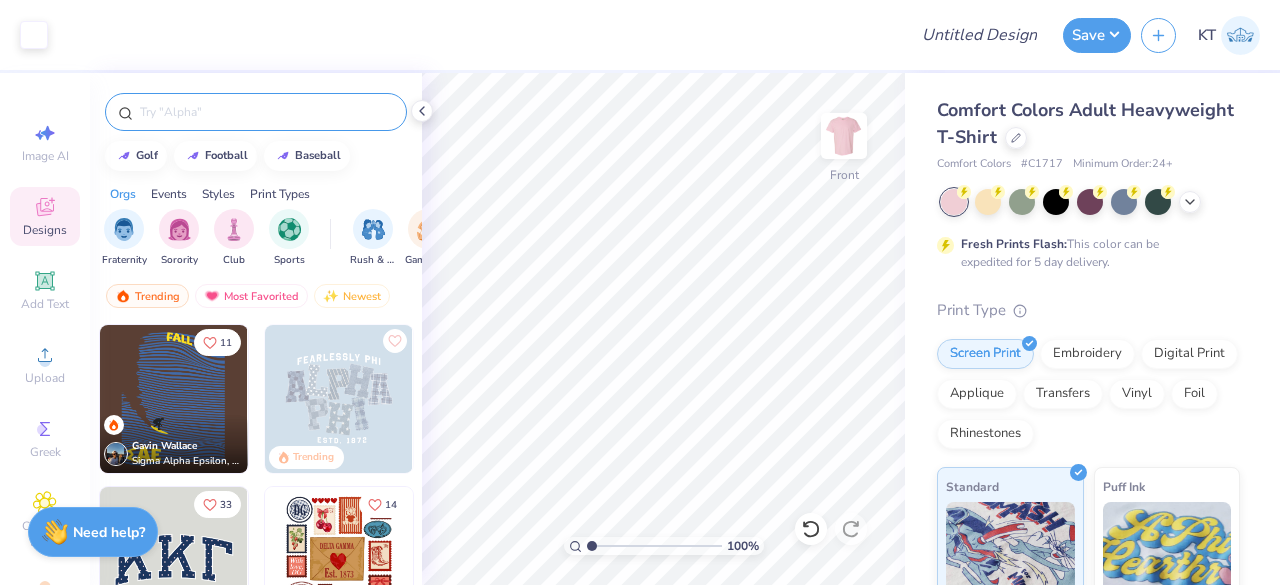click at bounding box center [266, 112] 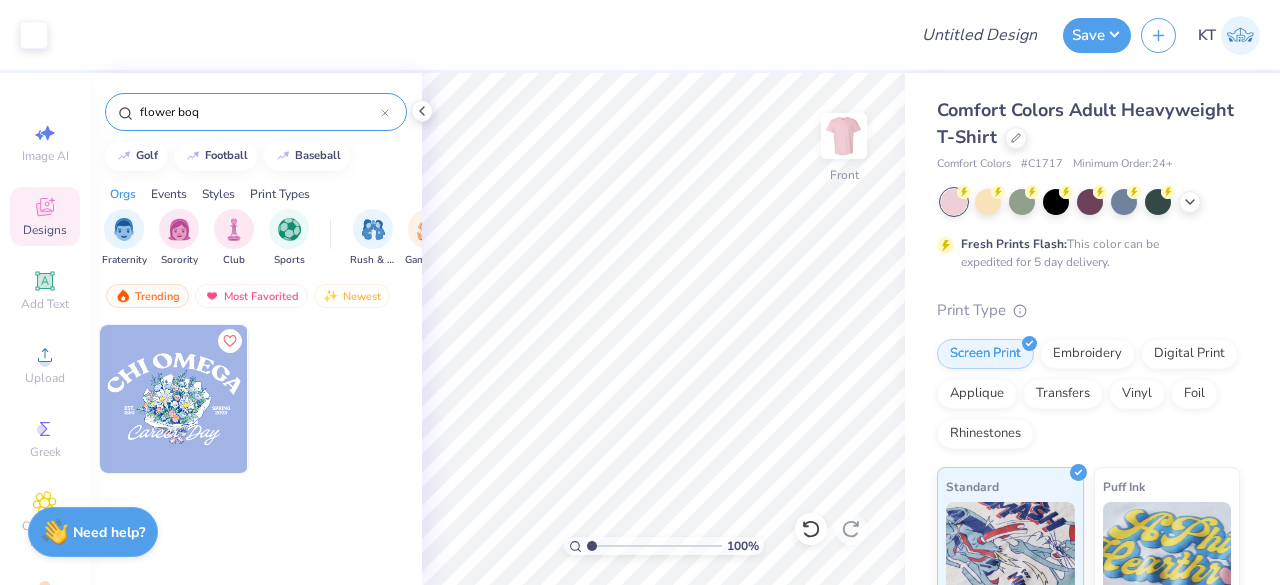 type on "flower boq" 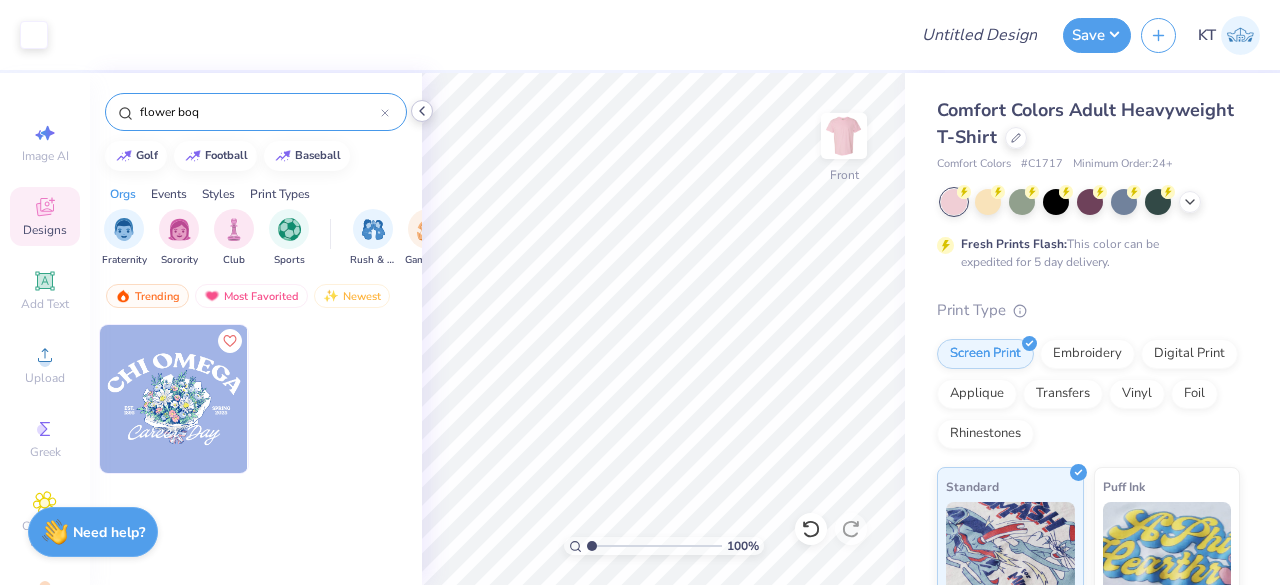 click 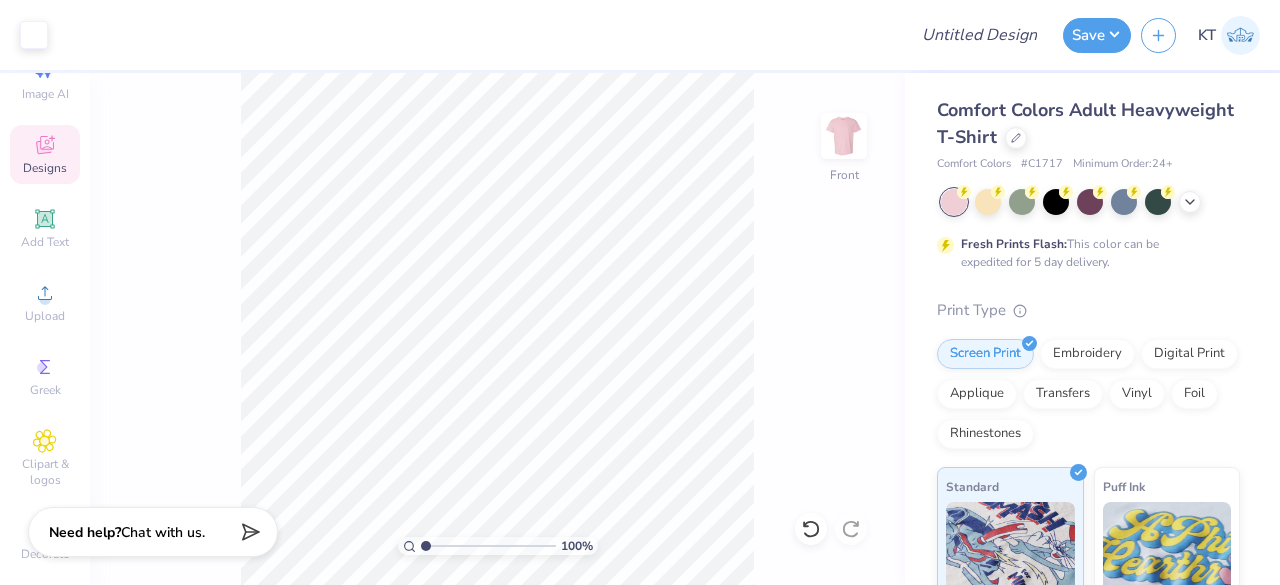 scroll, scrollTop: 102, scrollLeft: 0, axis: vertical 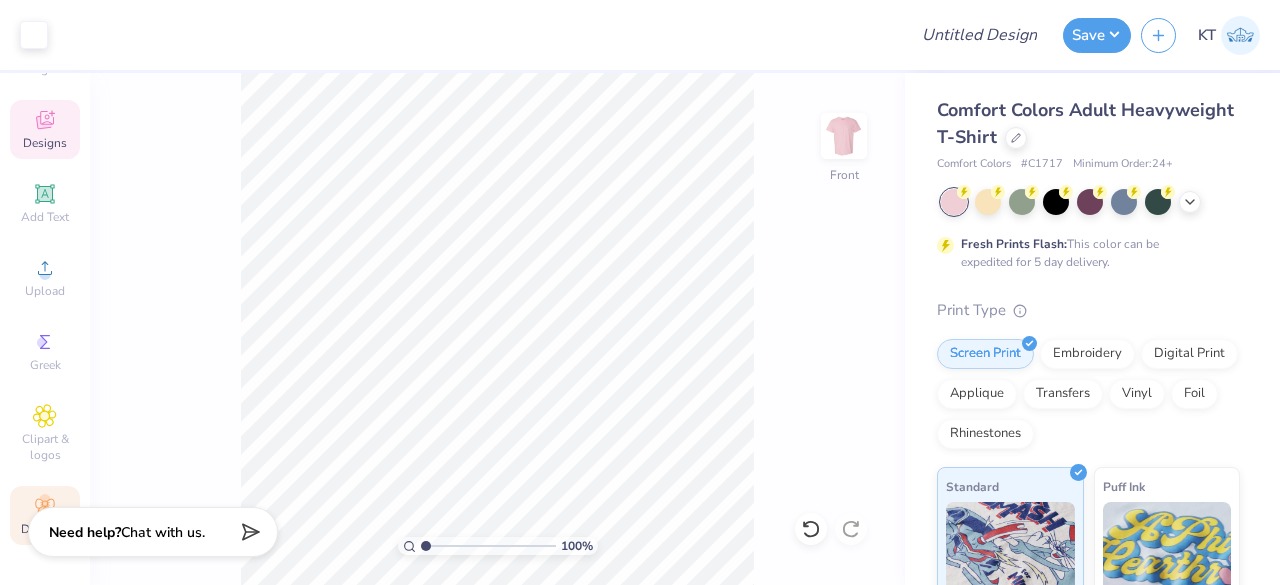 click 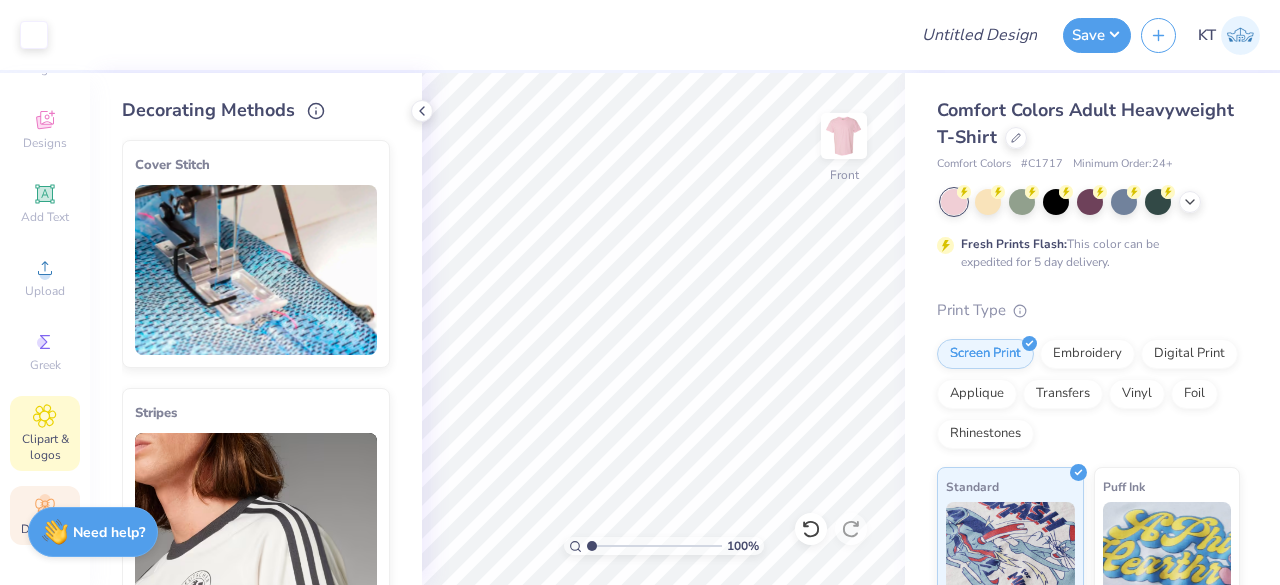 click 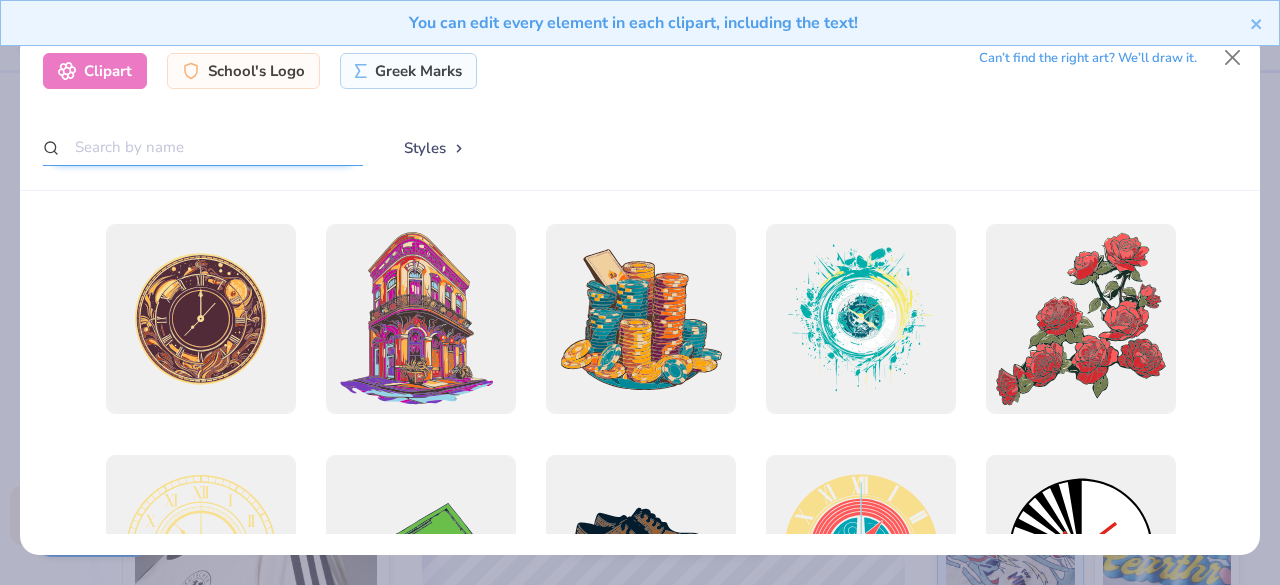 click at bounding box center (203, 147) 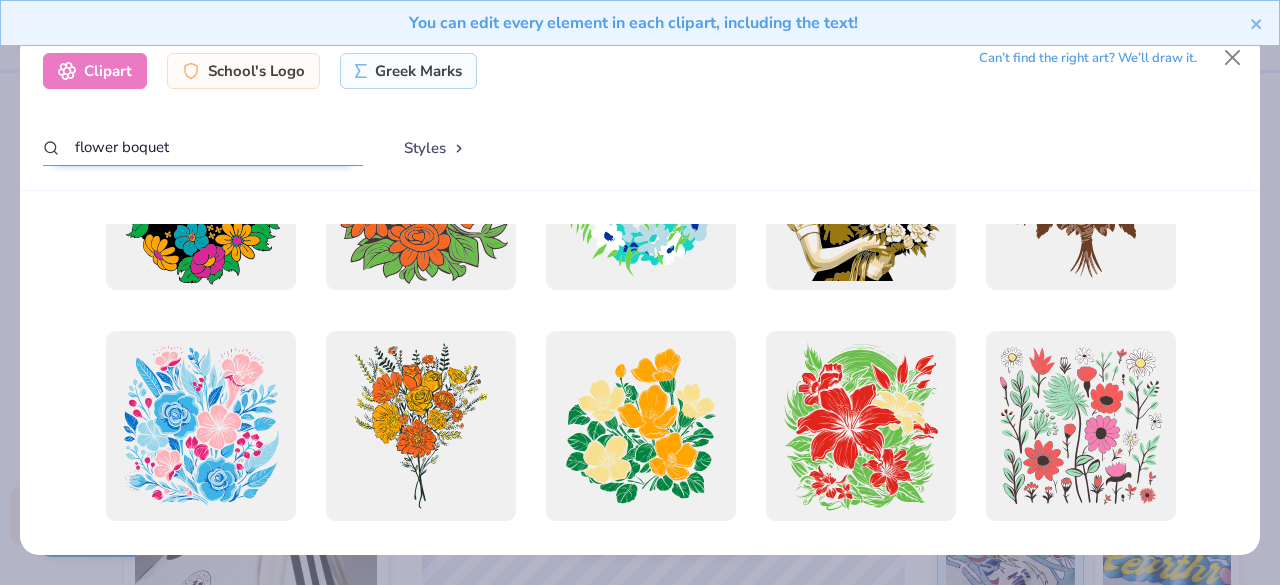 scroll, scrollTop: 131, scrollLeft: 0, axis: vertical 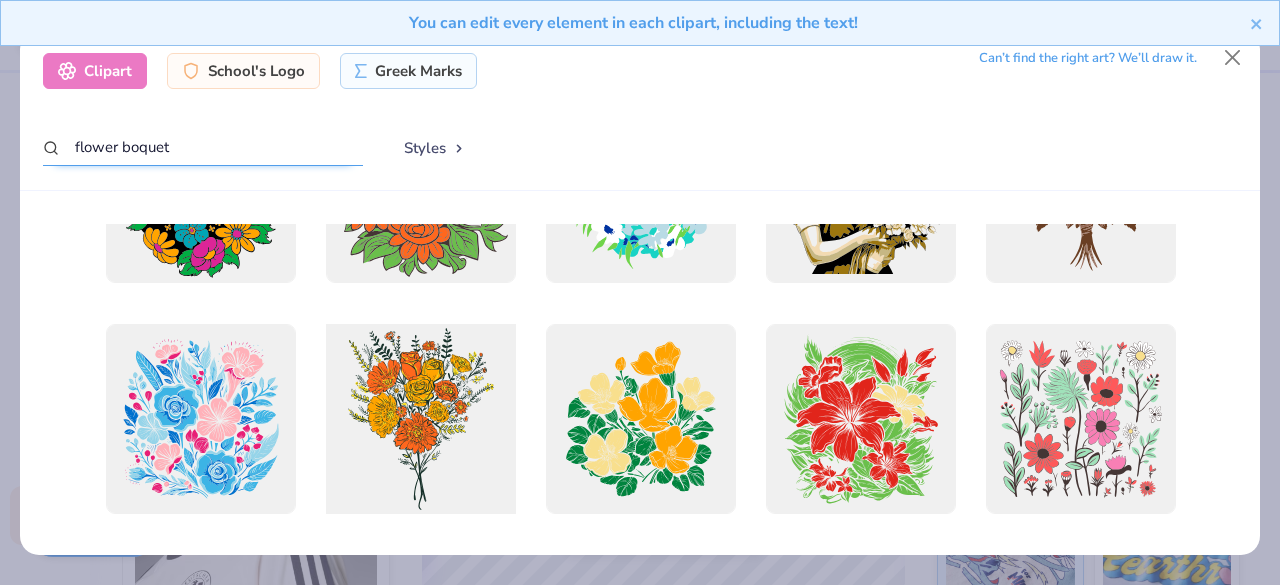 type on "flower boquet" 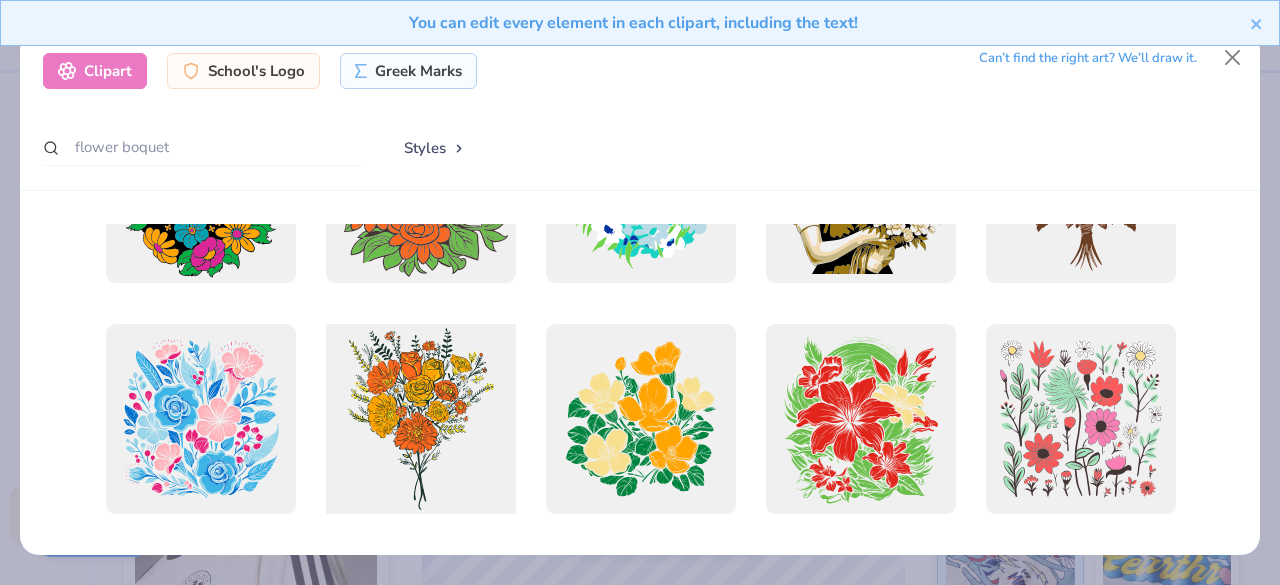 click at bounding box center [420, 418] 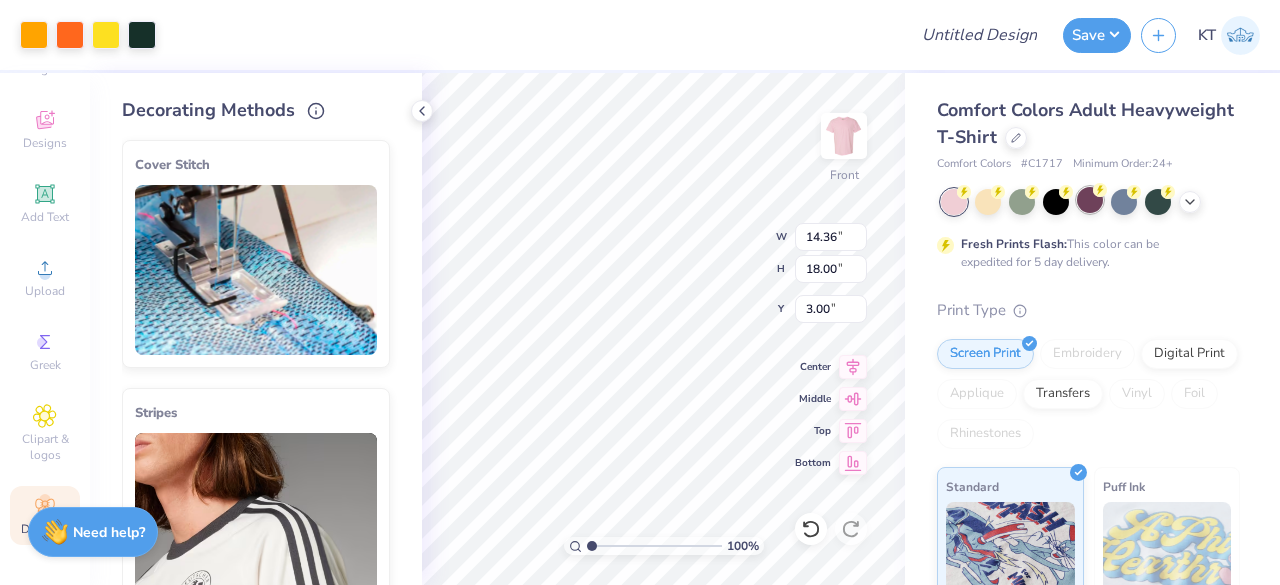 click 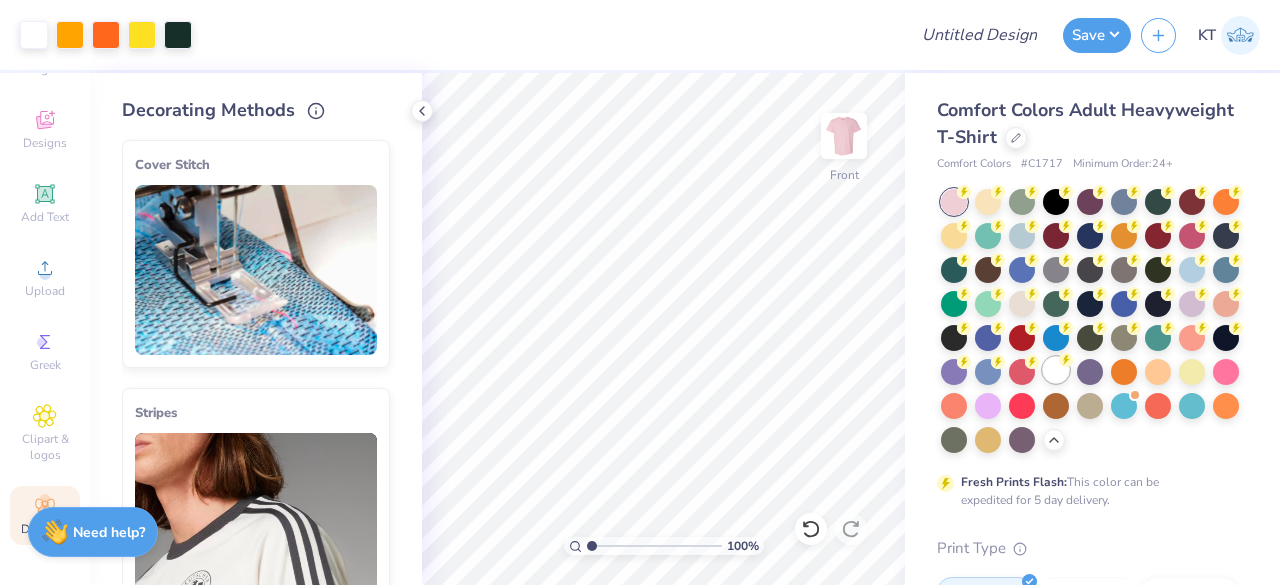 click at bounding box center [1056, 370] 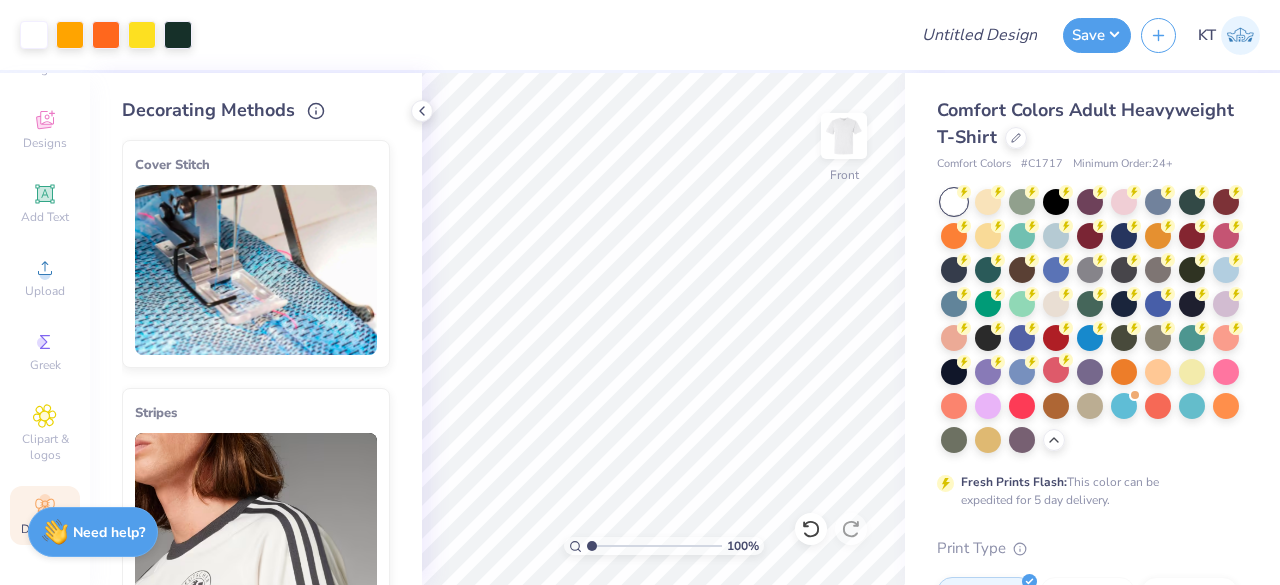 click at bounding box center (954, 202) 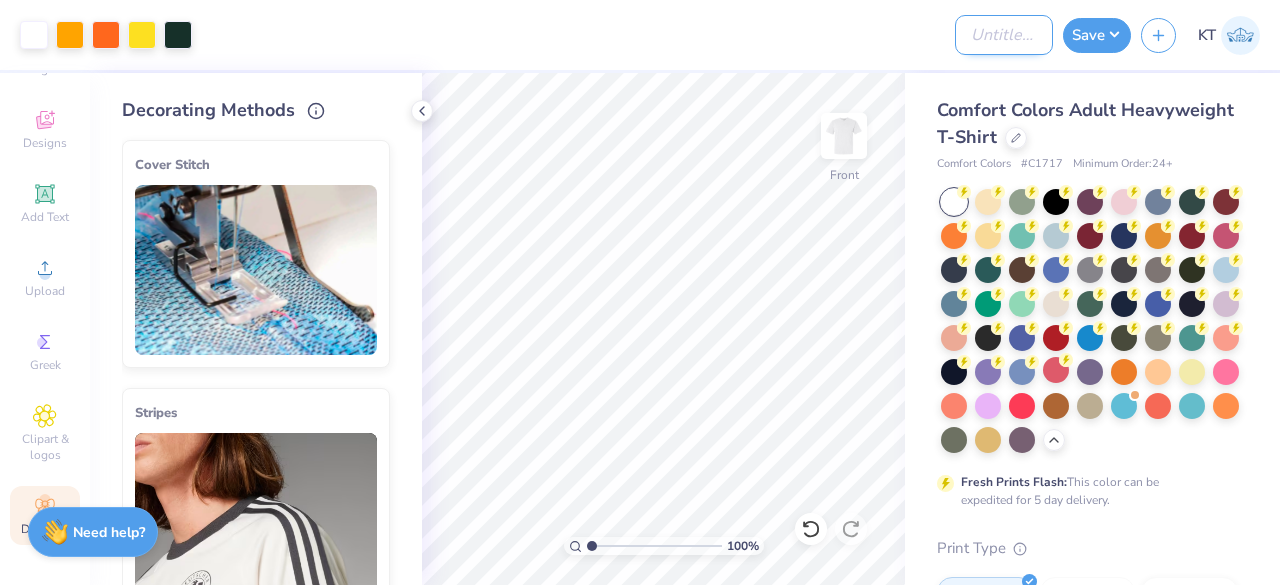 click on "Design Title" at bounding box center (1004, 35) 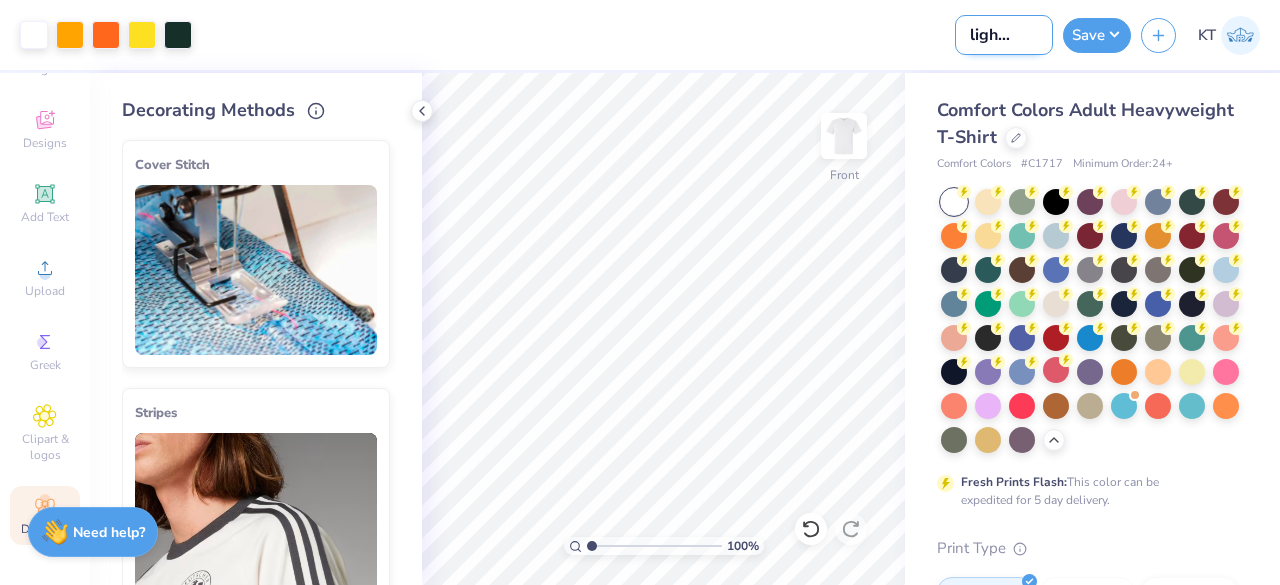 scroll, scrollTop: 0, scrollLeft: 29, axis: horizontal 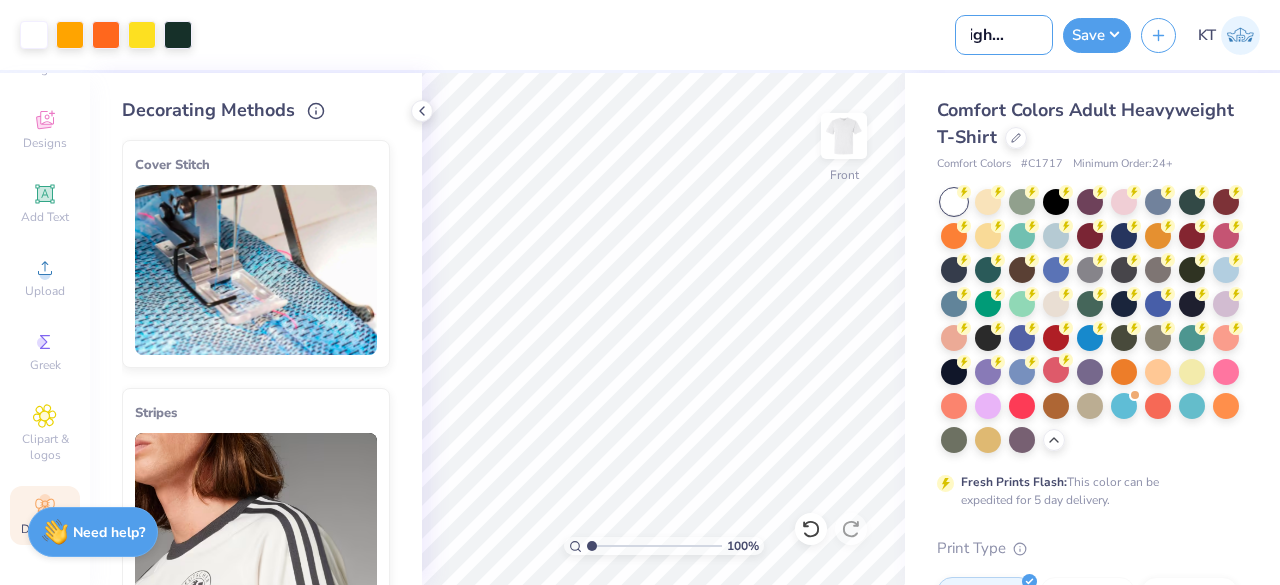 type on "Delight Shirt" 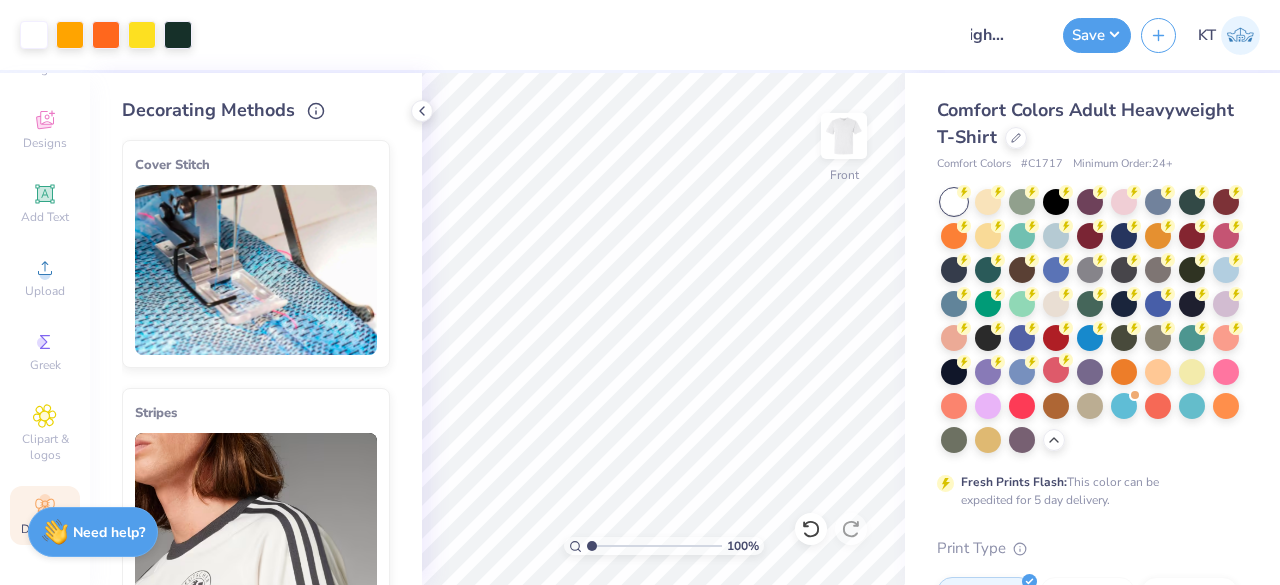 click at bounding box center [573, 35] 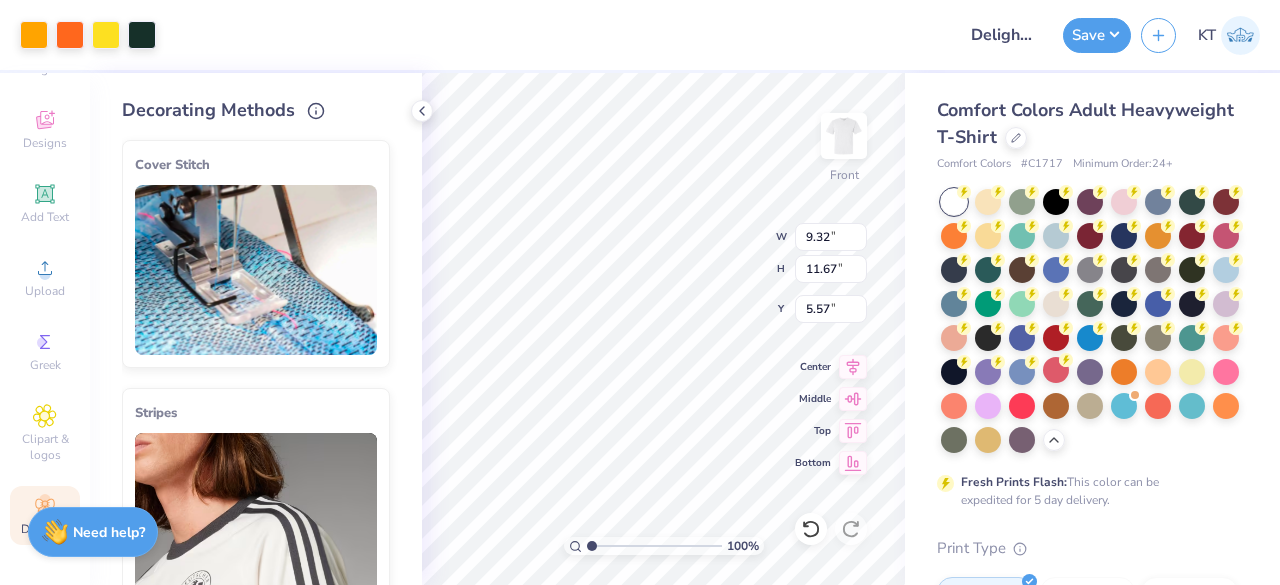 click on "Add Text" at bounding box center (45, 203) 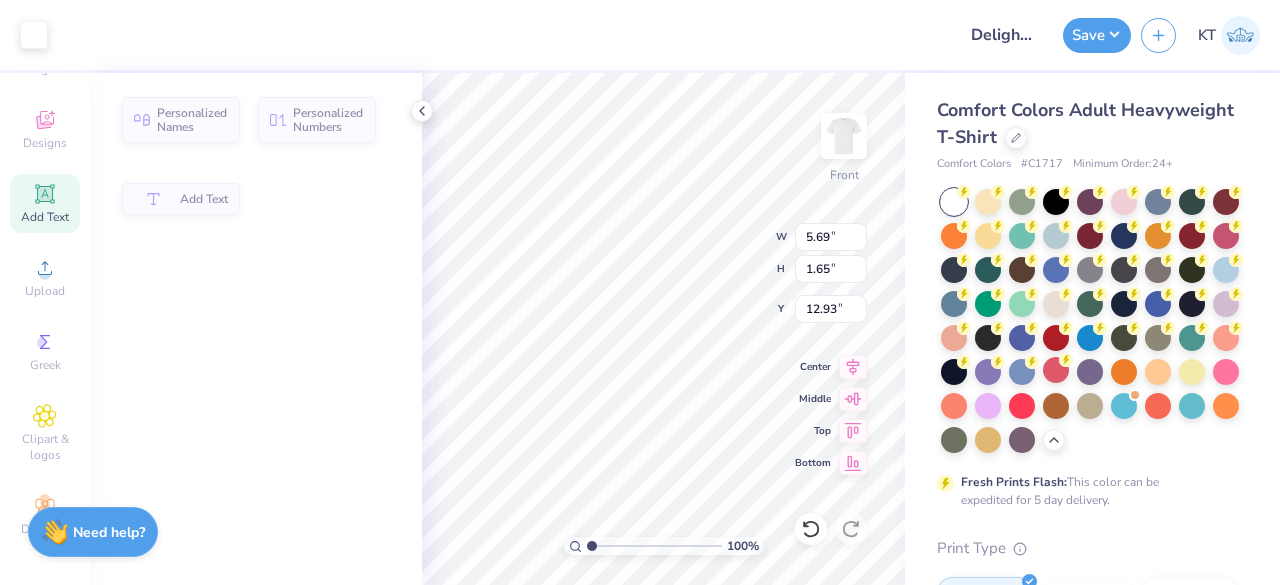 type on "5.69" 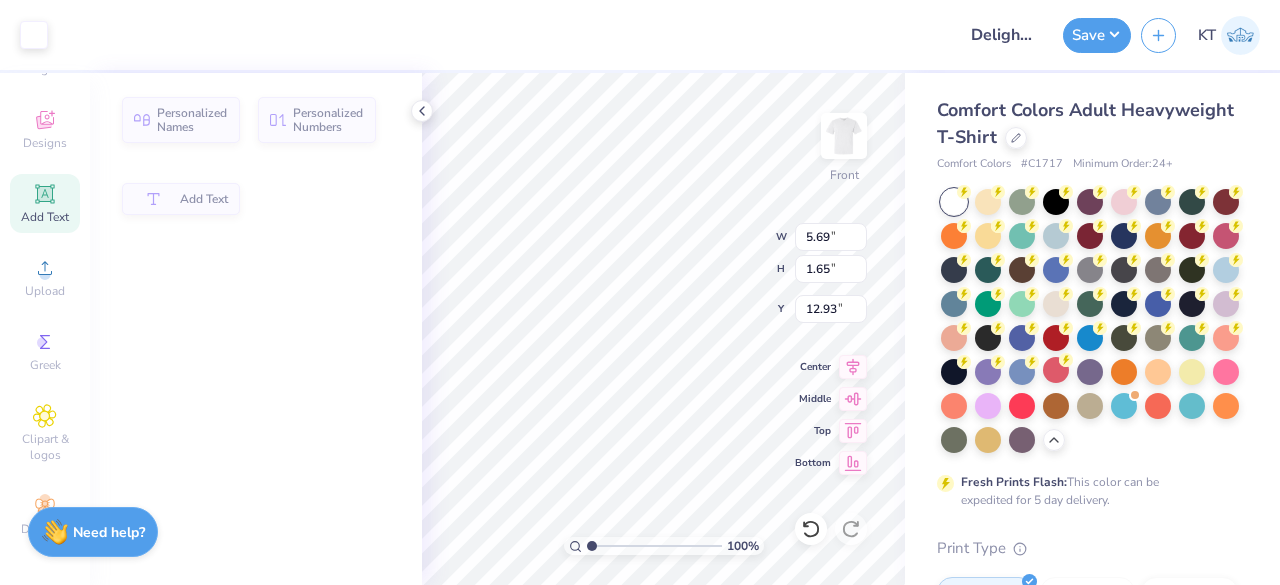 type on "1.65" 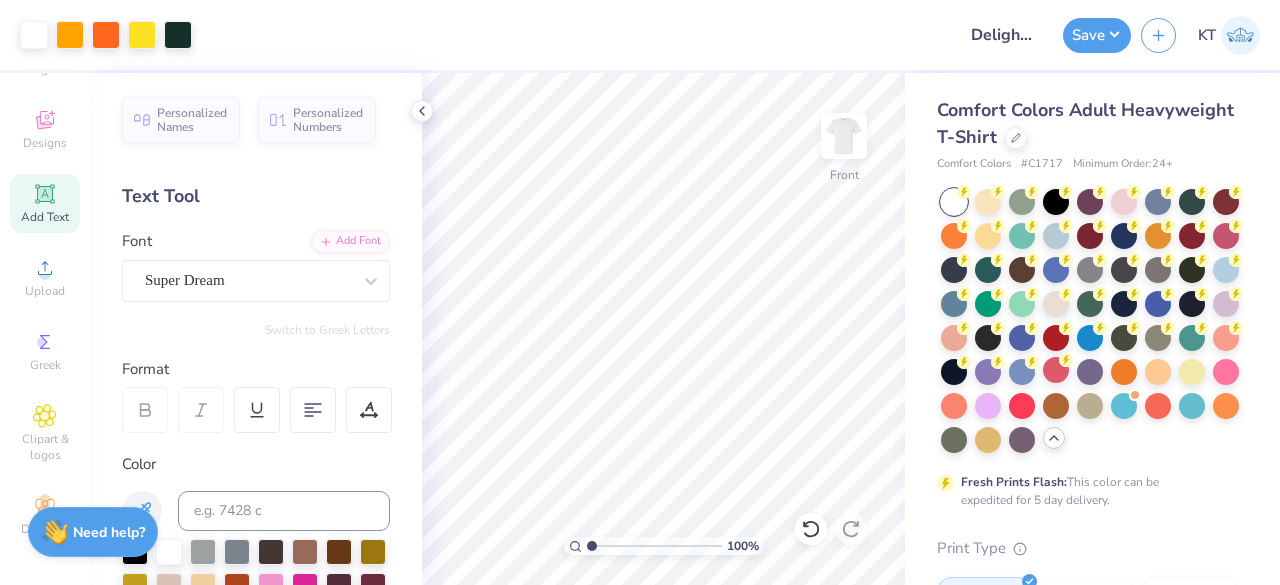 click 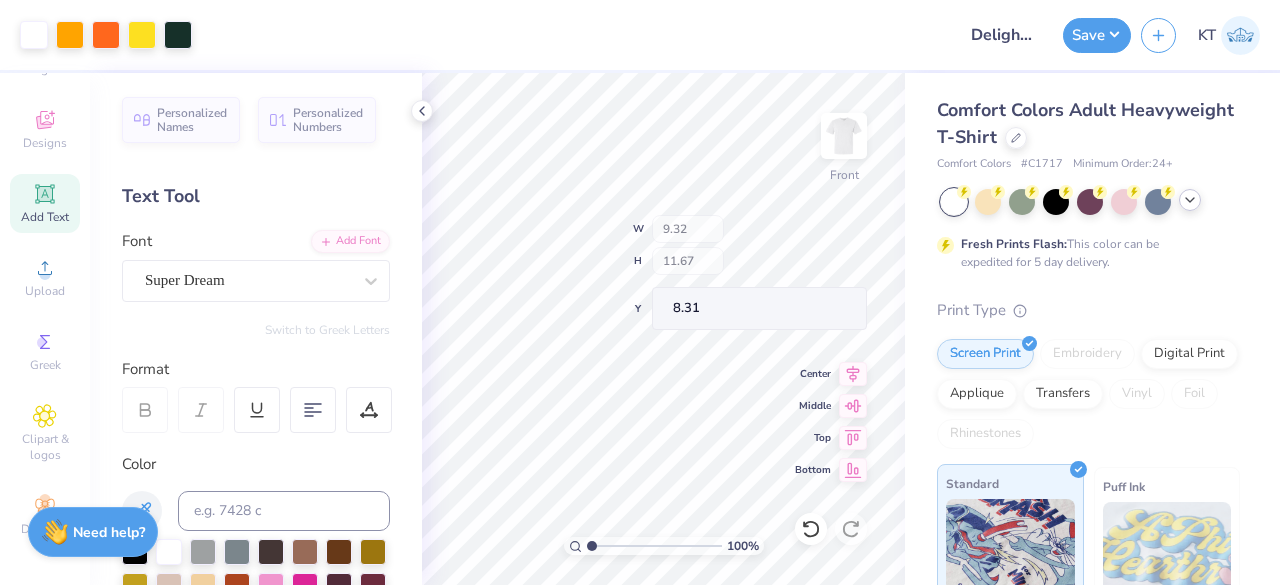 type on "8.31" 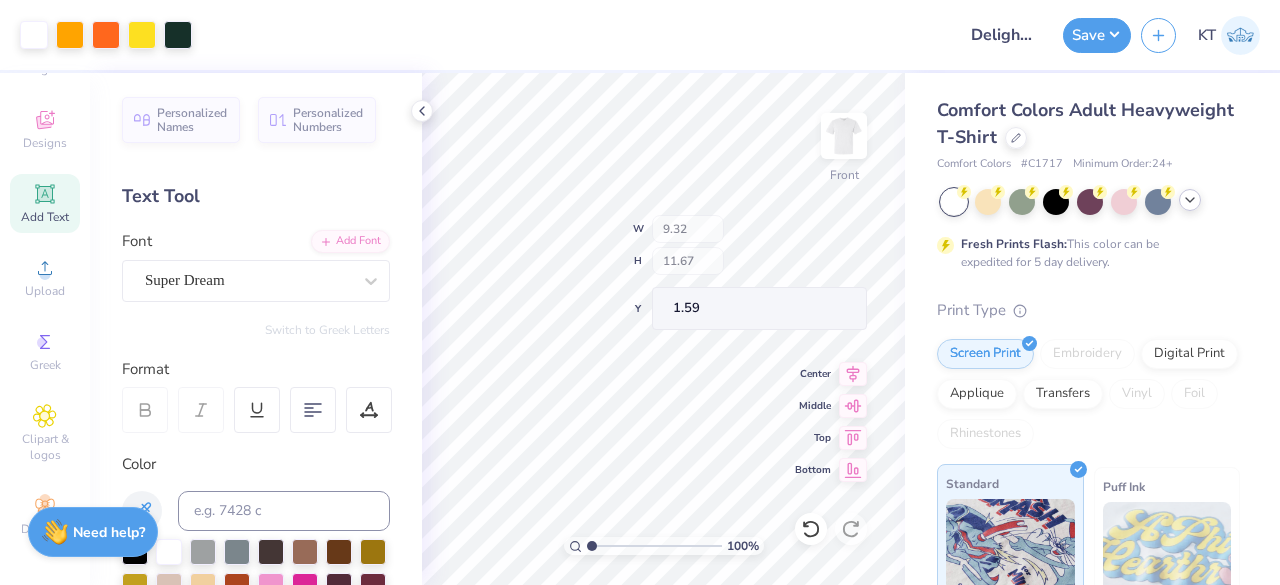 type on "1.59" 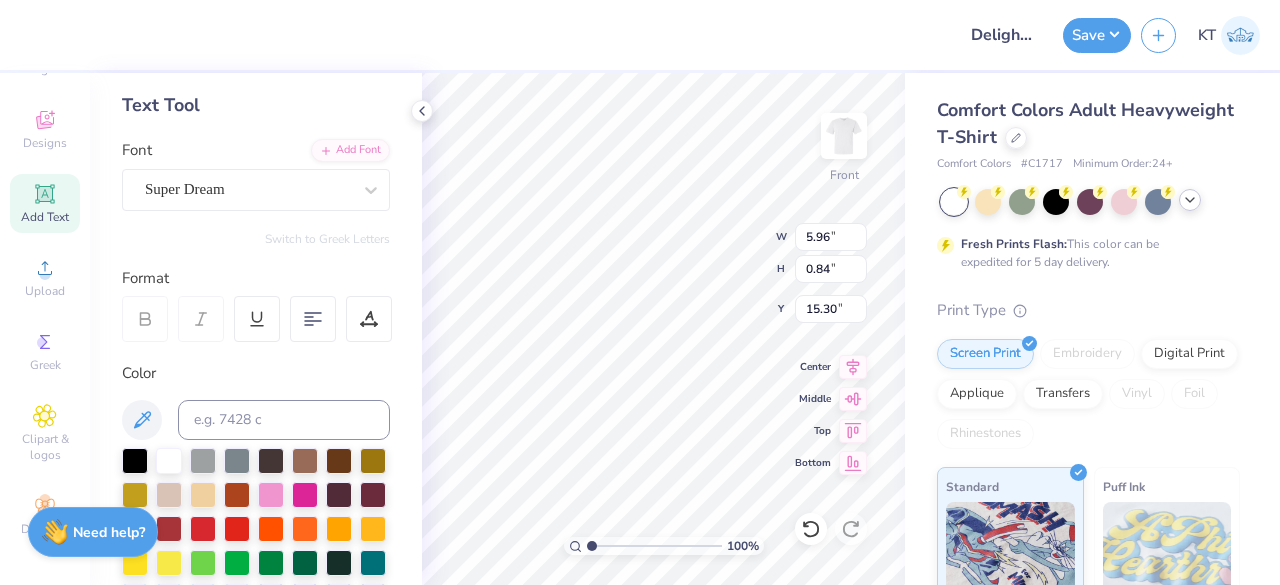 scroll, scrollTop: 101, scrollLeft: 0, axis: vertical 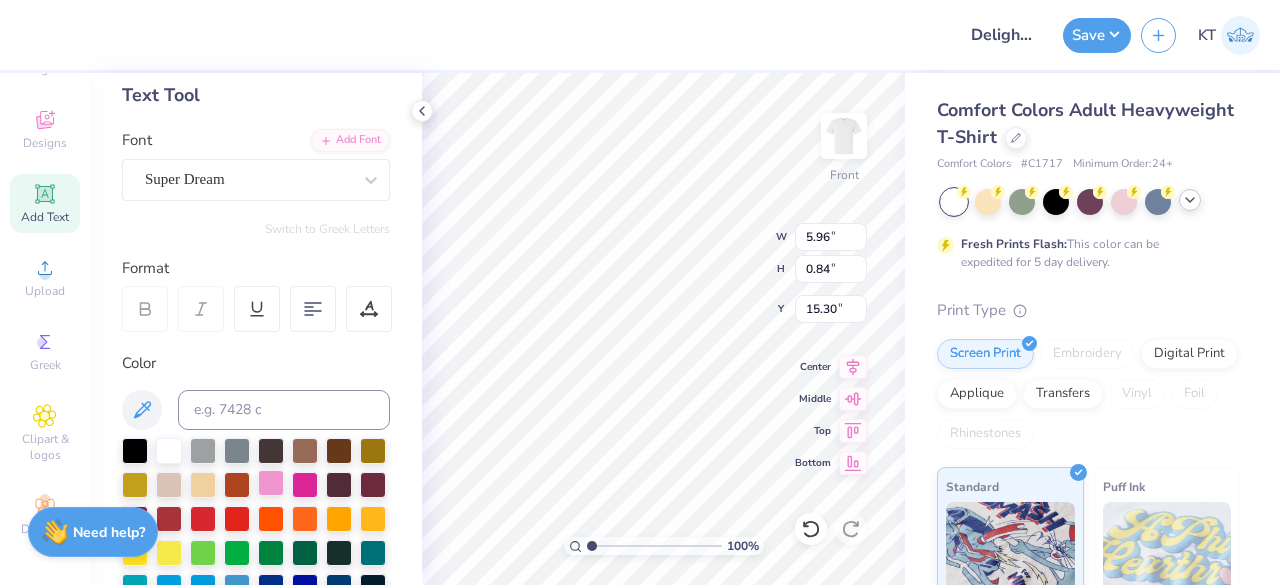 click at bounding box center (271, 483) 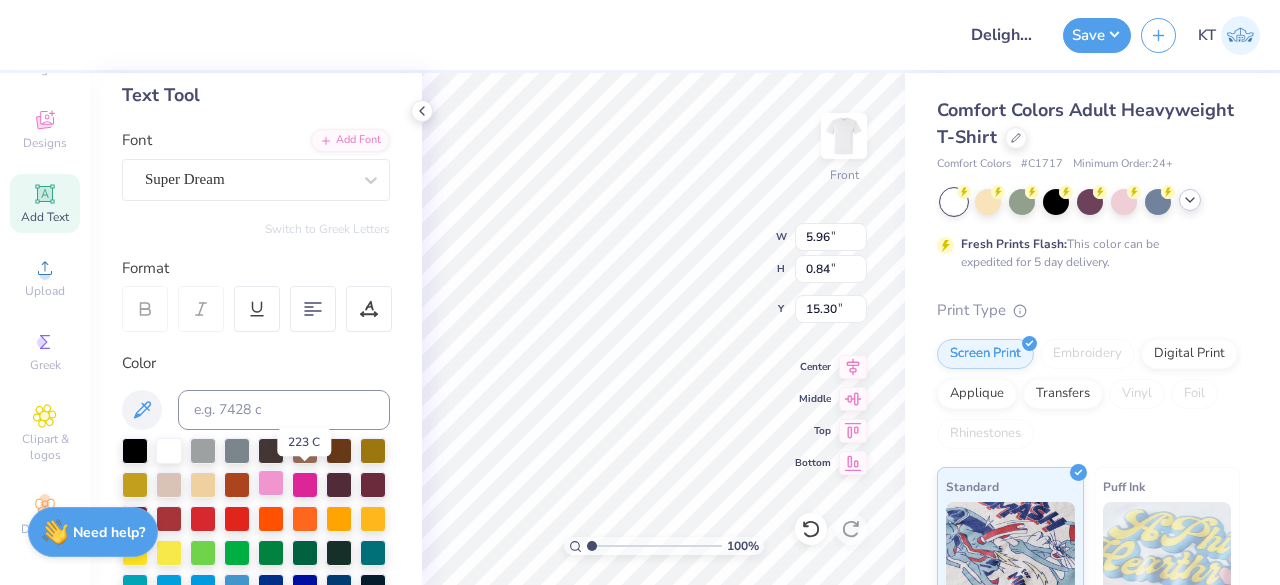 click at bounding box center [271, 483] 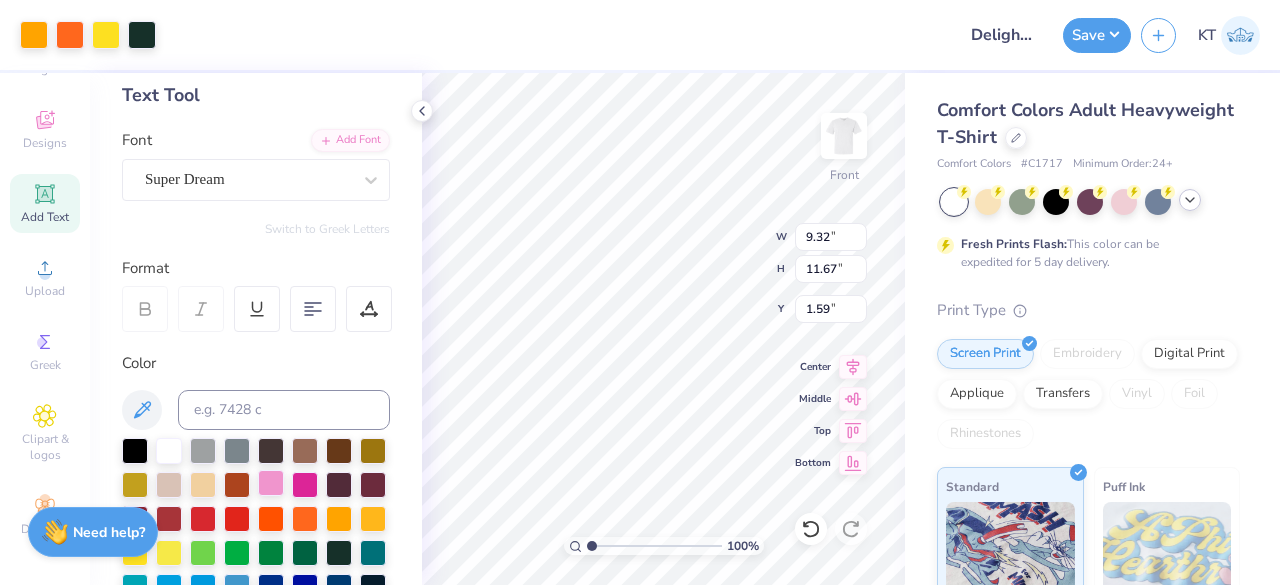type on "9.32" 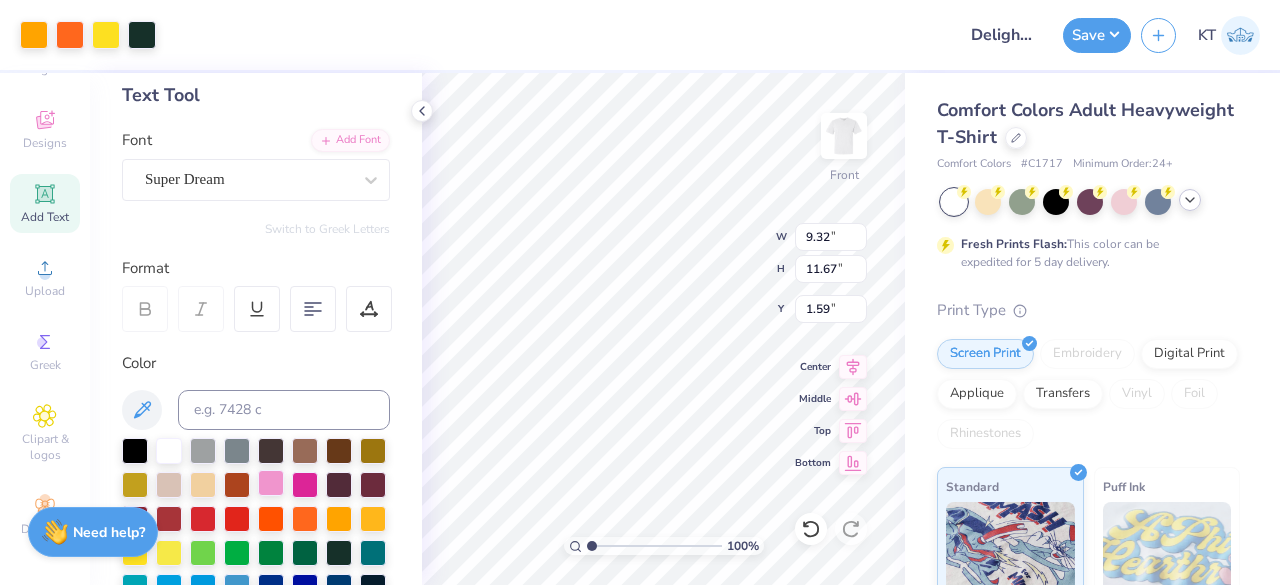 type on "11.67" 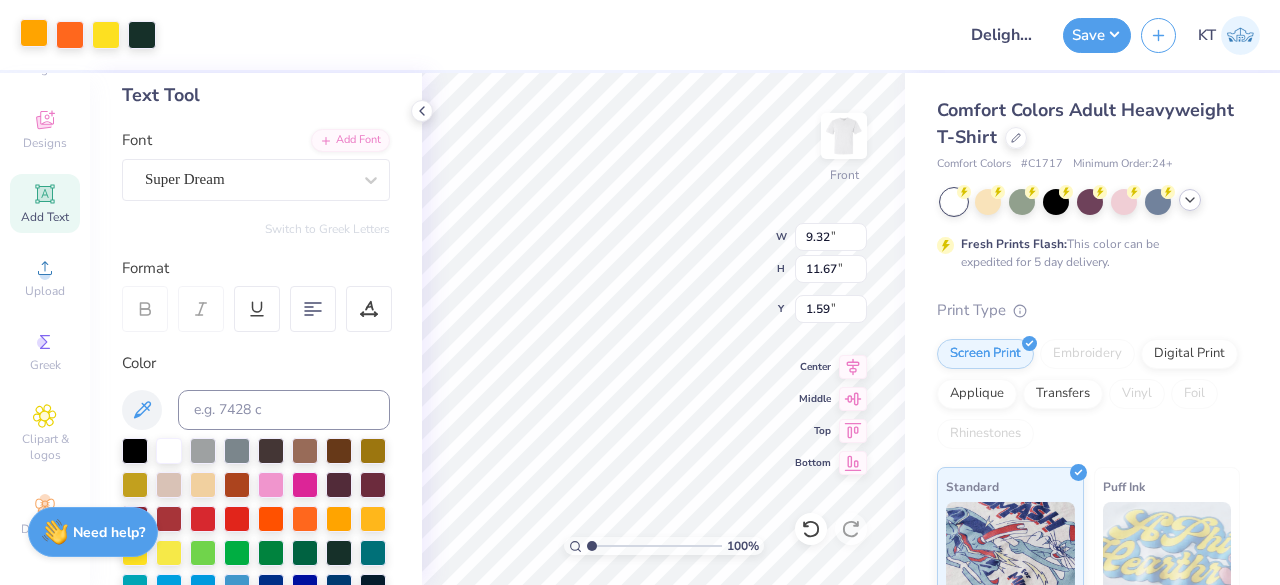 click at bounding box center (34, 33) 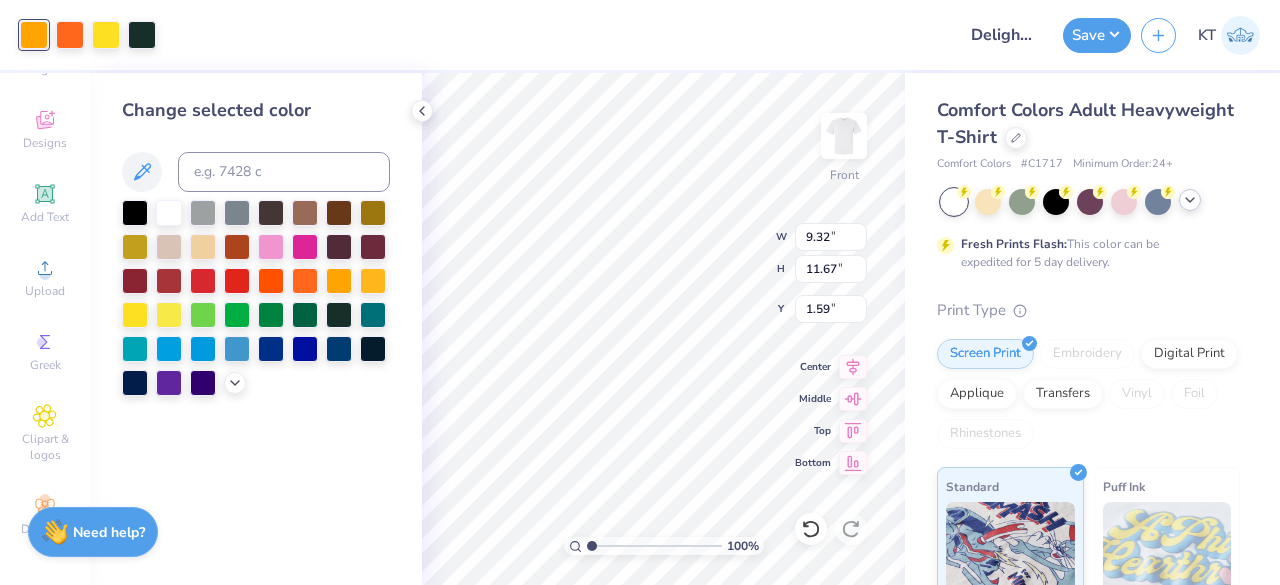 type on "6.54" 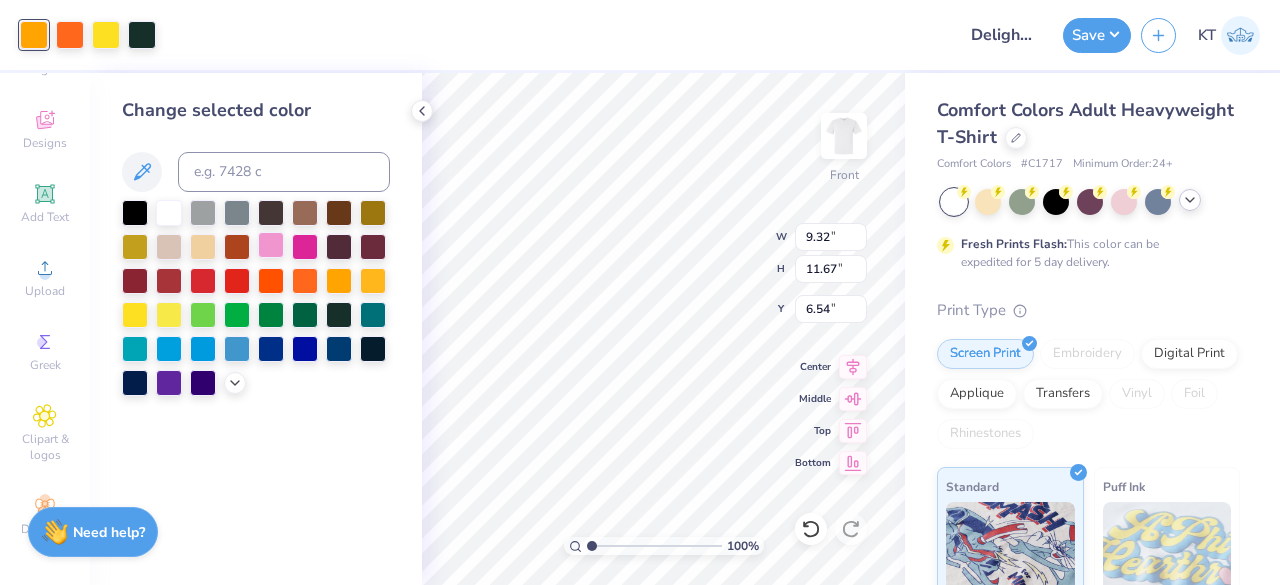 click at bounding box center [271, 245] 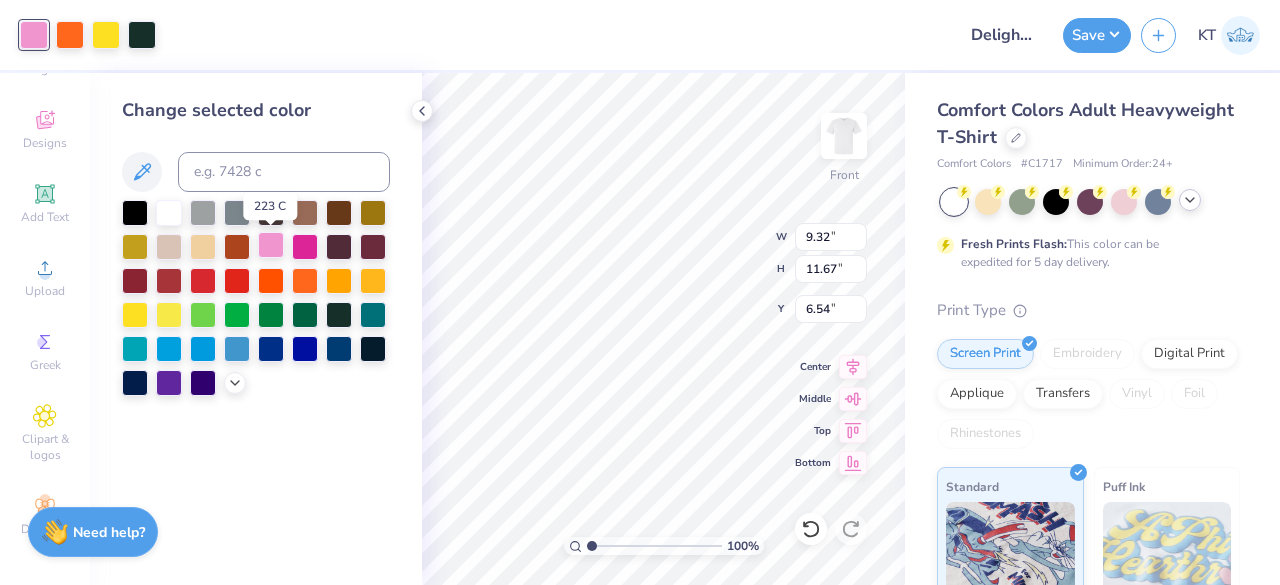 click at bounding box center (271, 245) 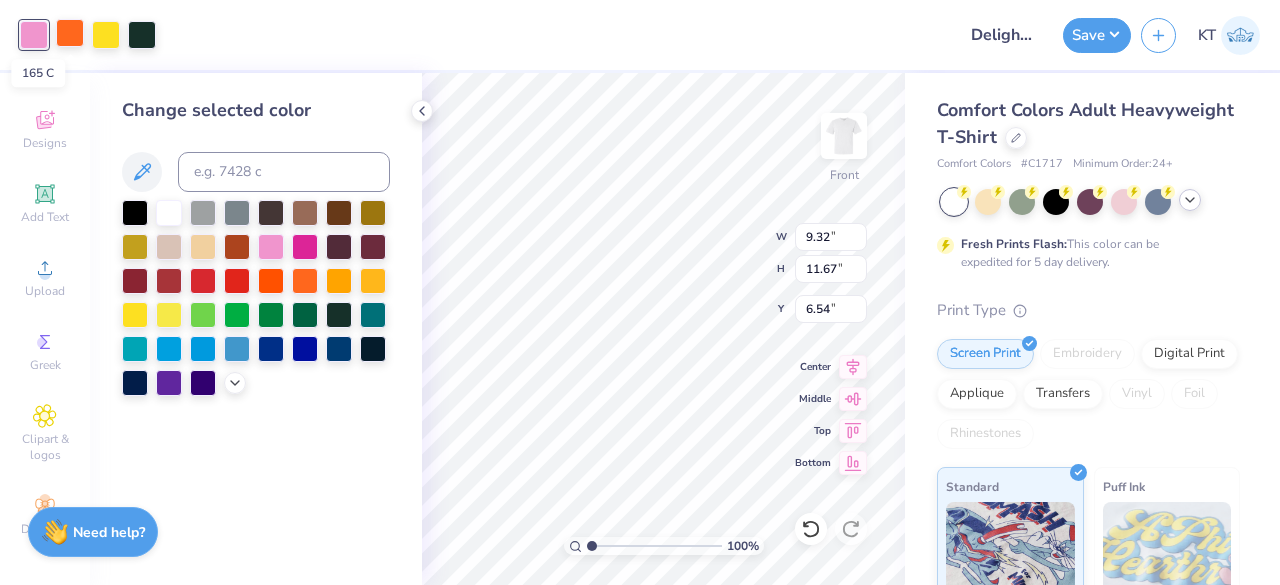 click at bounding box center (70, 33) 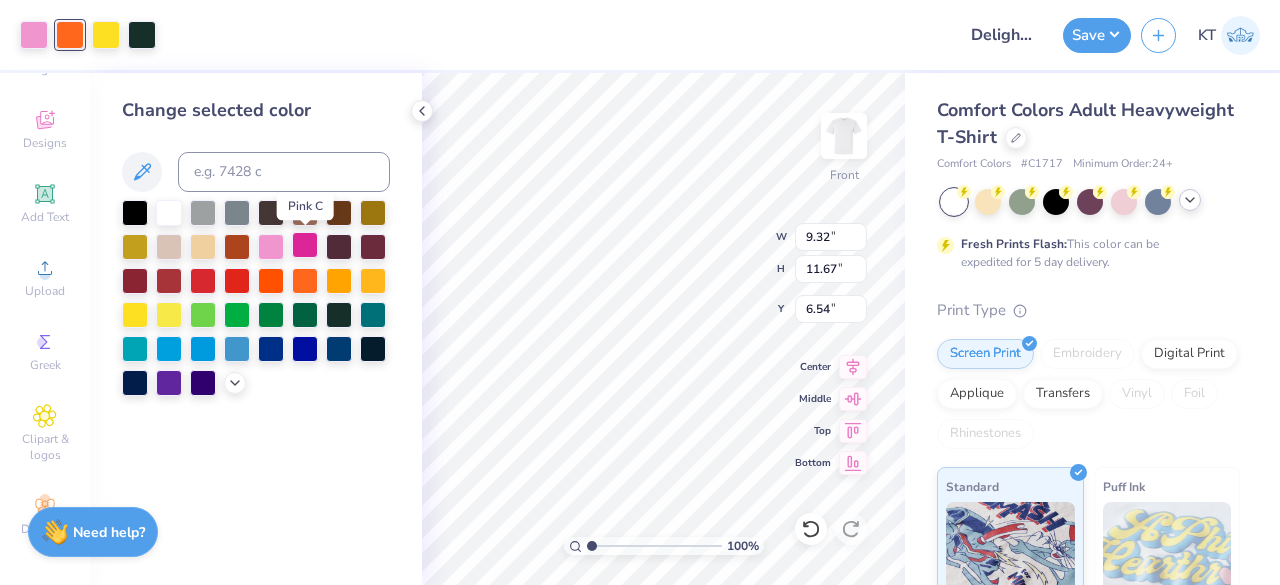 click at bounding box center (305, 245) 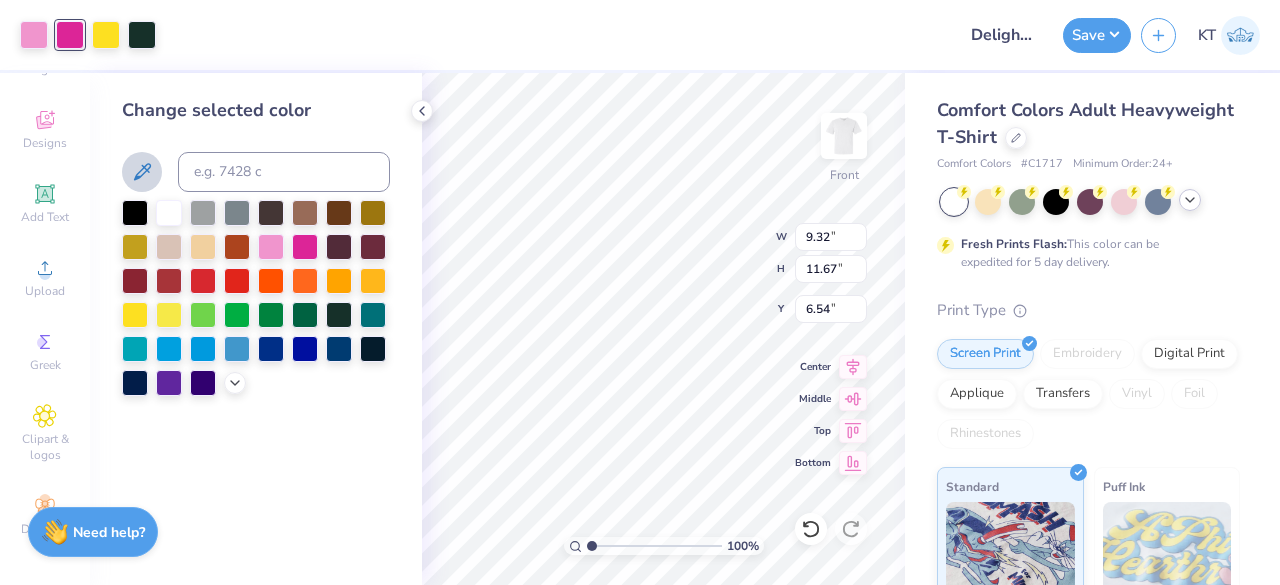 click 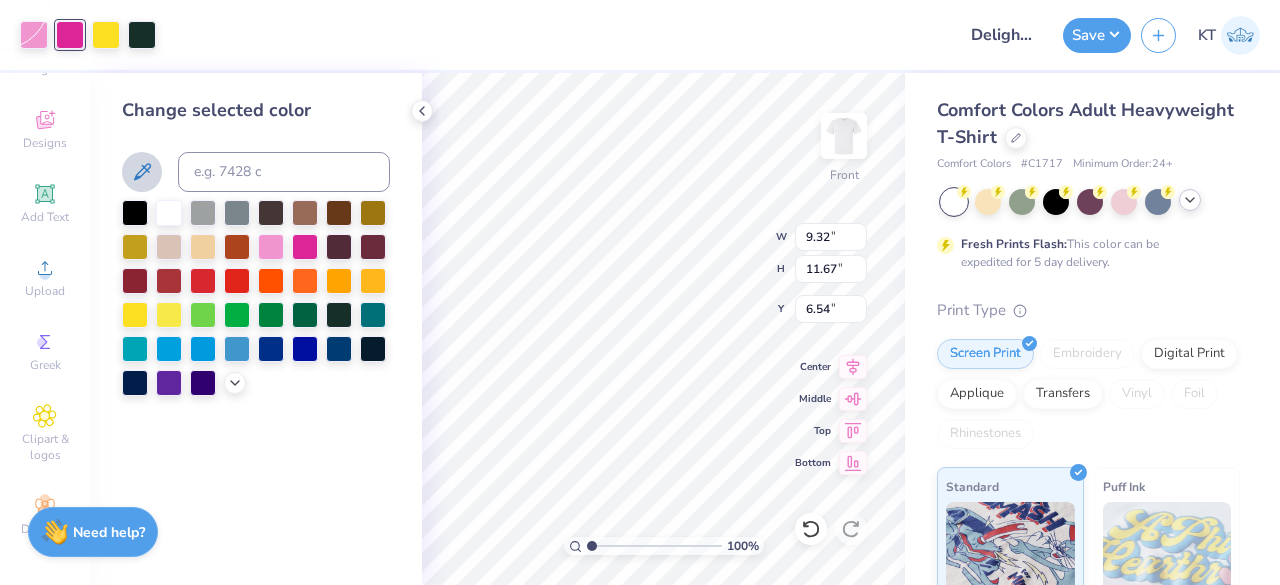 click 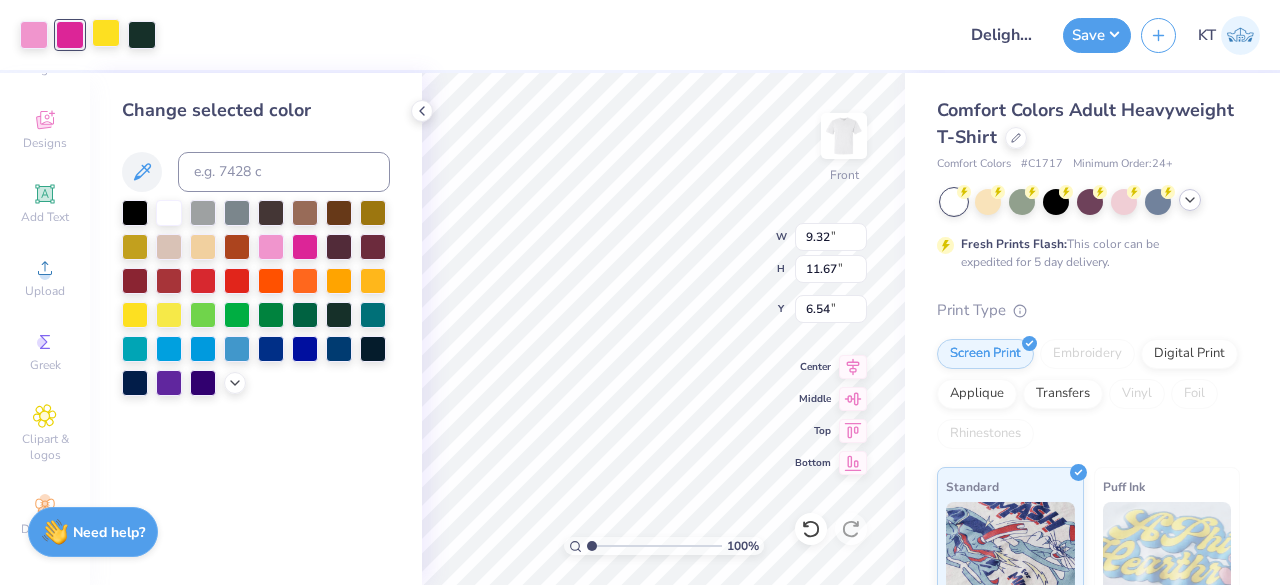click at bounding box center (106, 33) 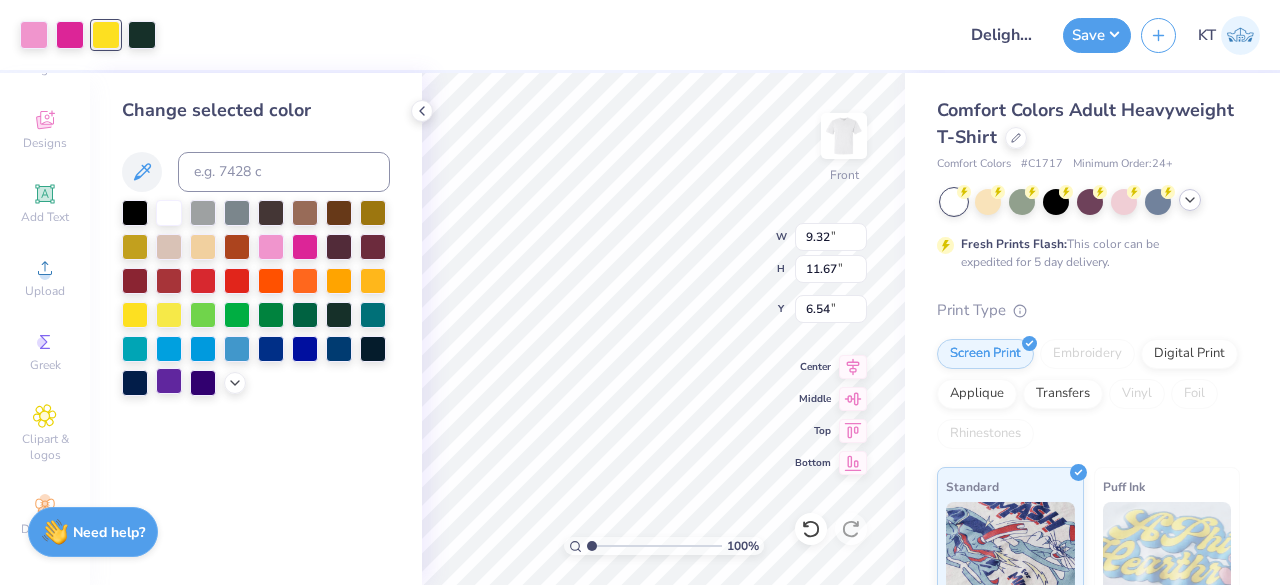 click at bounding box center (169, 381) 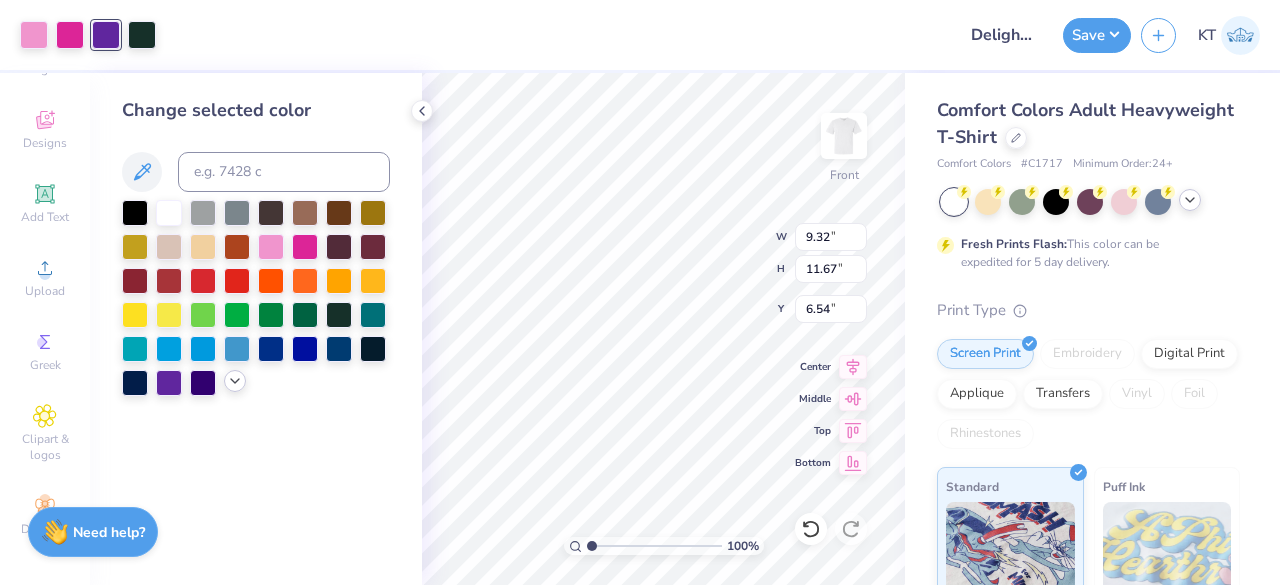 click 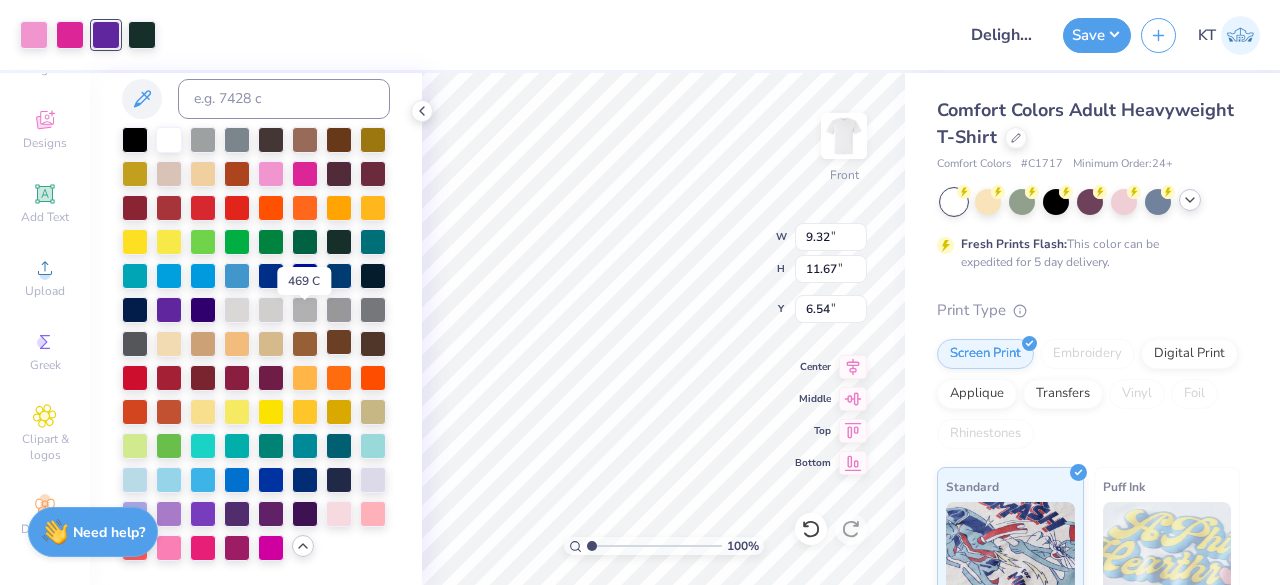 scroll, scrollTop: 140, scrollLeft: 0, axis: vertical 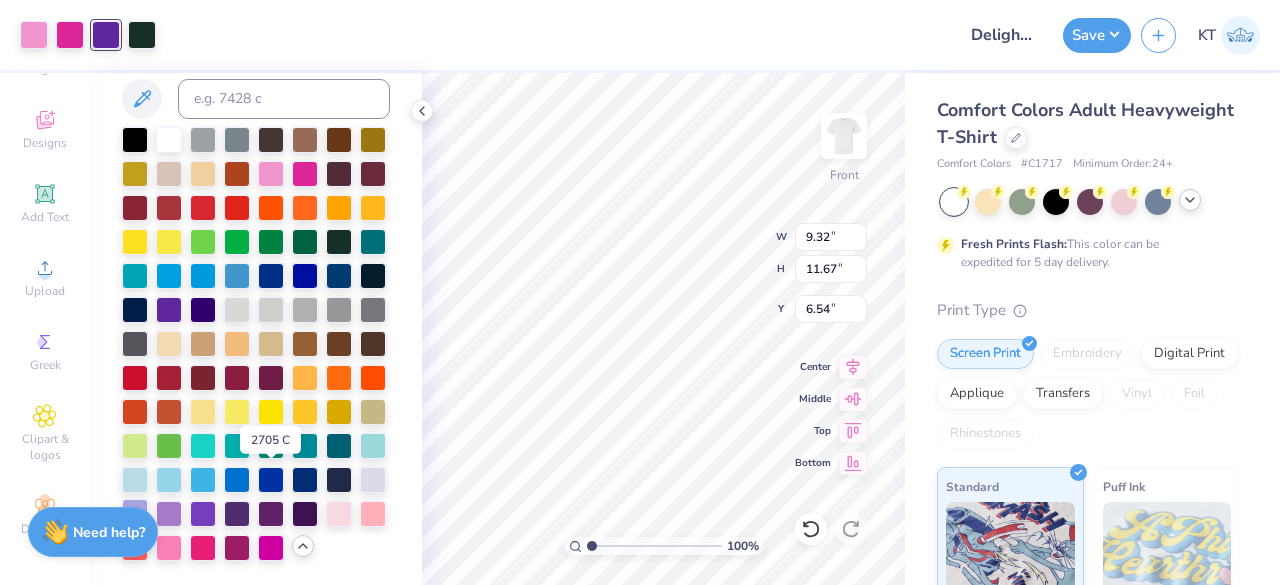 click at bounding box center [135, 512] 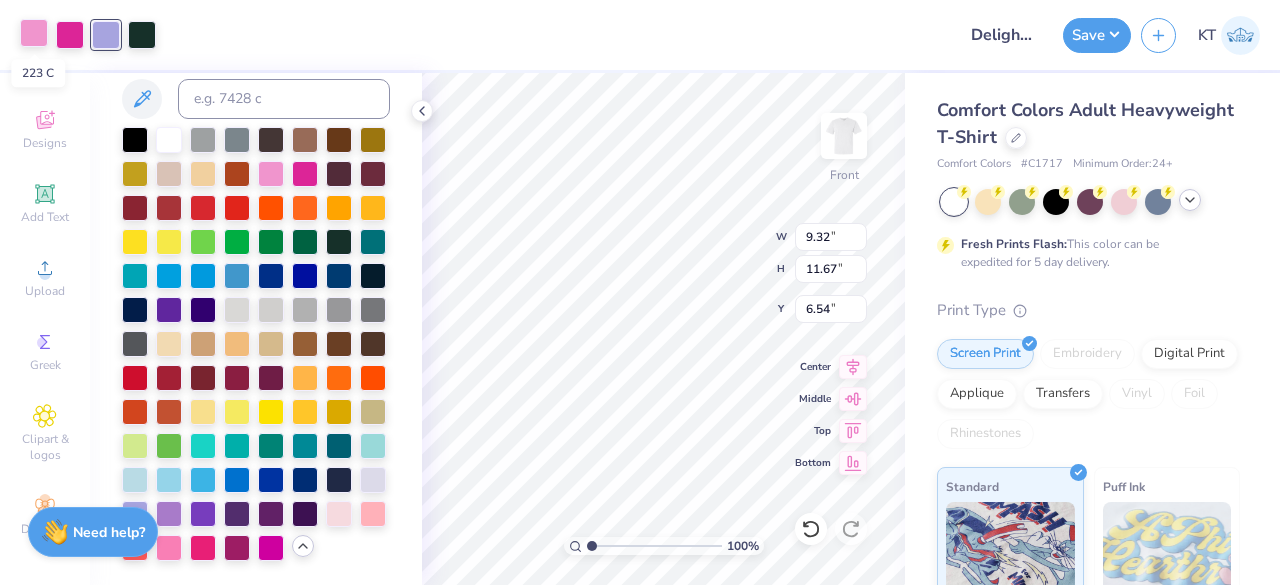 click at bounding box center (34, 33) 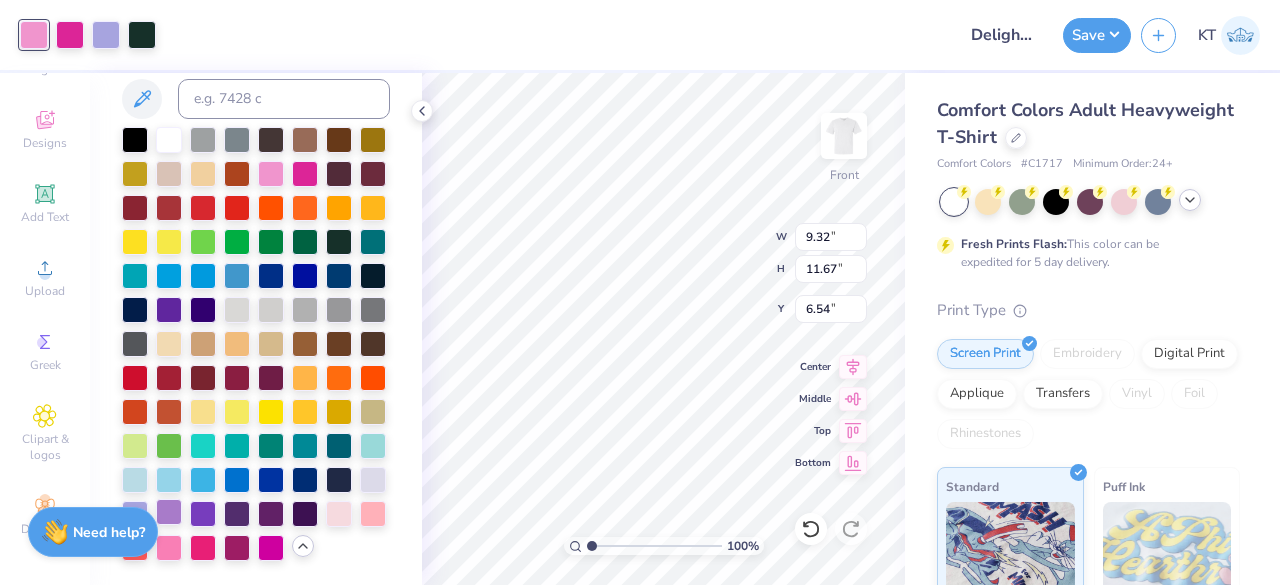 click at bounding box center [169, 512] 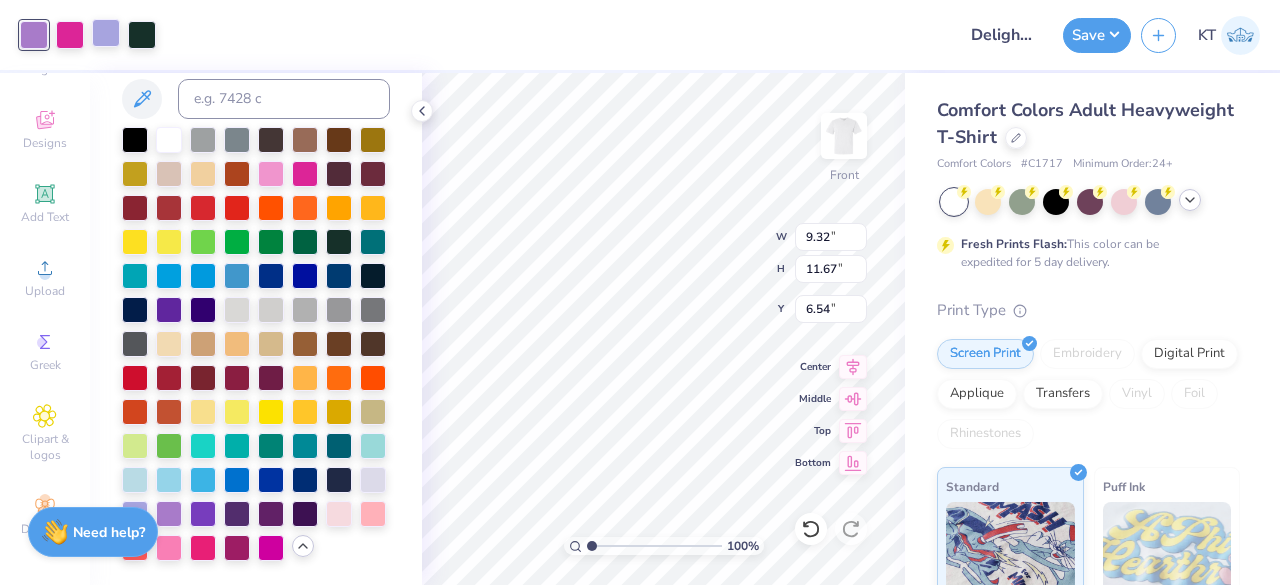click at bounding box center (106, 33) 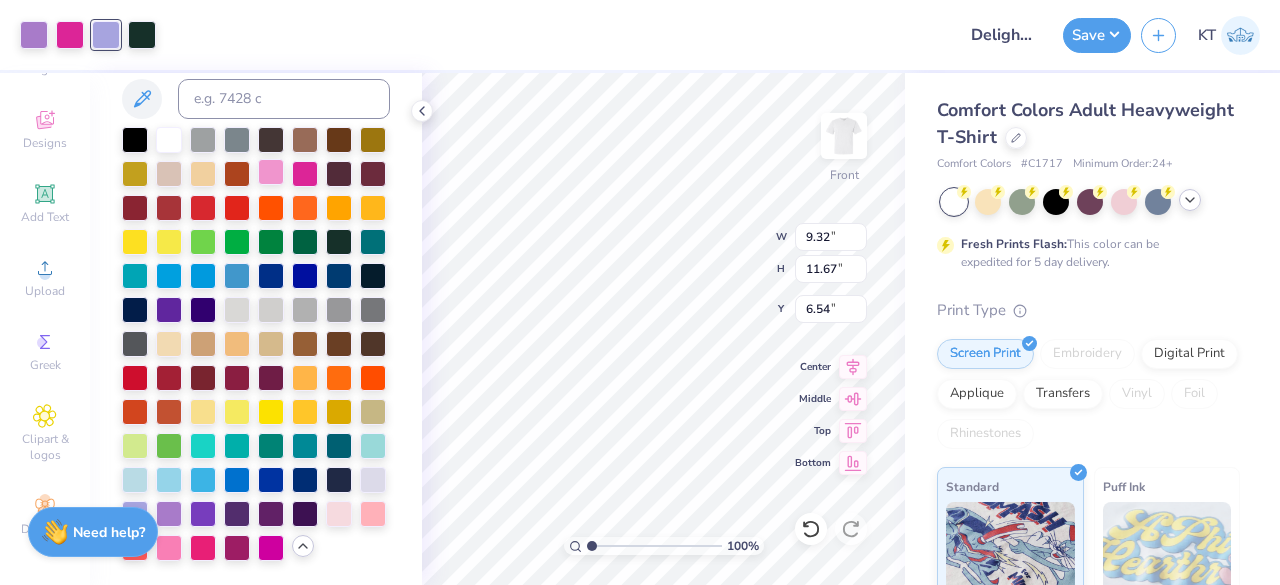 click at bounding box center [271, 172] 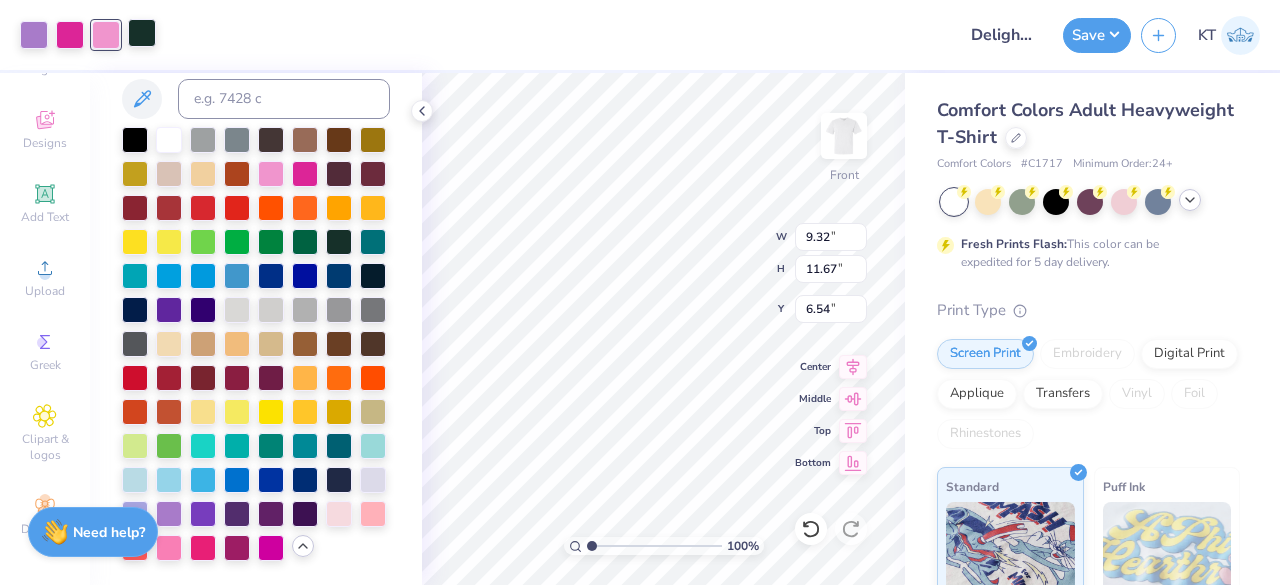 click at bounding box center (142, 33) 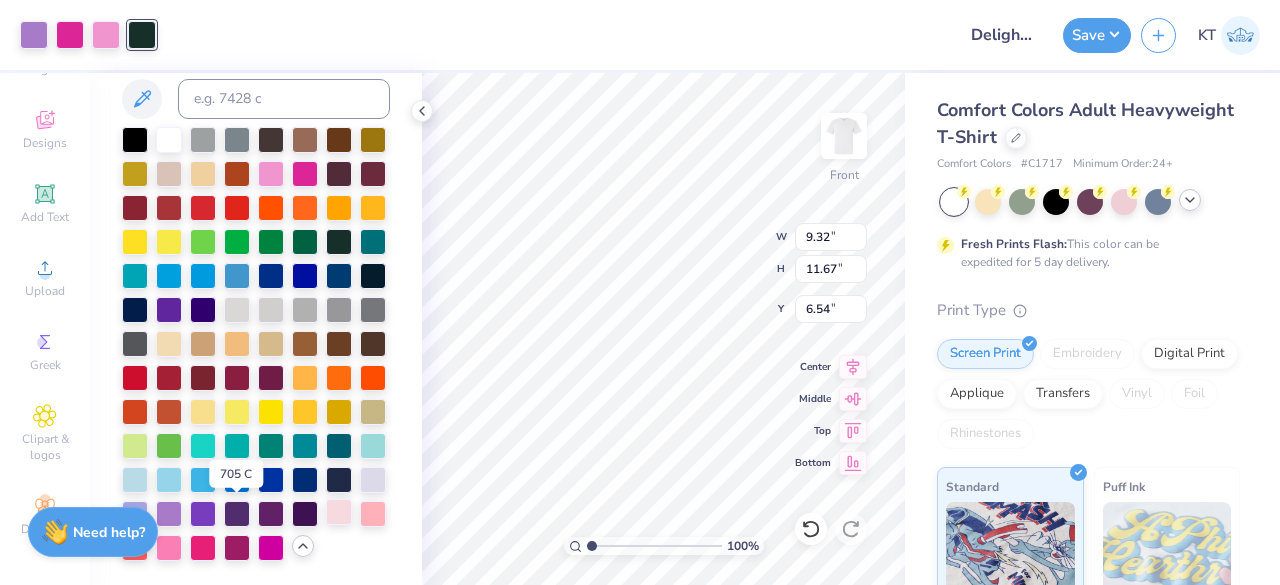 click at bounding box center (339, 512) 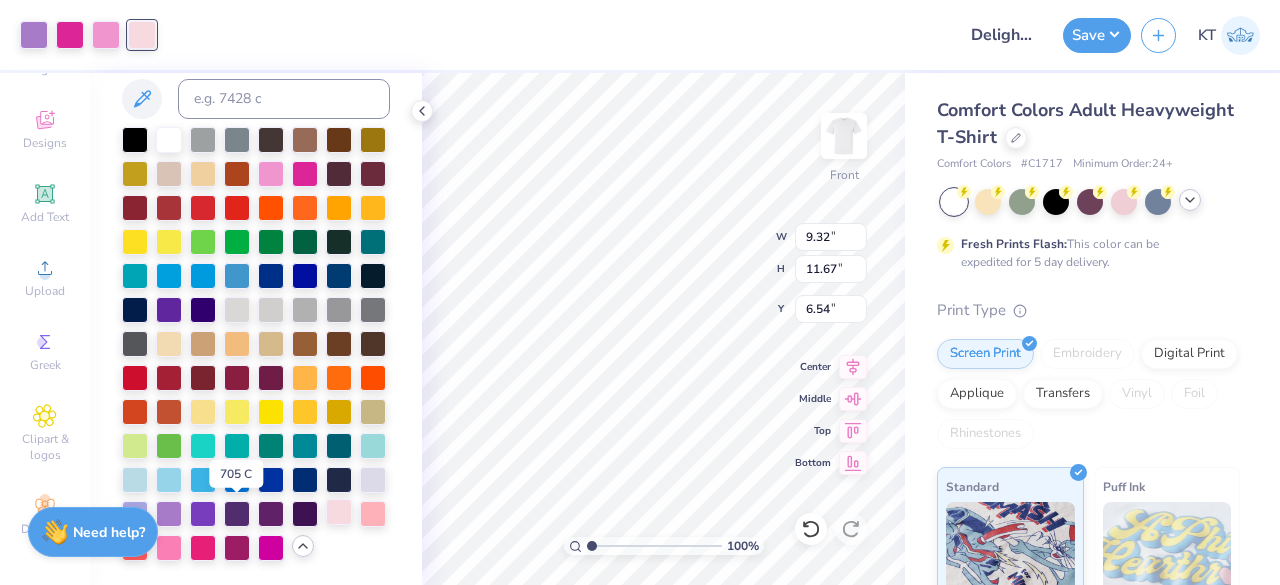 click at bounding box center [339, 512] 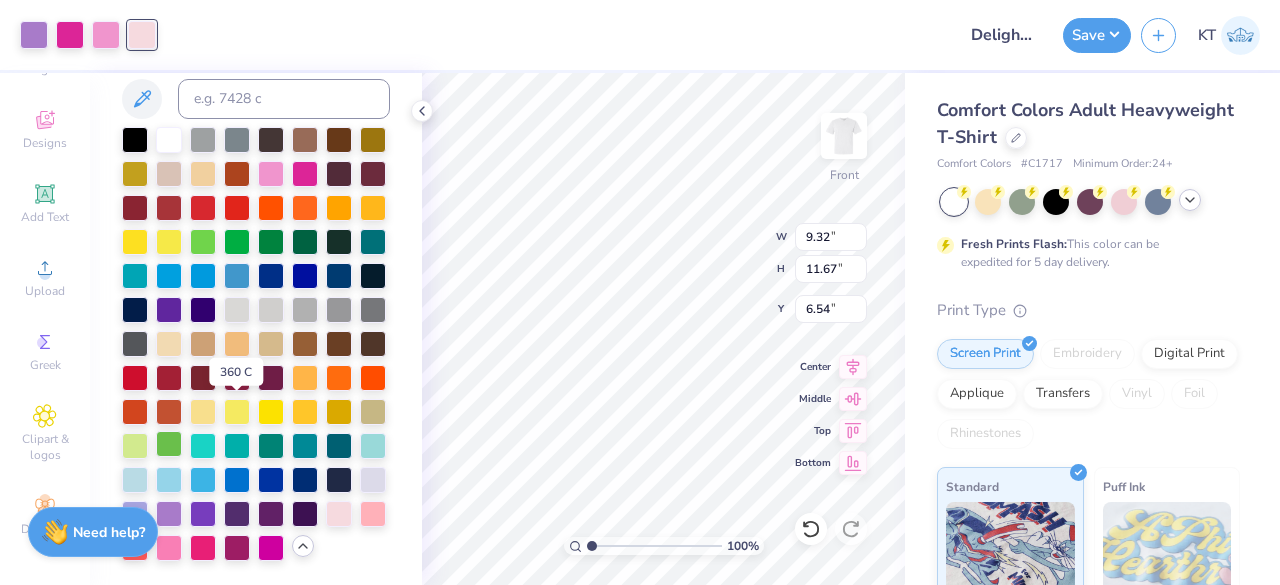 click at bounding box center [169, 444] 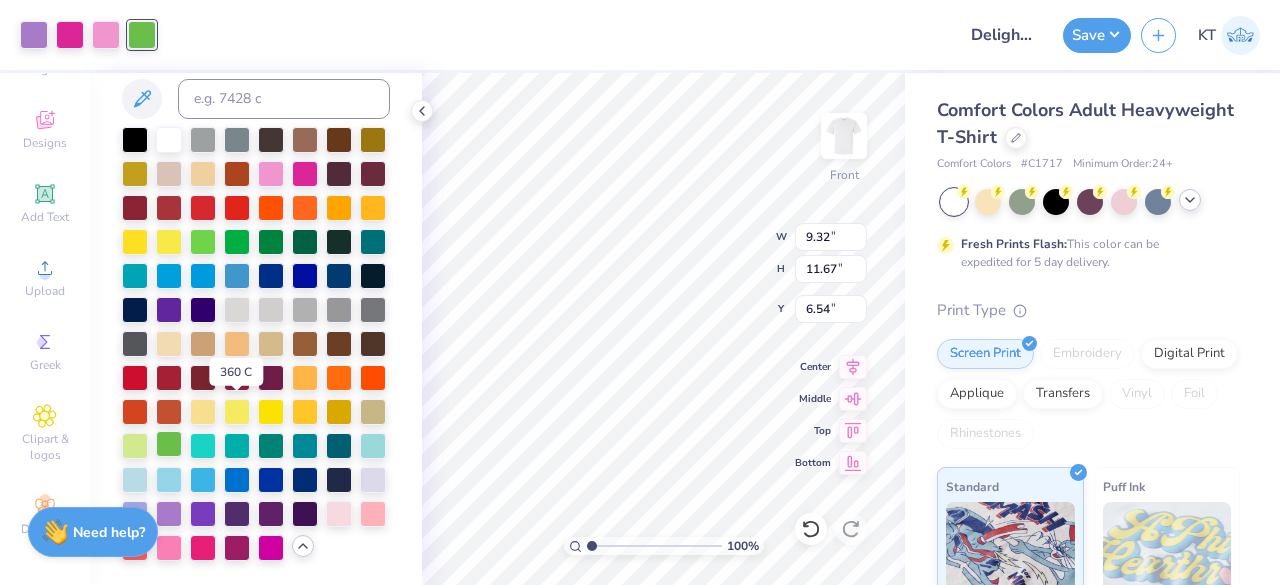 click at bounding box center [169, 444] 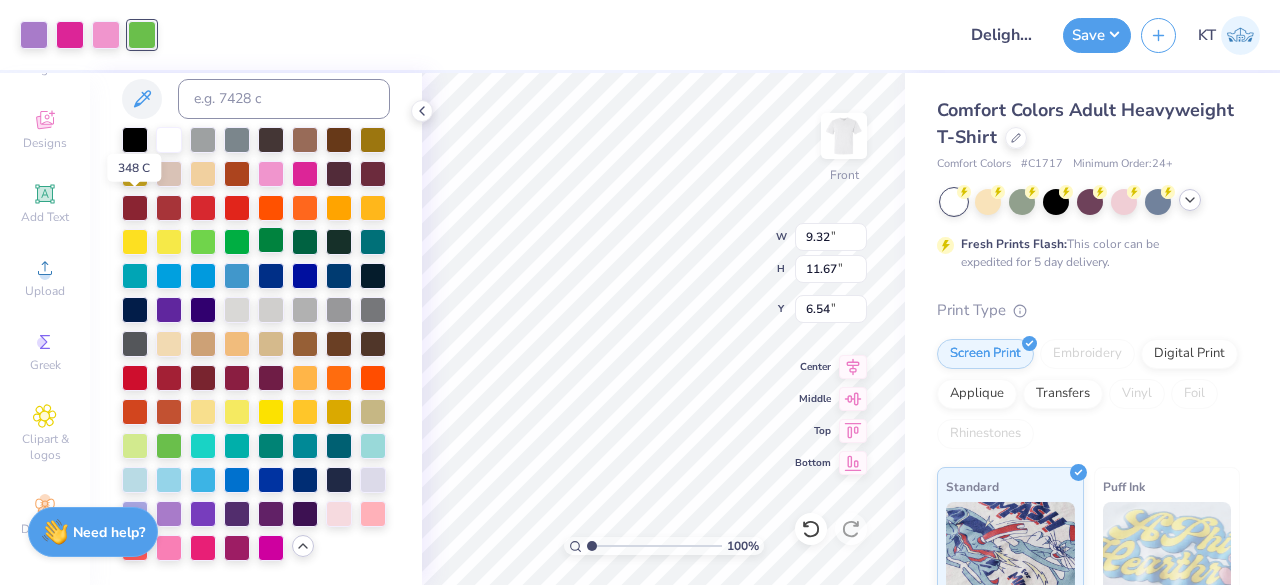 click at bounding box center [271, 240] 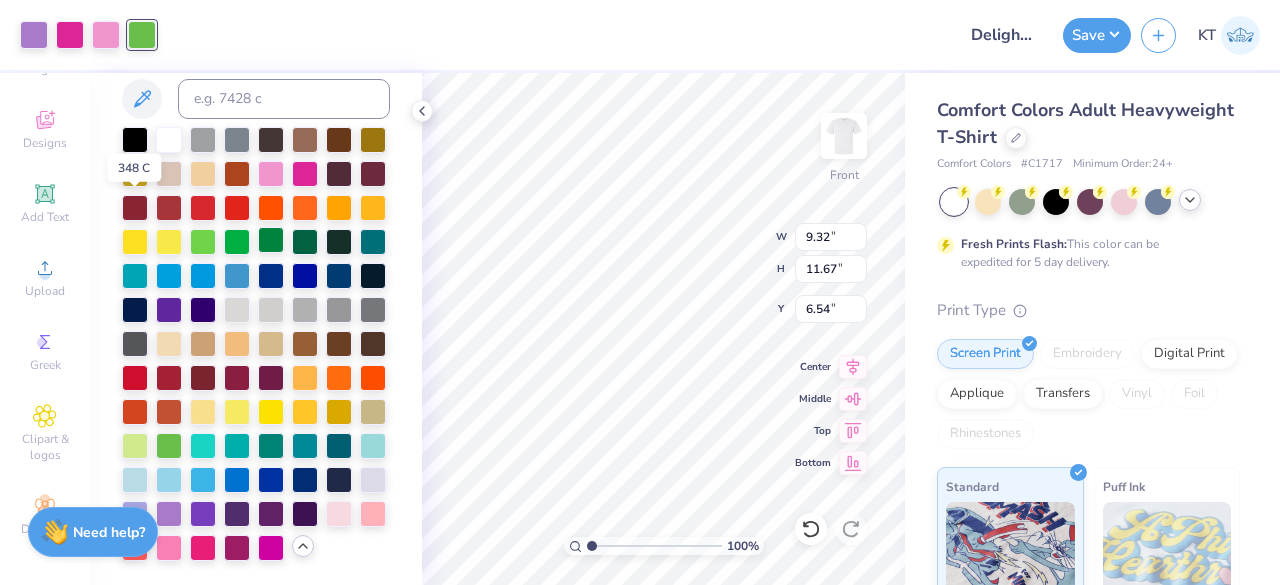 click at bounding box center (271, 240) 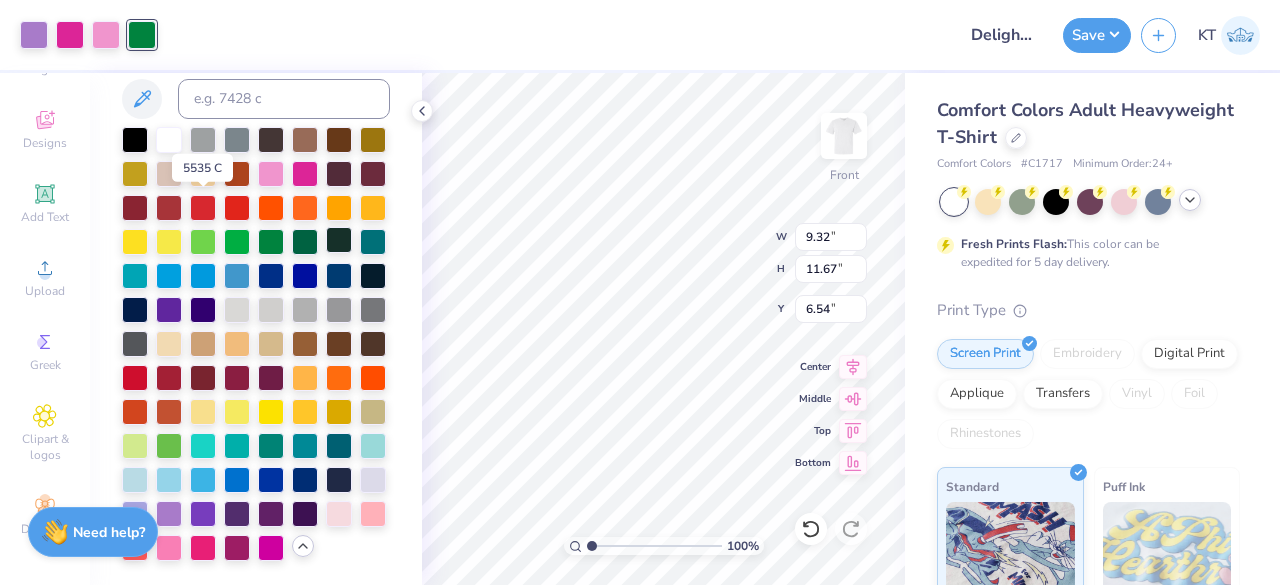 click at bounding box center [339, 240] 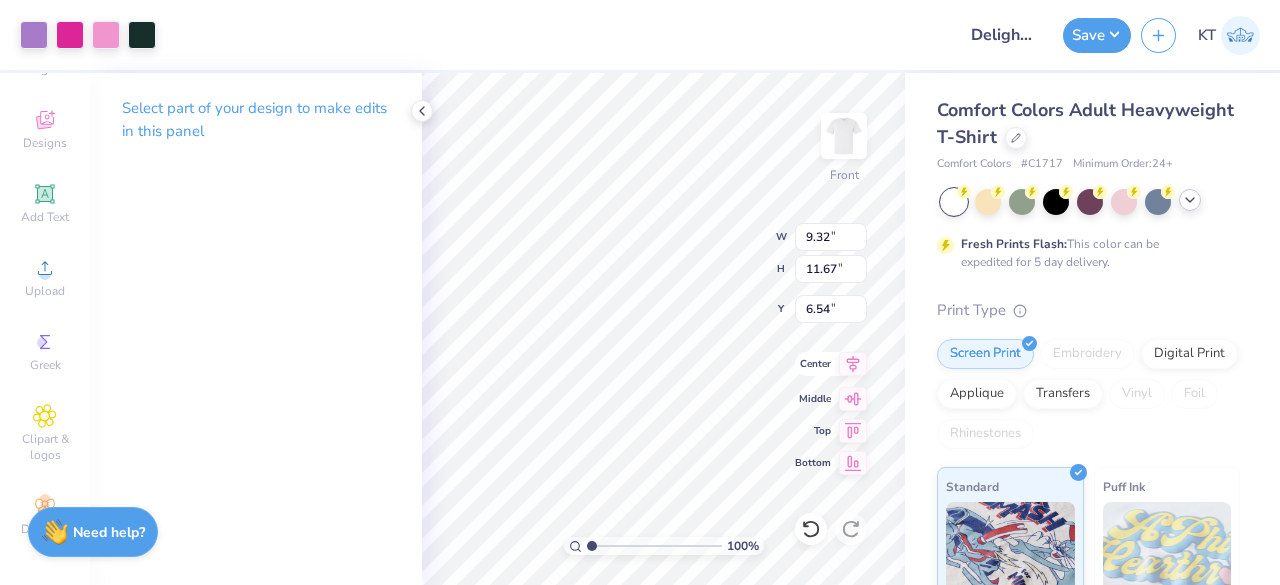 click 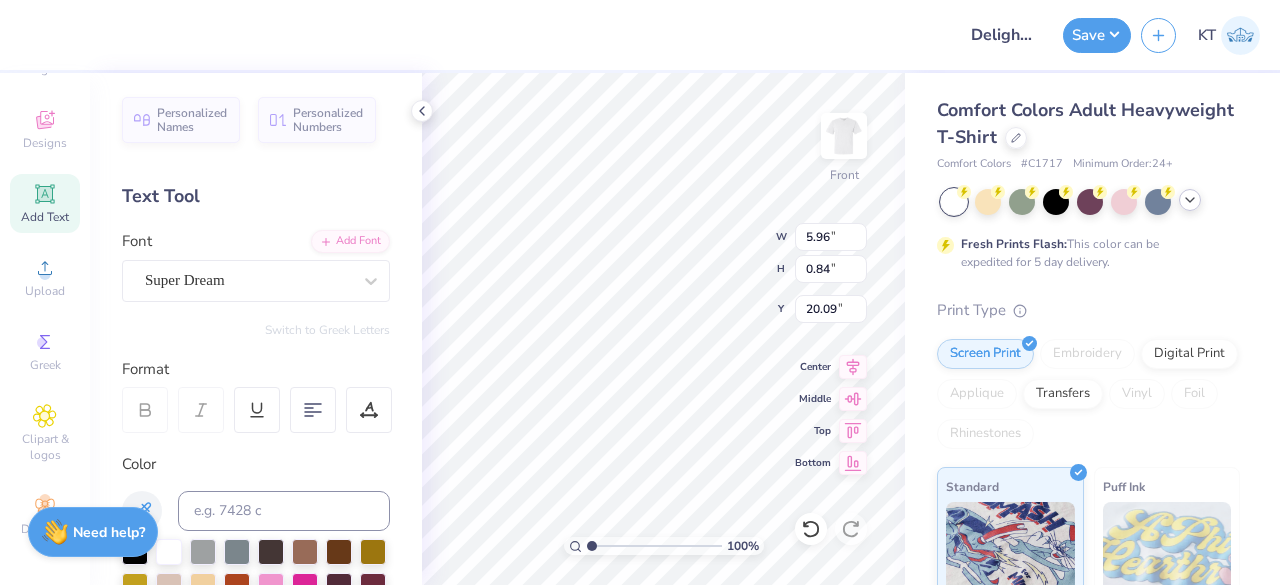 click on "Add Text" at bounding box center (45, 217) 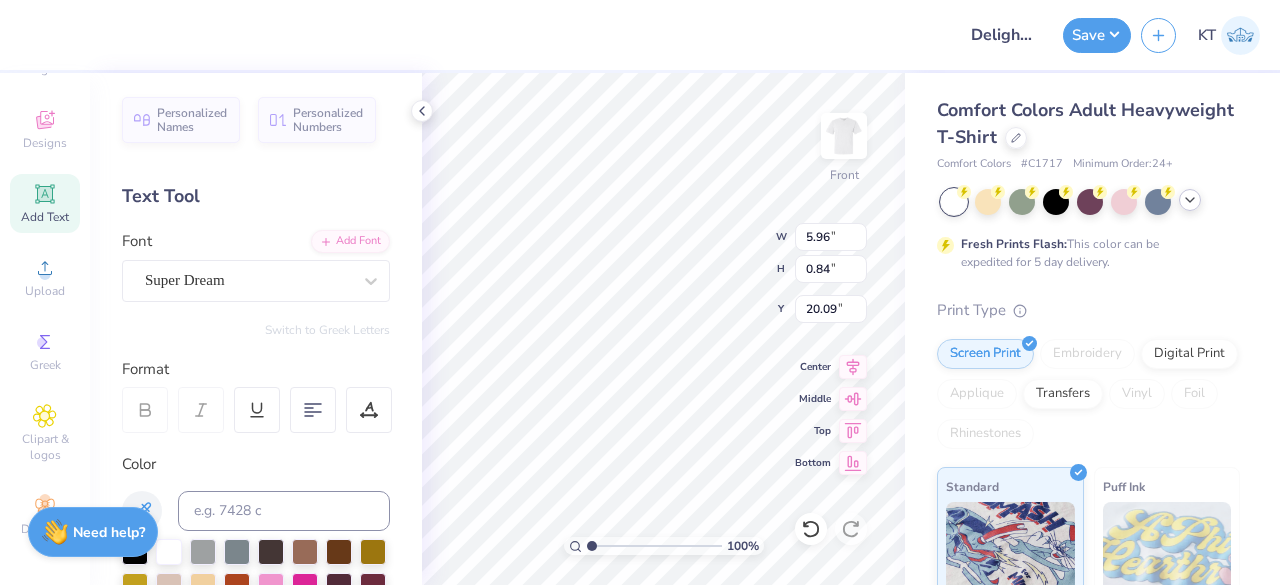 type on "5.69" 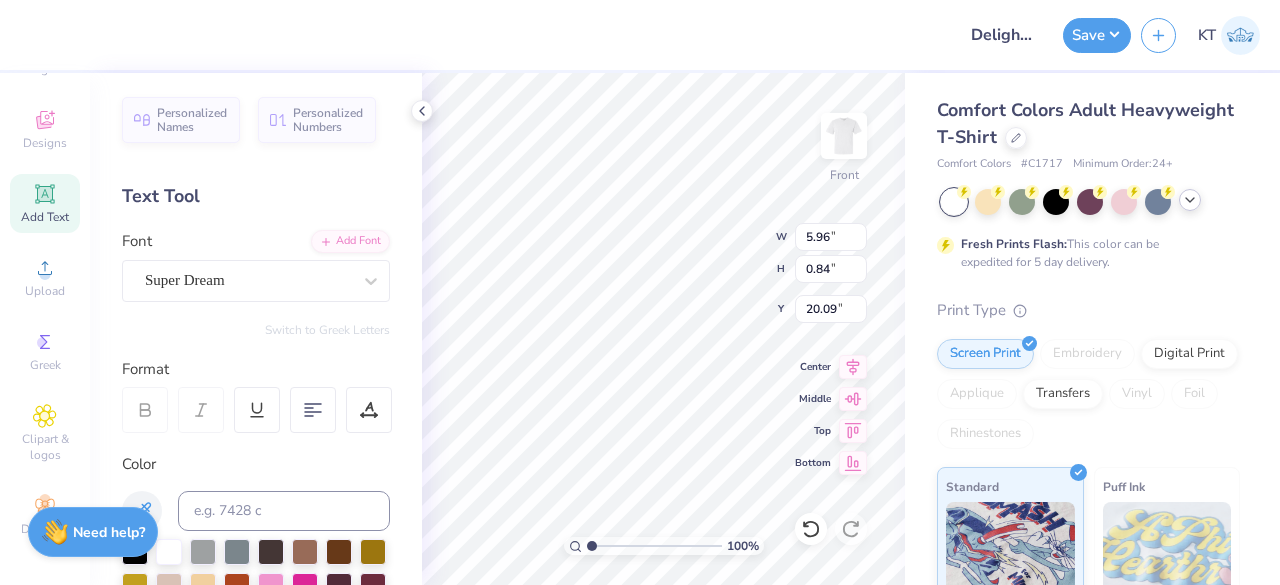 type on "1.65" 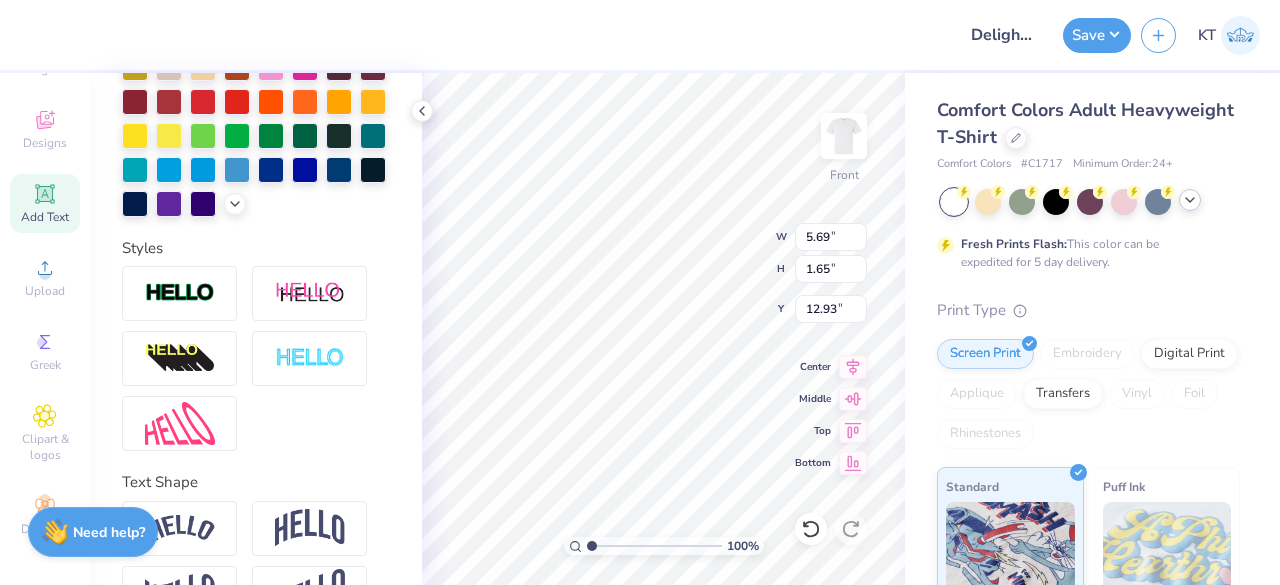 scroll, scrollTop: 610, scrollLeft: 0, axis: vertical 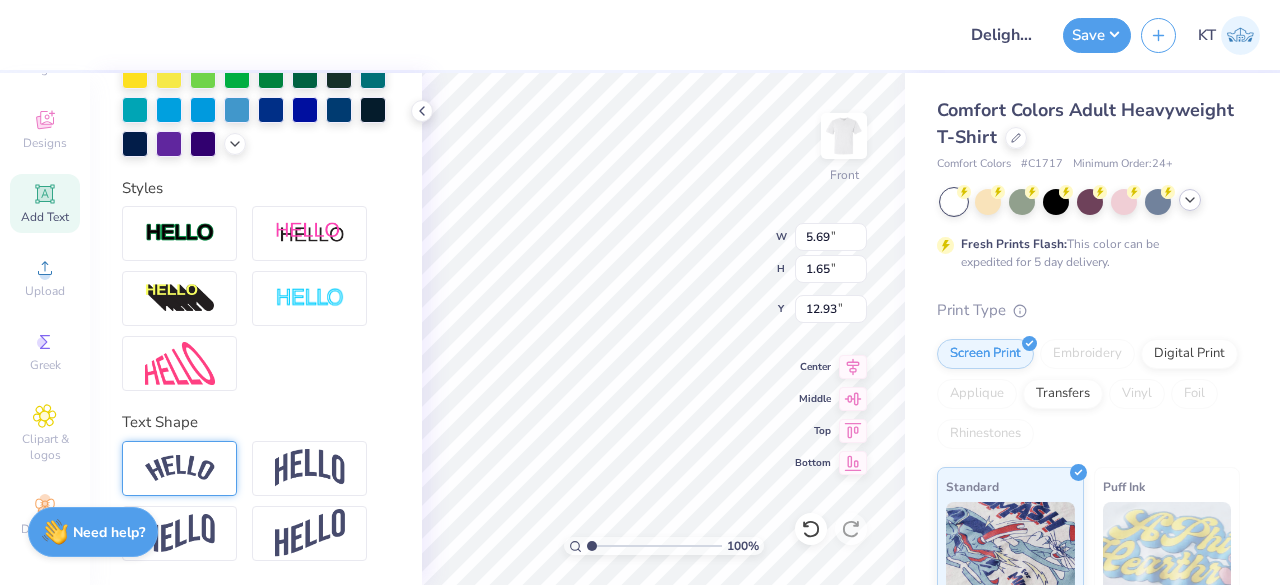 click at bounding box center [180, 468] 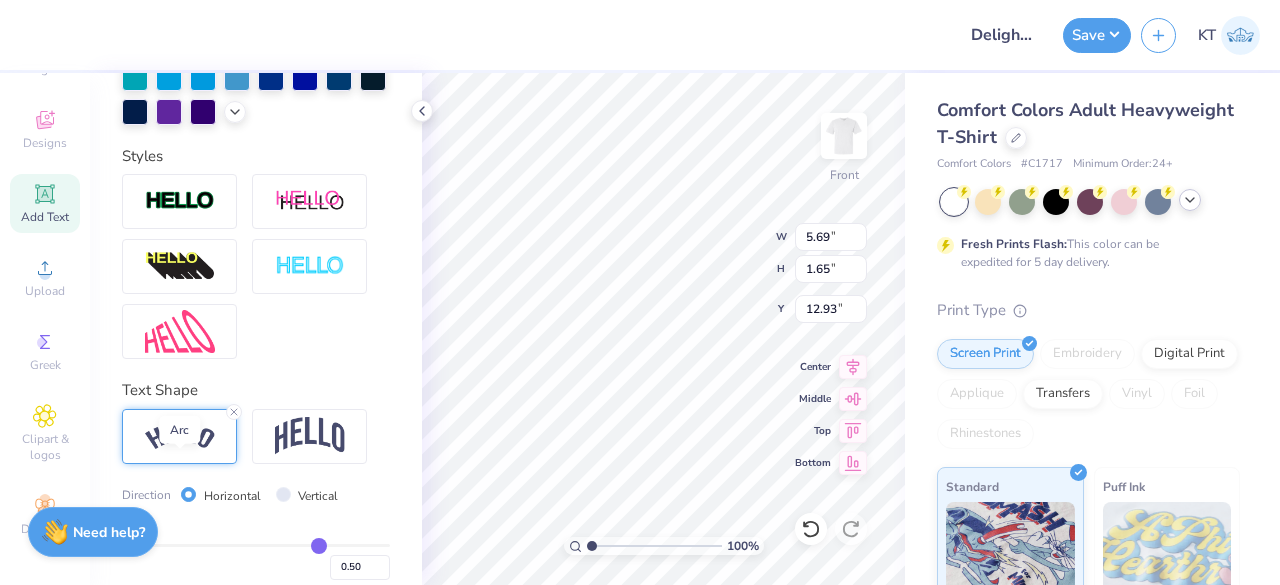 type on "7.71" 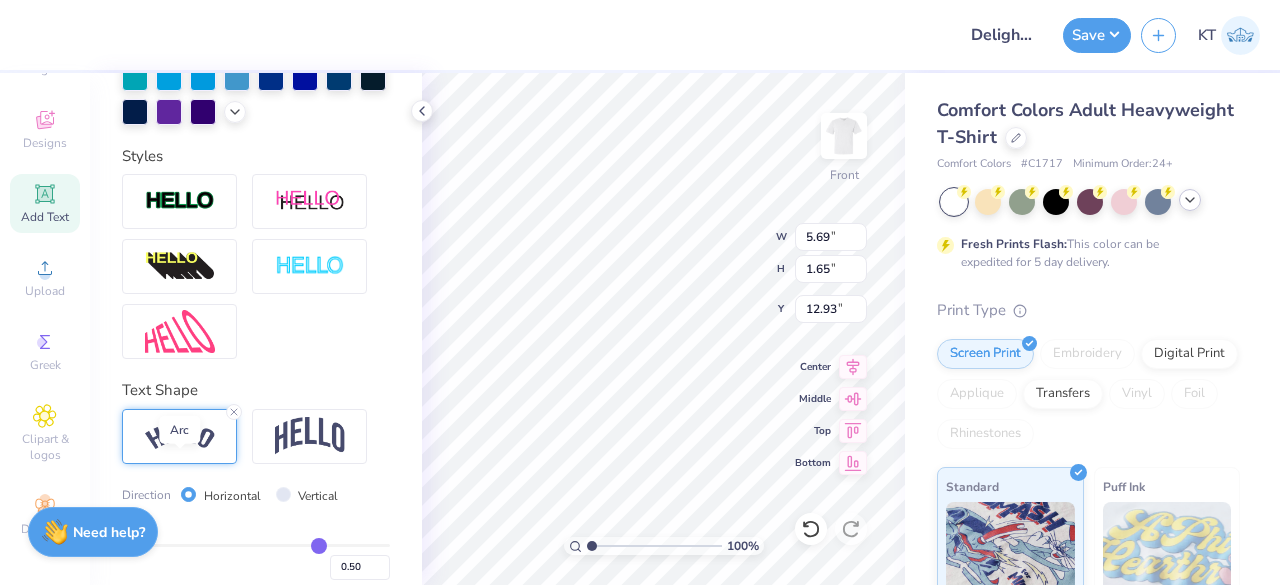 type on "2.17" 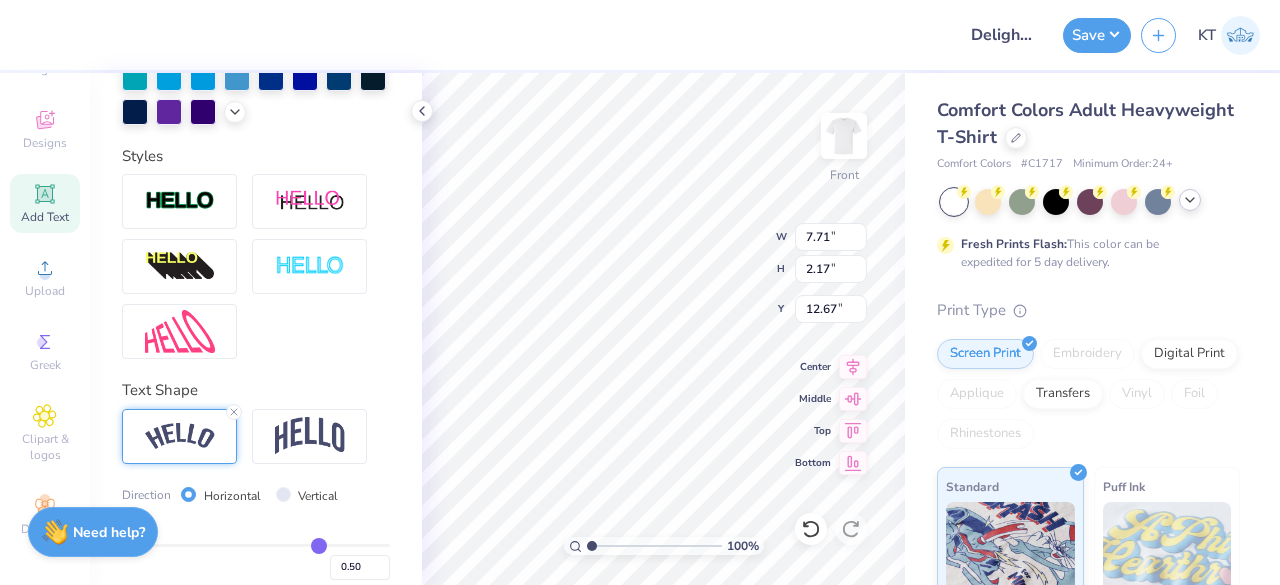 scroll, scrollTop: 16, scrollLeft: 2, axis: both 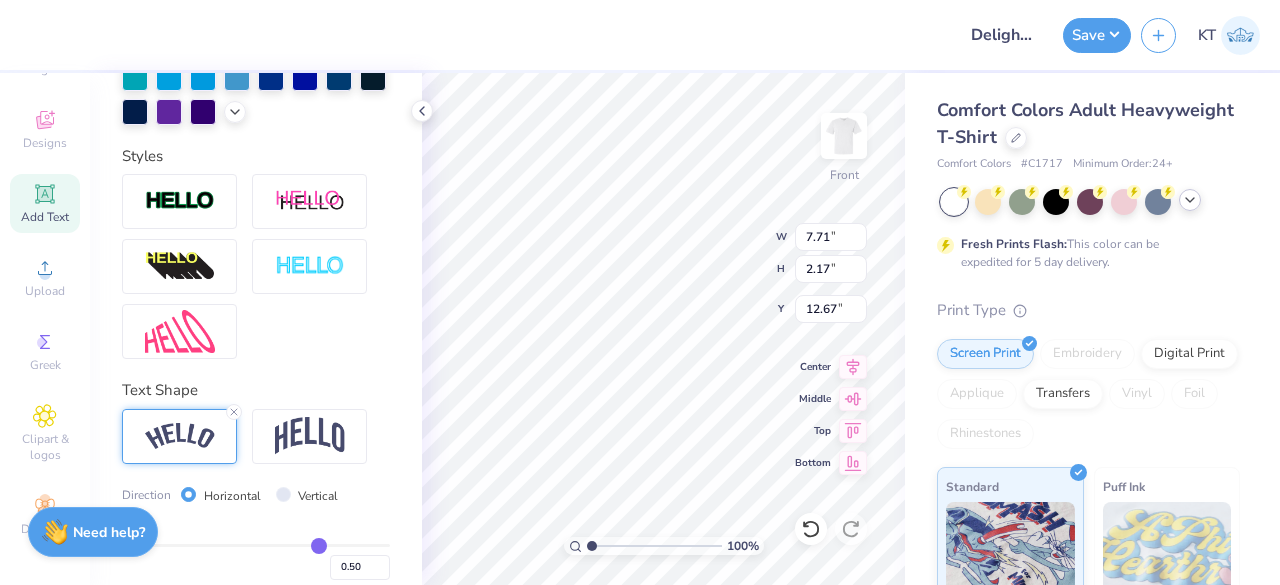 type on "DELIGHT IN THE L LORD AND HE WILL GRANT THE DESIERS OF YOUR HEART" 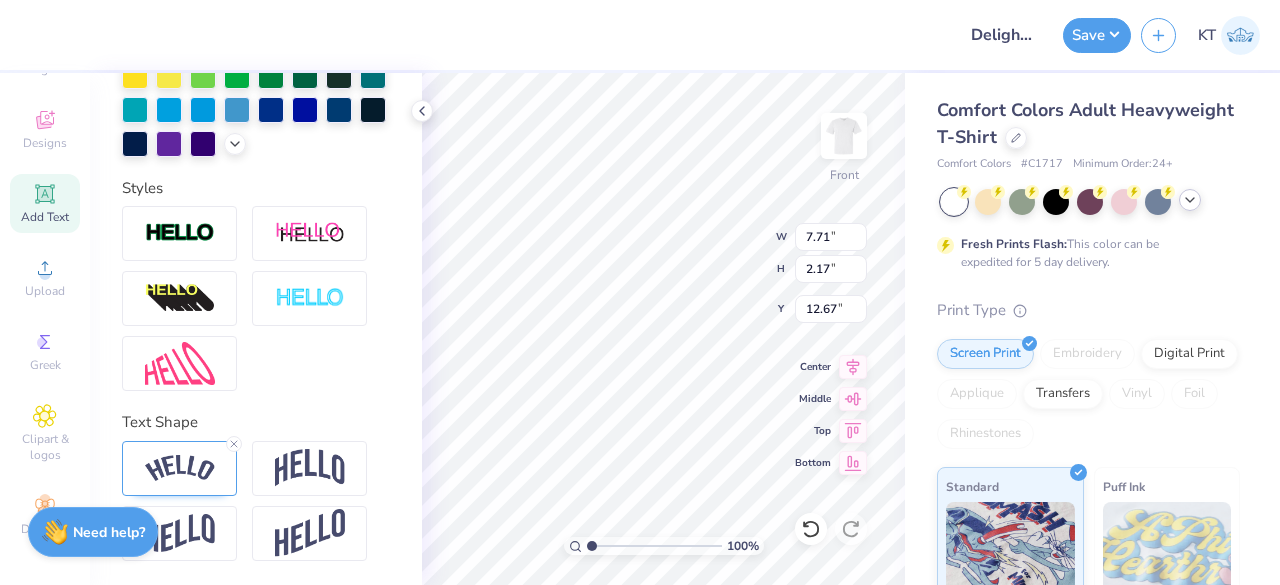 drag, startPoint x: 588, startPoint y: 545, endPoint x: 656, endPoint y: 545, distance: 68 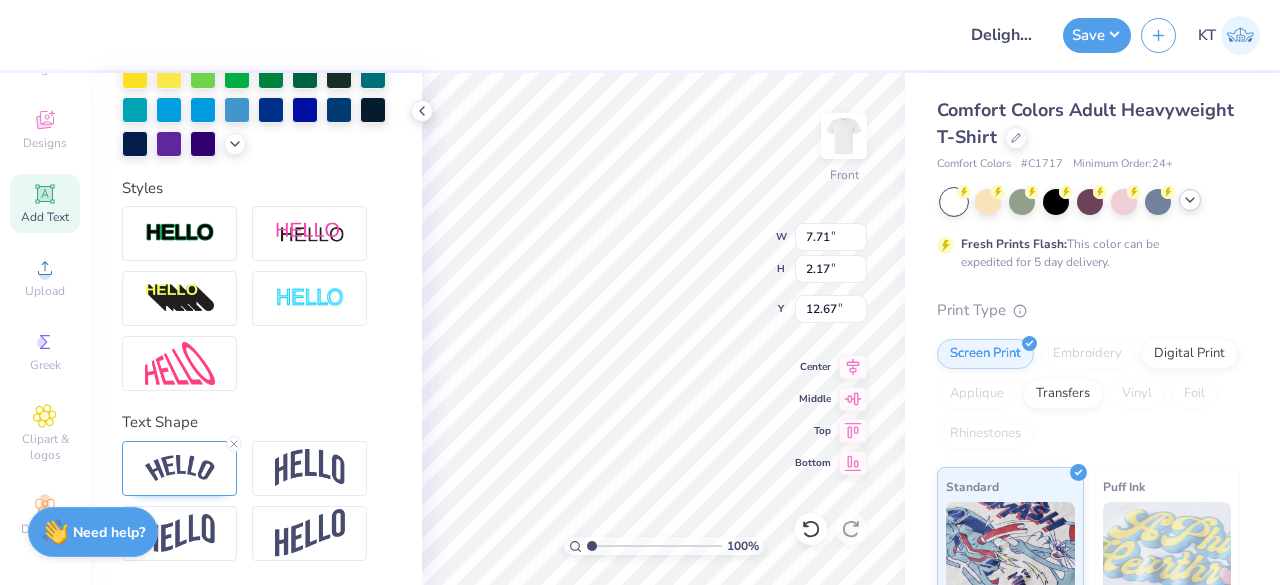 type on "5.85" 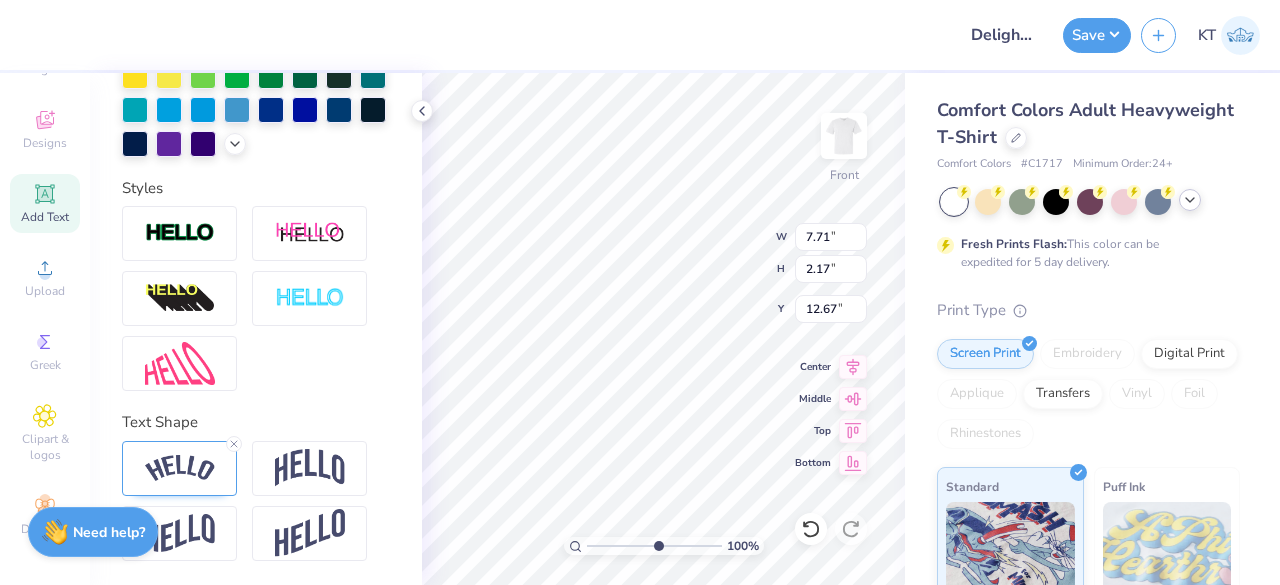click at bounding box center (654, 546) 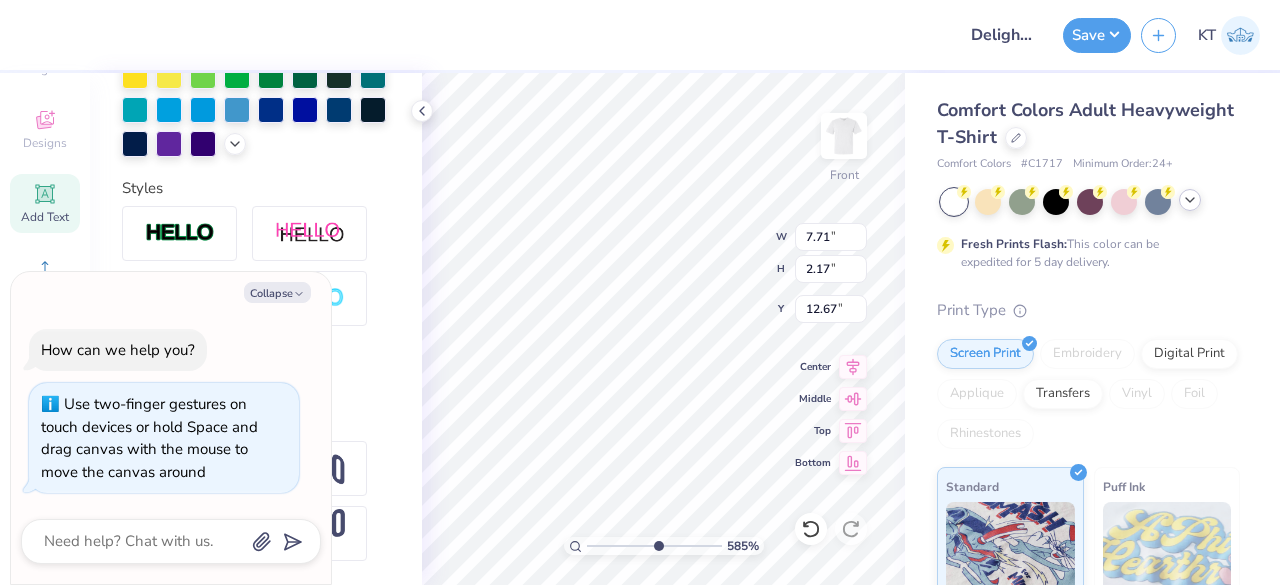 type on "x" 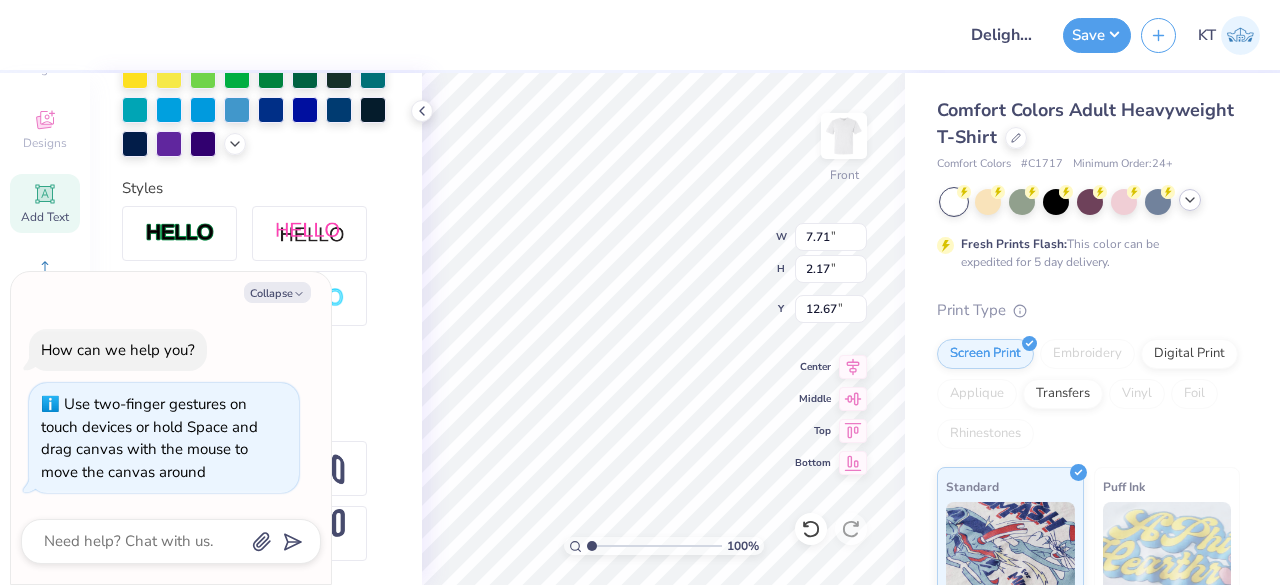 drag, startPoint x: 535, startPoint y: 543, endPoint x: 520, endPoint y: 546, distance: 15.297058 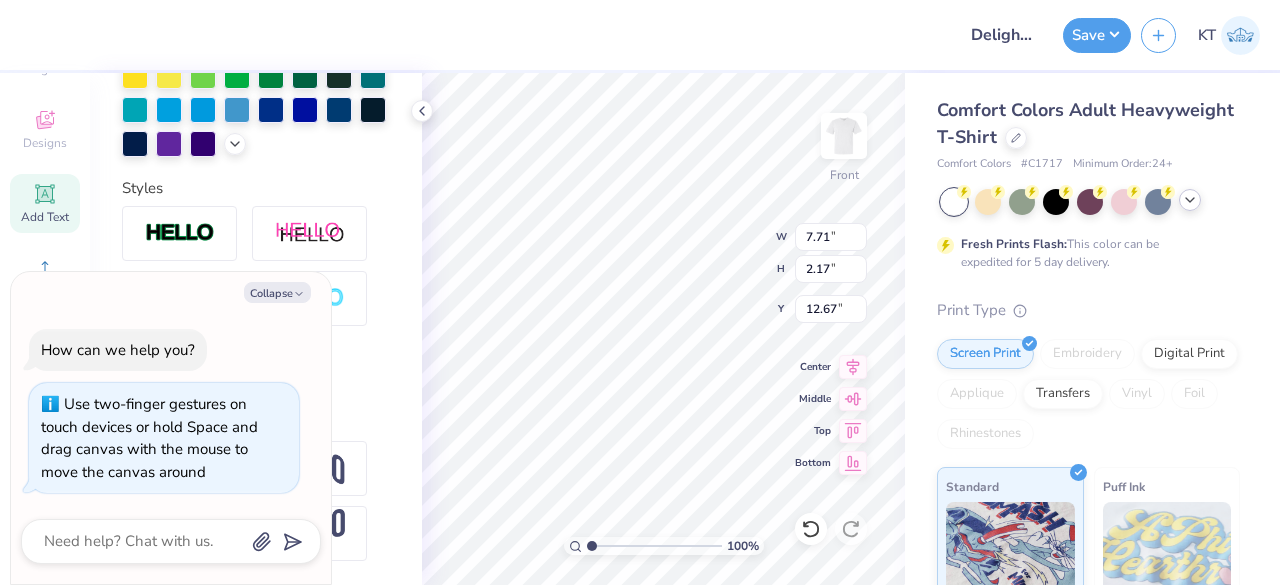 type on "1" 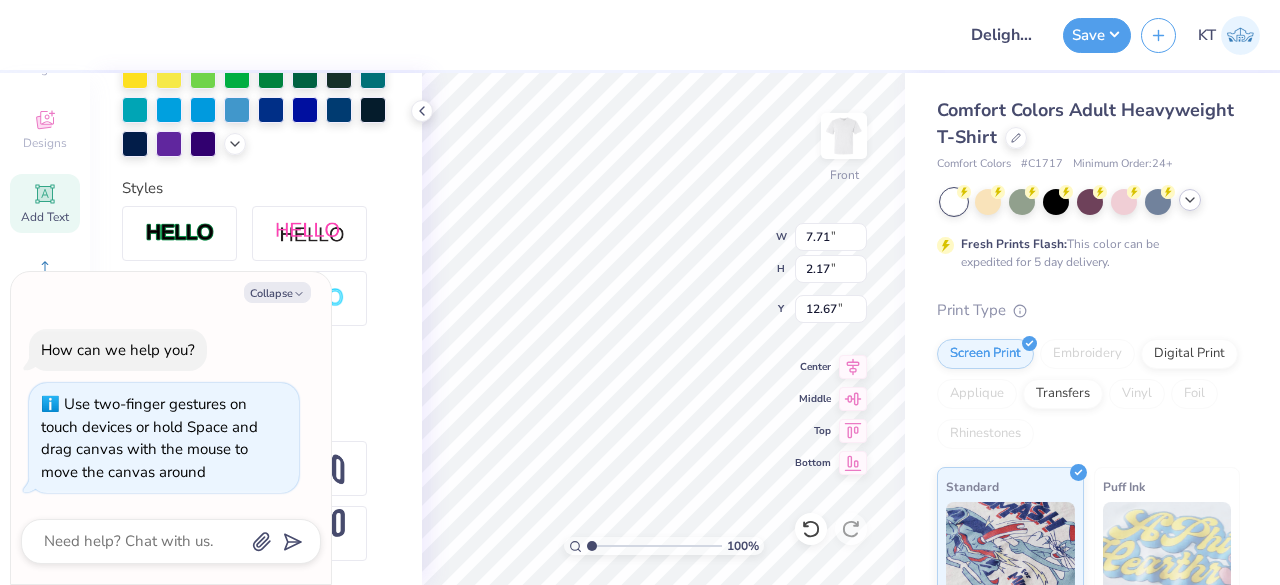 scroll, scrollTop: 16, scrollLeft: 17, axis: both 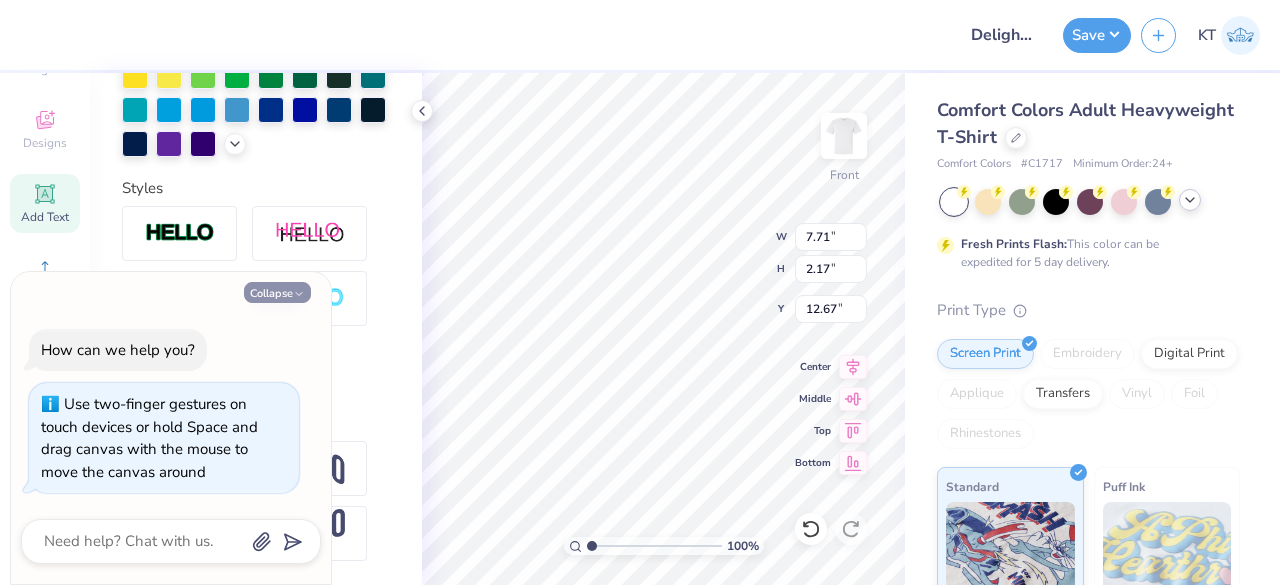click on "Collapse" at bounding box center (277, 292) 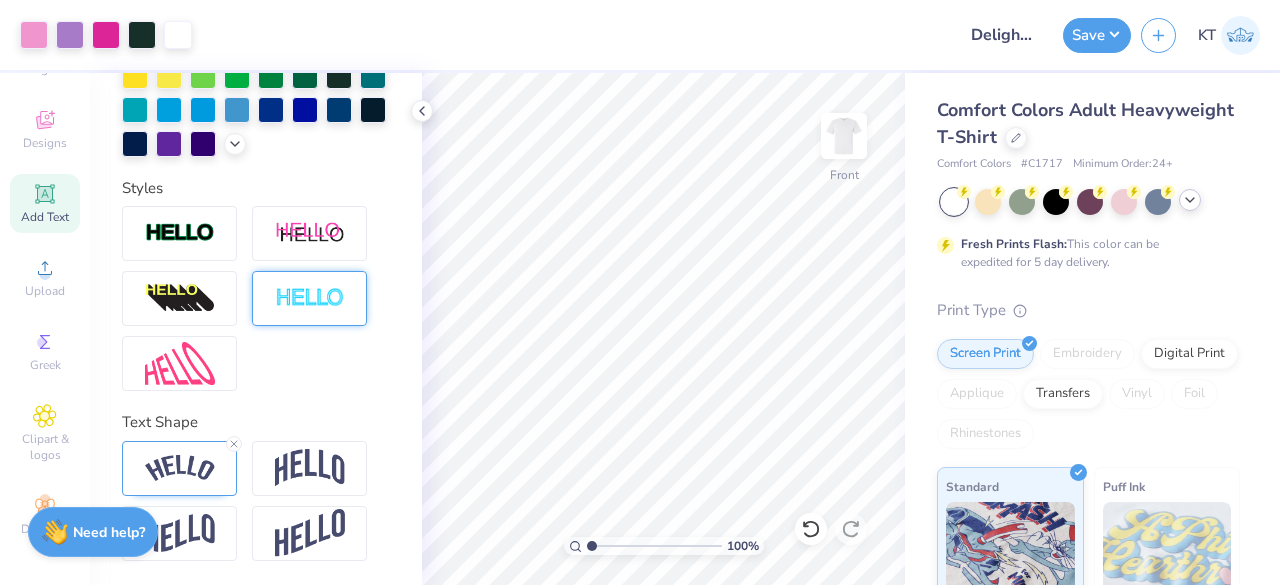 click at bounding box center (310, 298) 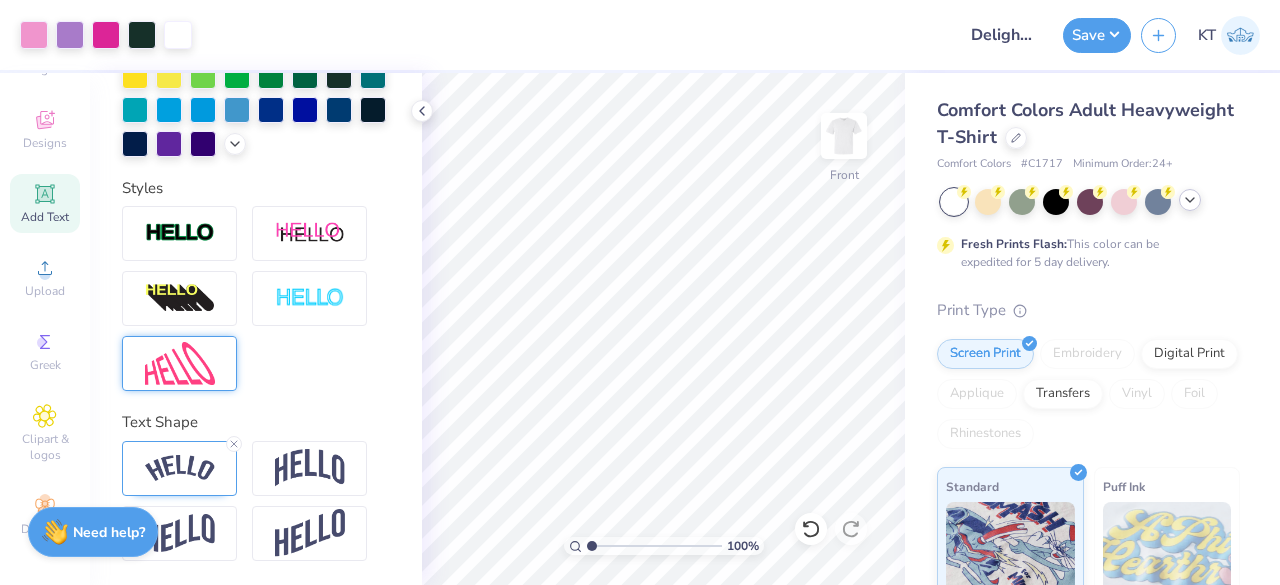 click at bounding box center [180, 363] 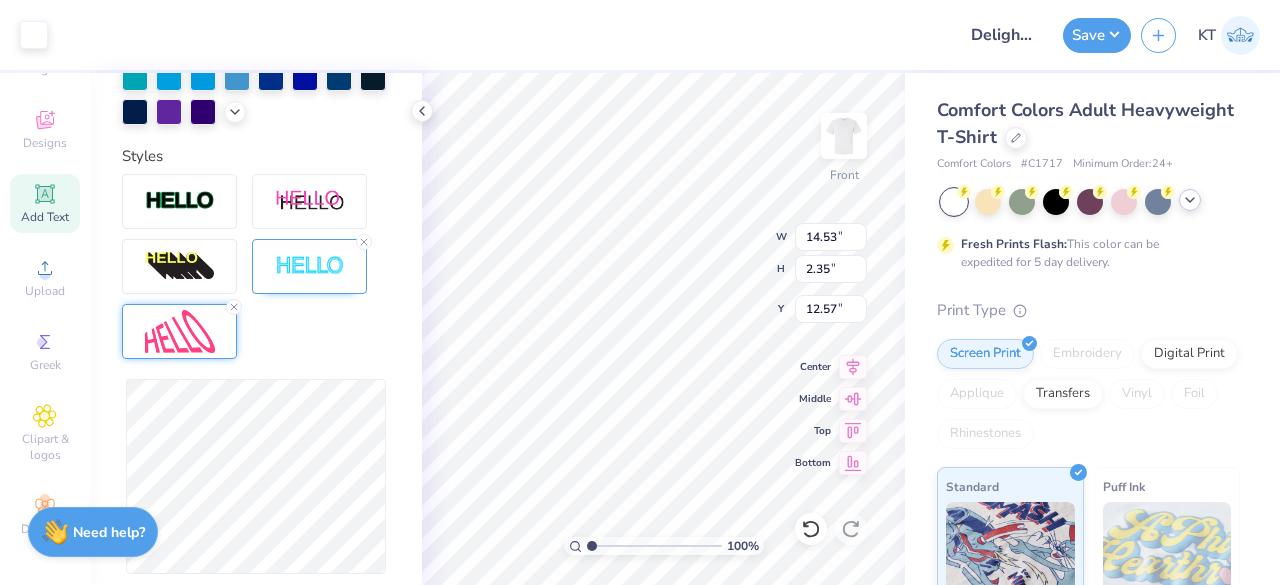 click at bounding box center [310, 266] 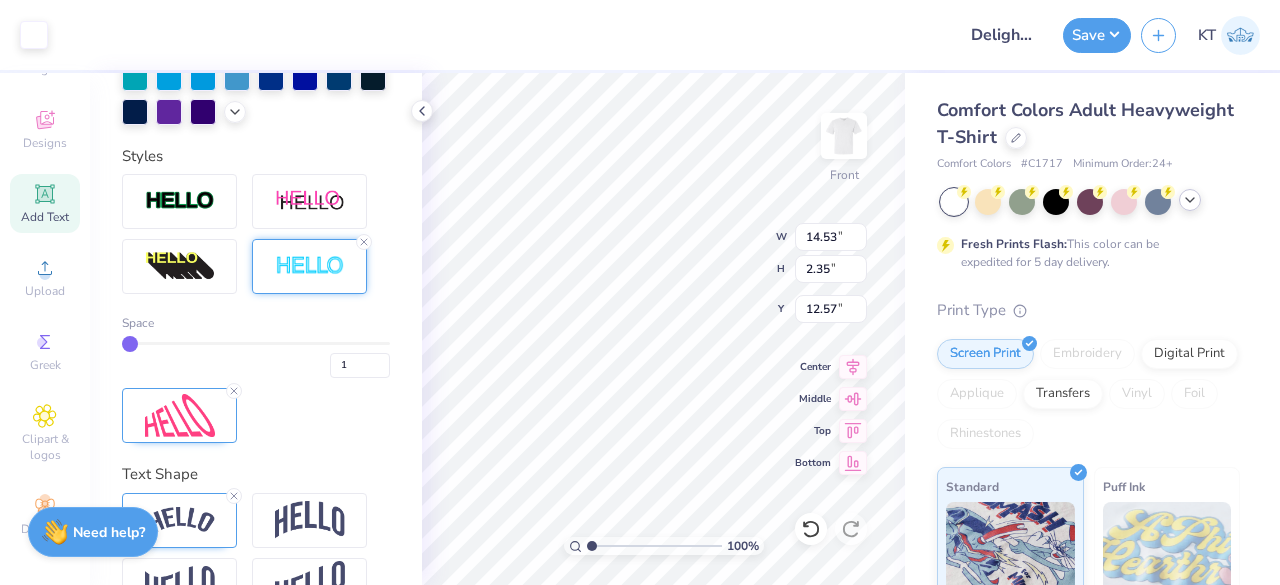 scroll, scrollTop: 694, scrollLeft: 0, axis: vertical 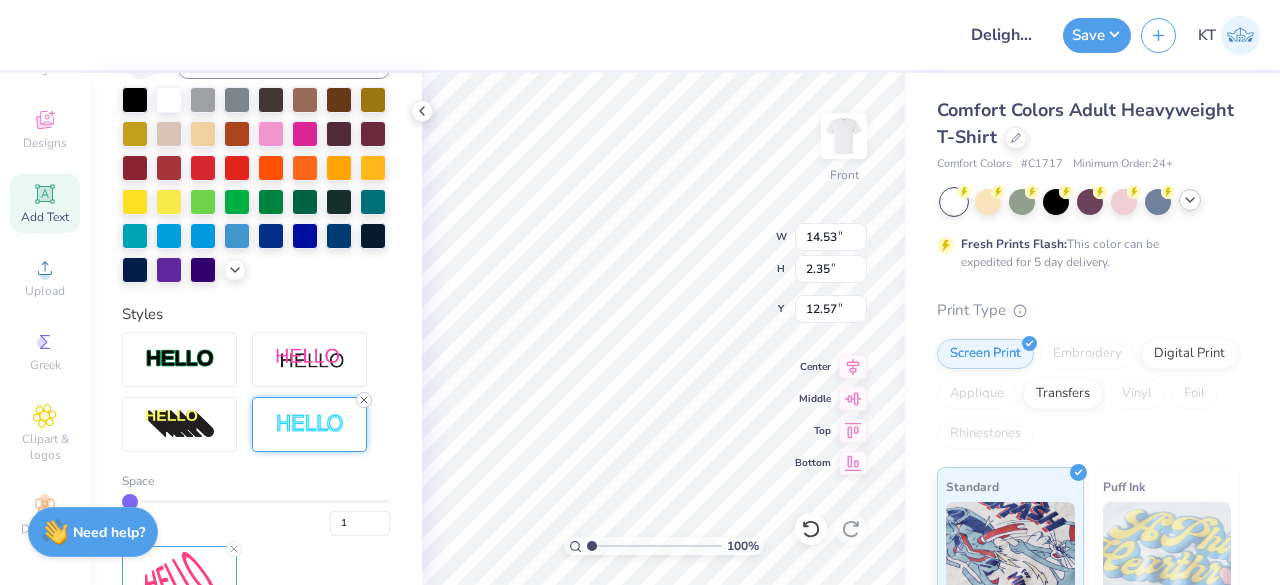 click 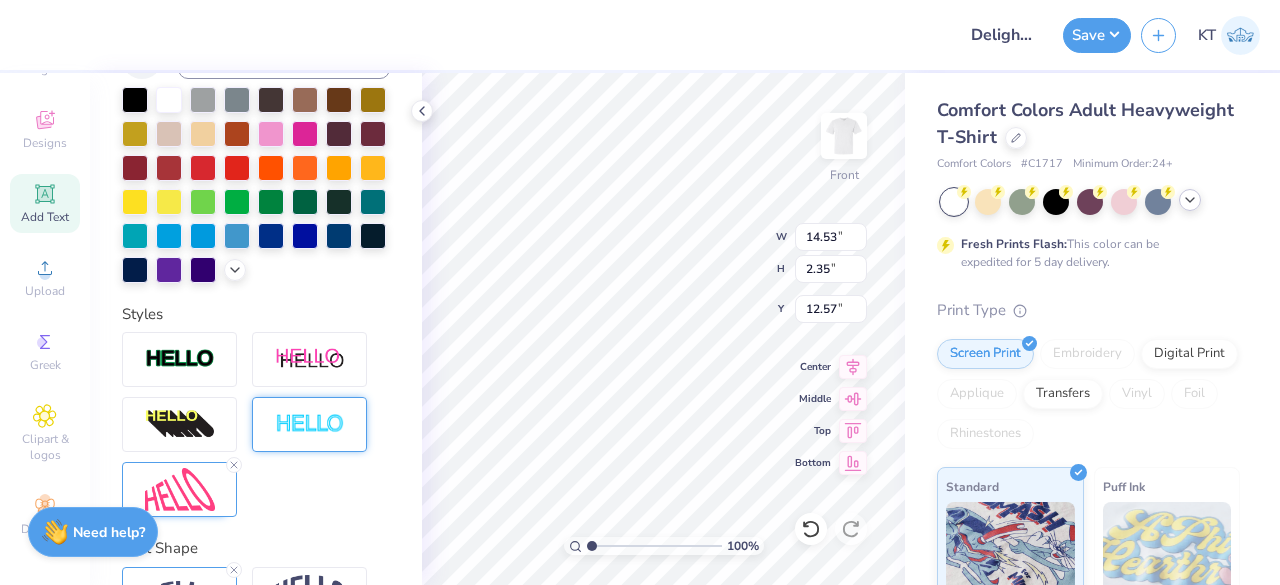 scroll, scrollTop: 16, scrollLeft: 12, axis: both 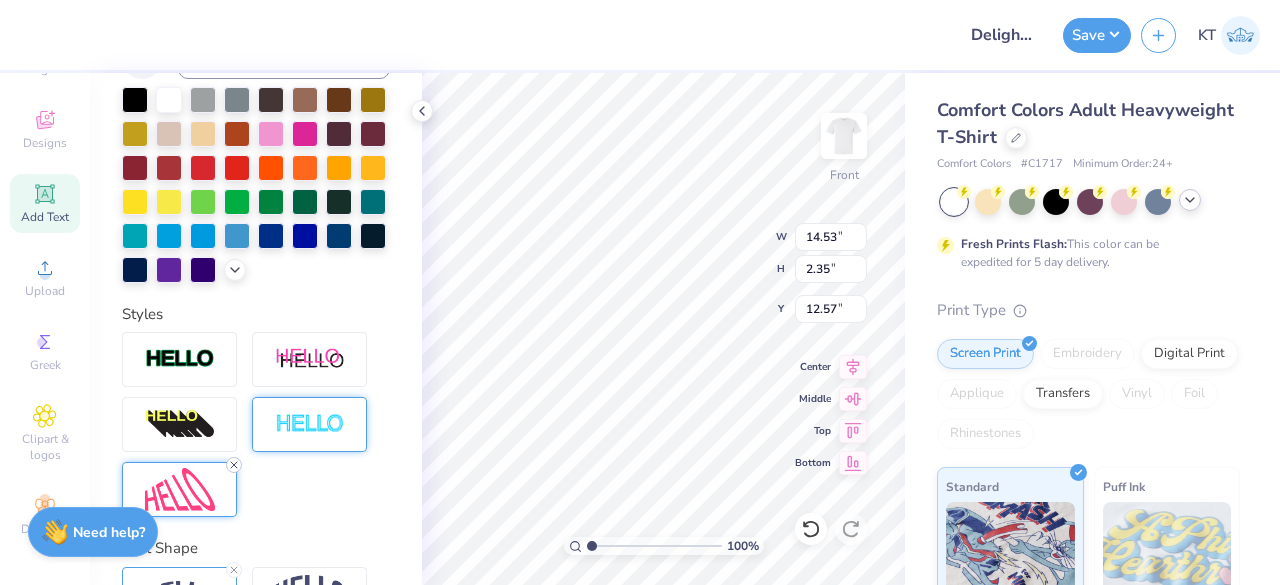 click 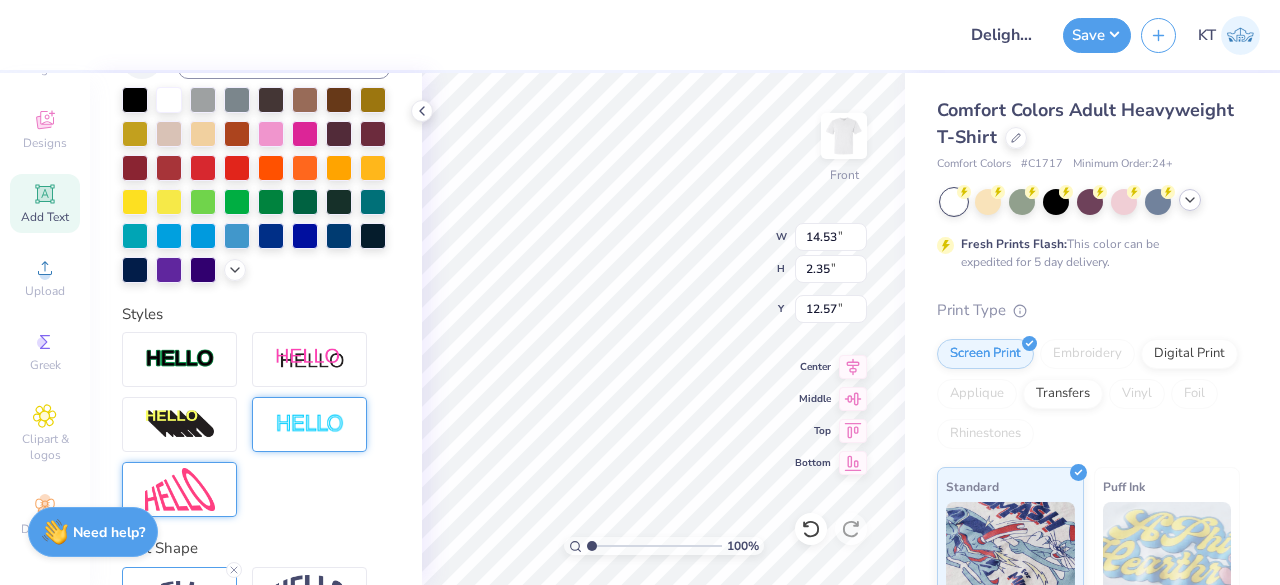 scroll, scrollTop: 610, scrollLeft: 0, axis: vertical 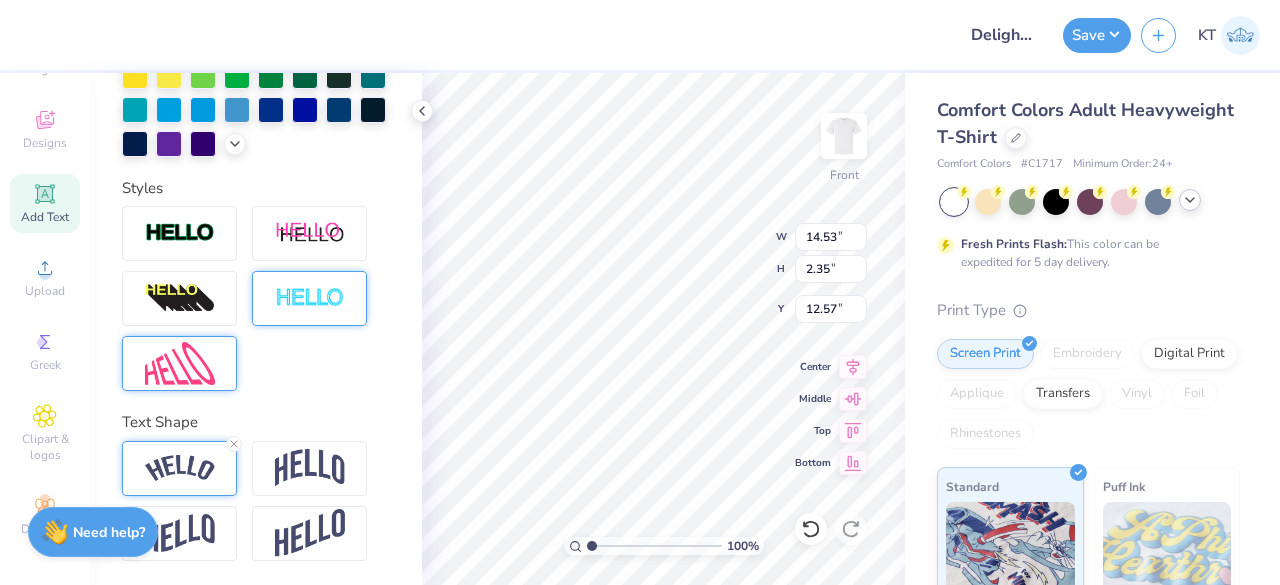 click at bounding box center [180, 468] 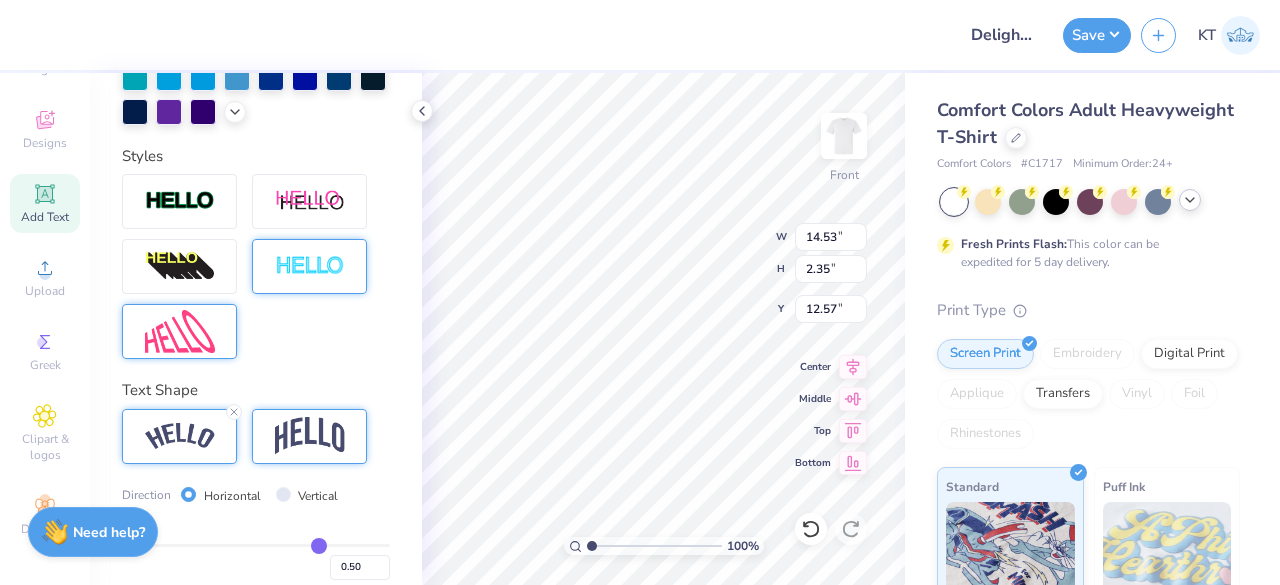 scroll, scrollTop: 726, scrollLeft: 0, axis: vertical 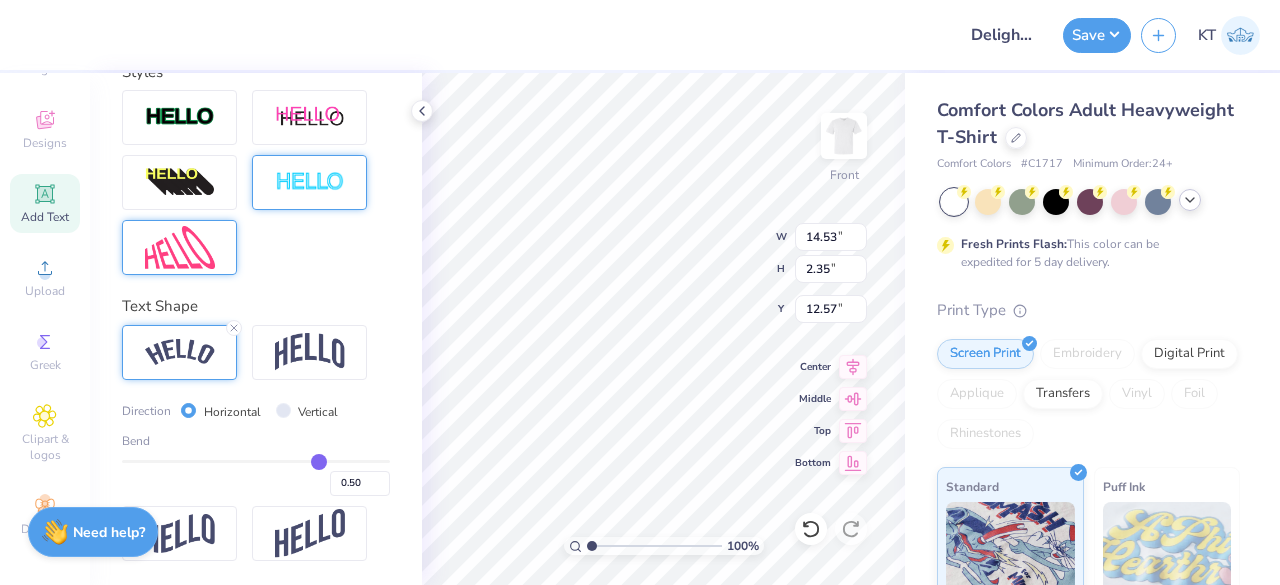 type on "0.53" 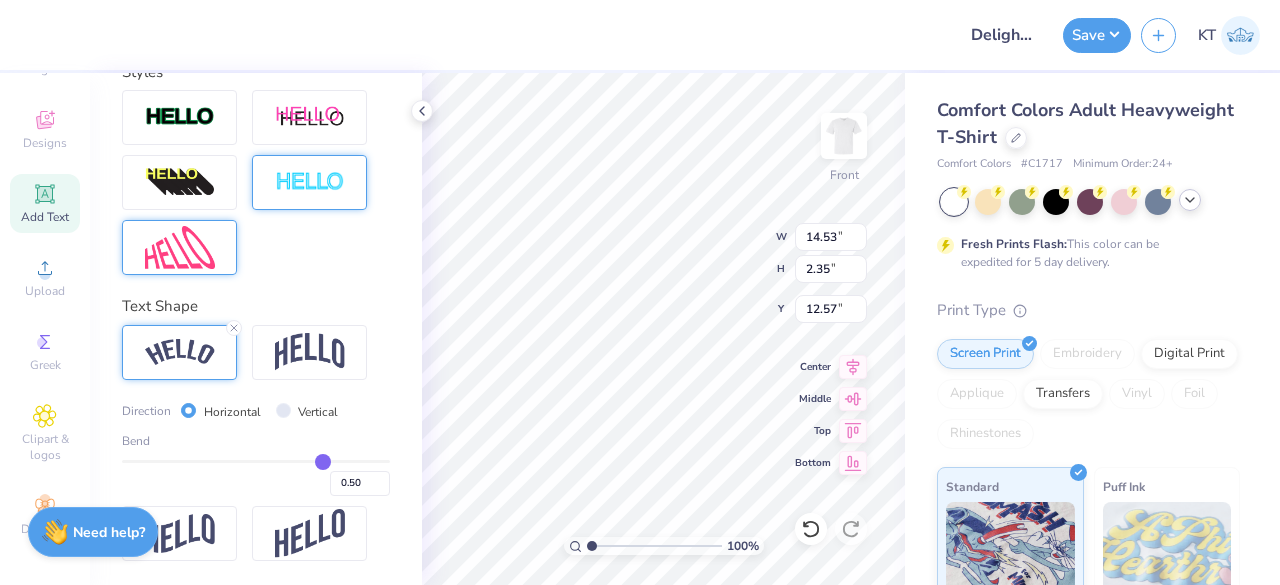 type on "0.53" 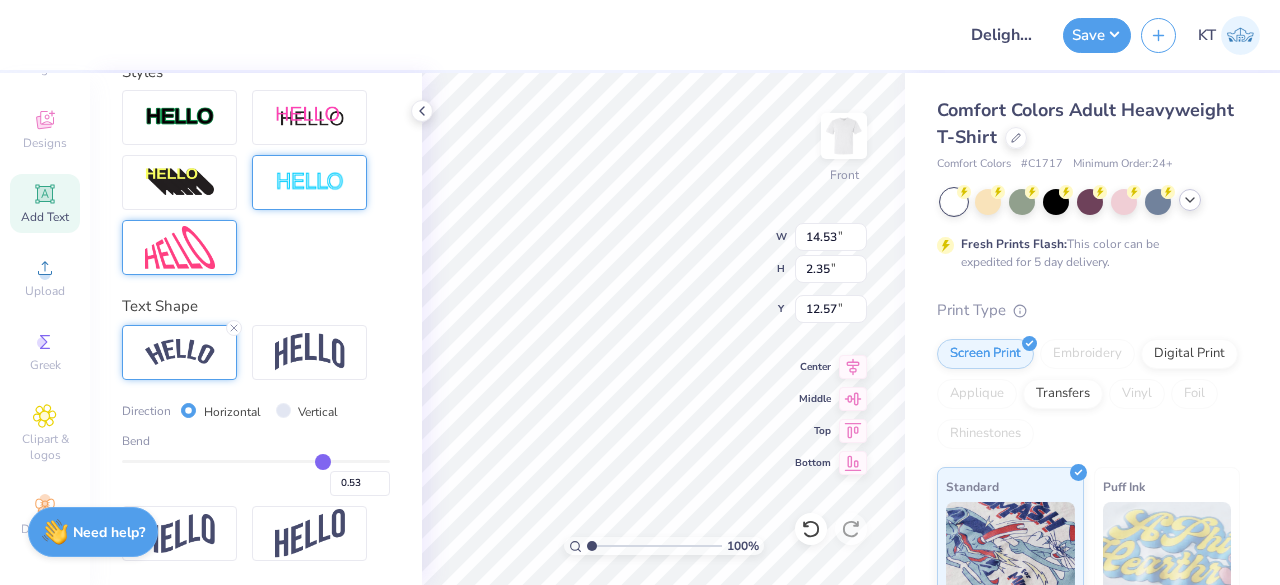 type on "0.55" 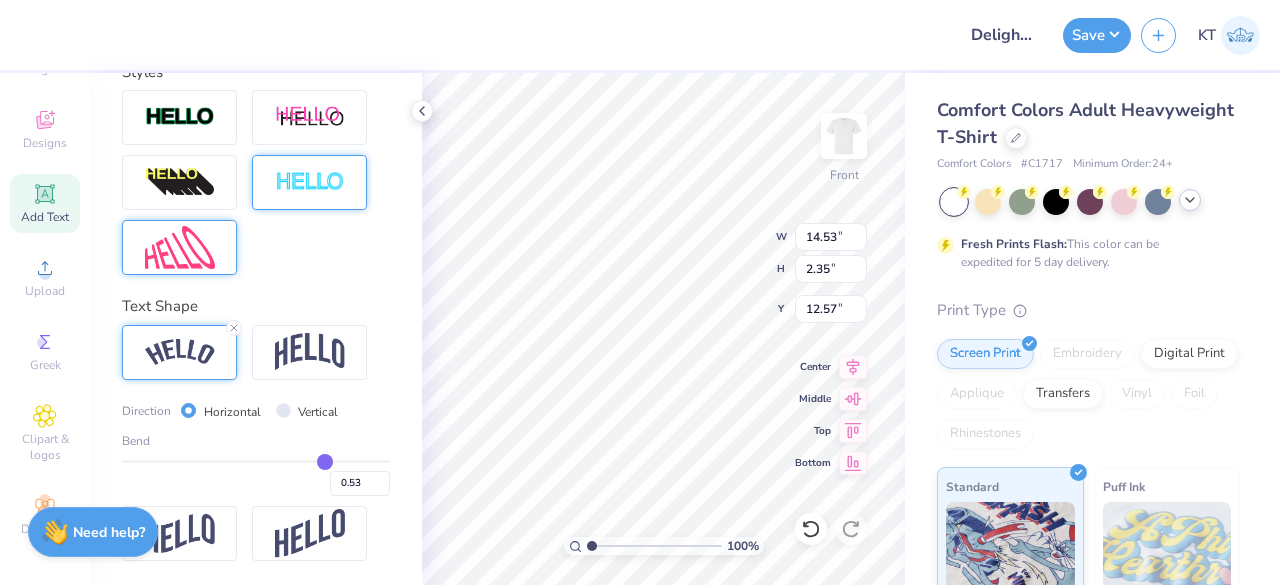 type on "0.55" 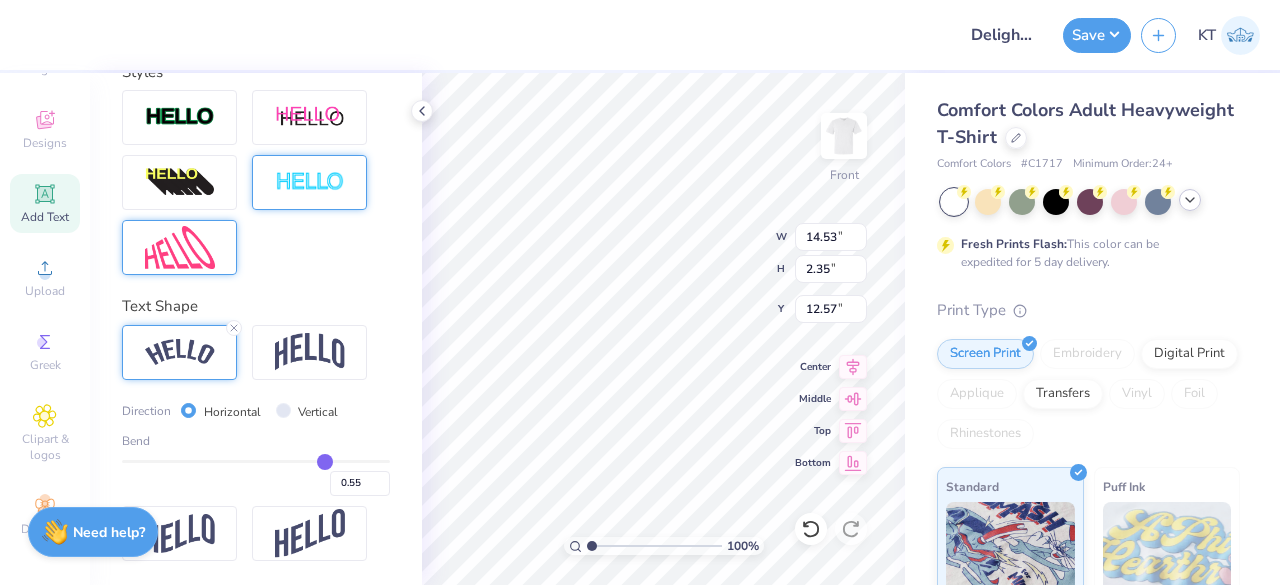 type on "1" 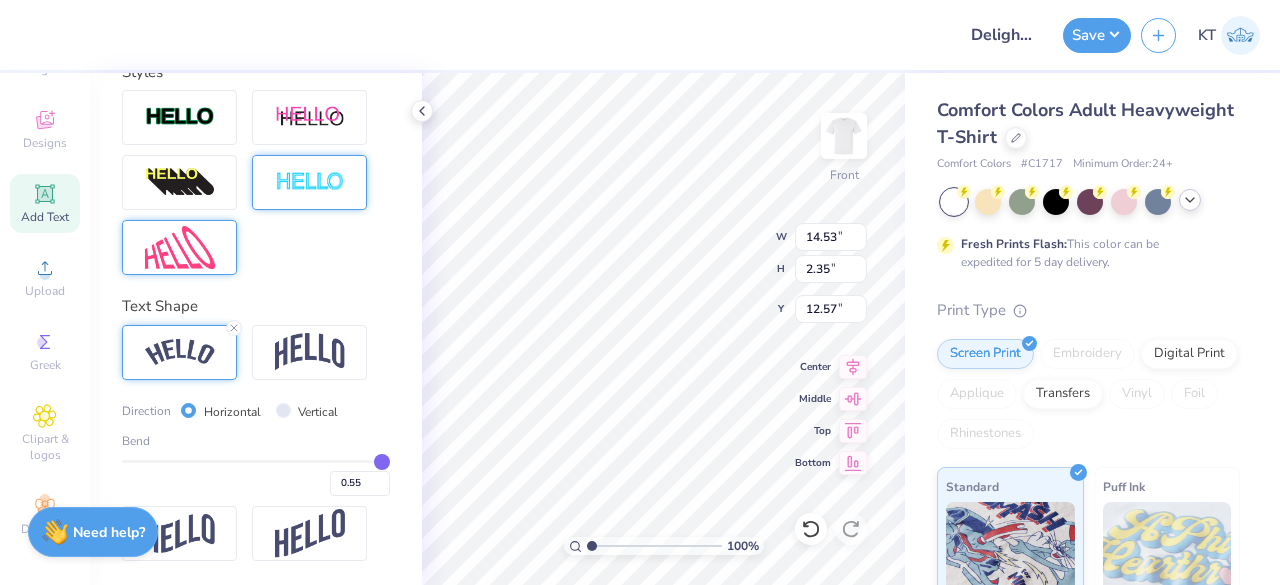type on "1.00" 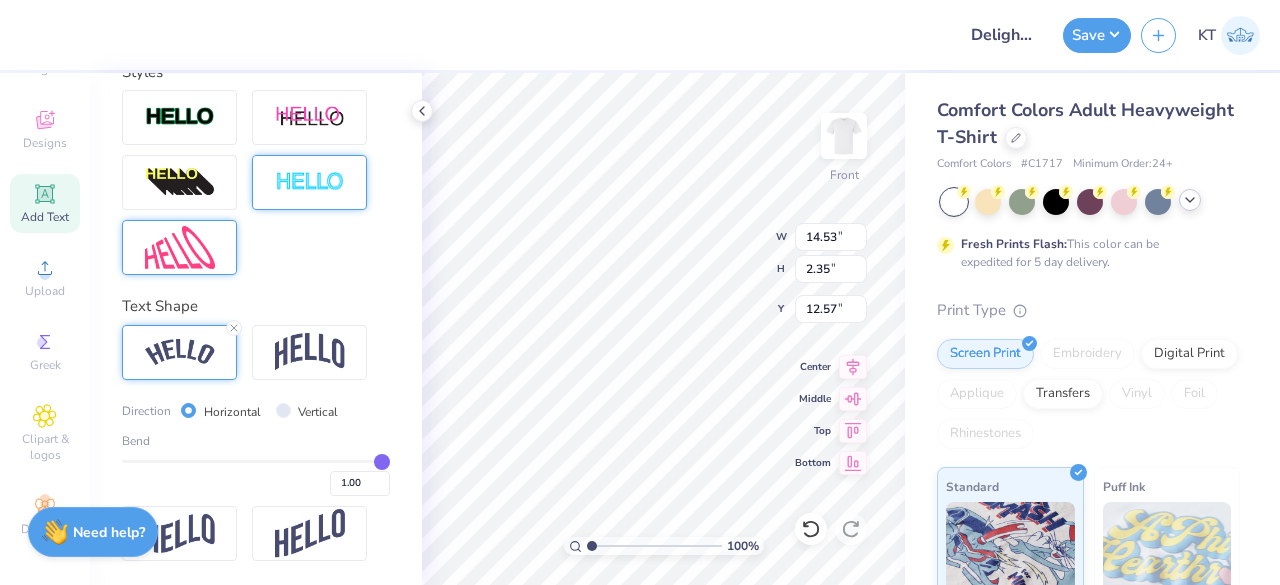 drag, startPoint x: 311, startPoint y: 461, endPoint x: 425, endPoint y: 459, distance: 114.01754 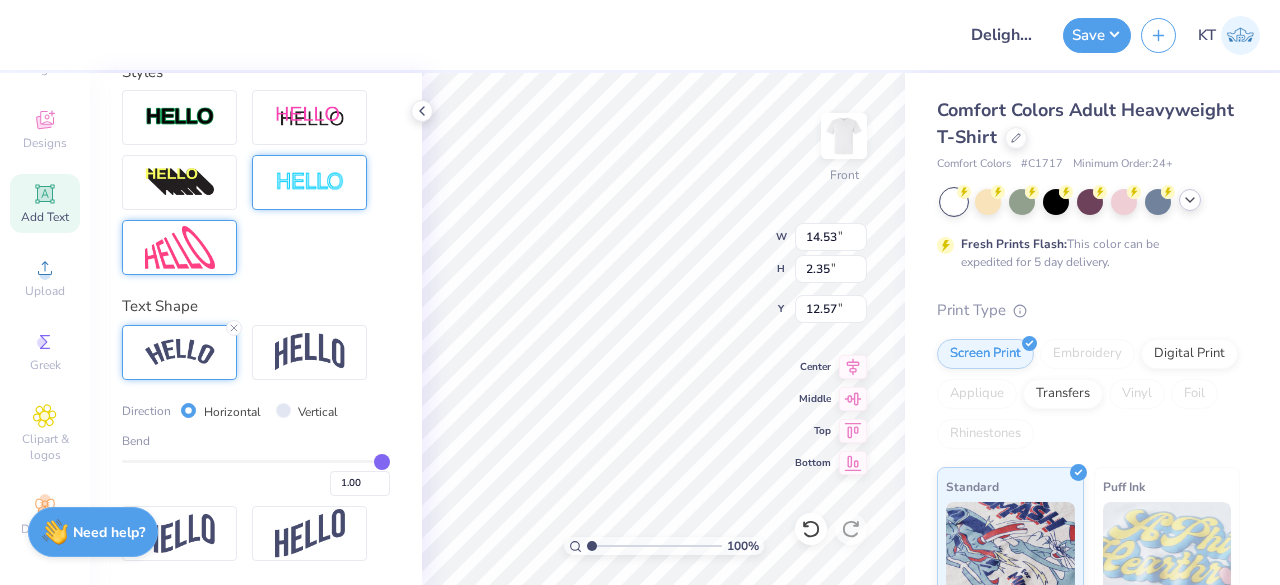 type on "0.79" 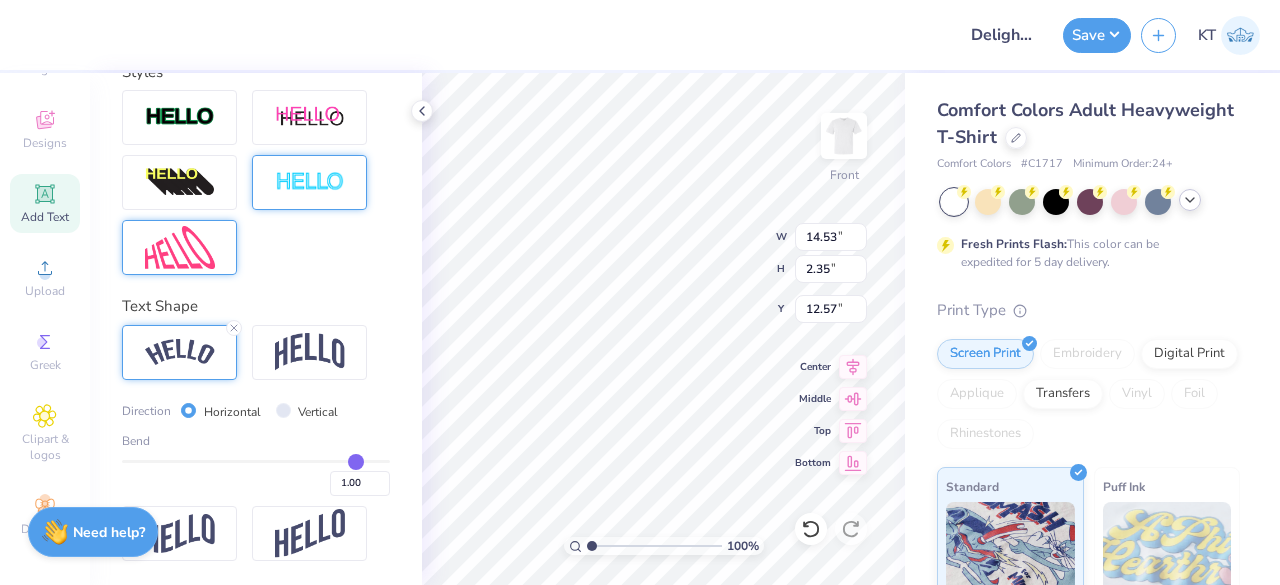 type on "0.79" 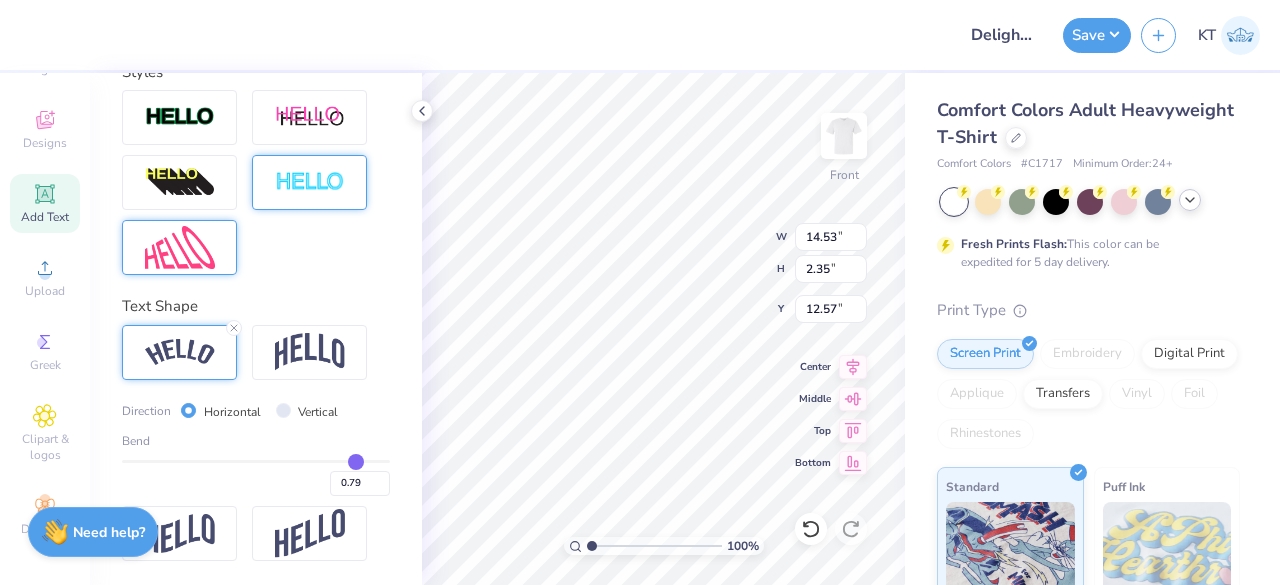 type on "0.72" 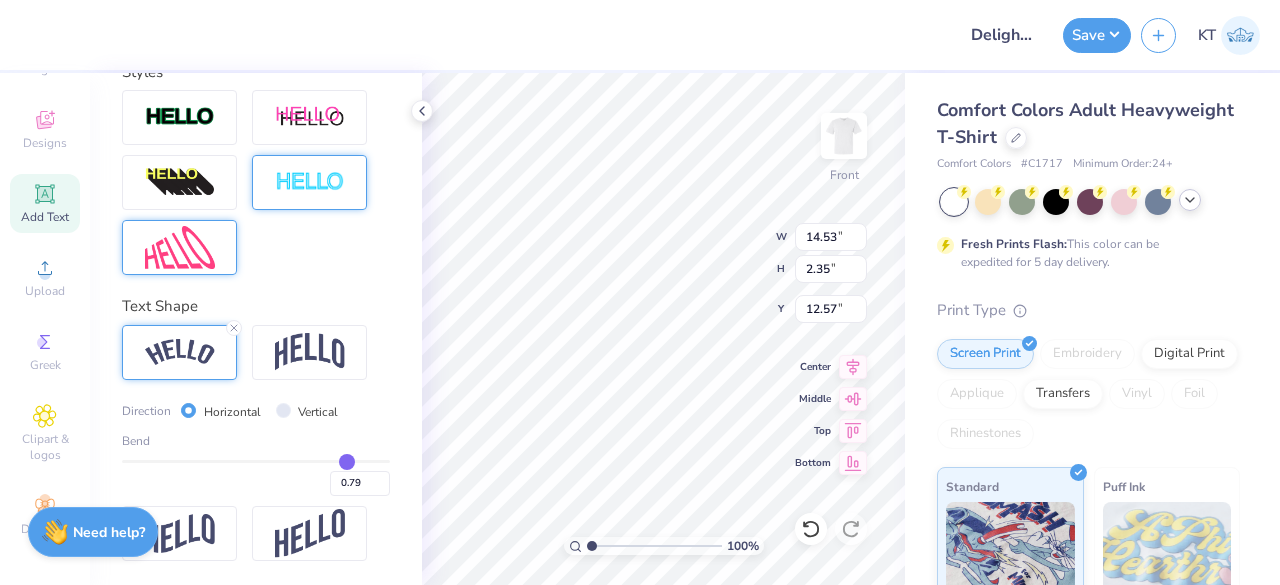 type on "0.72" 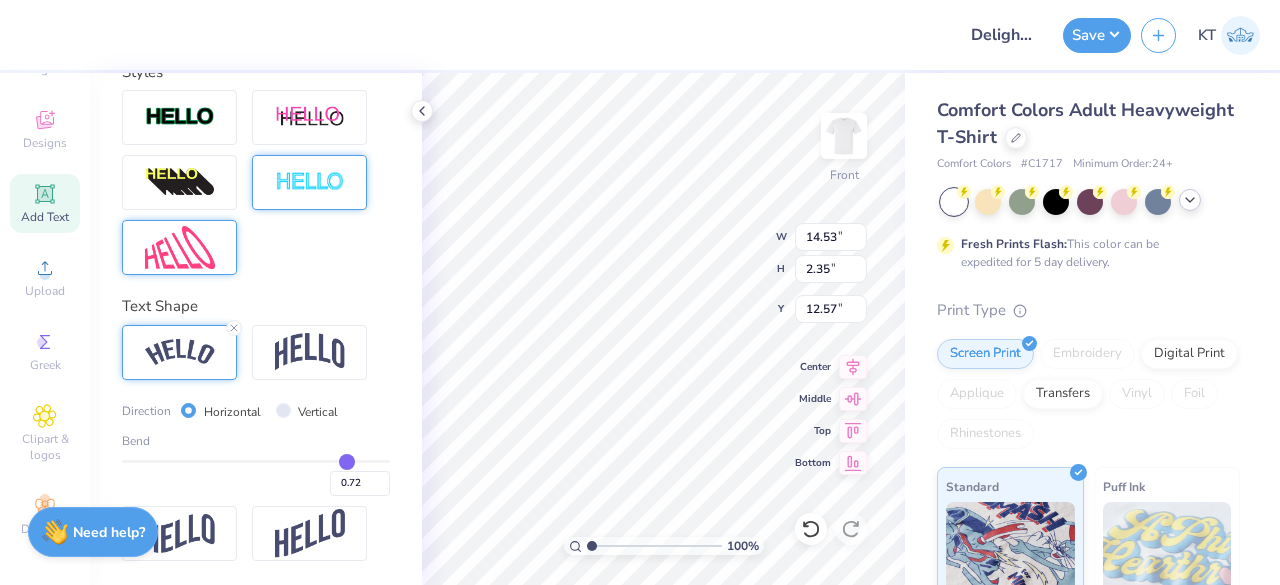 type on "0.57" 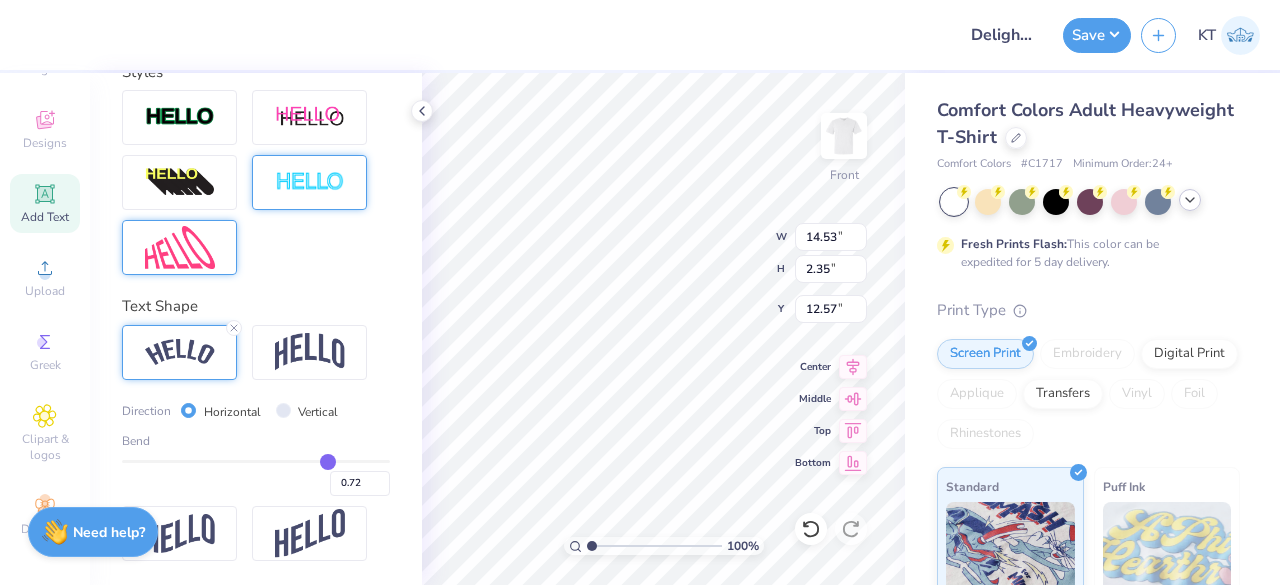 type on "0.57" 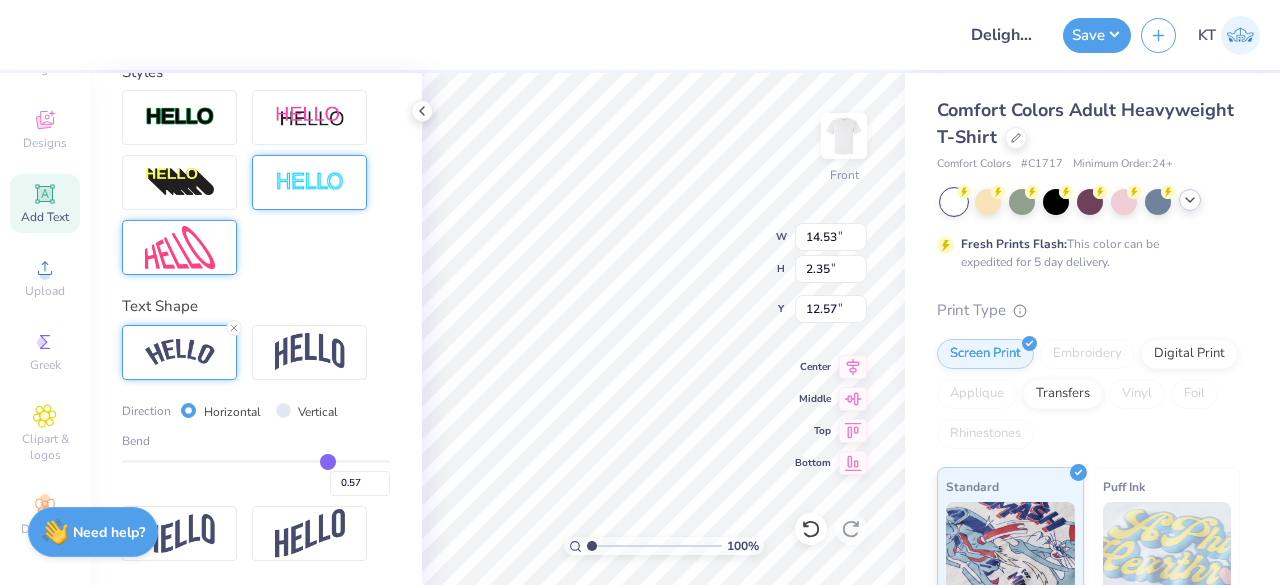 type on "0.45" 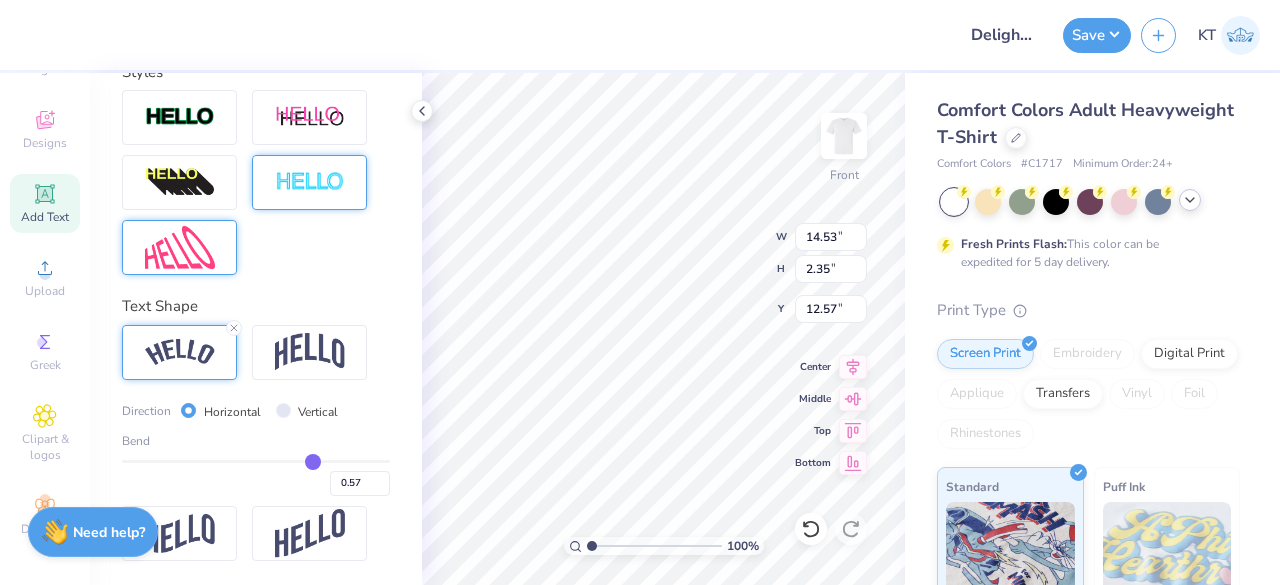 type on "0.45" 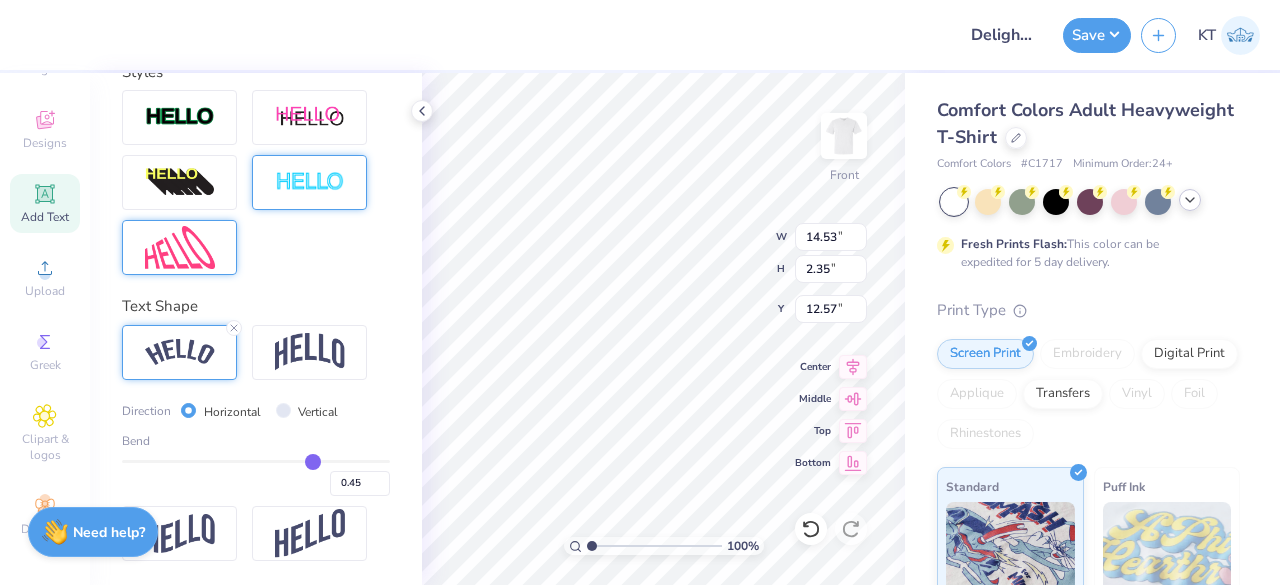 type on "0.28" 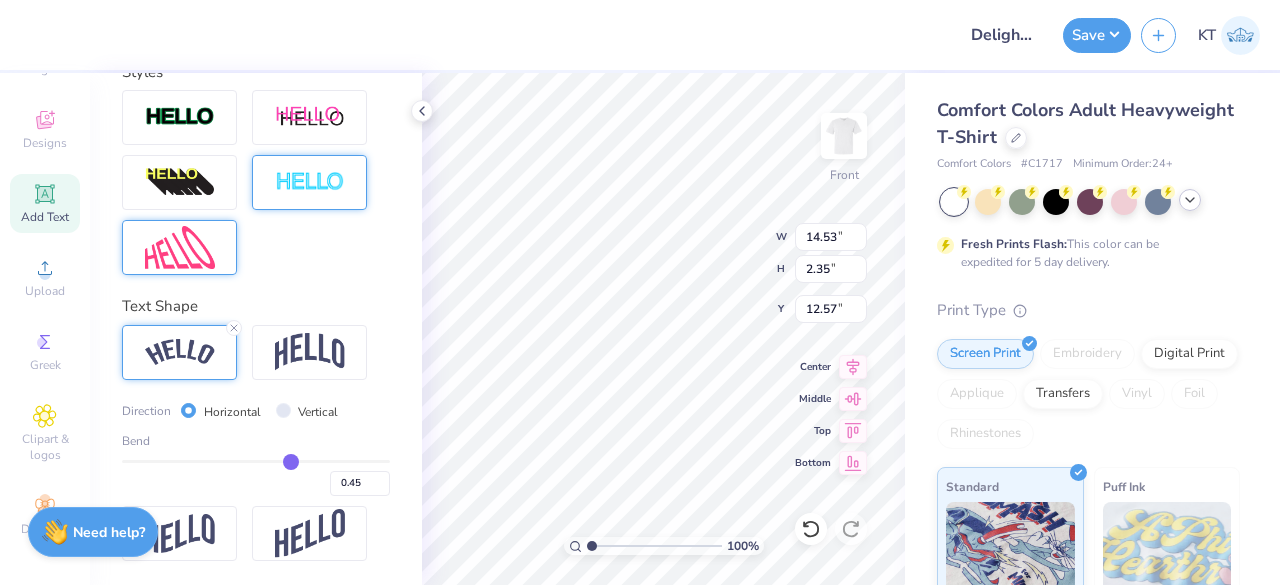 type on "0.28" 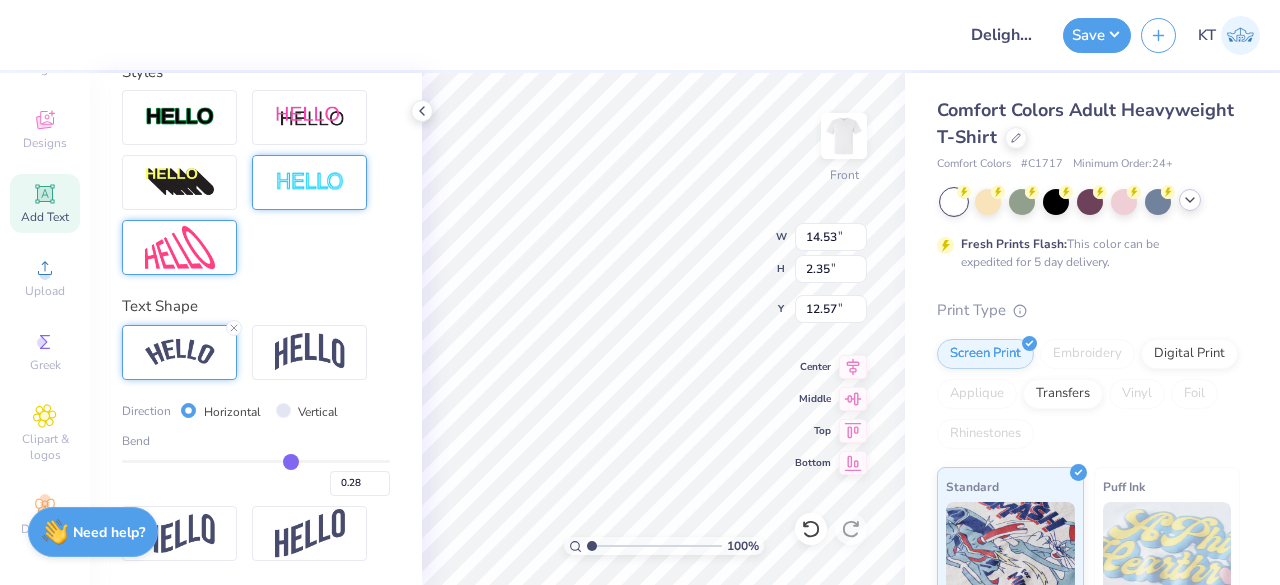 type on "0.21" 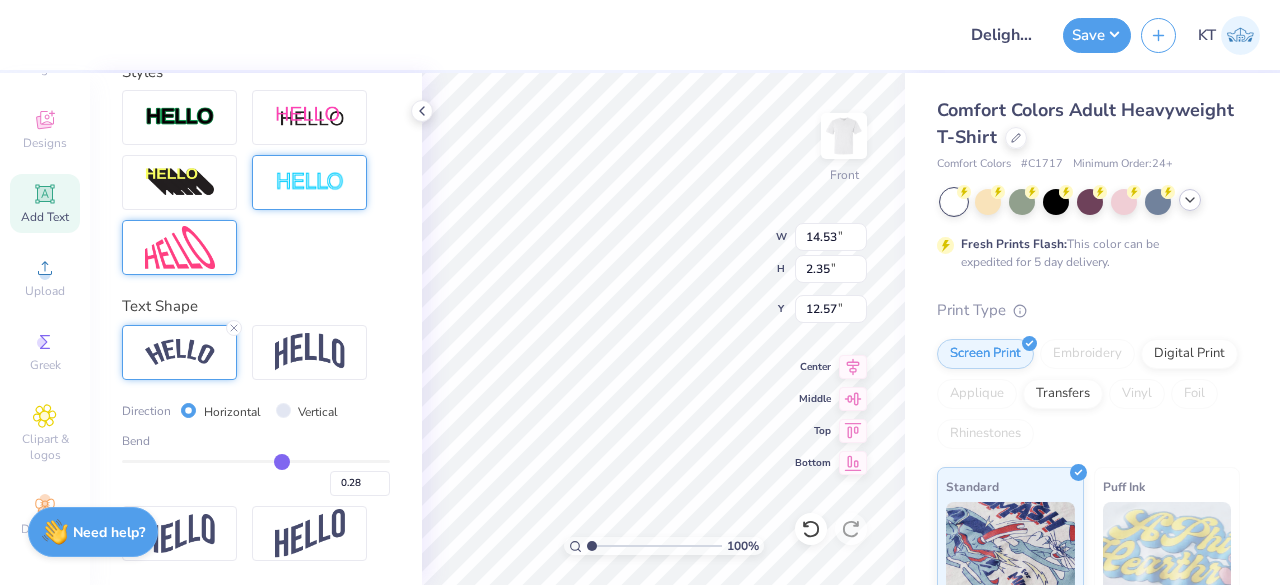 type on "0.21" 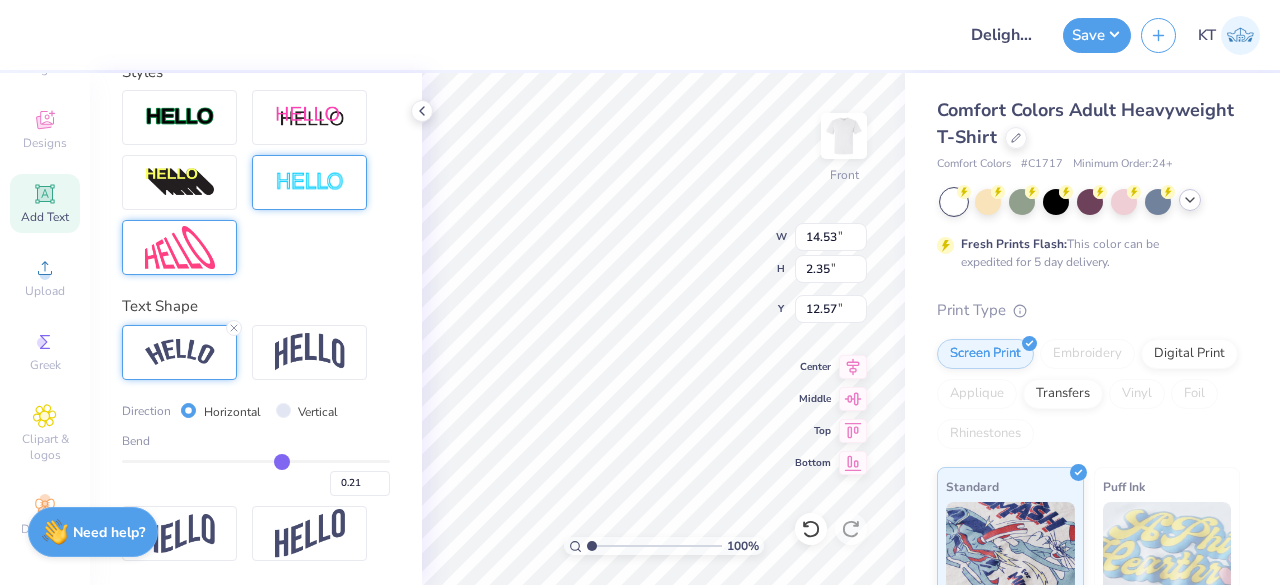 type on "0.14" 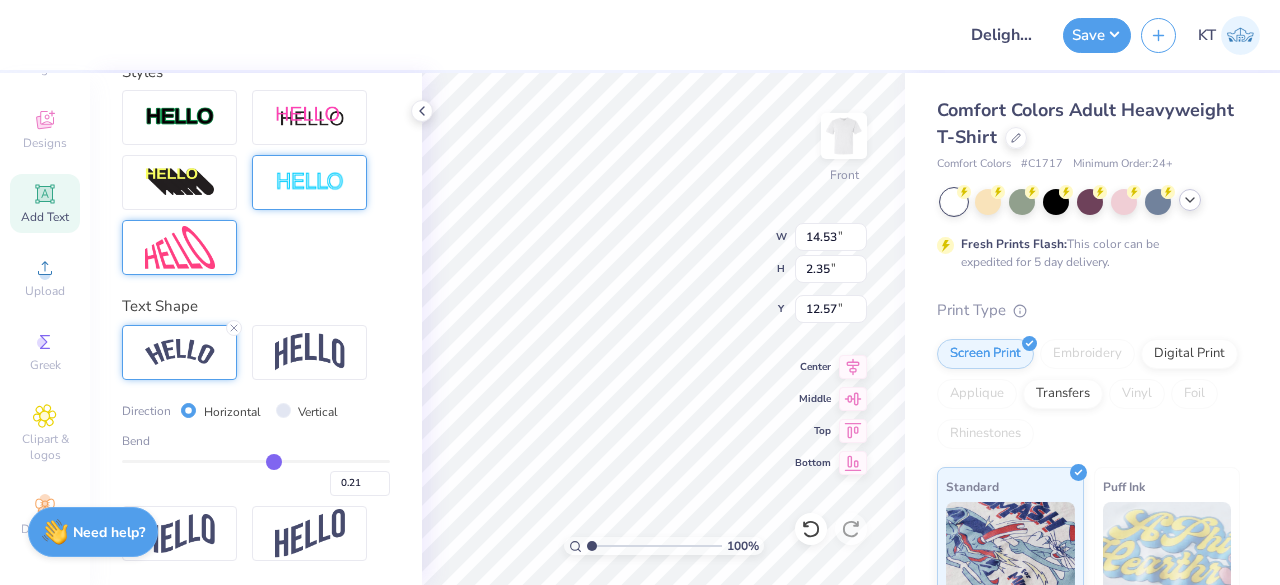 type on "0.14" 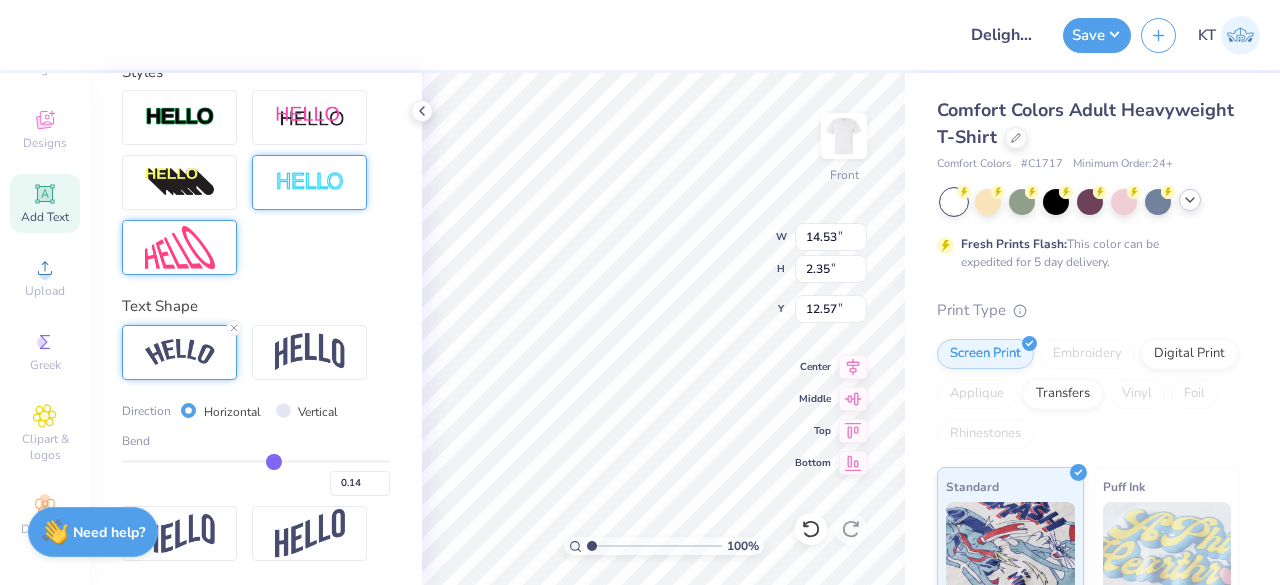 type on "0.04" 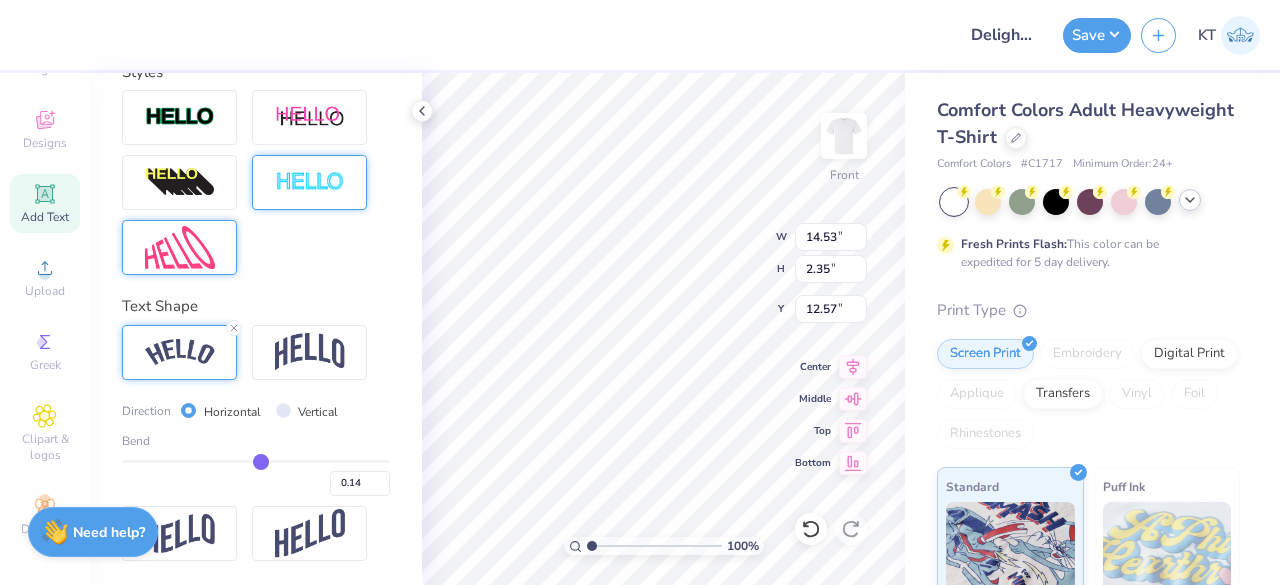 type on "0.04" 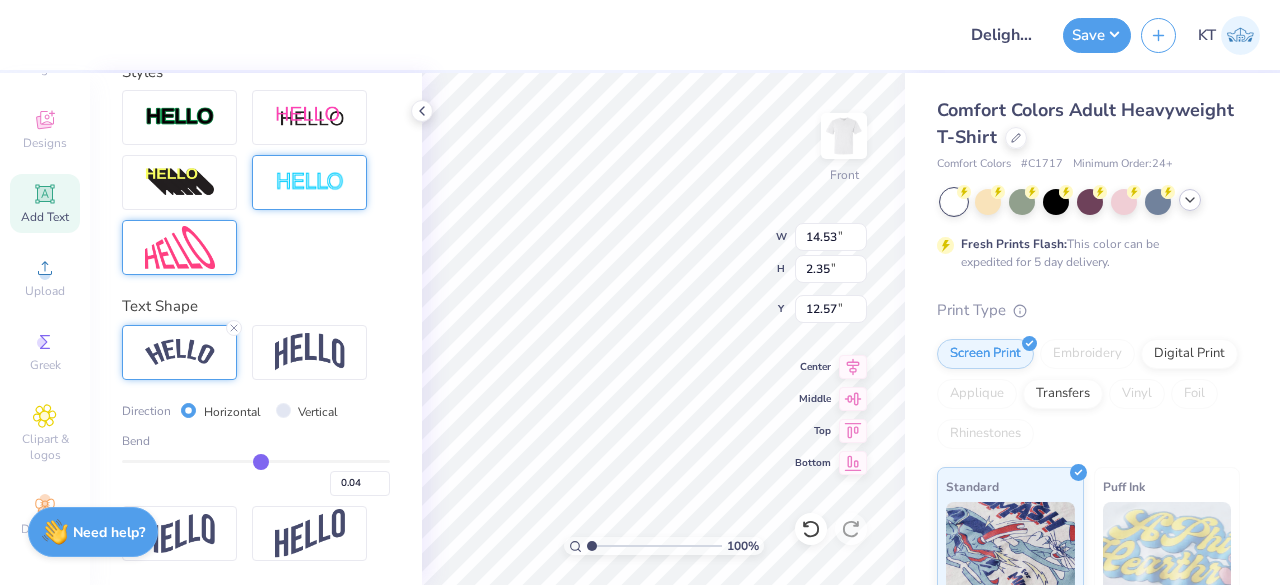 type on "-0.03" 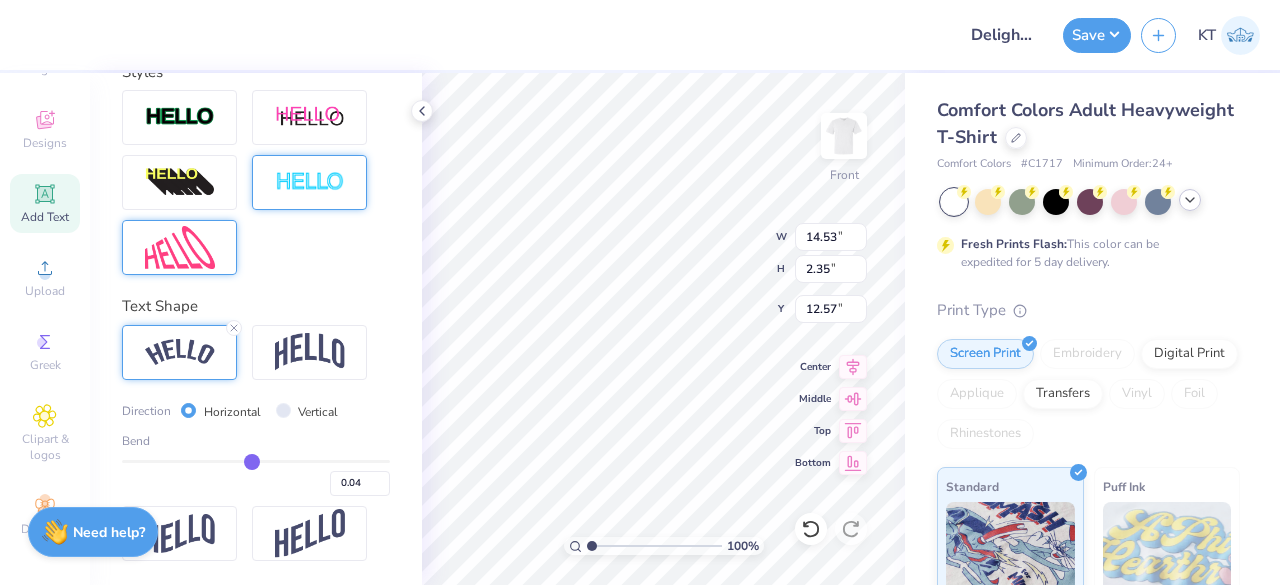 type on "-0.03" 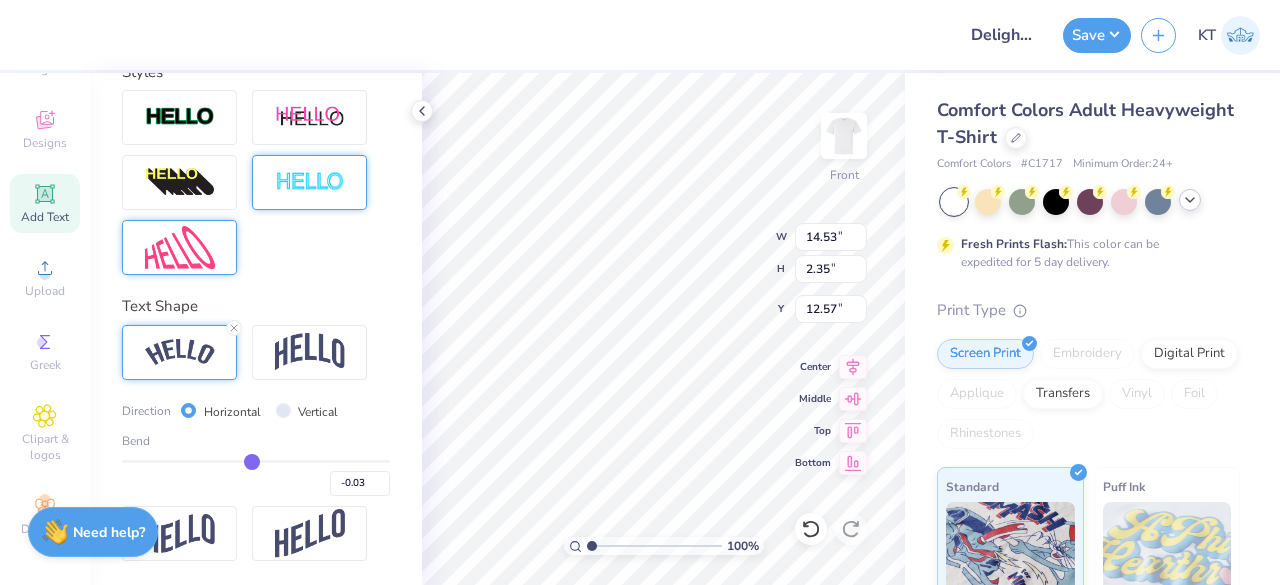 type on "-0.13" 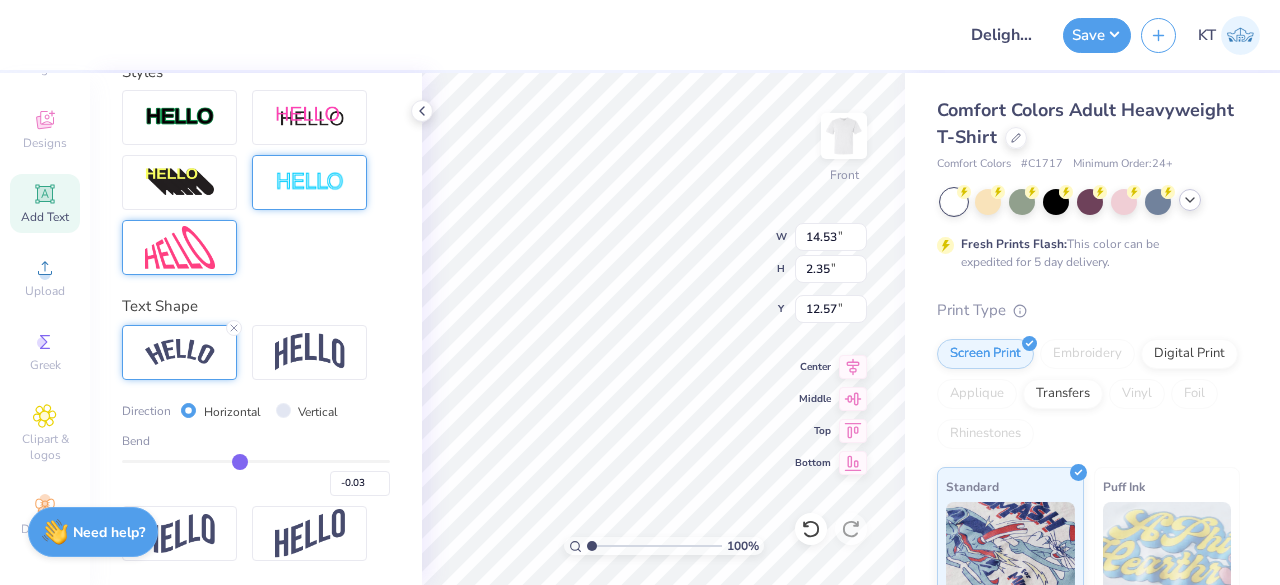 type on "-0.13" 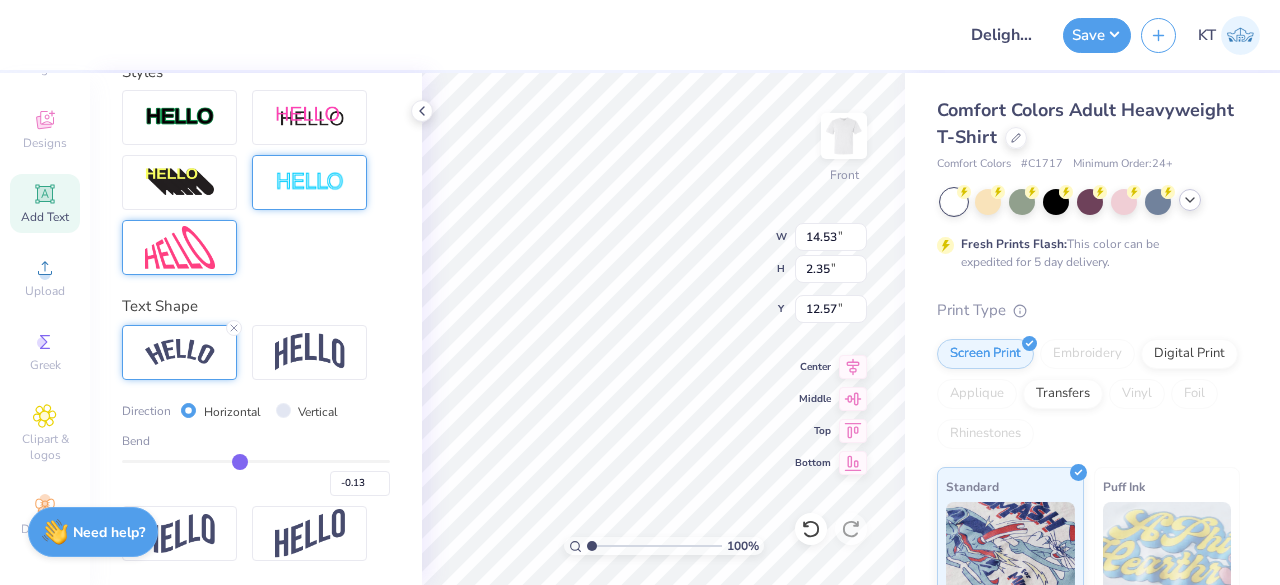 type on "-0.17" 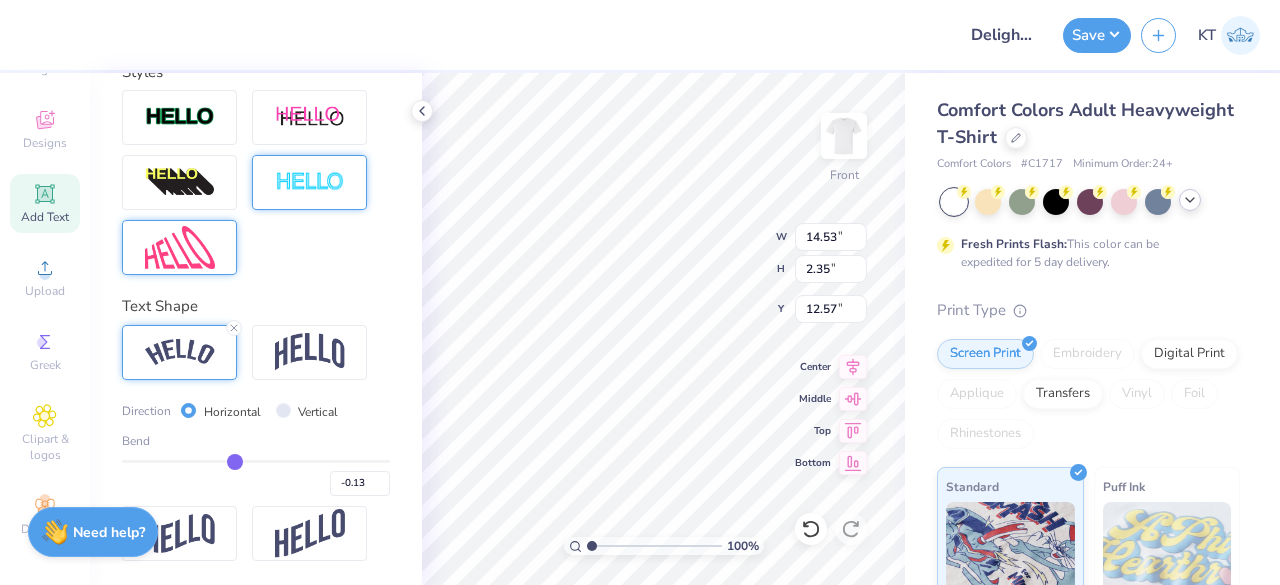 type on "-0.17" 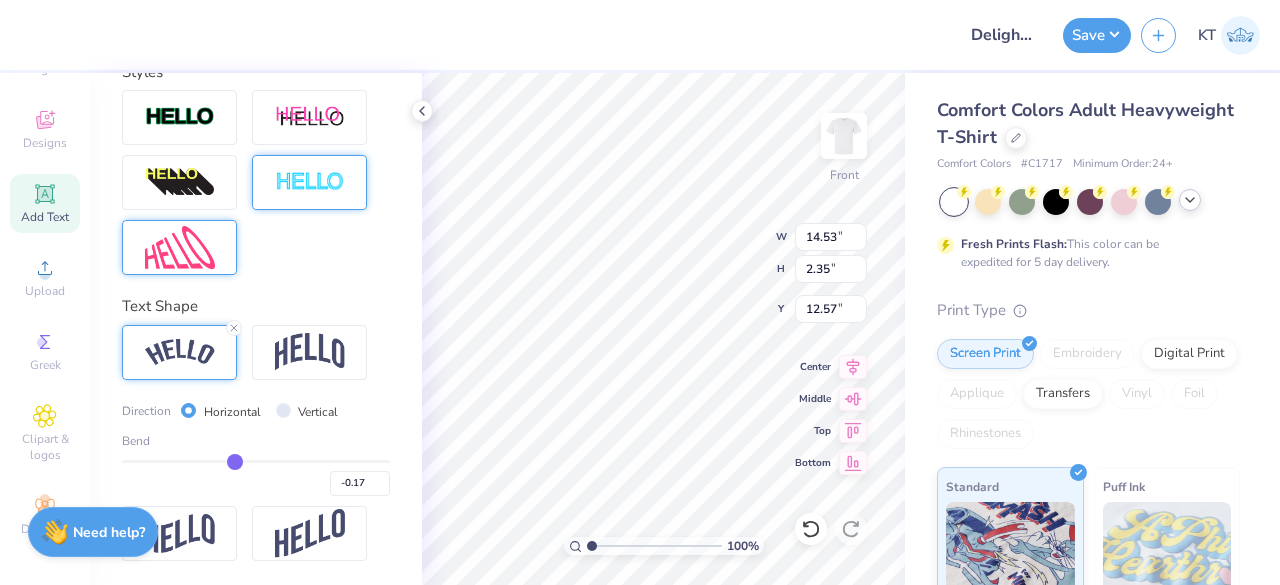type on "-0.21" 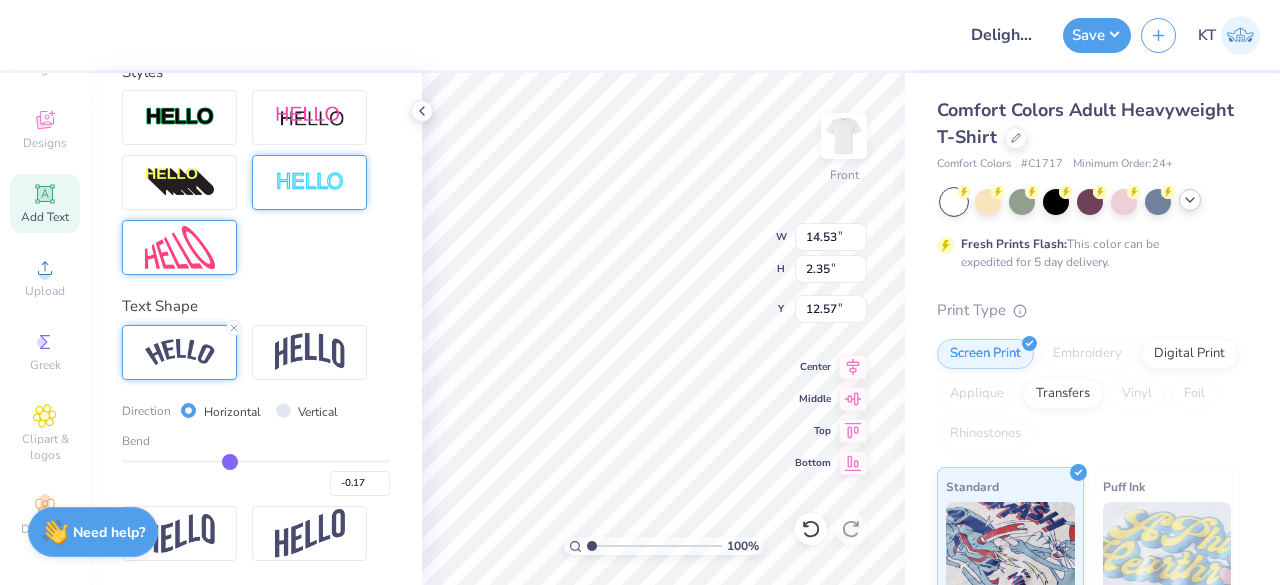type on "-0.21" 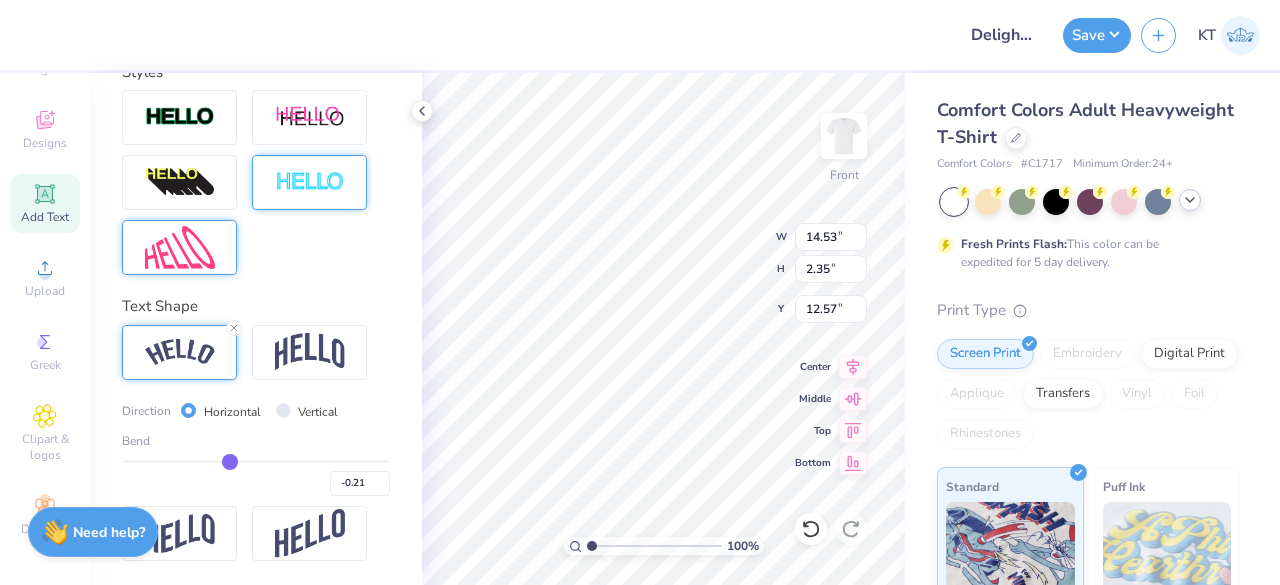 type on "-0.23" 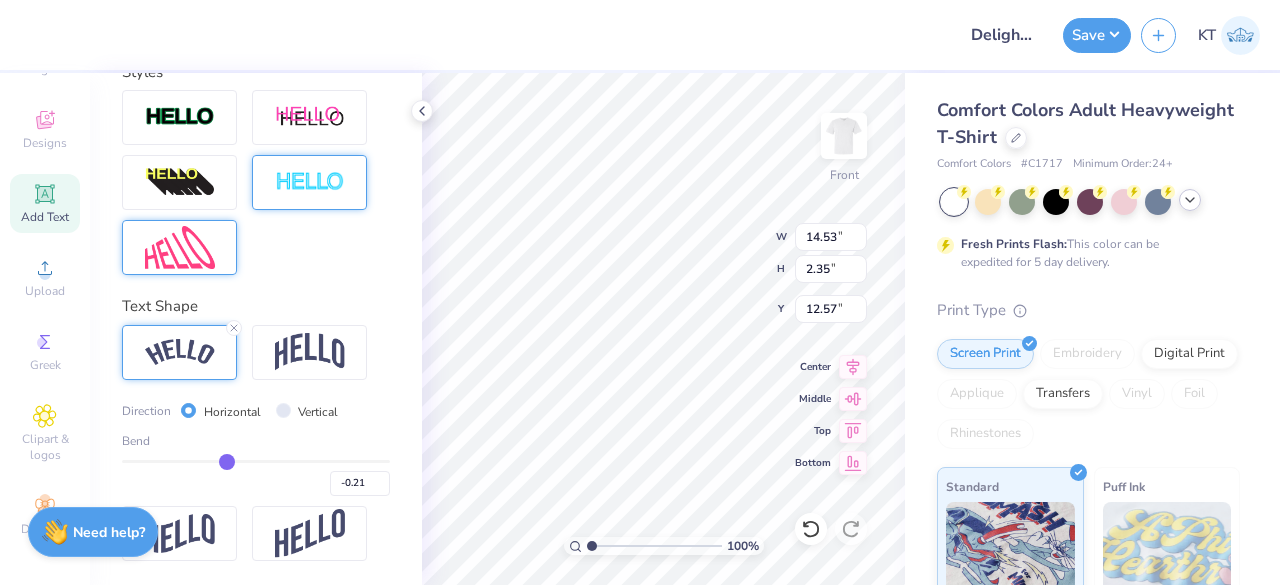 type on "-0.23" 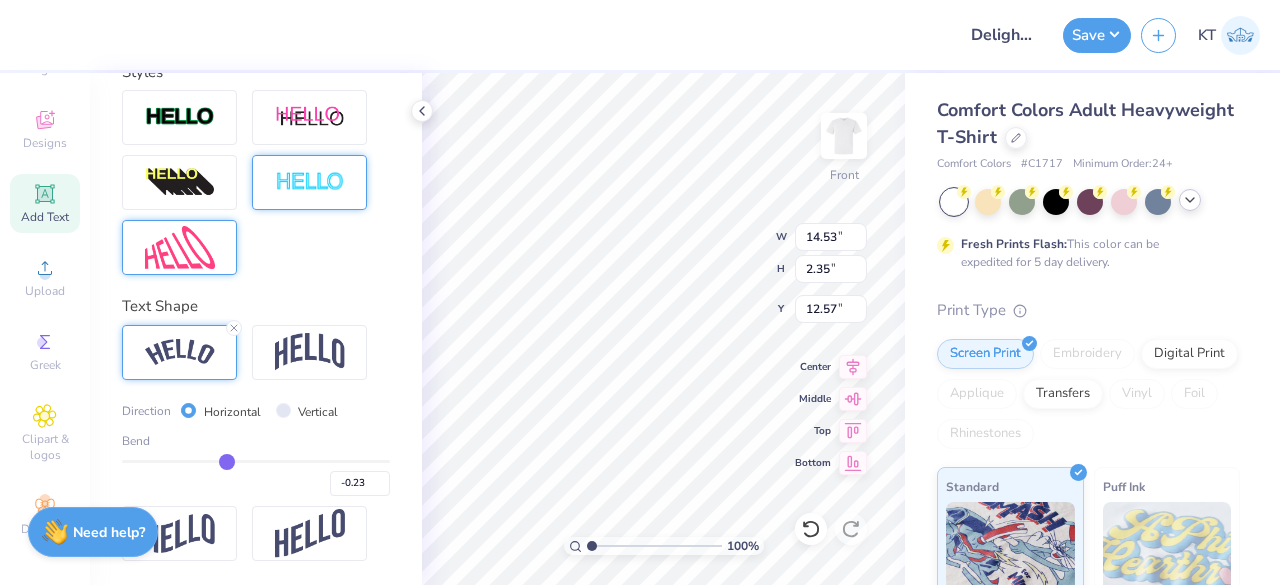 type on "-0.41" 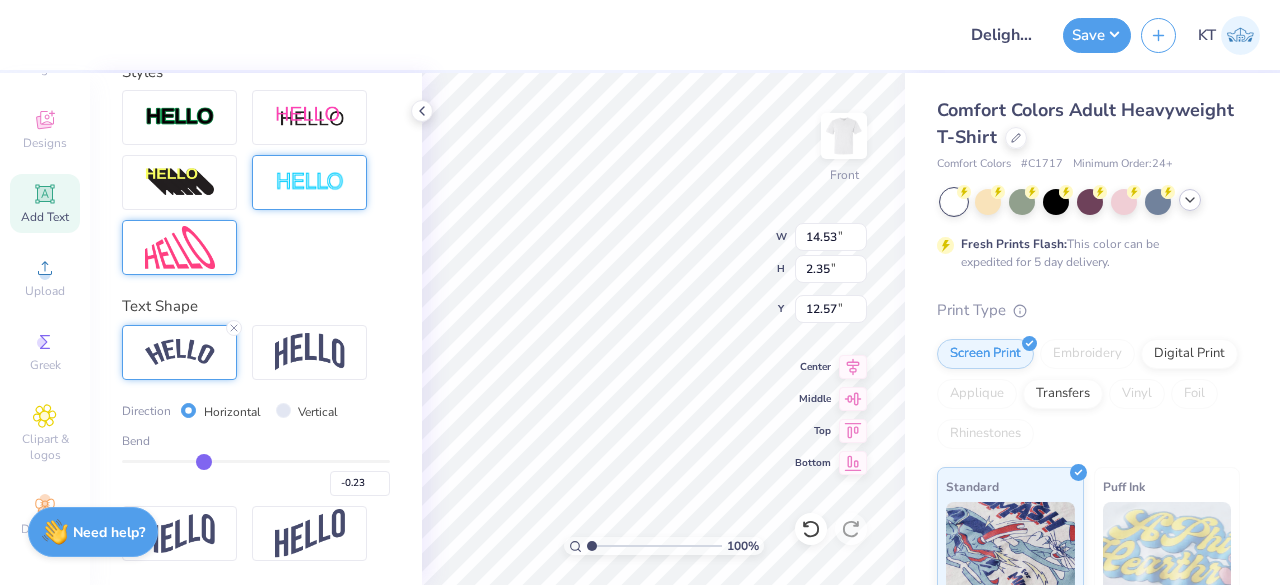 type on "-0.41" 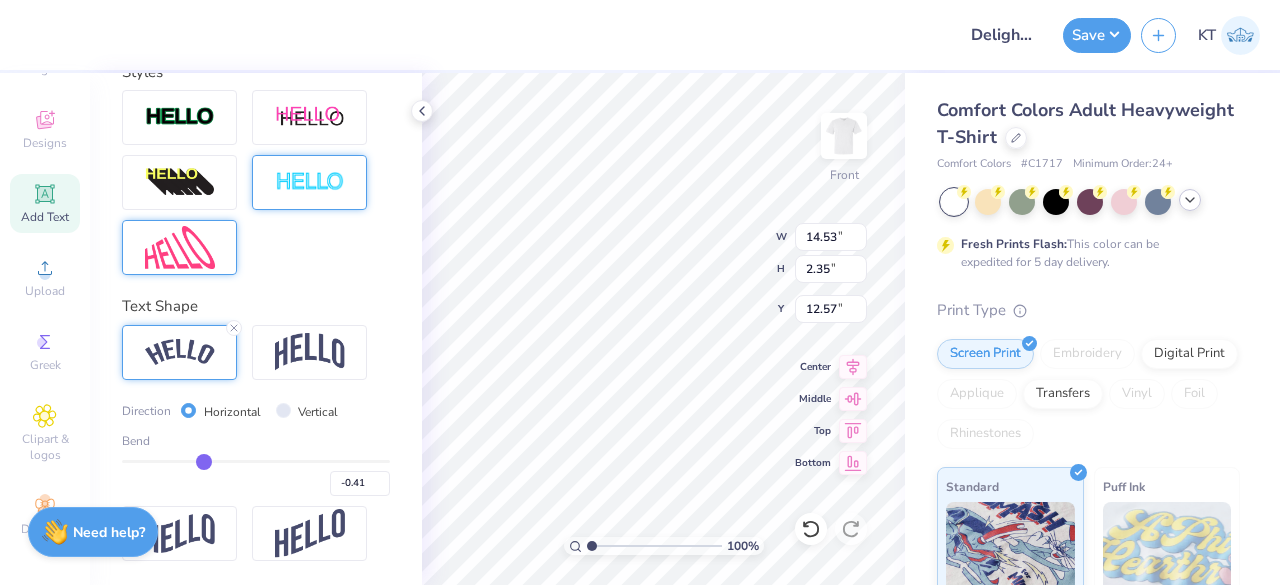 type on "-0.42" 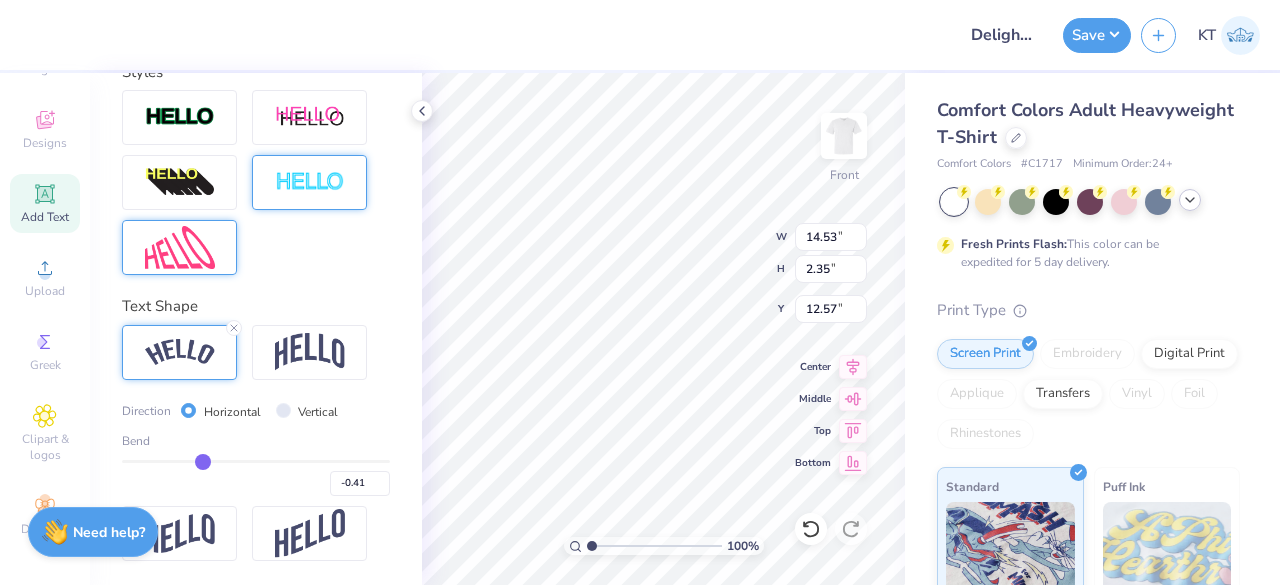 type on "-0.42" 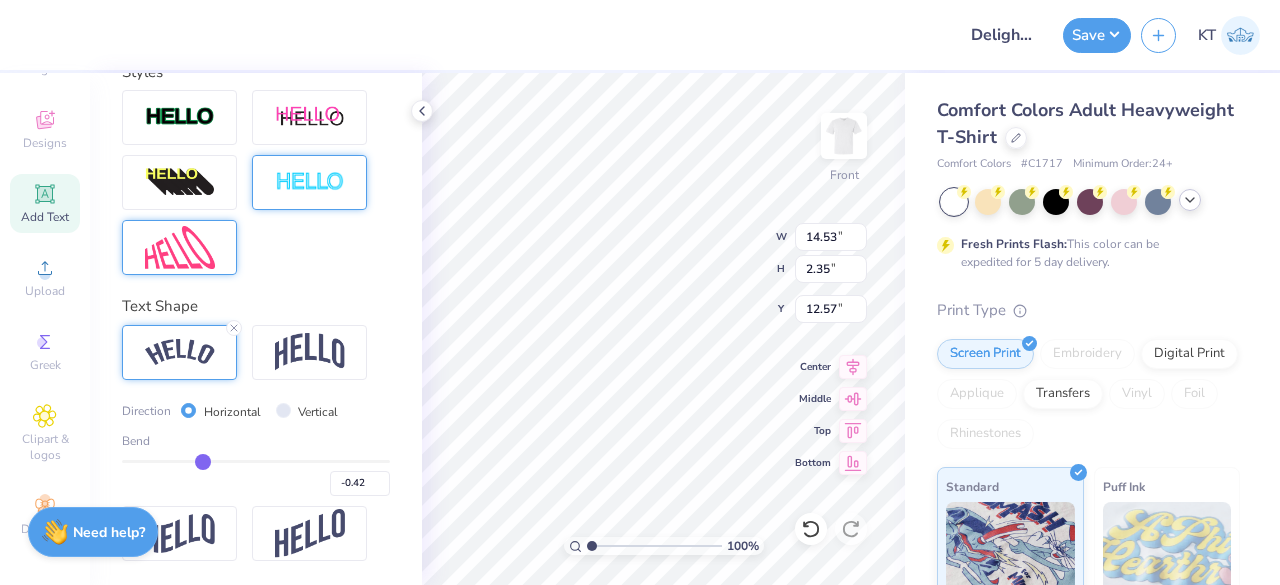 type on "-0.44" 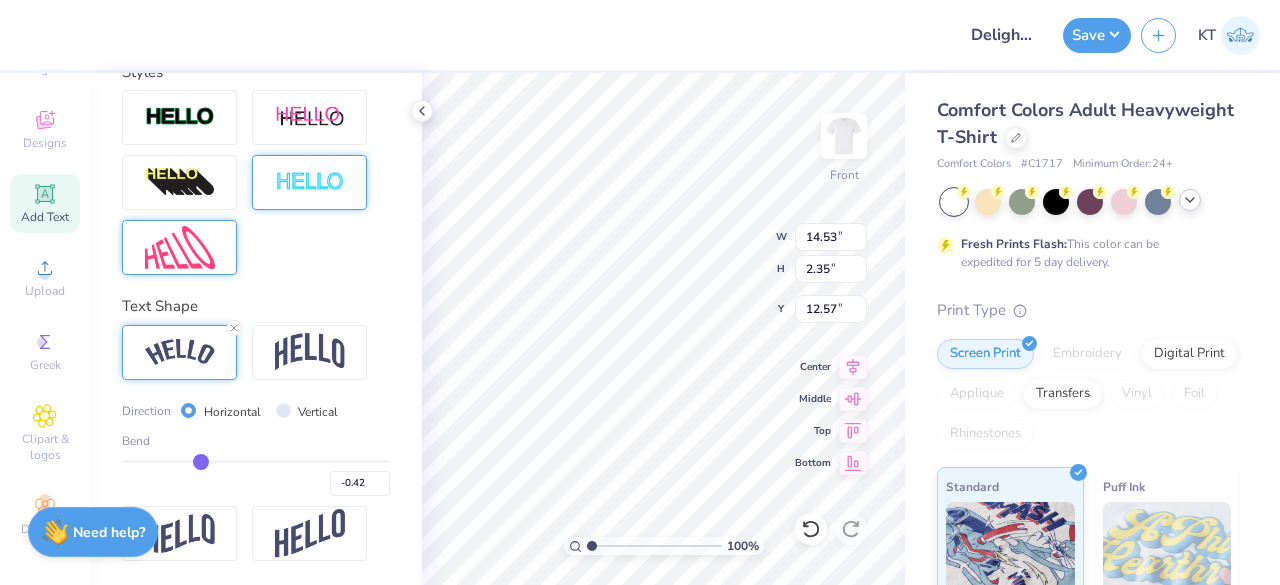 type on "-0.44" 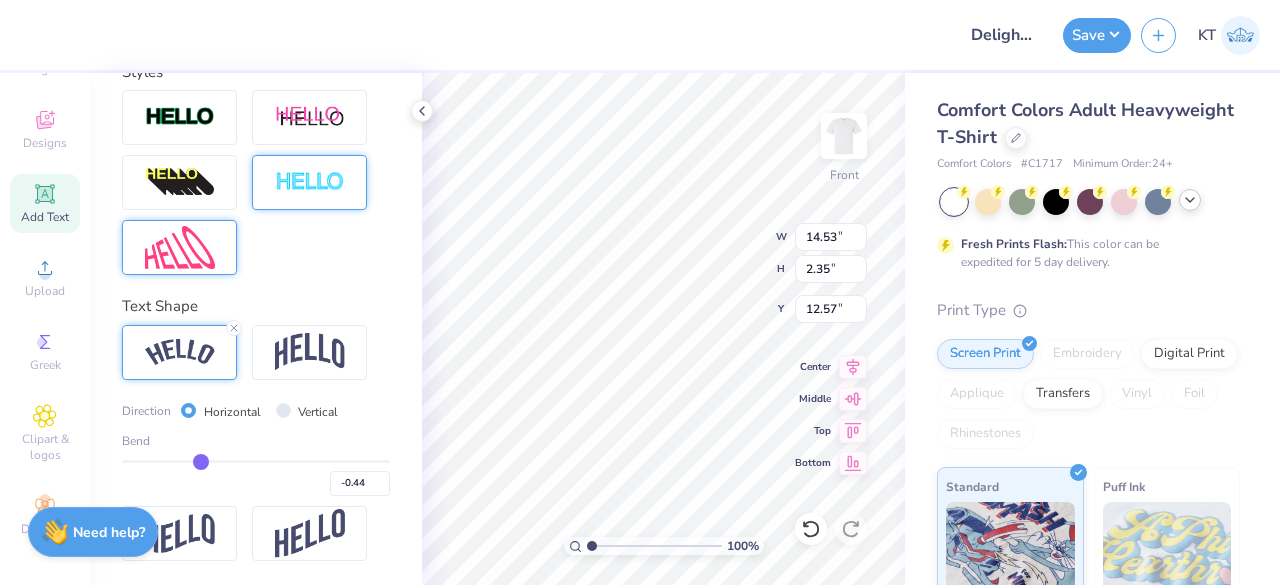 type on "-0.45" 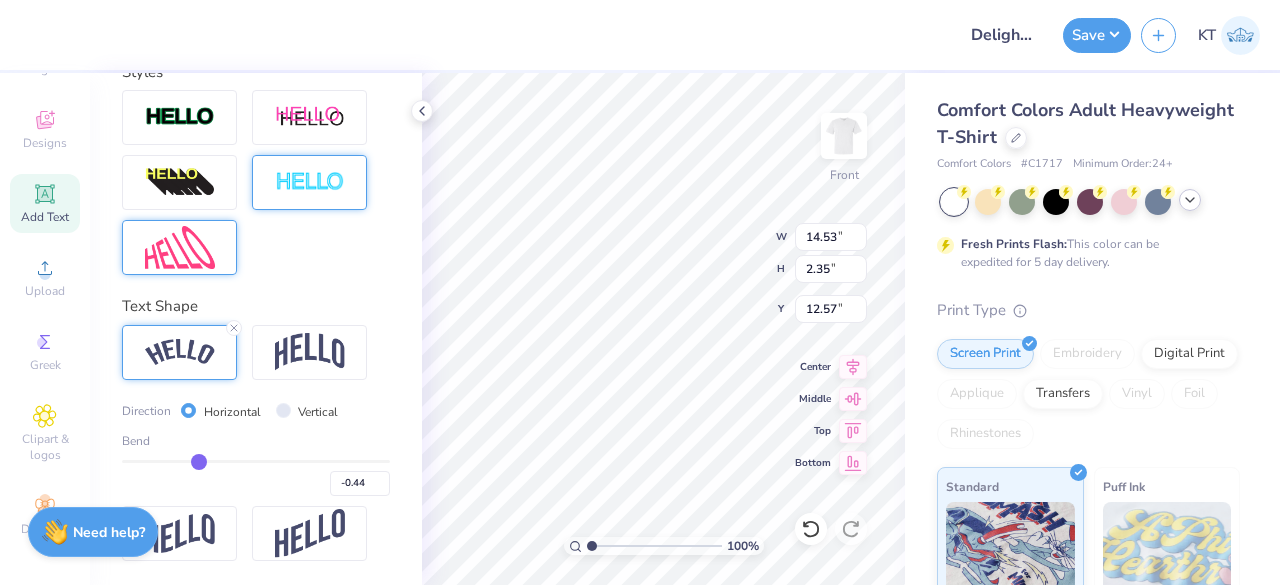 type on "-0.45" 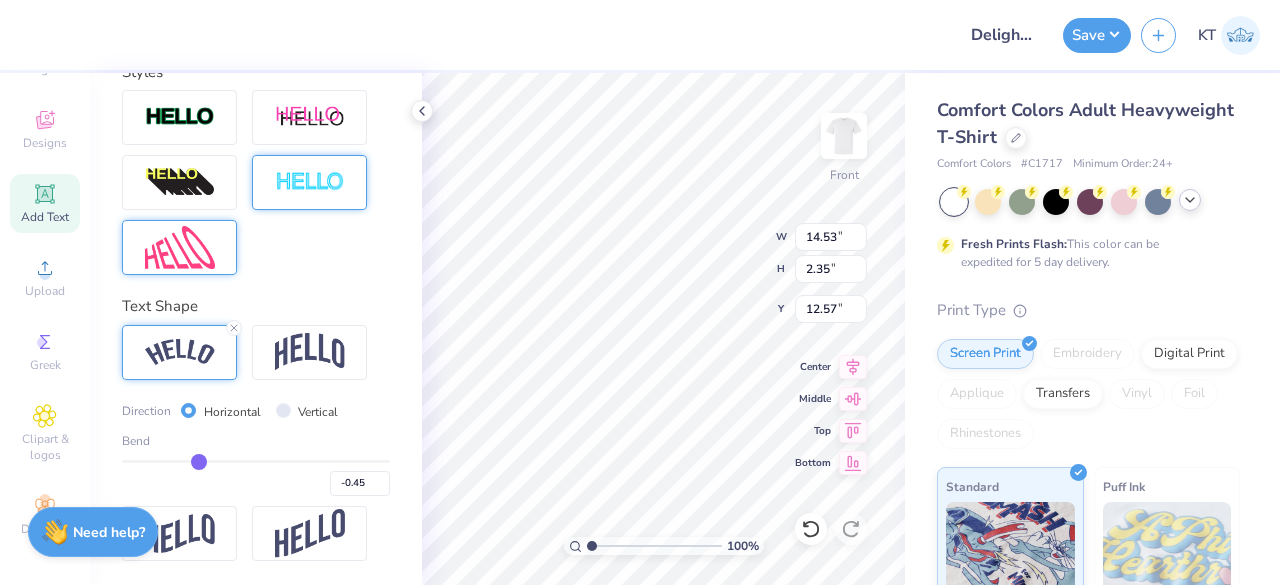 drag, startPoint x: 366, startPoint y: 463, endPoint x: 195, endPoint y: 463, distance: 171 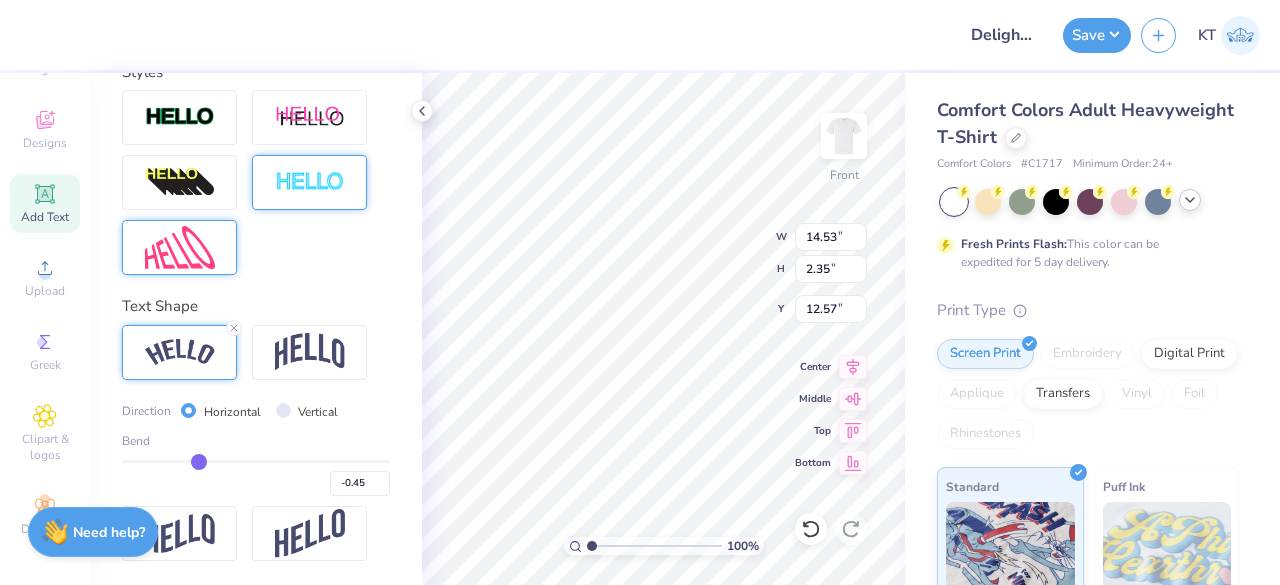 type on "-0.37" 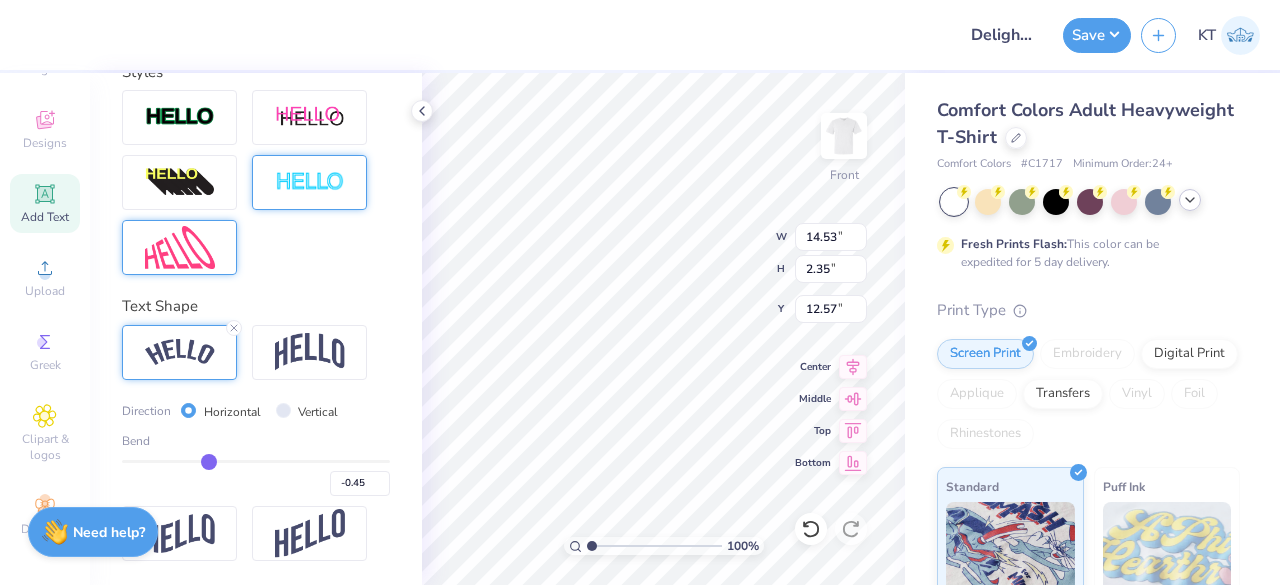 type on "-0.37" 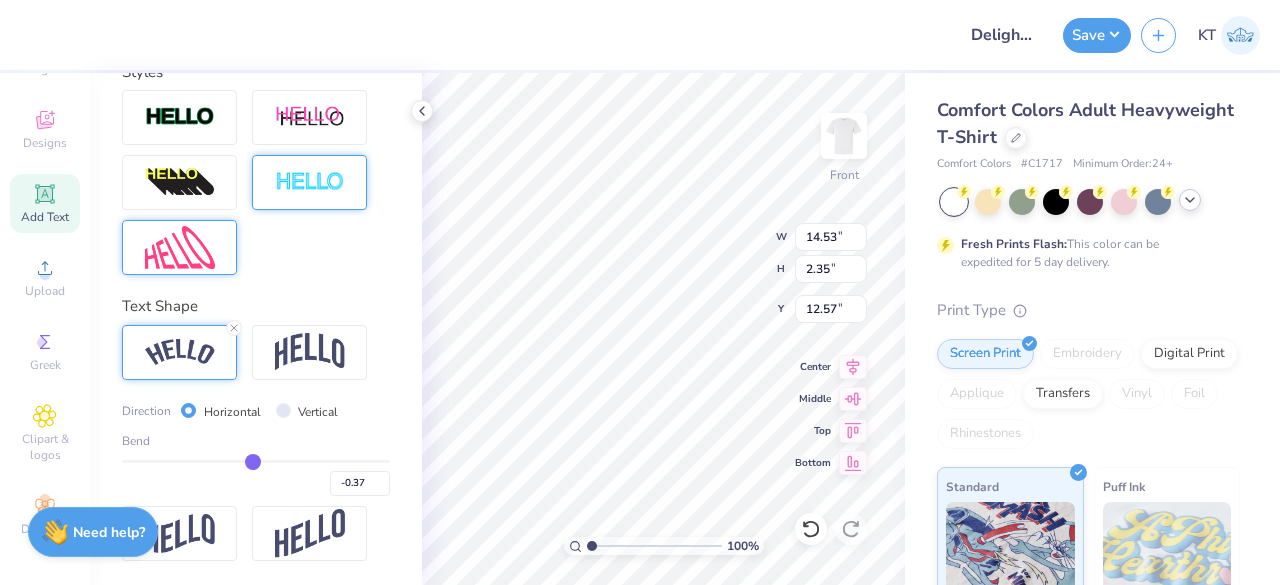 type on "0.23" 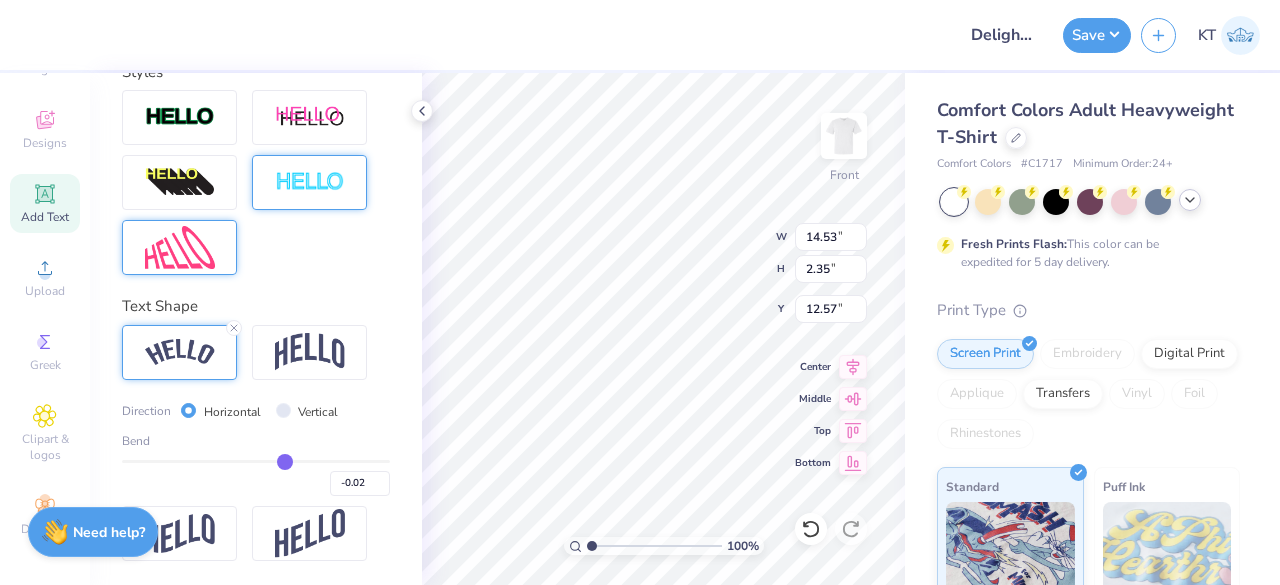 type on "0.23" 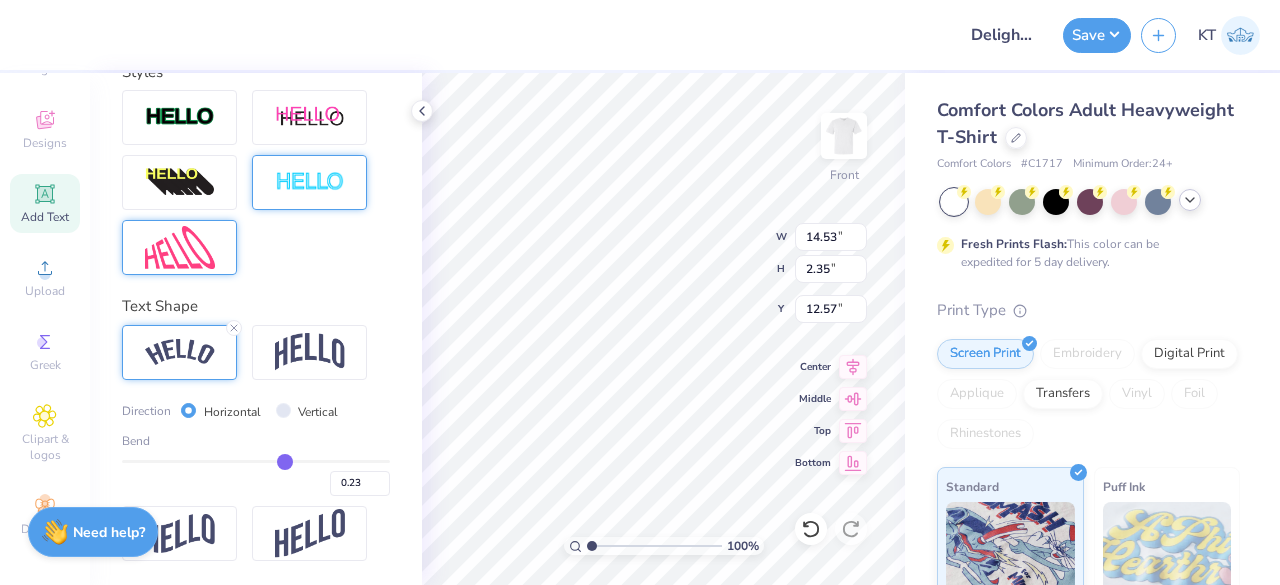 type on "0.57" 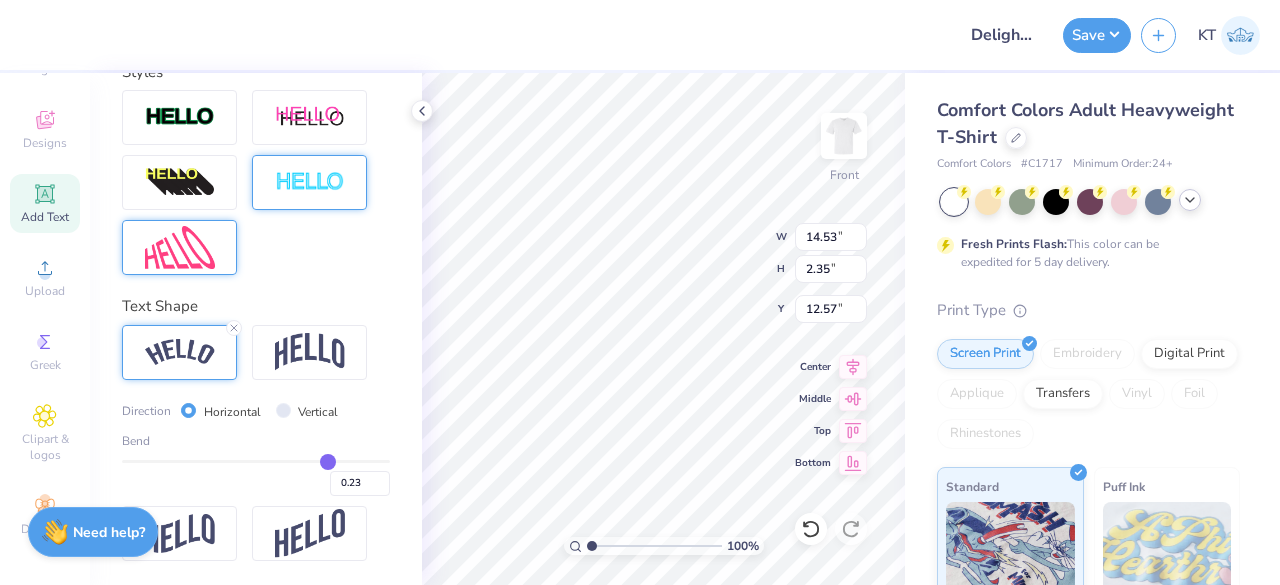 type on "0.57" 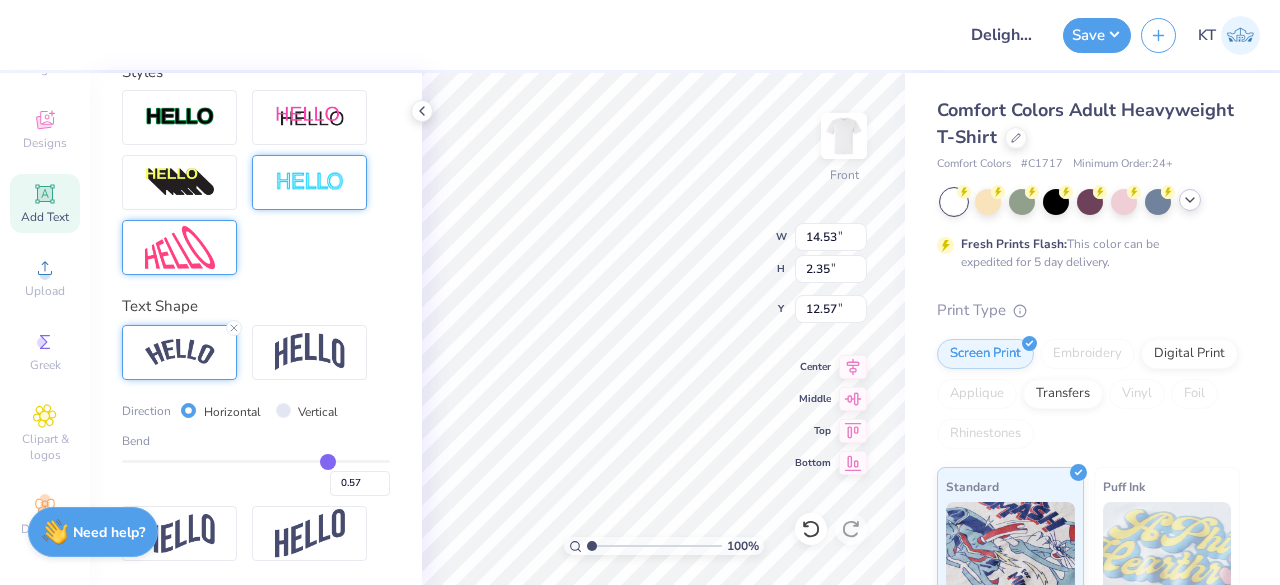 type on "0.67" 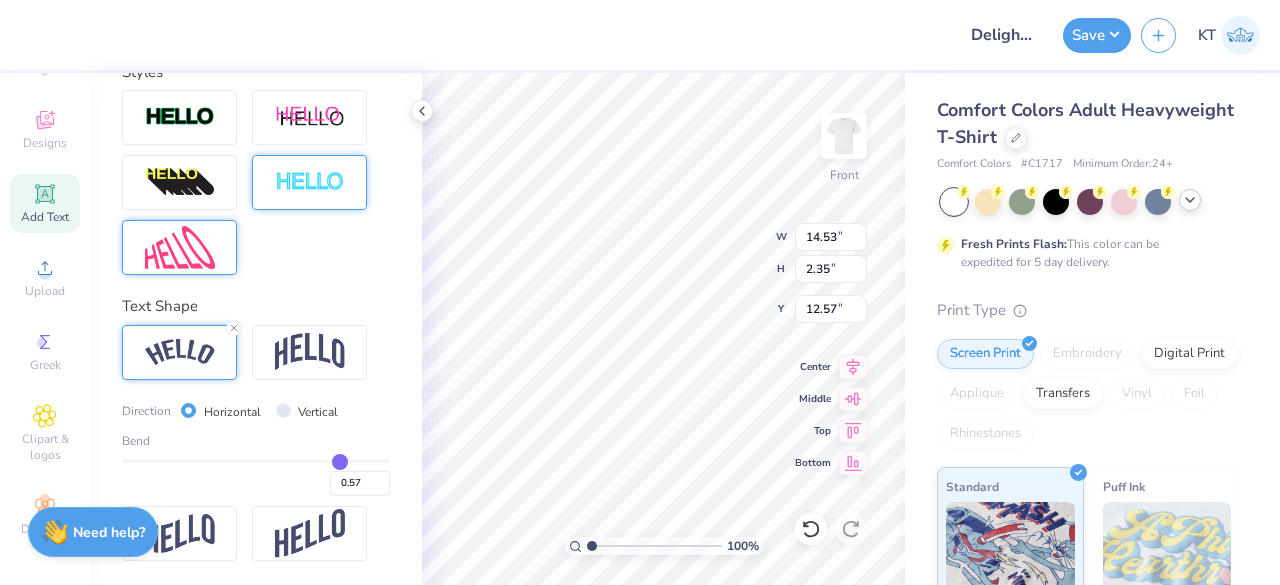 type on "0.67" 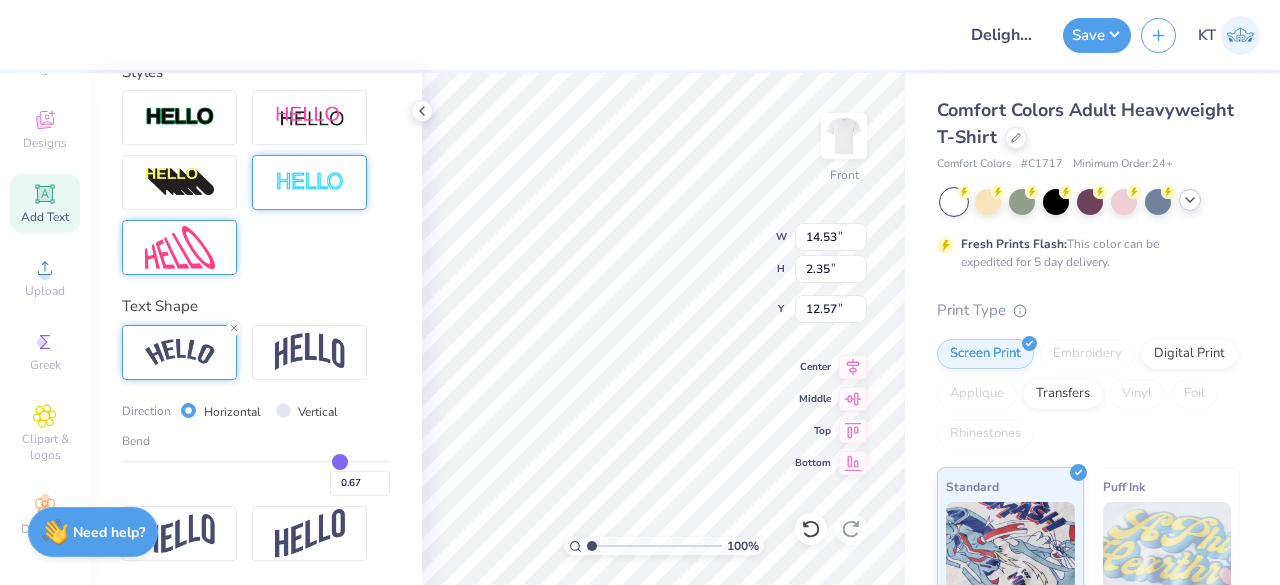 type on "1" 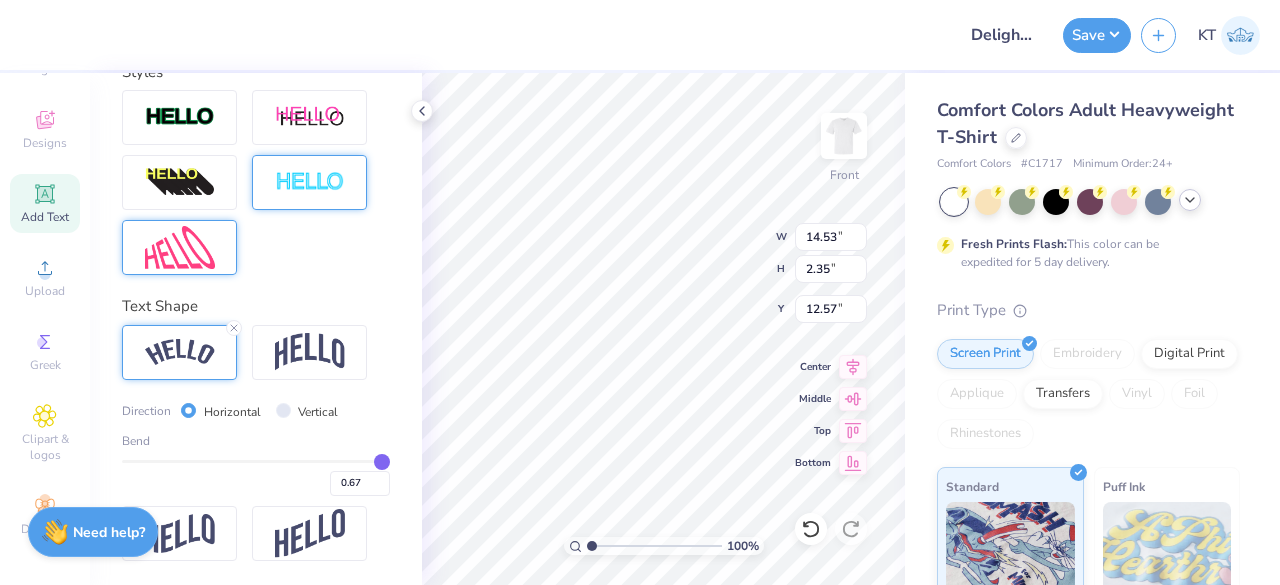 type on "1.00" 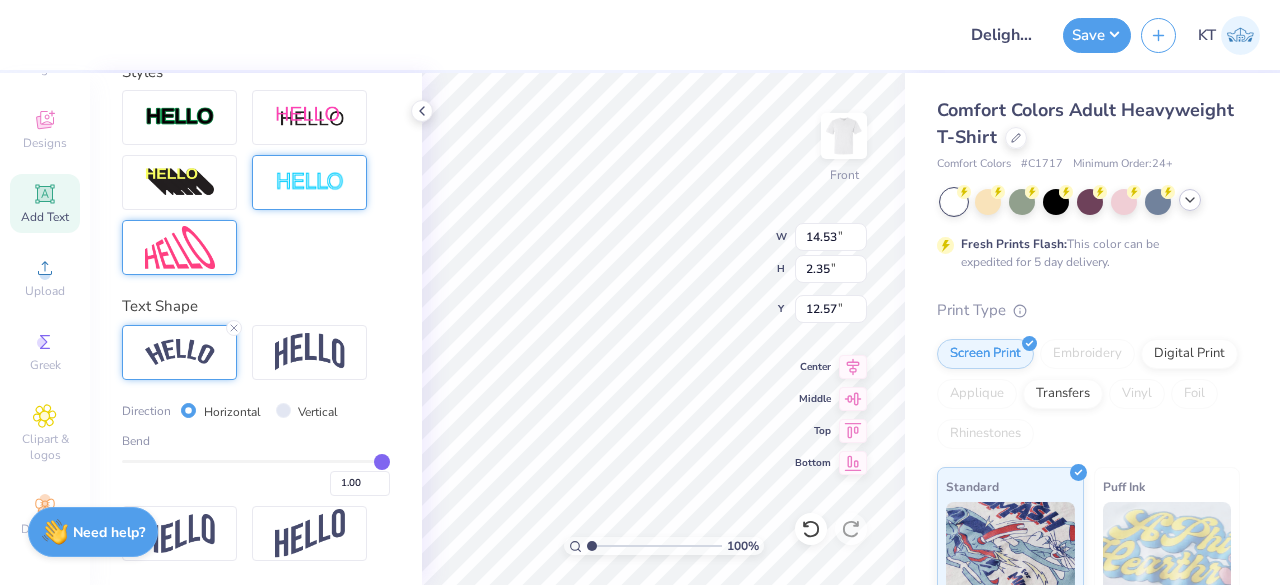 drag, startPoint x: 195, startPoint y: 463, endPoint x: 426, endPoint y: 469, distance: 231.07791 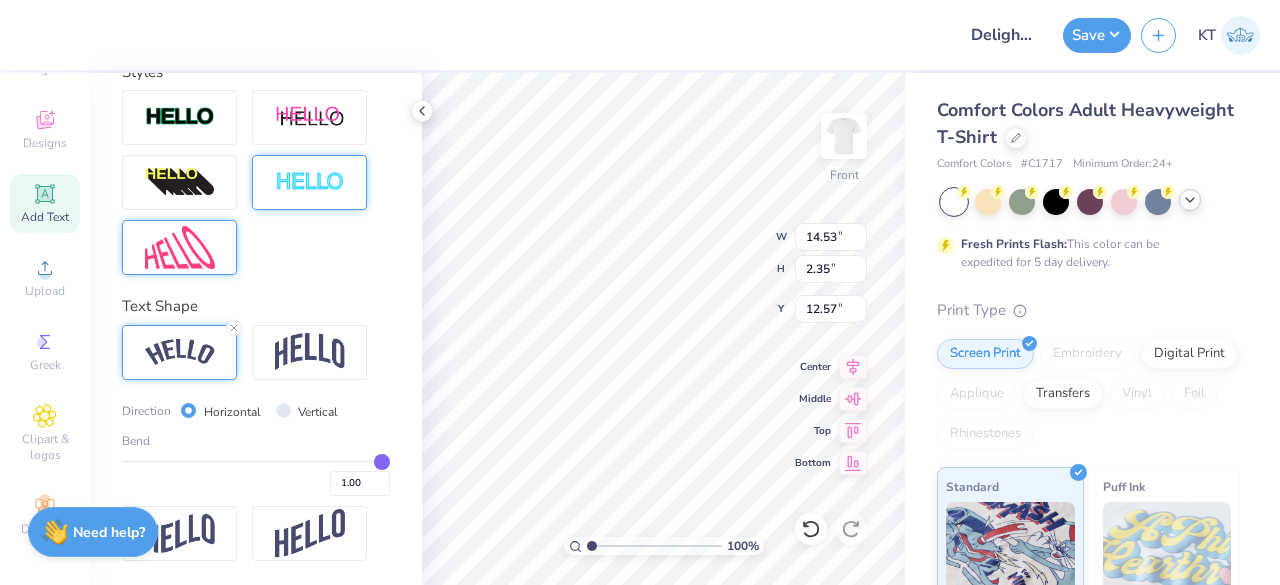 scroll, scrollTop: 16, scrollLeft: 2, axis: both 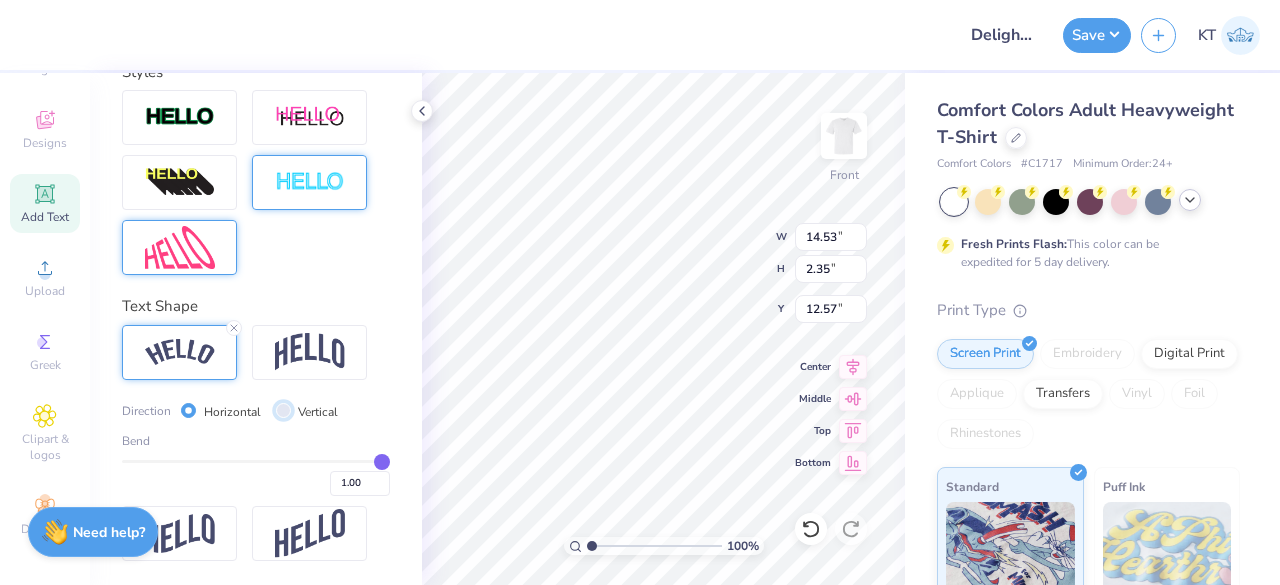 click on "Vertical" at bounding box center (283, 410) 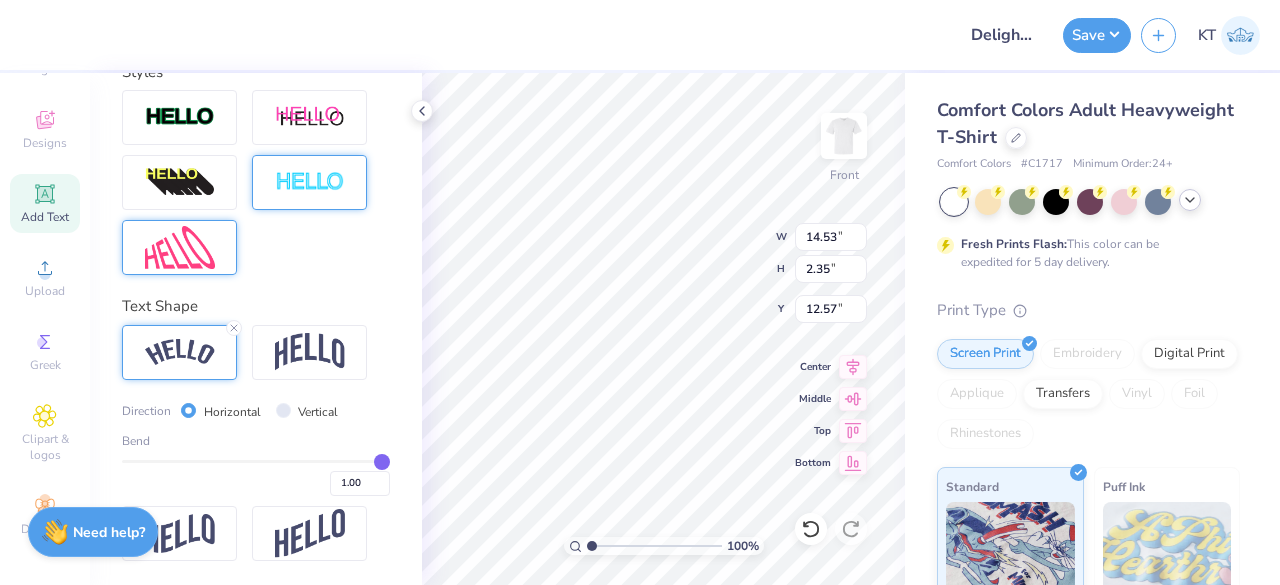 radio on "true" 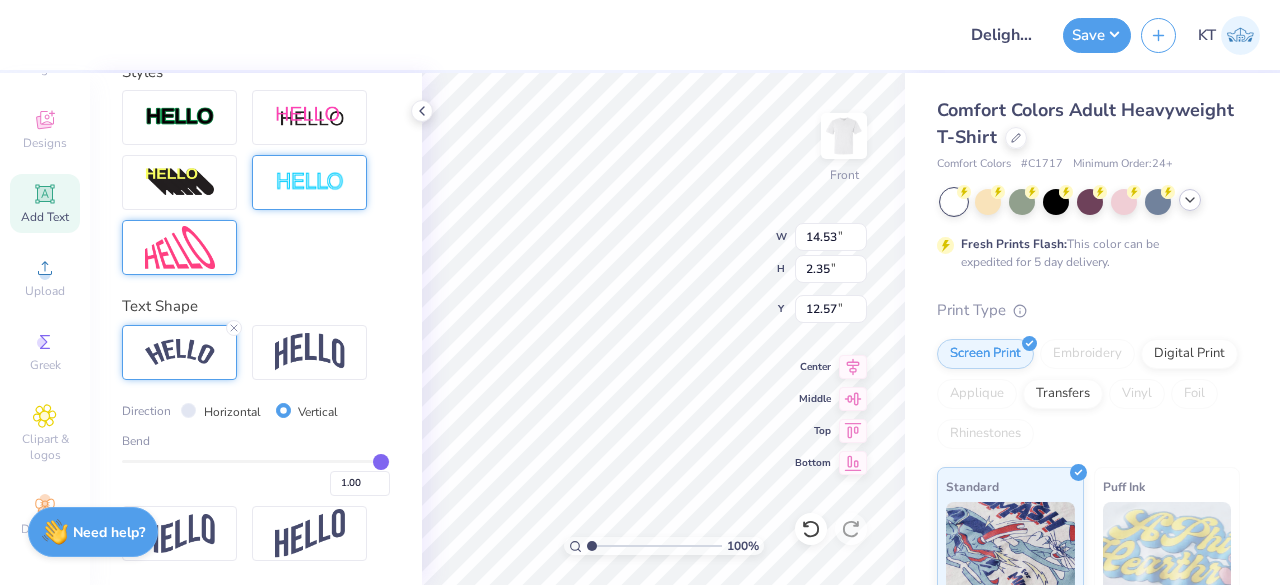 type on "0.86" 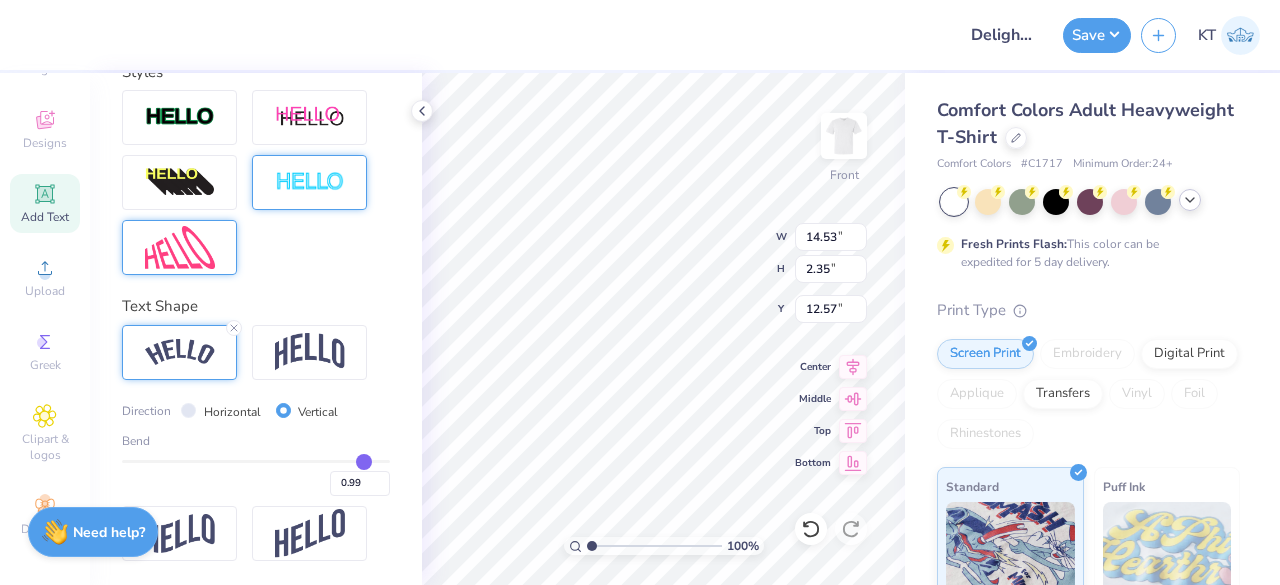 type on "0.86" 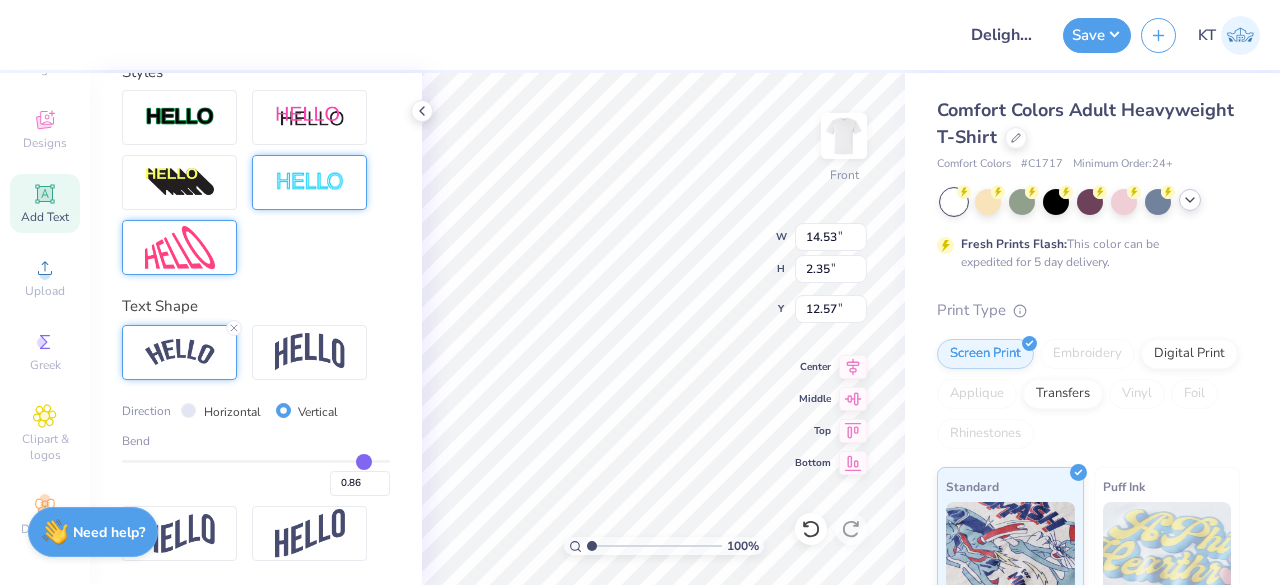 type on "0.77" 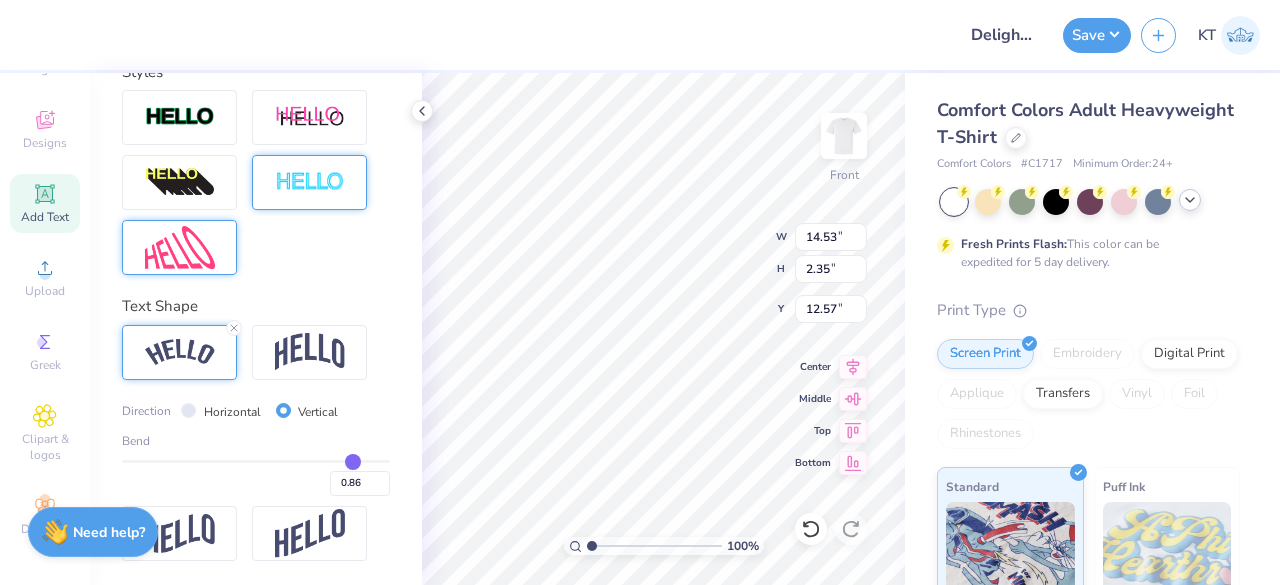type on "0.77" 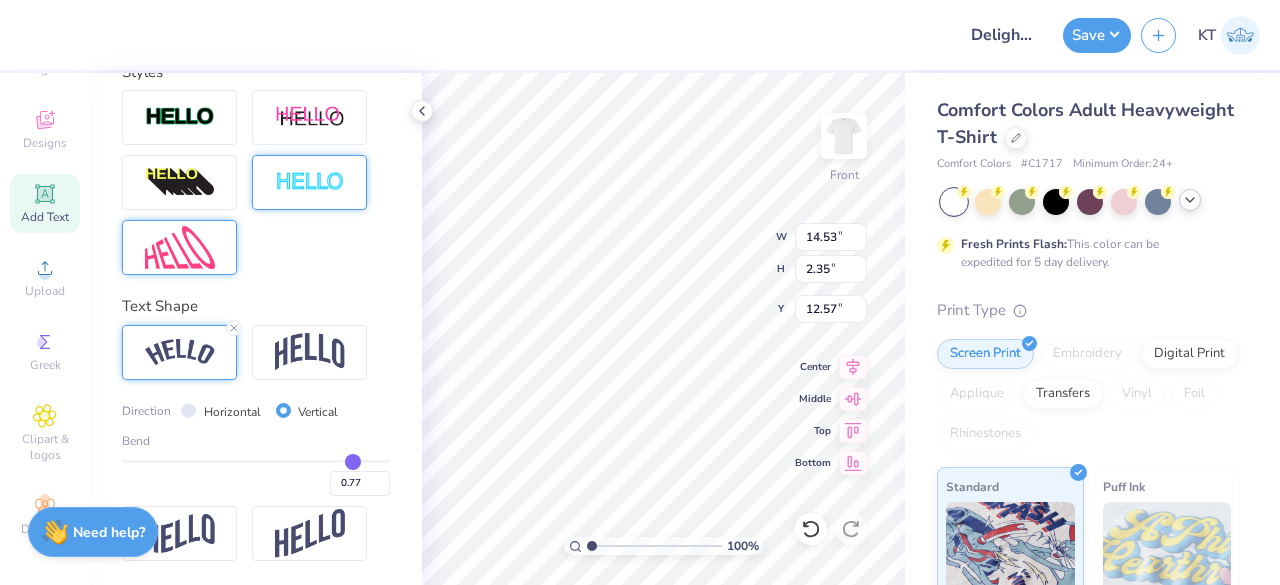 type on "0.53" 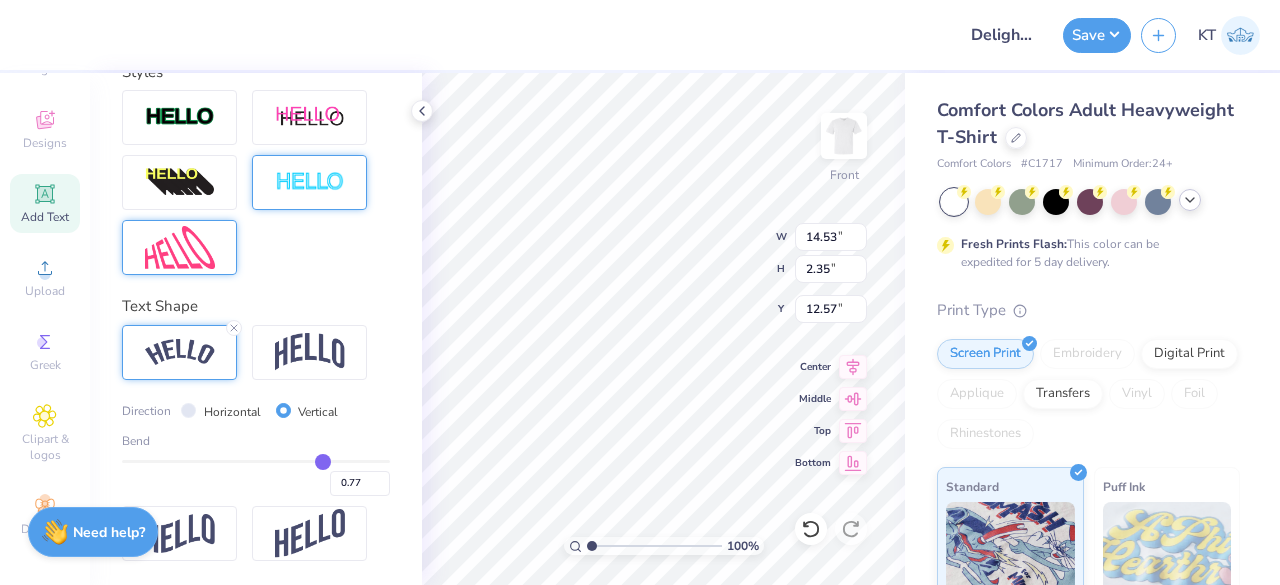 type on "0.53" 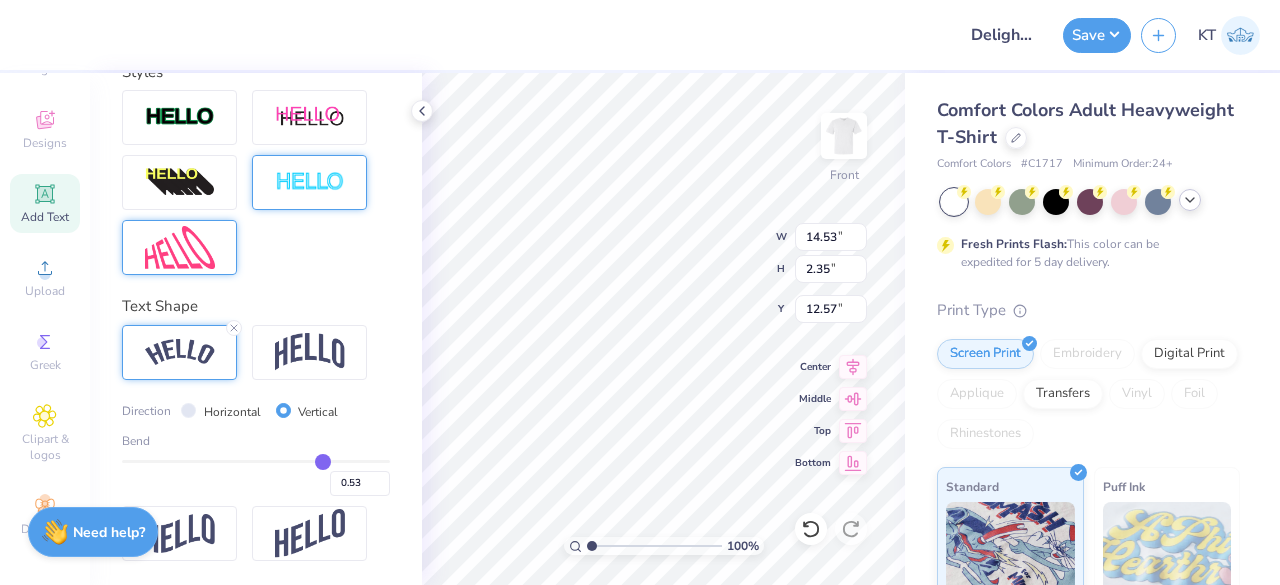 type on "0.5" 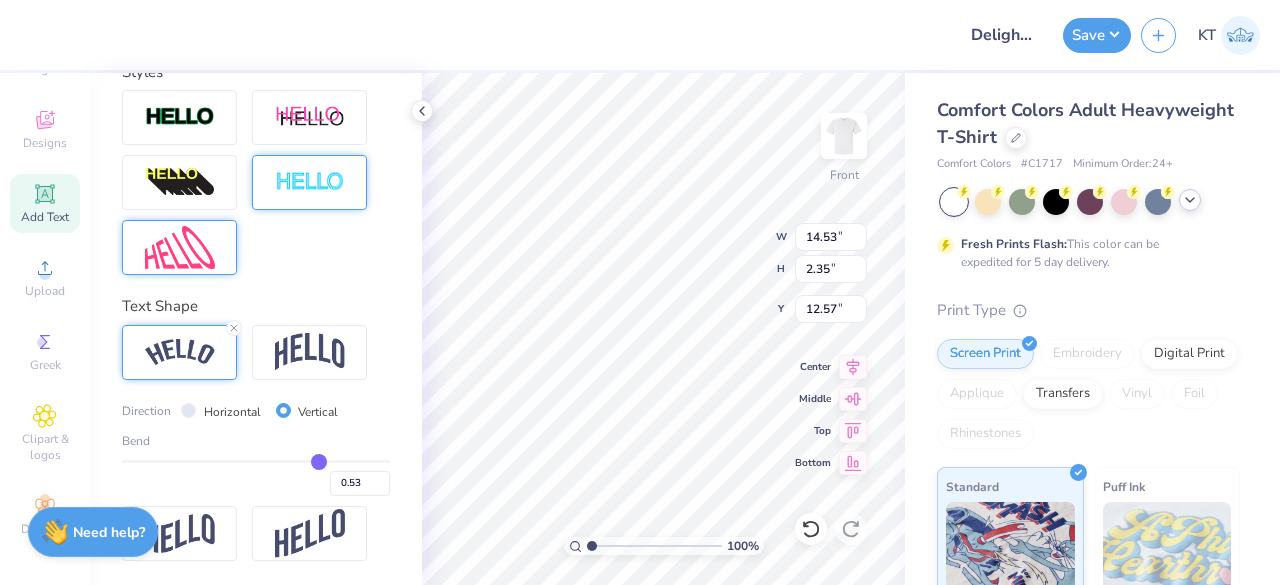 type on "0.50" 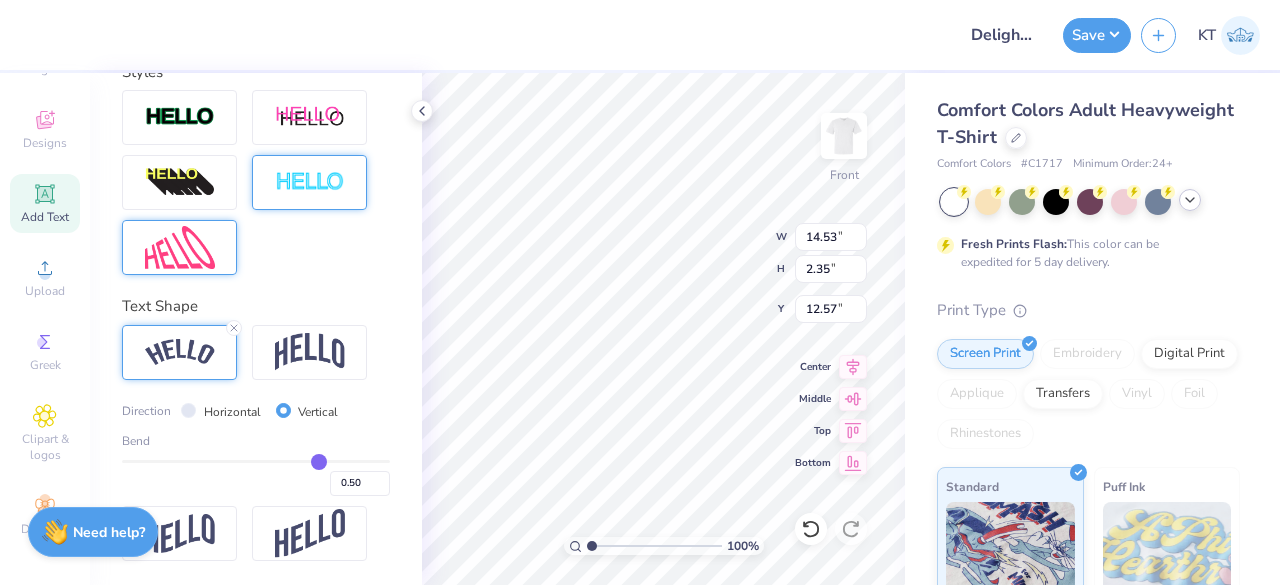 type on "0.49" 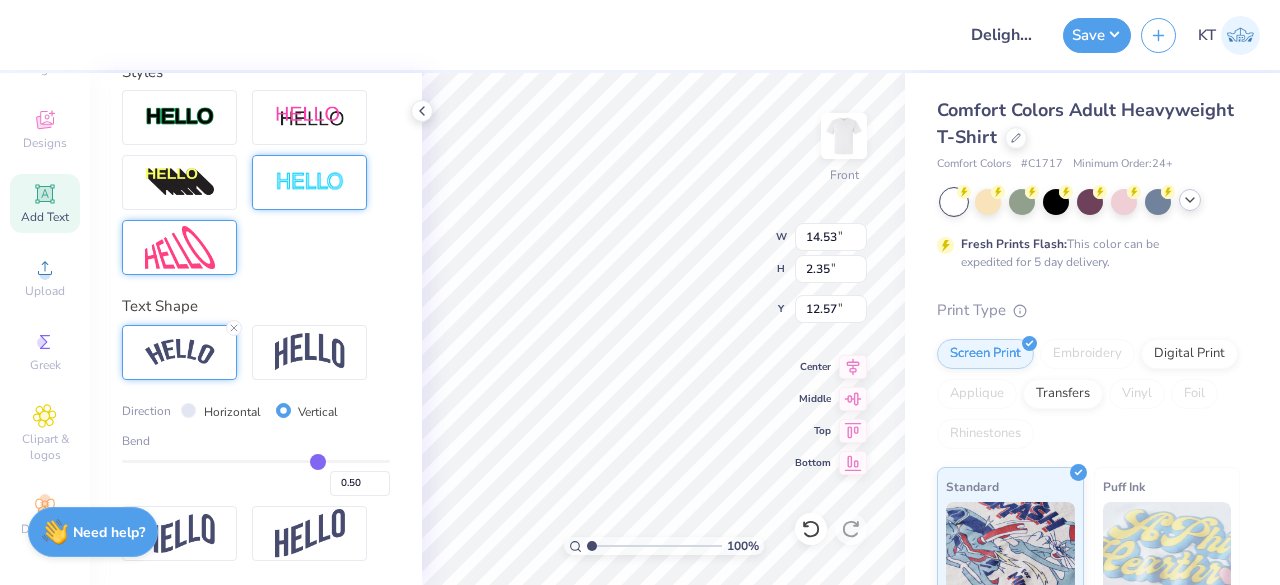 type on "0.49" 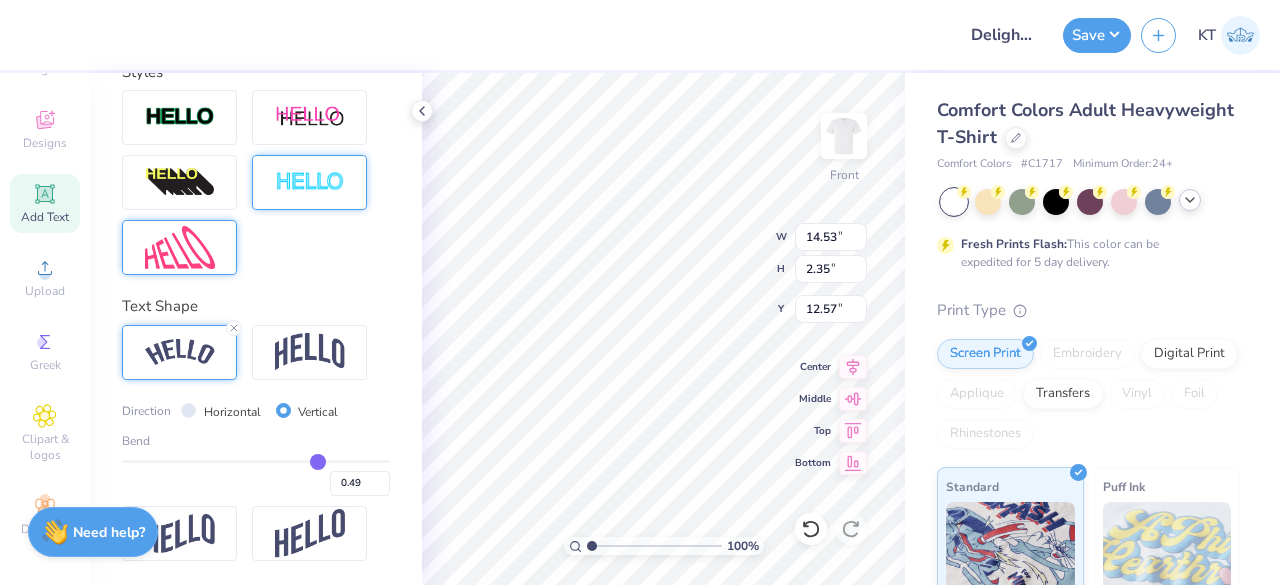 type on "0.48" 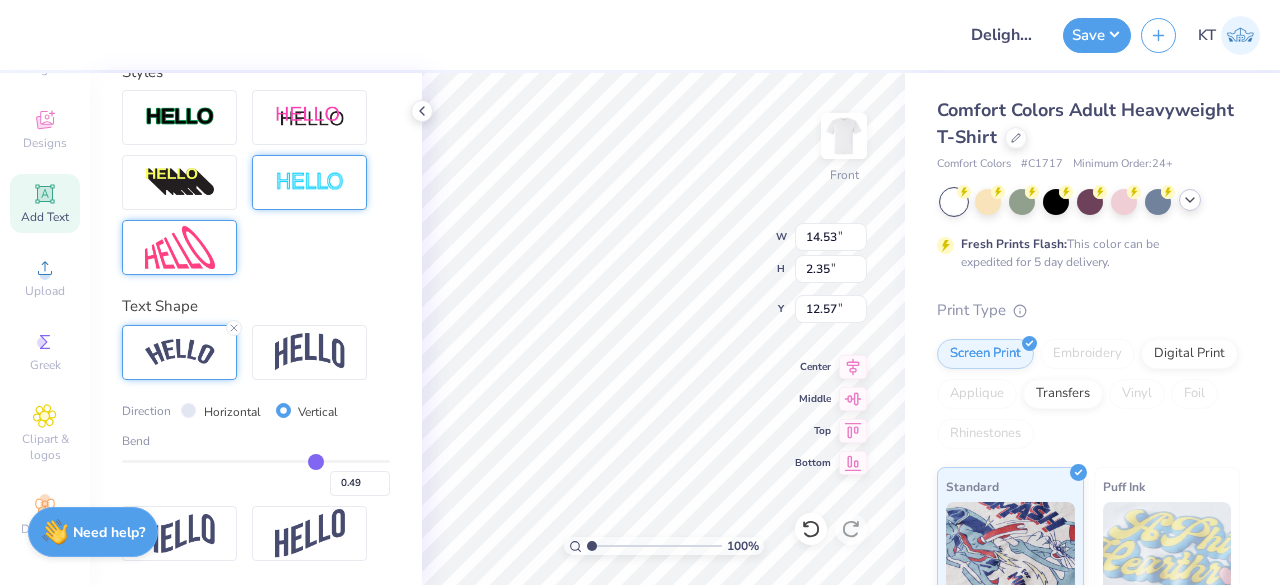 type on "0.48" 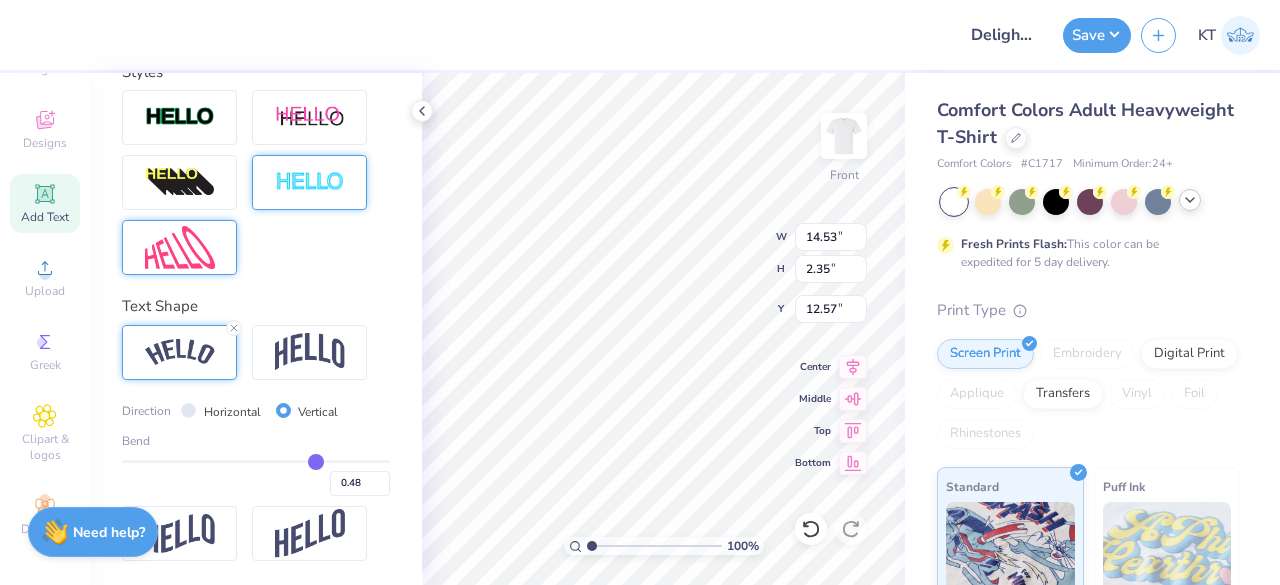 type on "0.47" 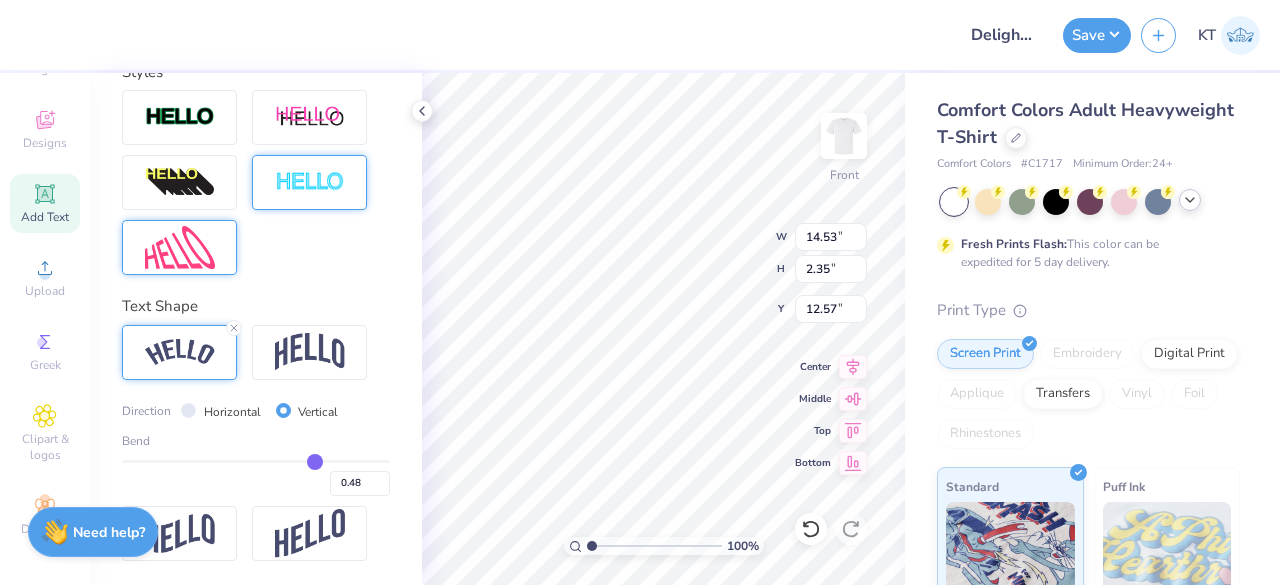 type on "0.47" 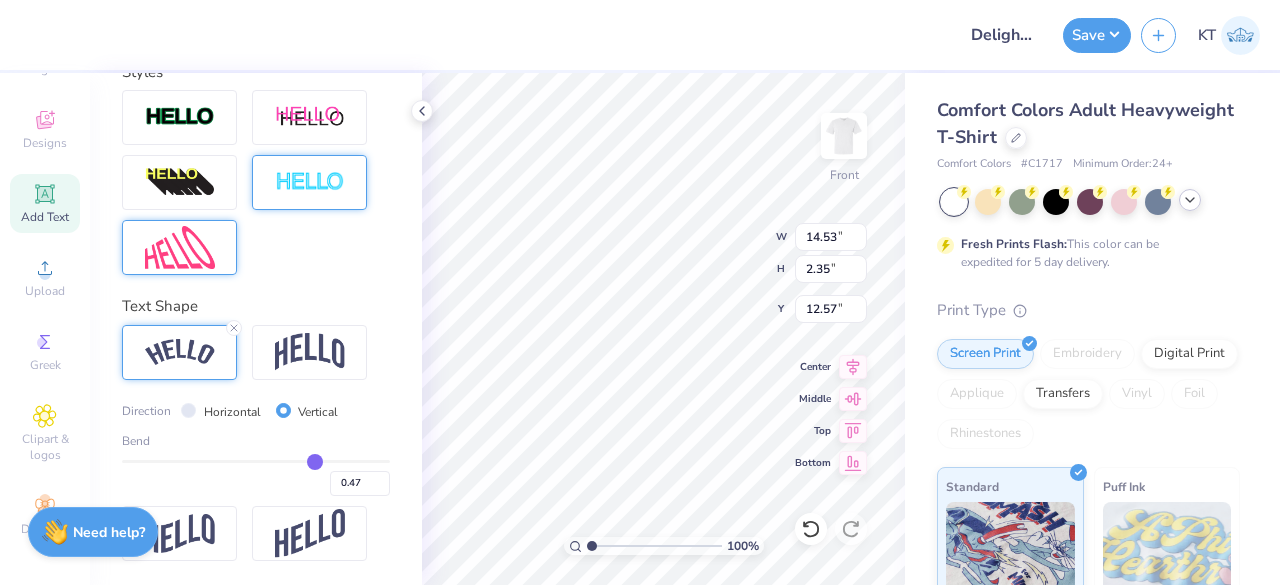 type on "0.46" 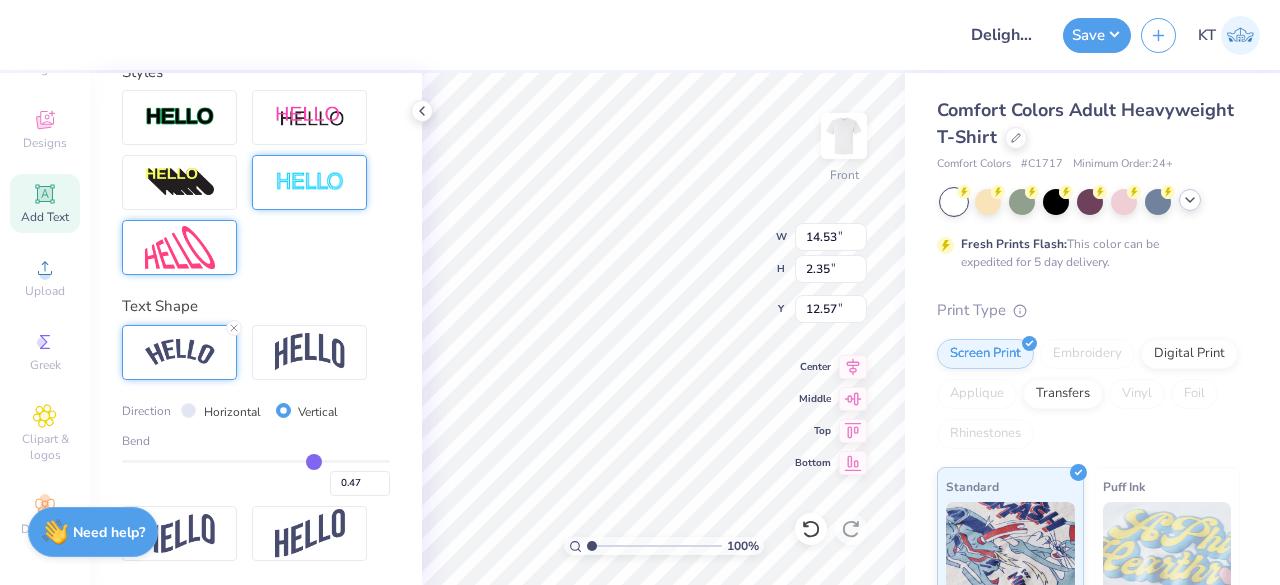 type on "0.46" 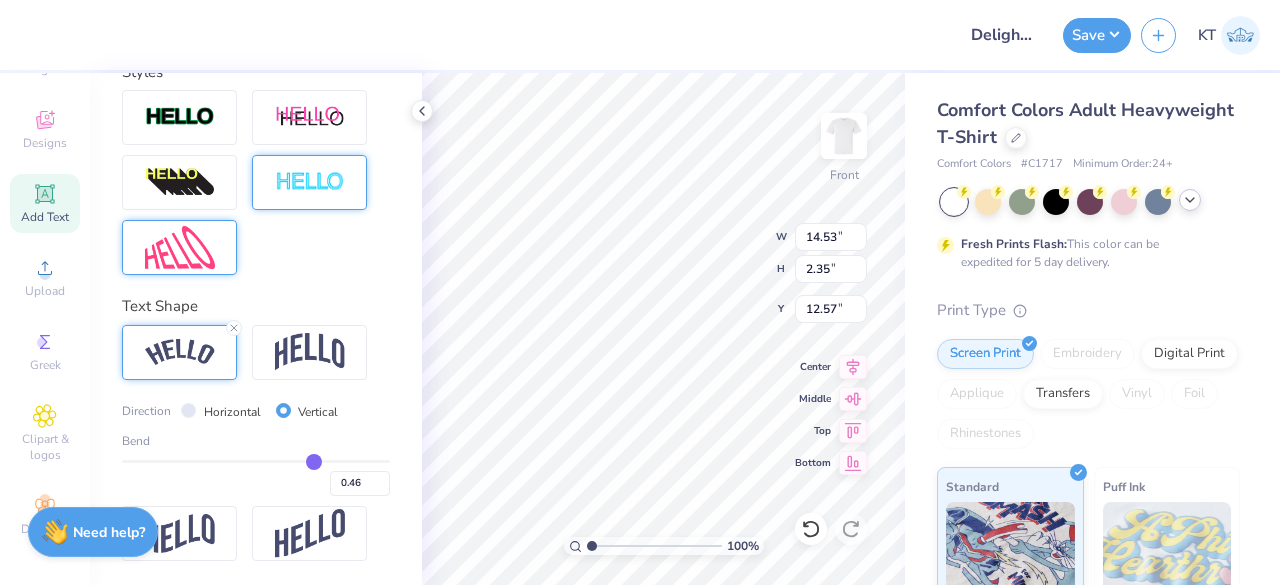 drag, startPoint x: 370, startPoint y: 461, endPoint x: 302, endPoint y: 461, distance: 68 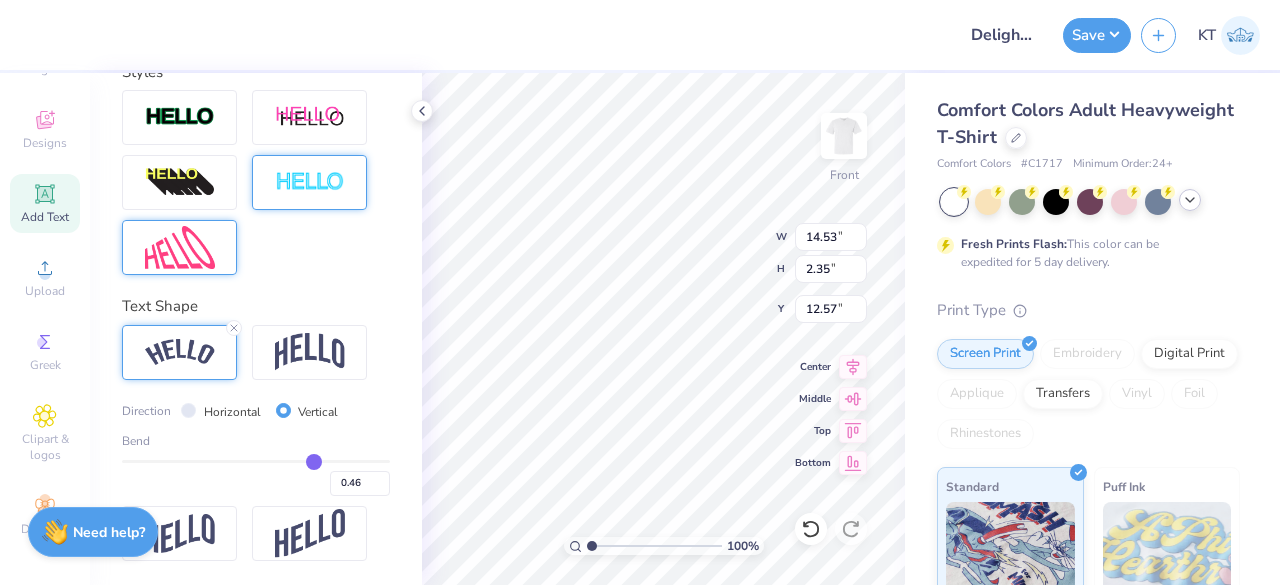 type 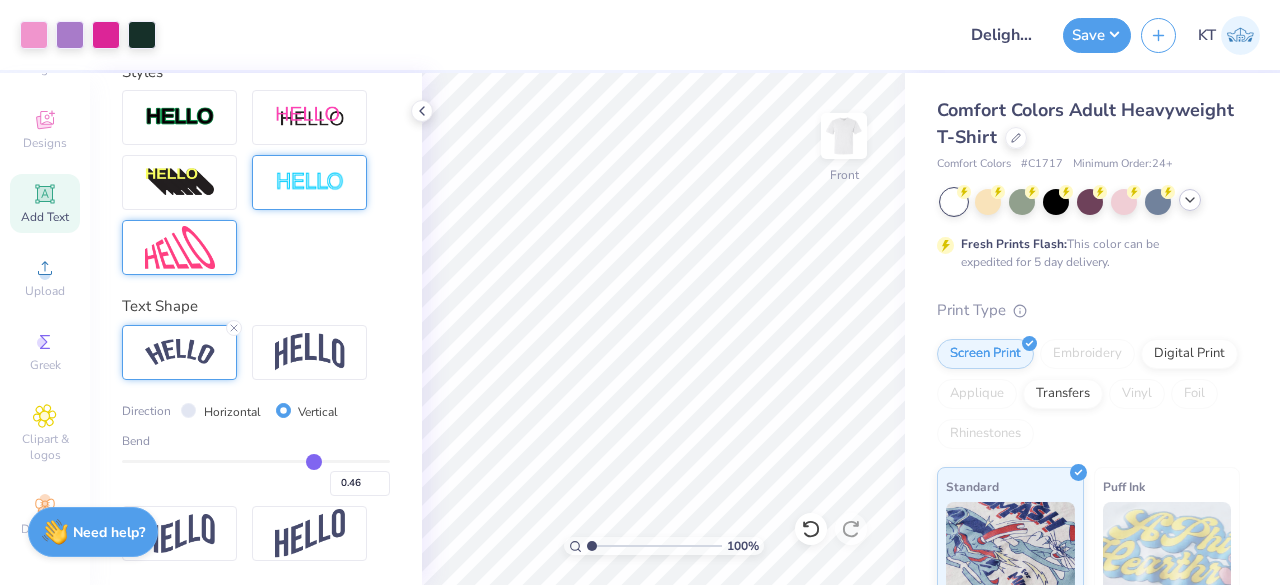 click 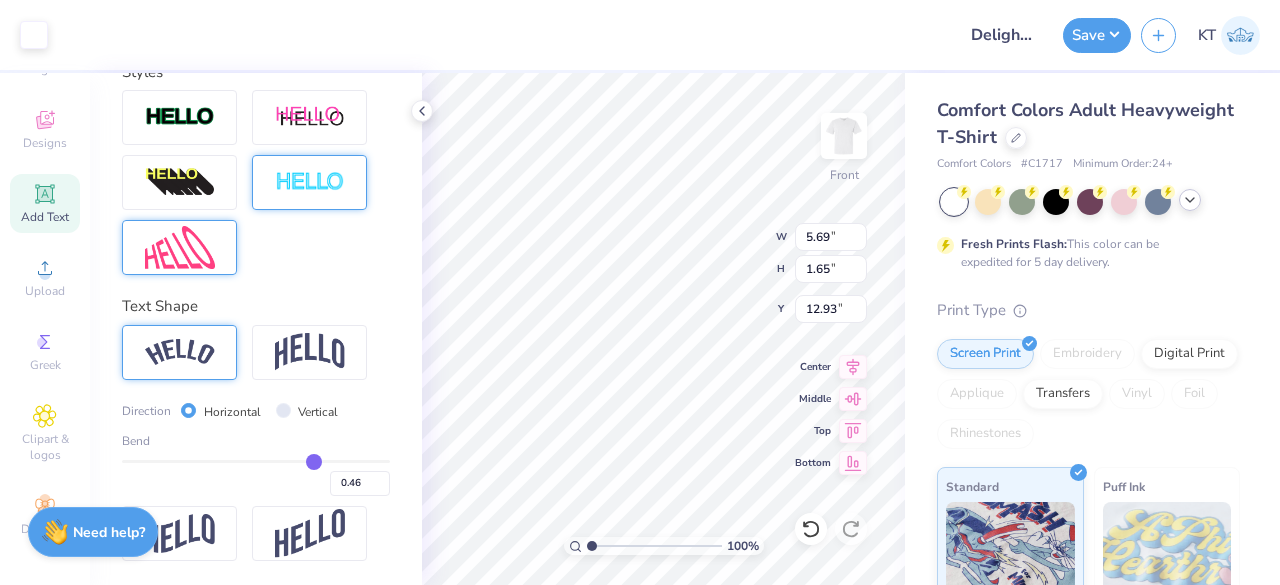 scroll, scrollTop: 610, scrollLeft: 0, axis: vertical 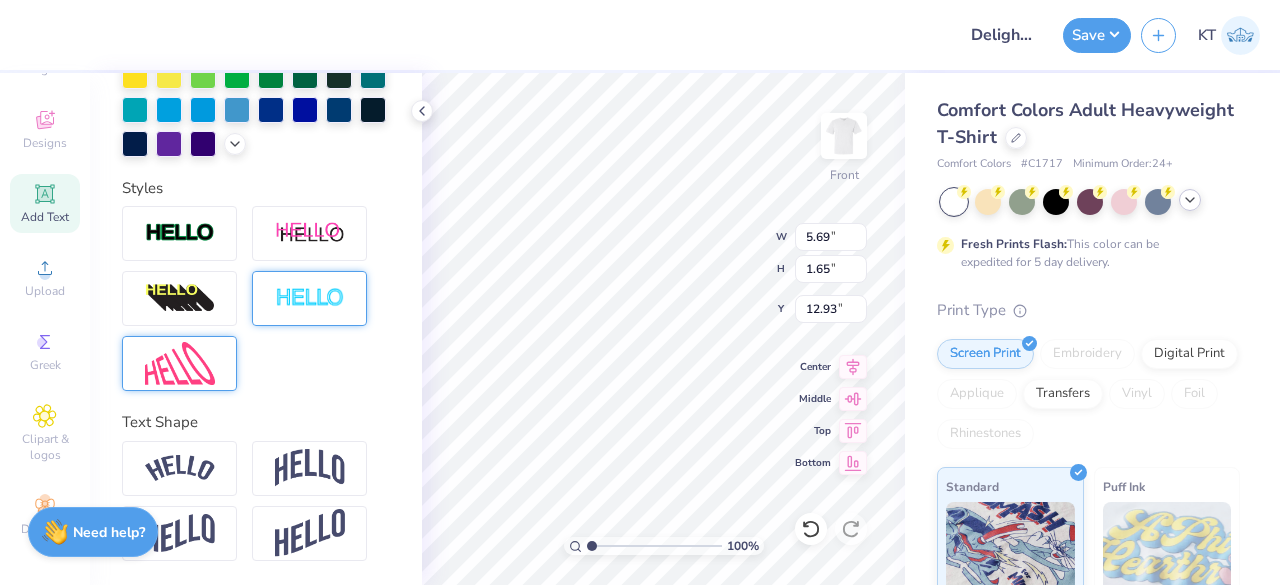 type on "T" 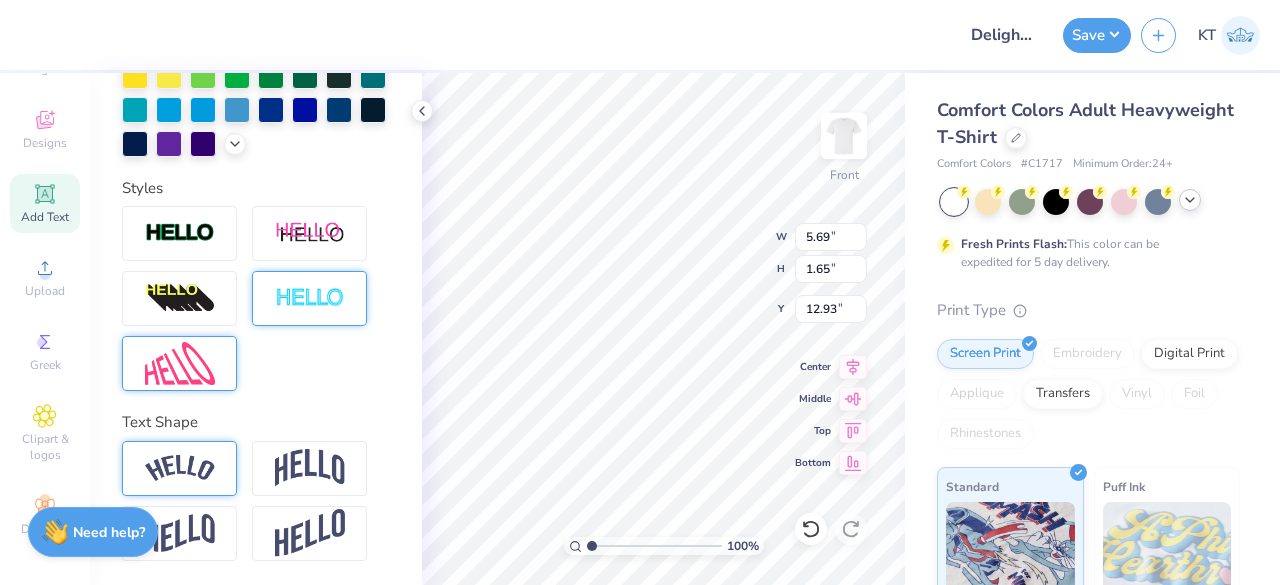 scroll, scrollTop: 610, scrollLeft: 0, axis: vertical 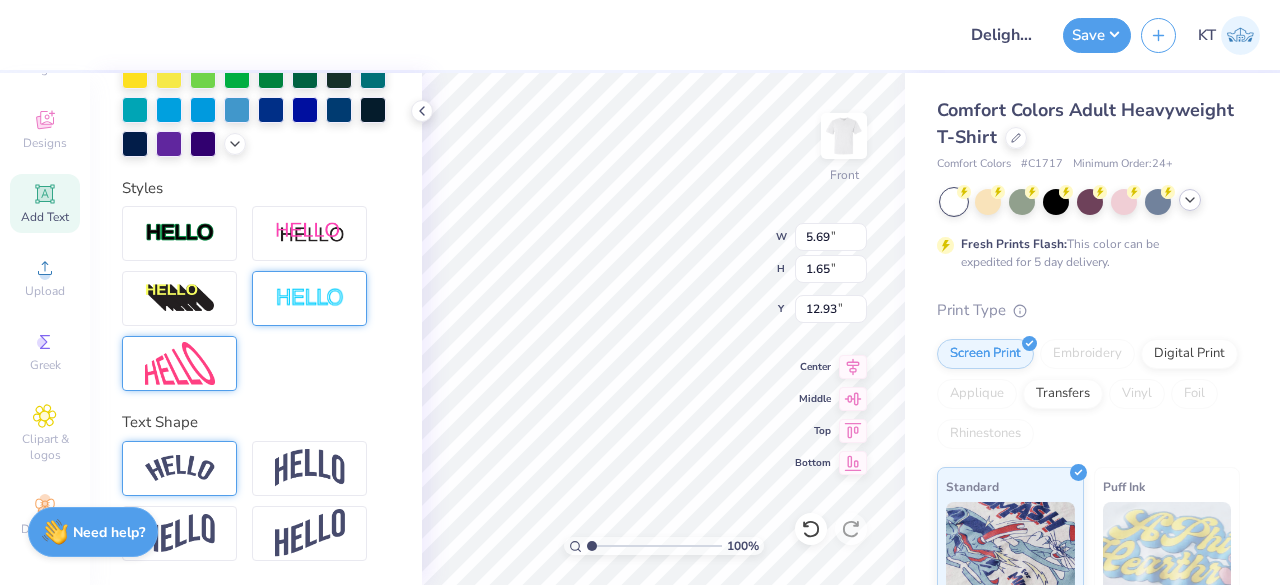 type on "DELIGHT IN THE L LORD AND HE WILL GRANT THE DESIERS OF YOUR HEART" 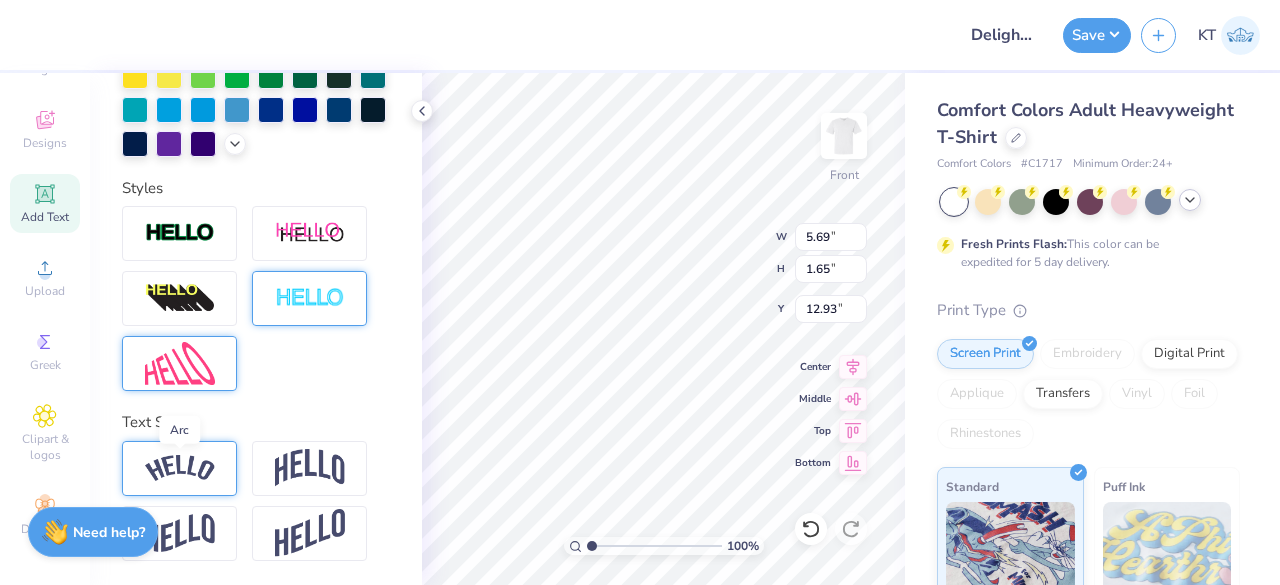 click at bounding box center [180, 468] 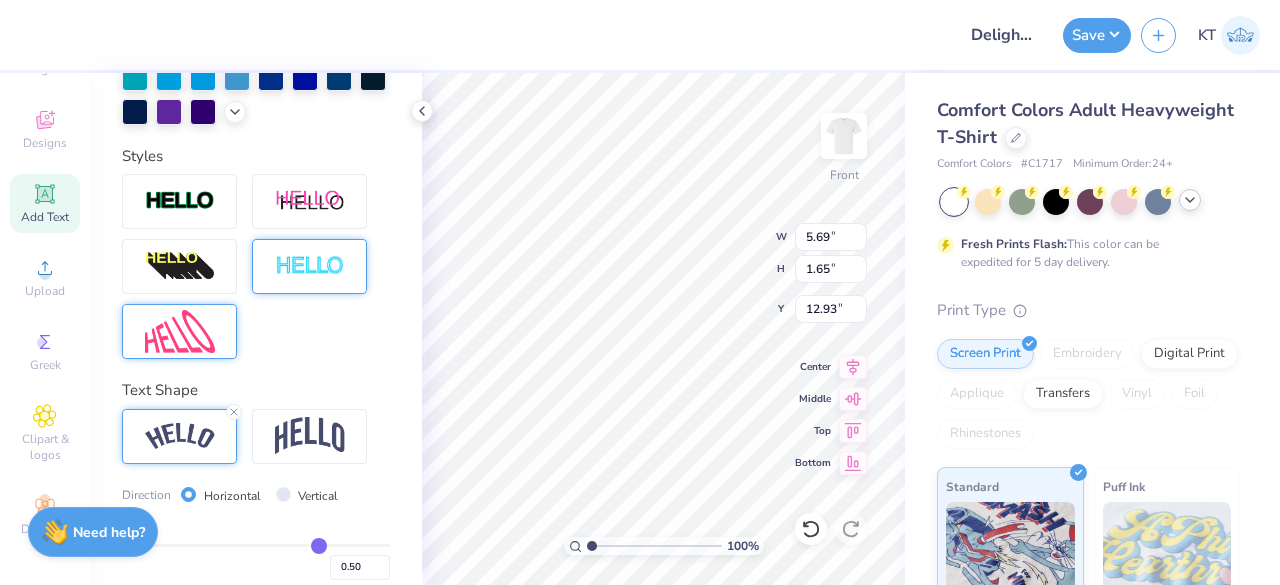 scroll, scrollTop: 726, scrollLeft: 0, axis: vertical 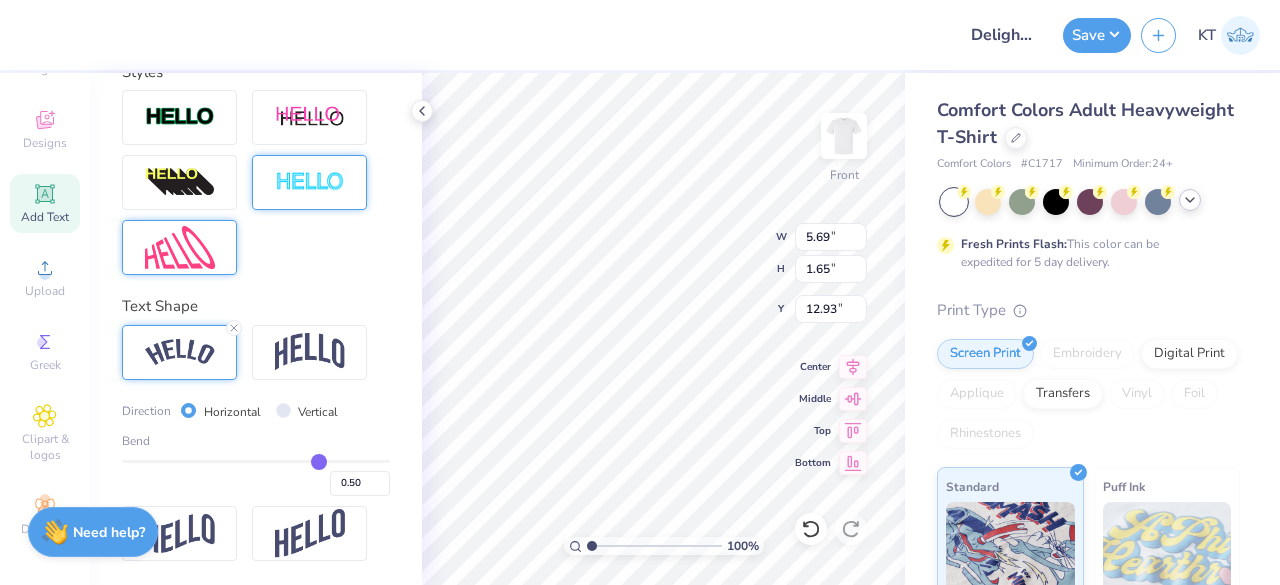 type on "0.53" 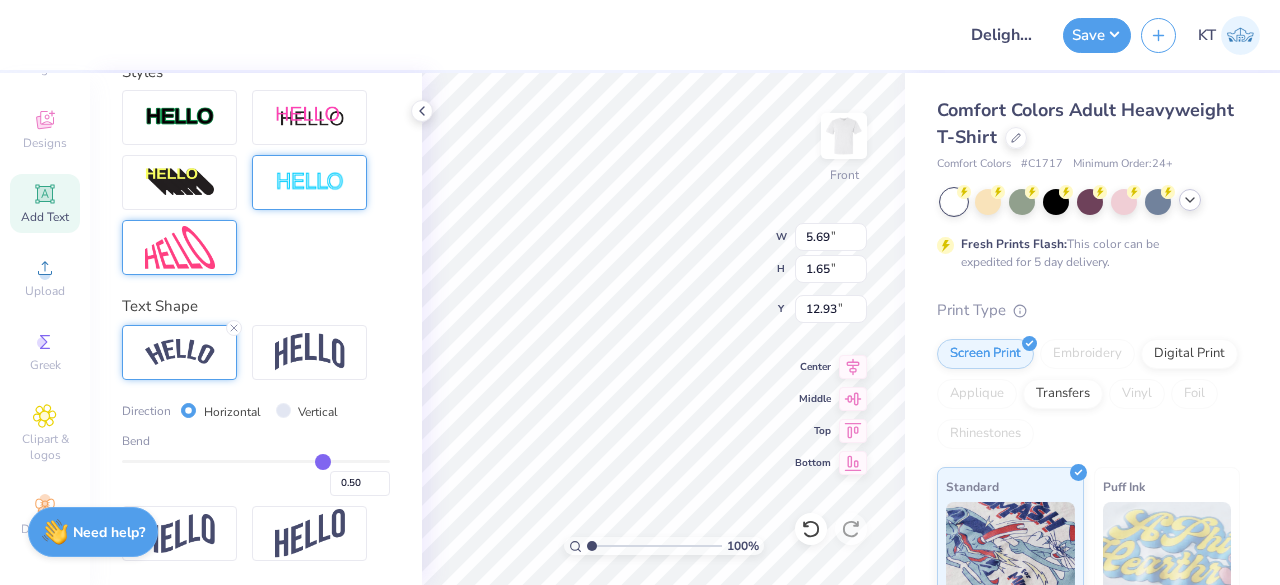 type on "0.53" 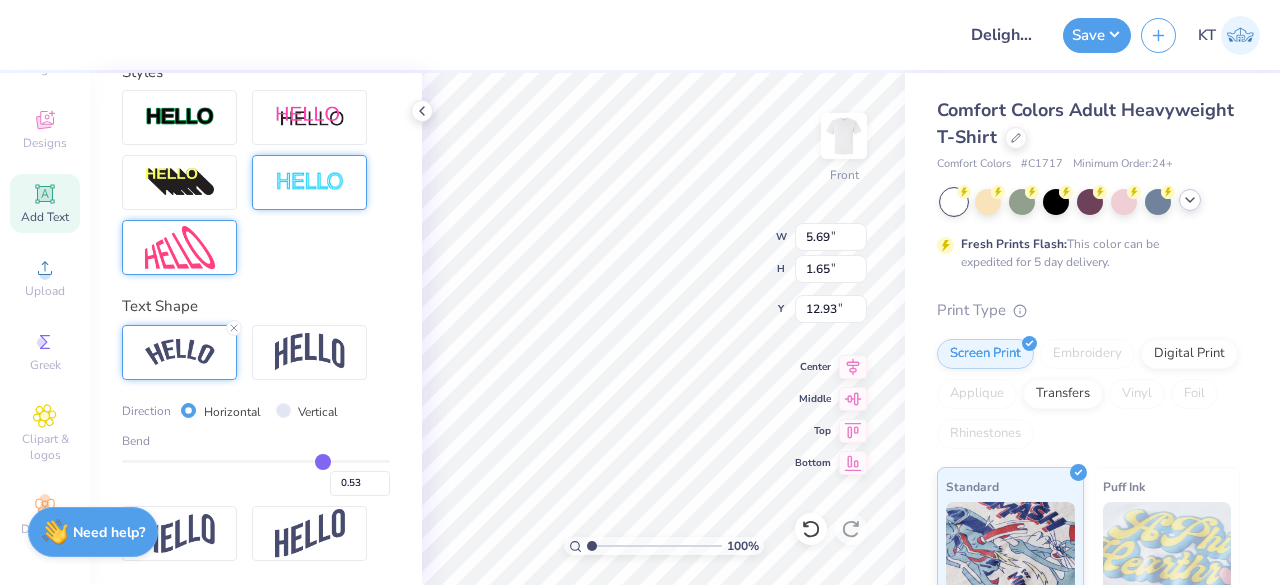 type on "0.54" 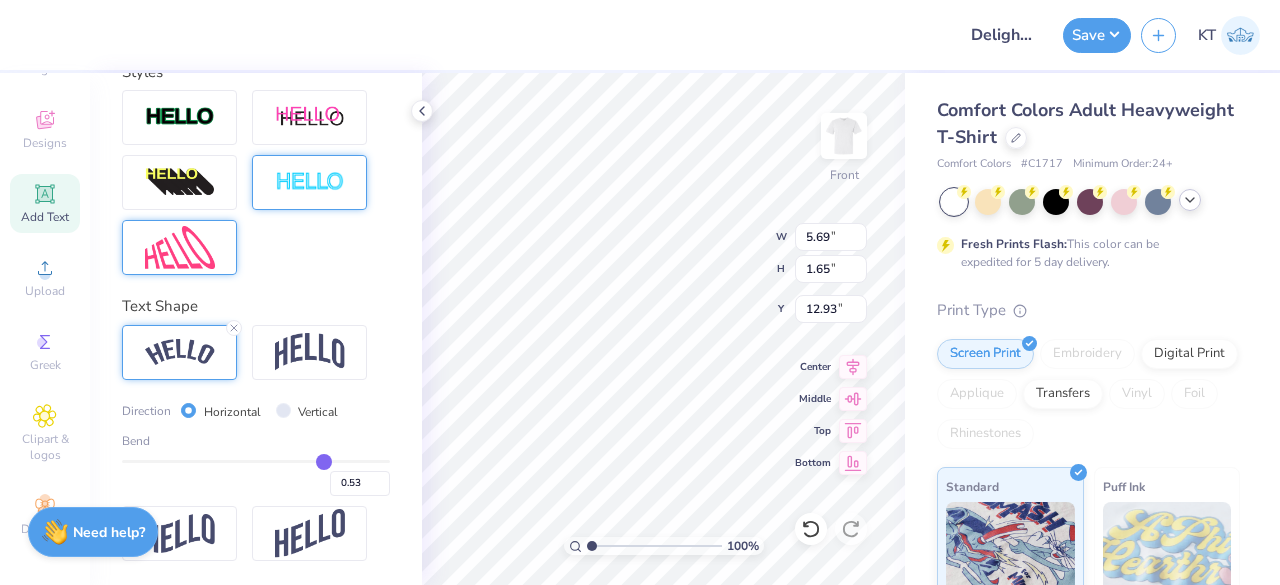 type on "0.54" 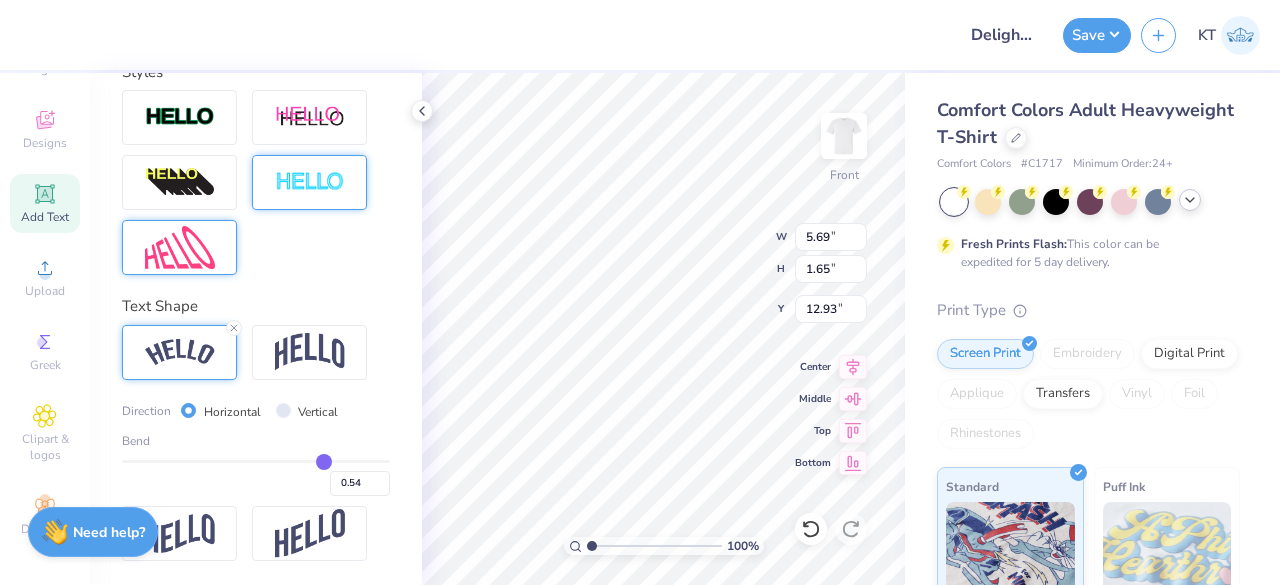 type on "0.56" 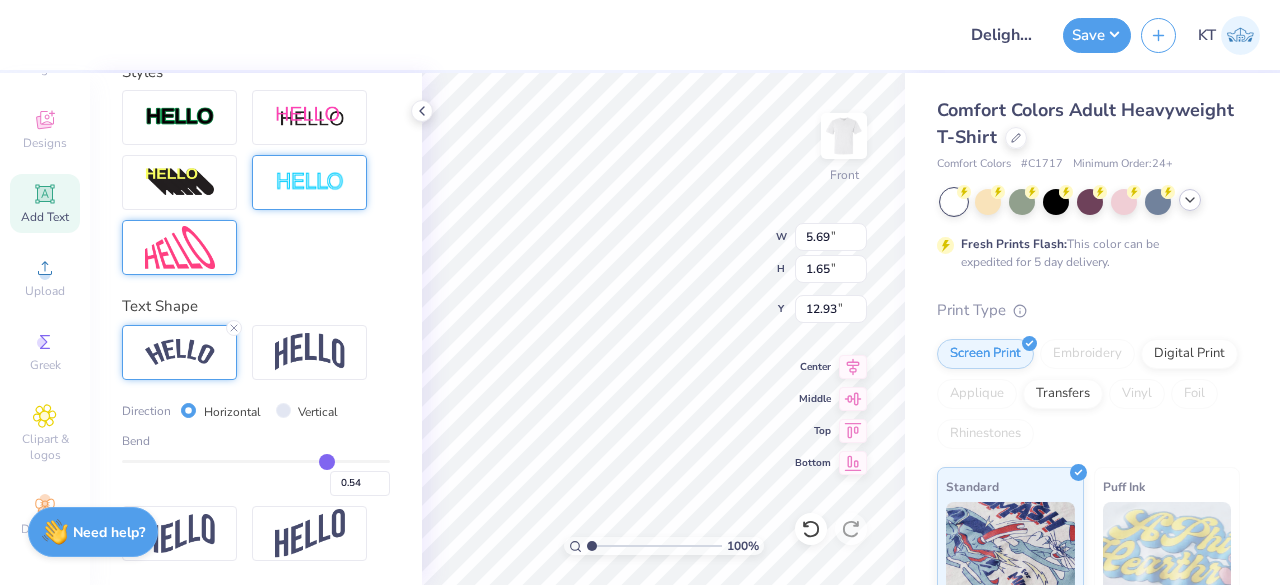 type on "0.56" 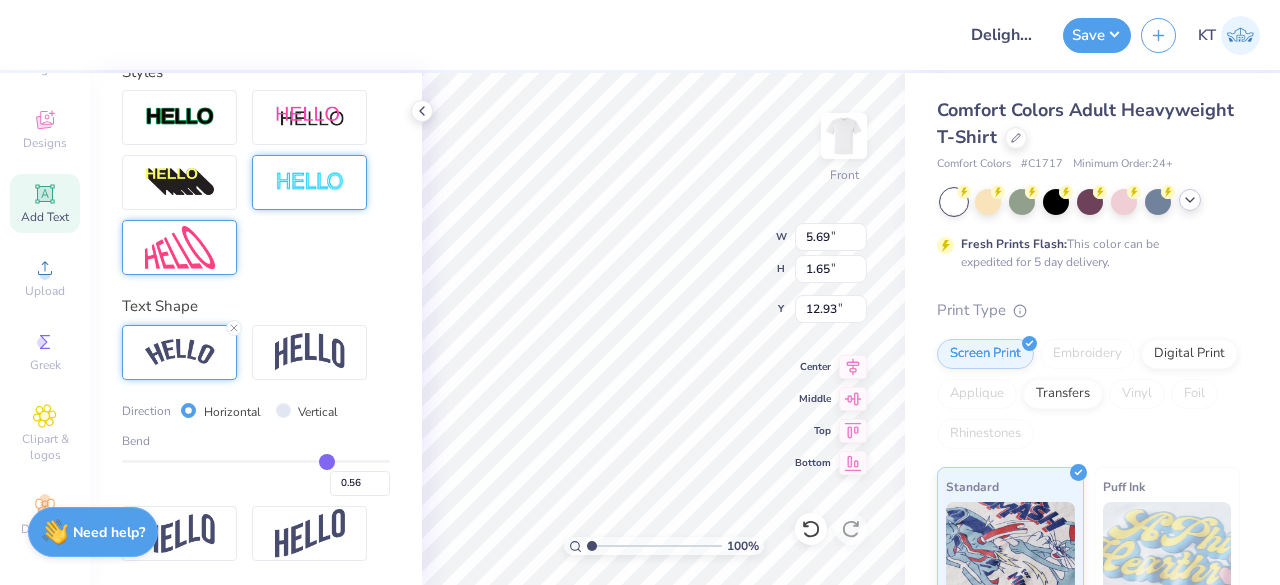 type on "0.57" 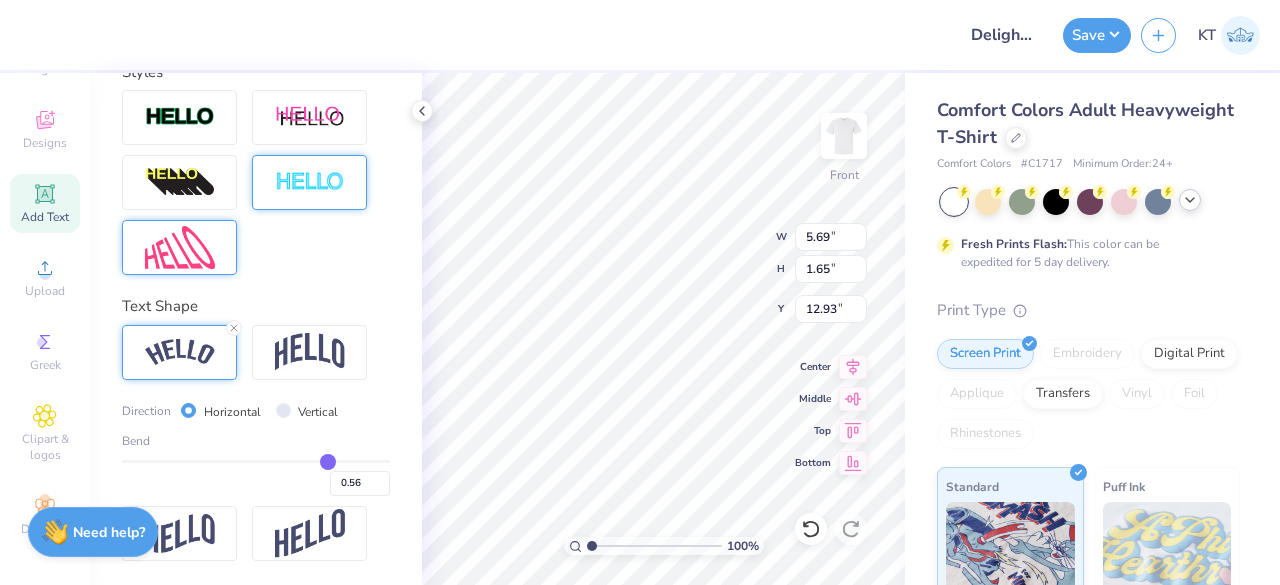 type on "0.57" 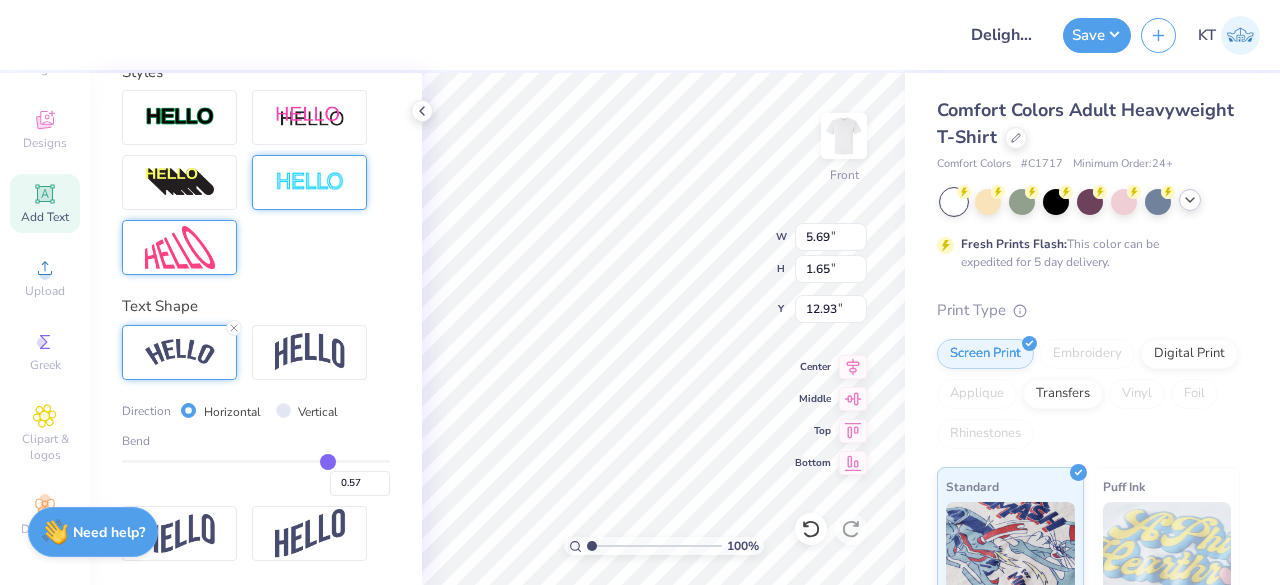 type on "0.61" 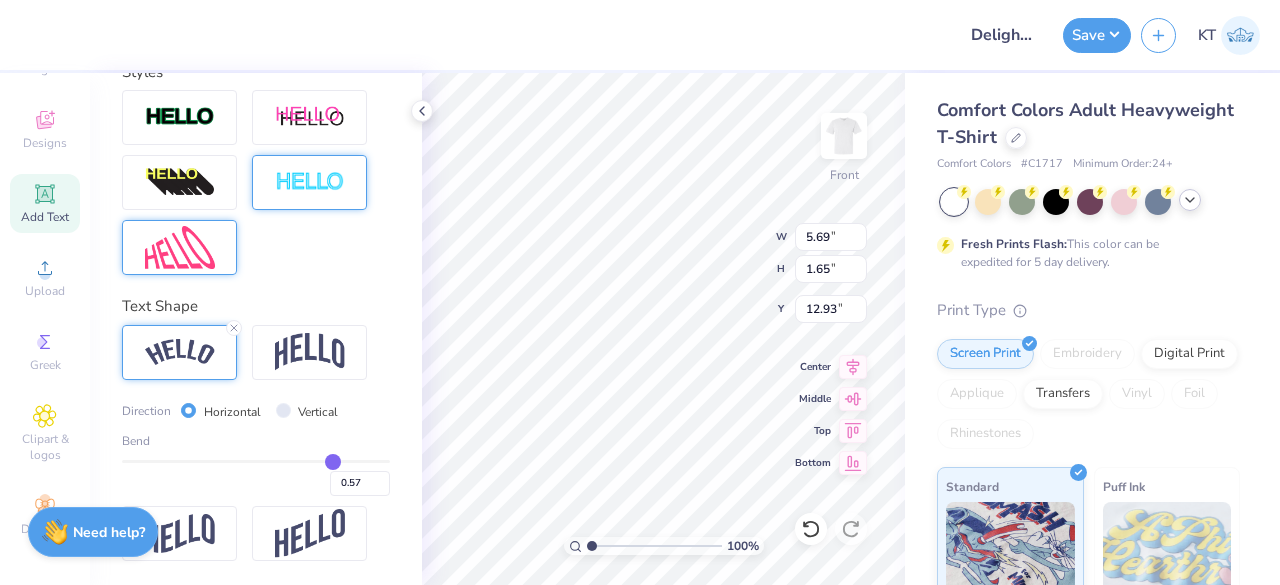 type on "0.61" 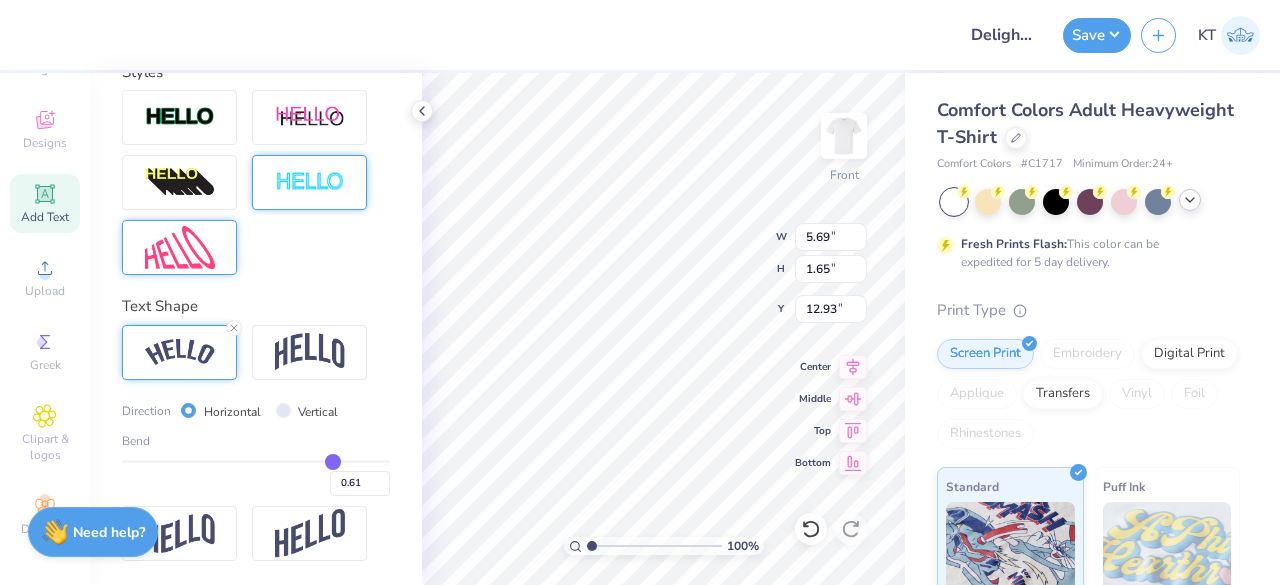 type on "0.62" 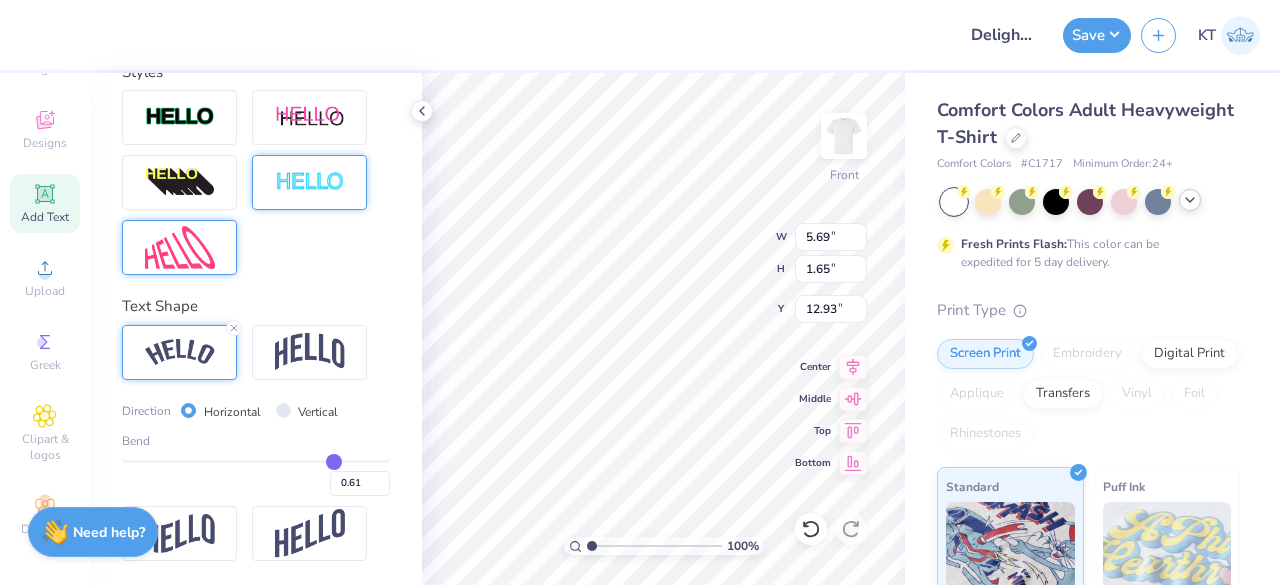 type on "0.62" 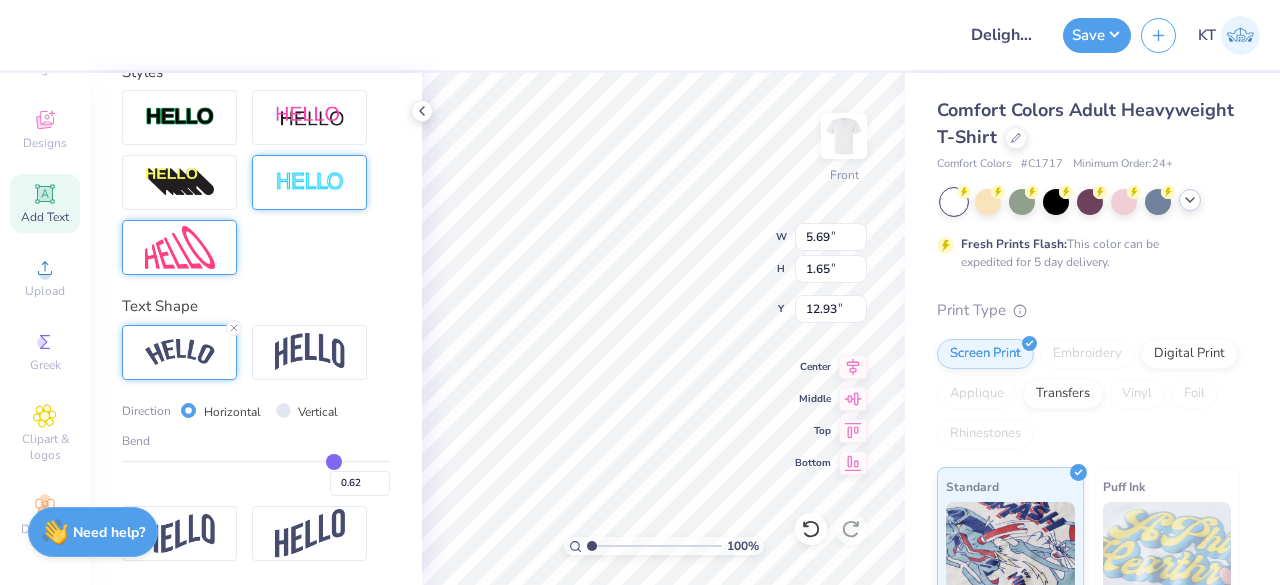 type on "0.63" 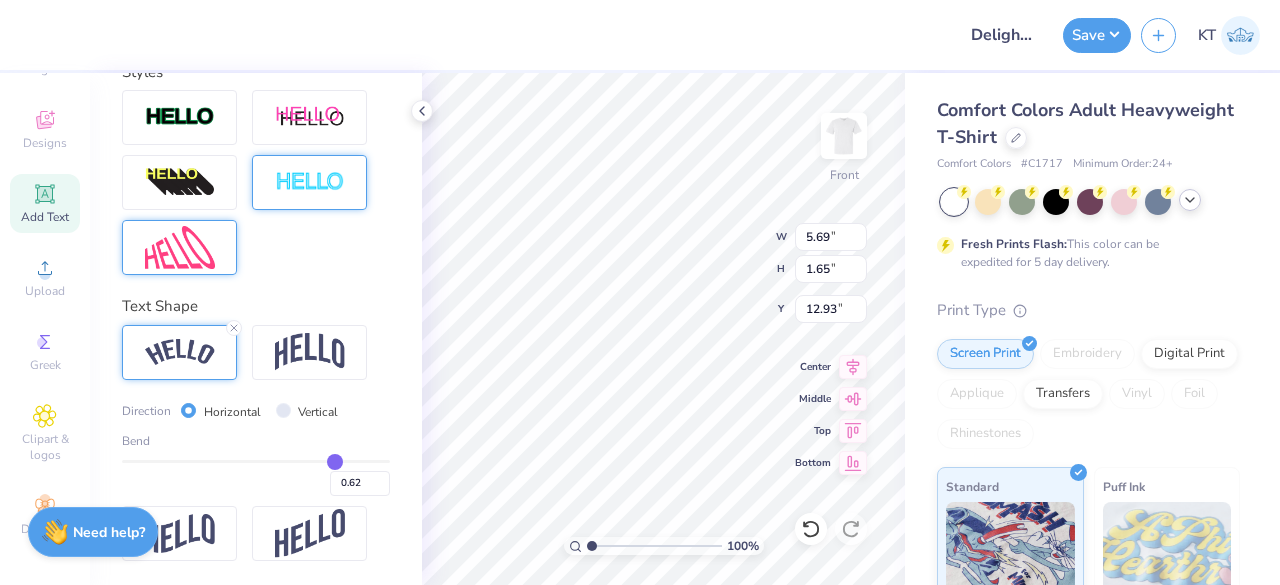 type on "0.63" 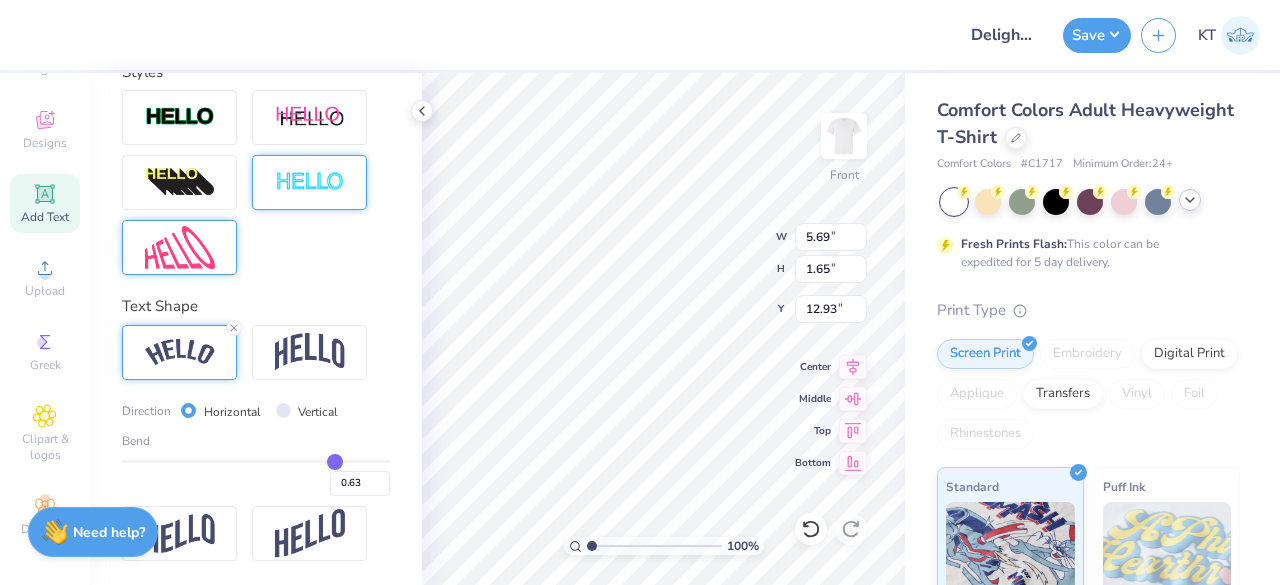 drag, startPoint x: 307, startPoint y: 457, endPoint x: 323, endPoint y: 457, distance: 16 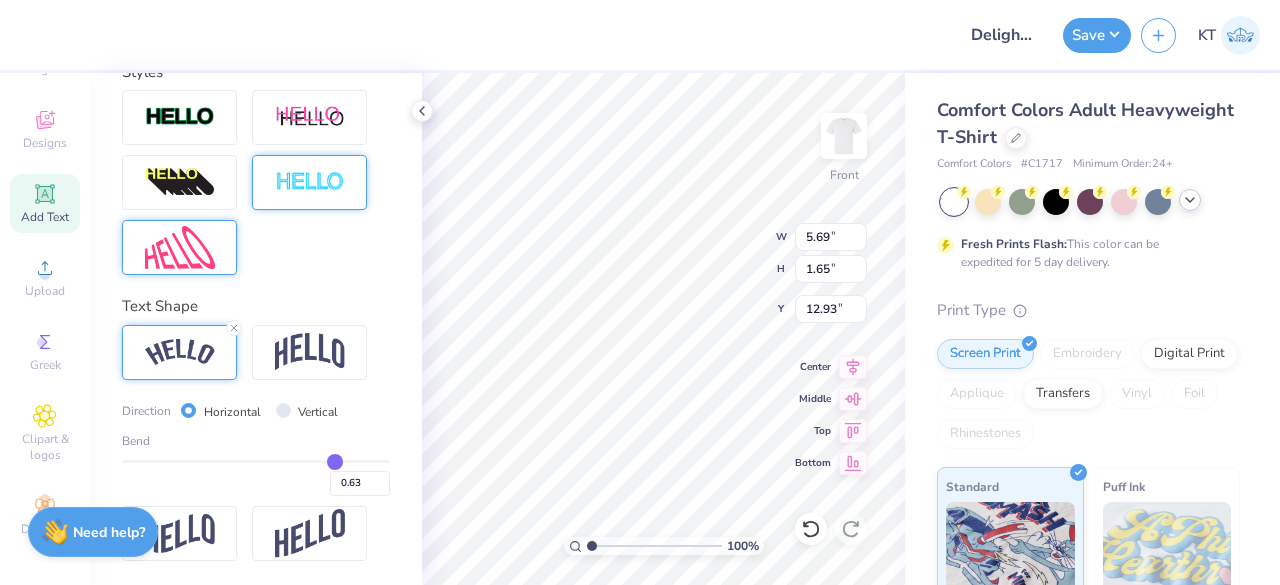 scroll, scrollTop: 16, scrollLeft: 19, axis: both 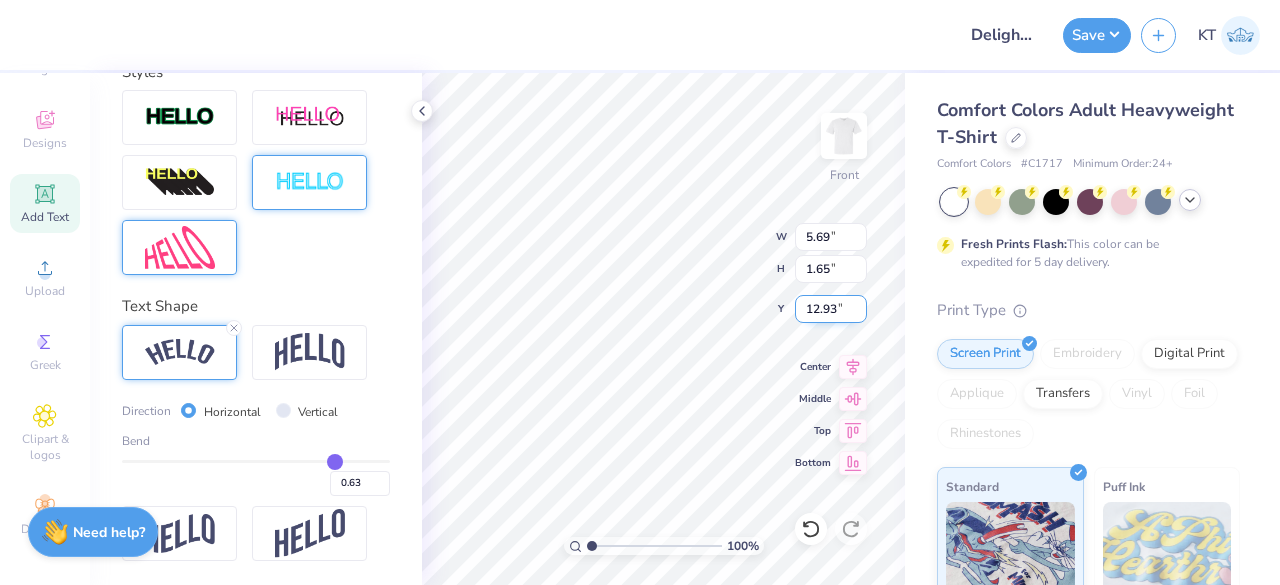click on "[NUM] % [TEXT] [NUM] [NUM] " [TEXT] [NUM] [NUM] " [TEXT] [NUM] [NUM] " [TEXT] [TEXT] [TEXT] [TEXT] [TEXT]" at bounding box center (663, 329) 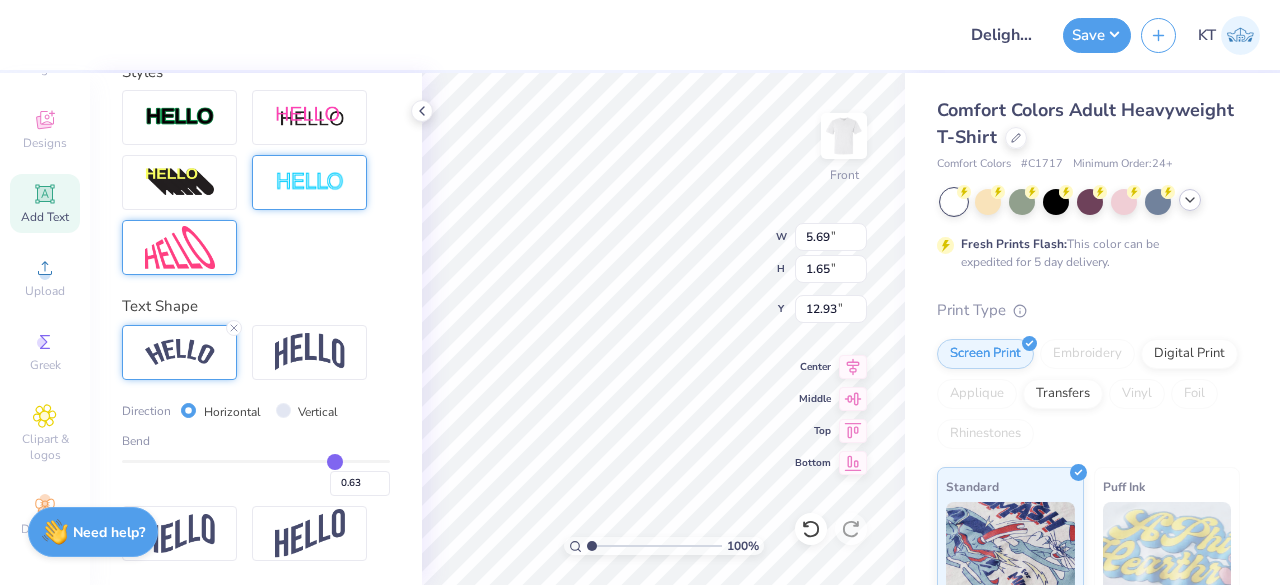 click at bounding box center (180, 352) 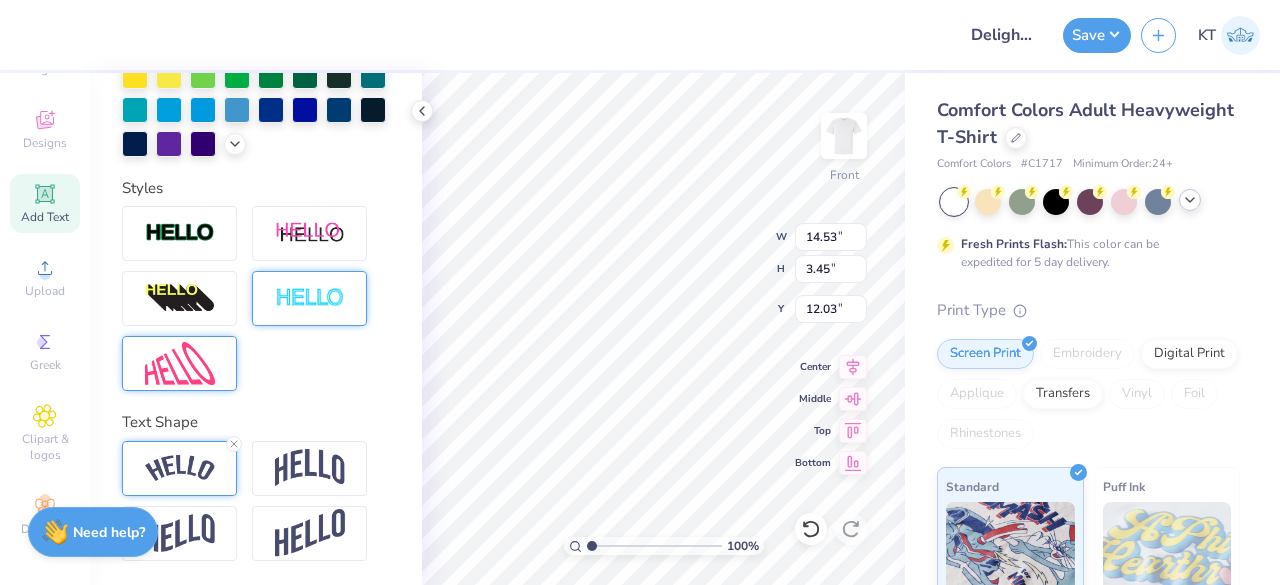 type on "14.53" 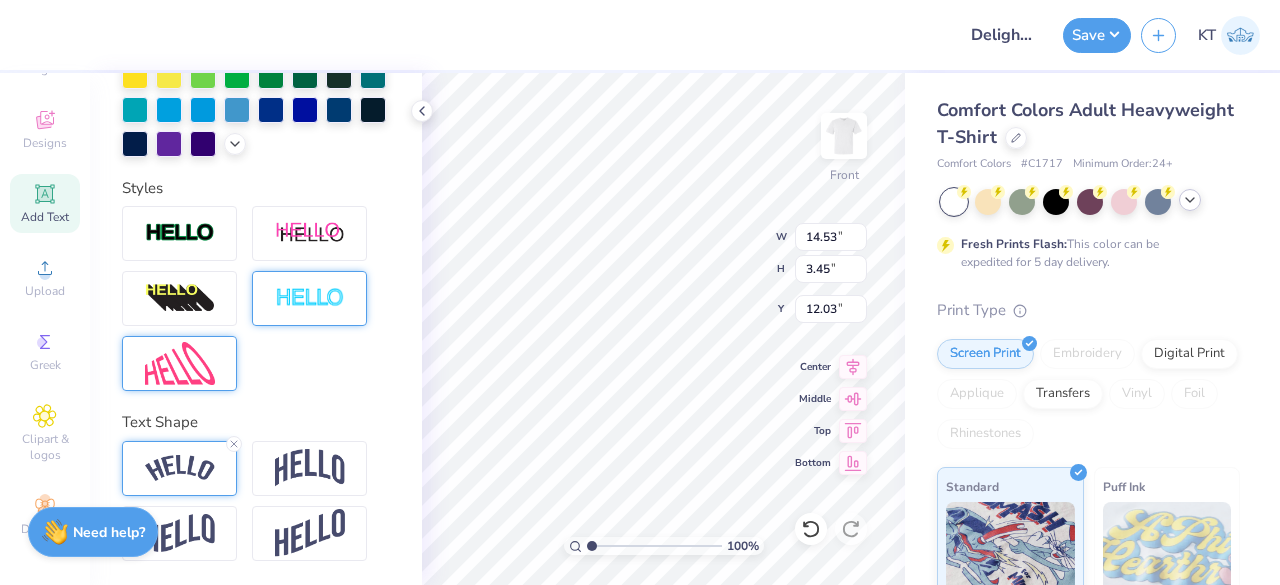 type on "3.45" 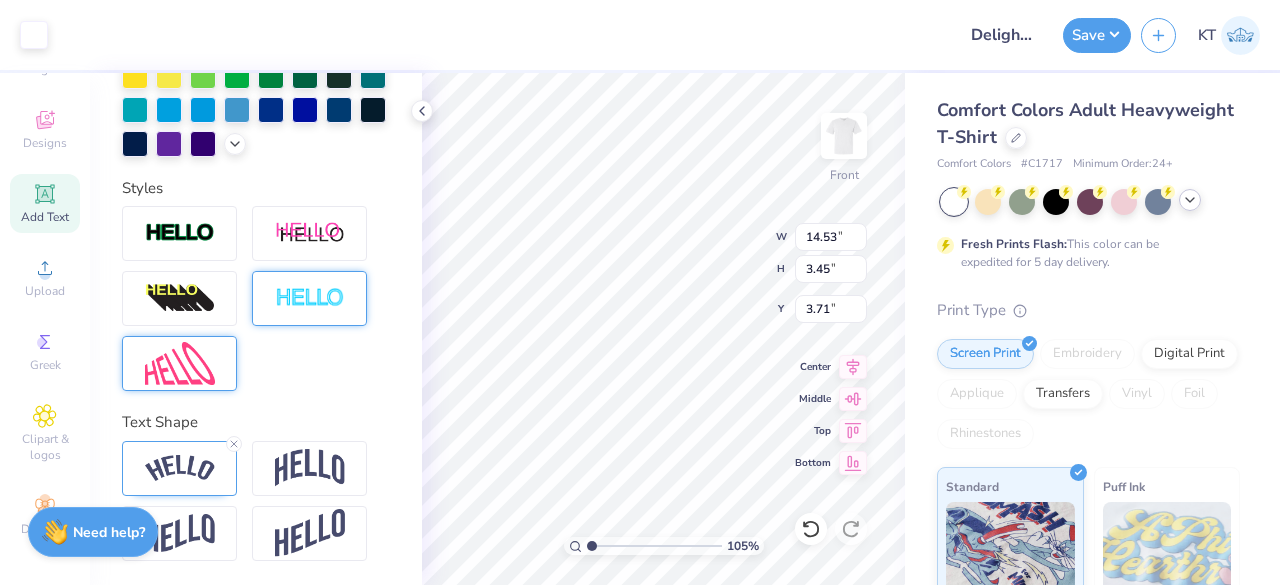 type on "1.04915611927485" 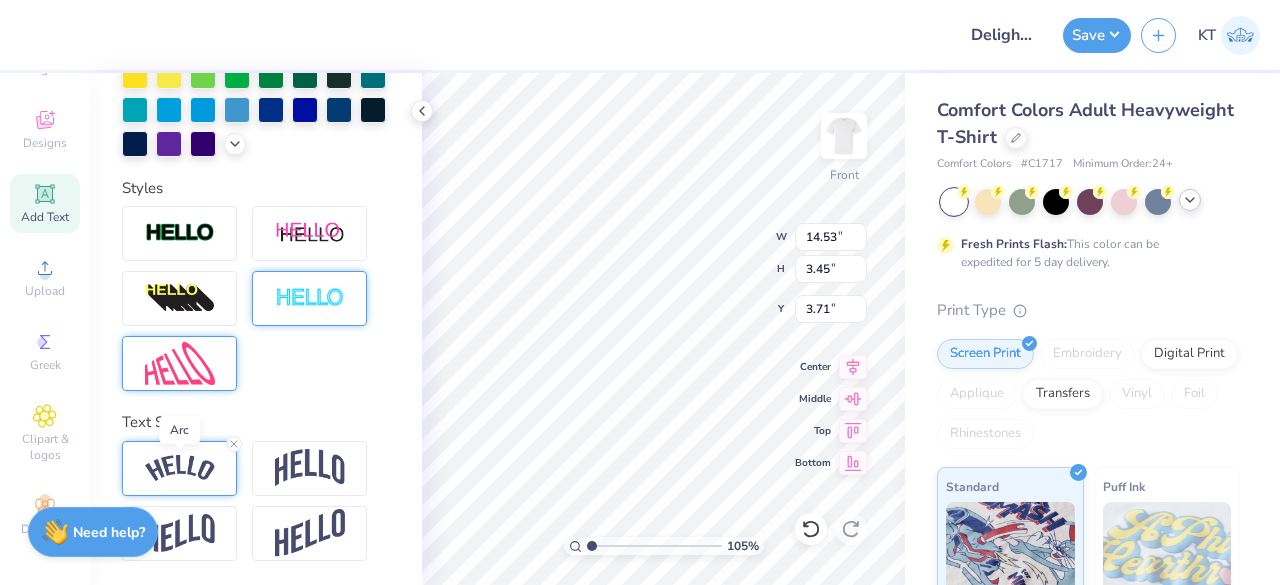 click at bounding box center (180, 468) 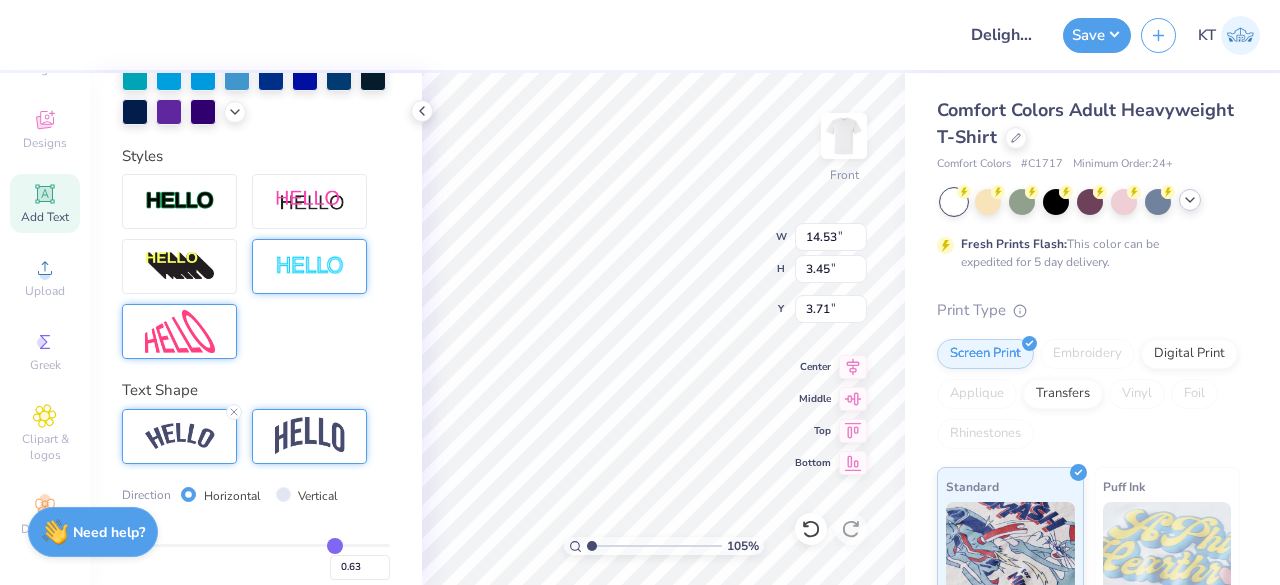 scroll, scrollTop: 726, scrollLeft: 0, axis: vertical 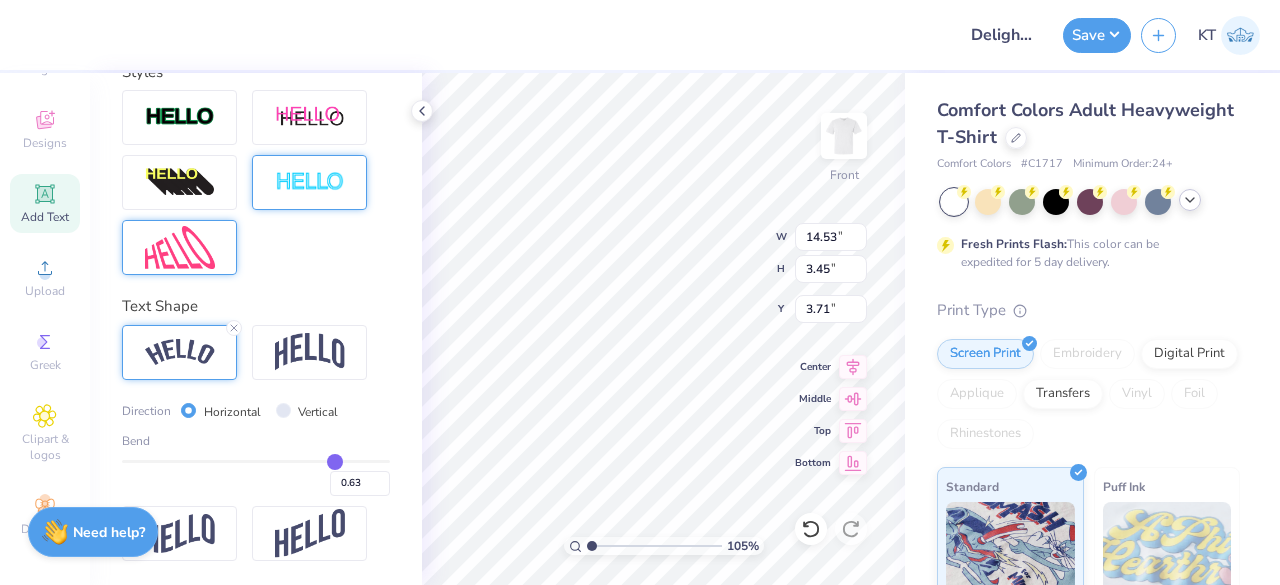 type on "0.7" 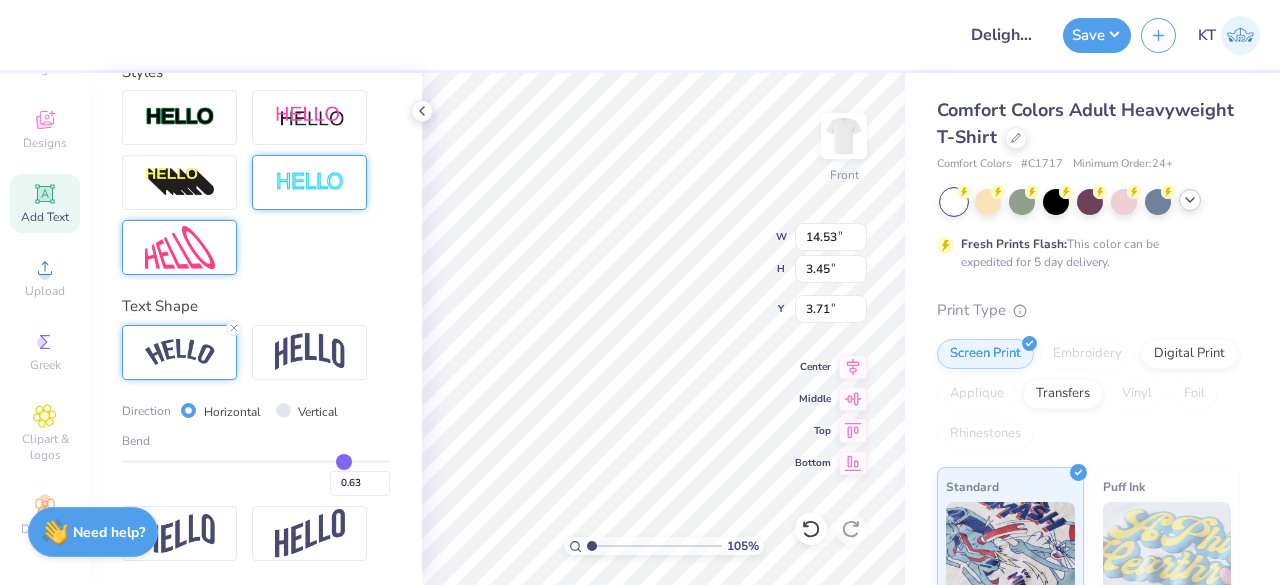 type on "0.70" 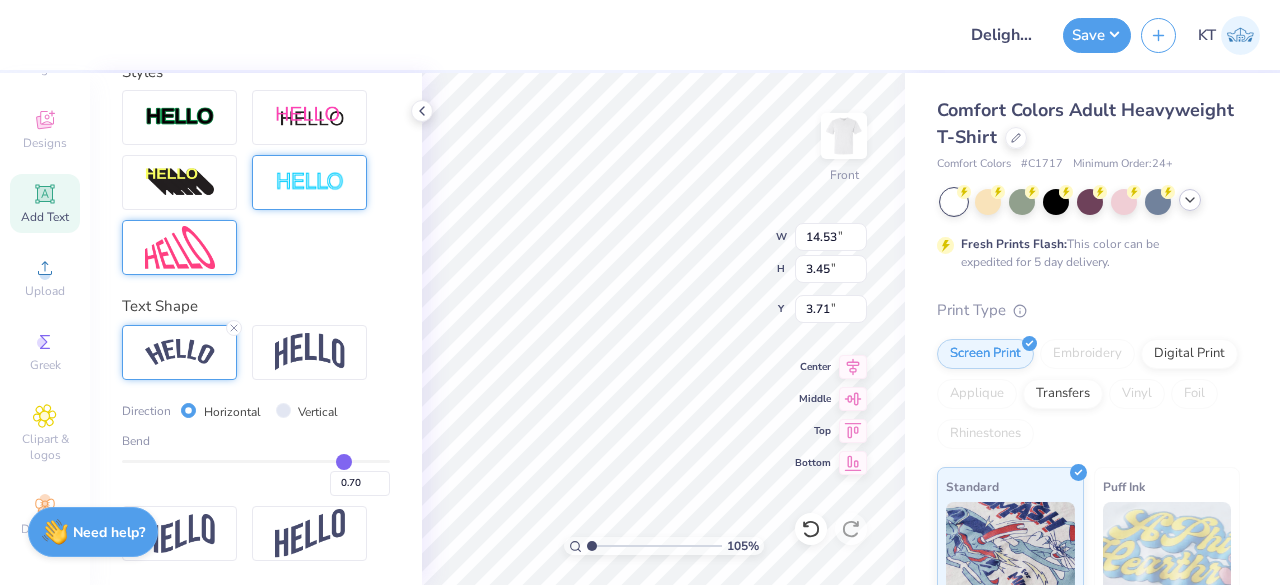 type on "0.78" 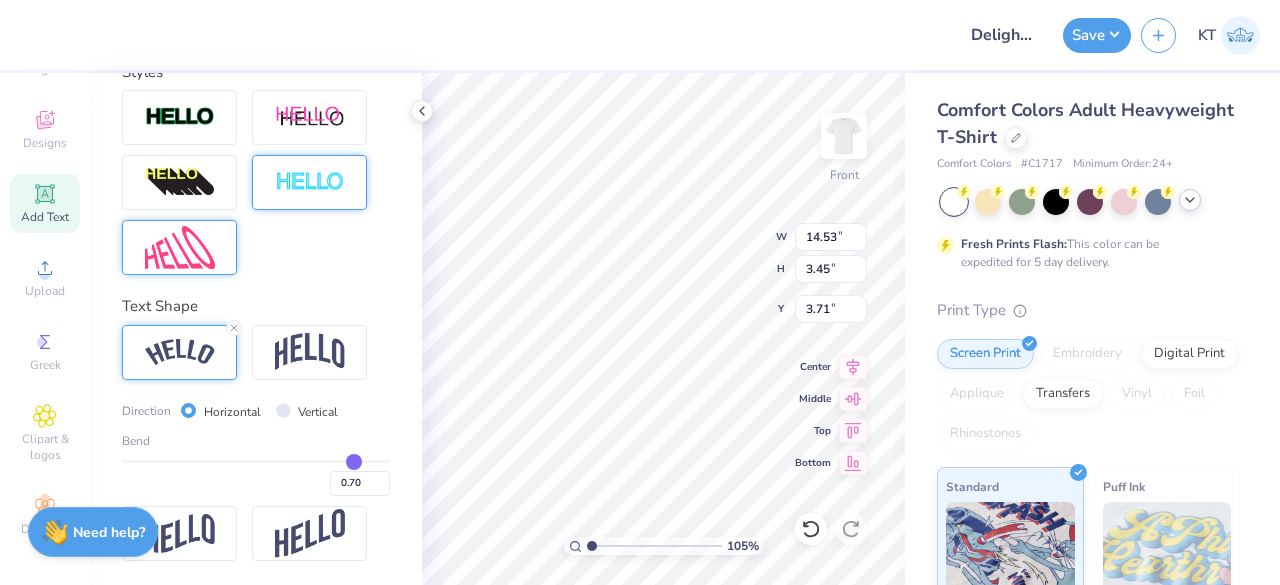 type on "0.78" 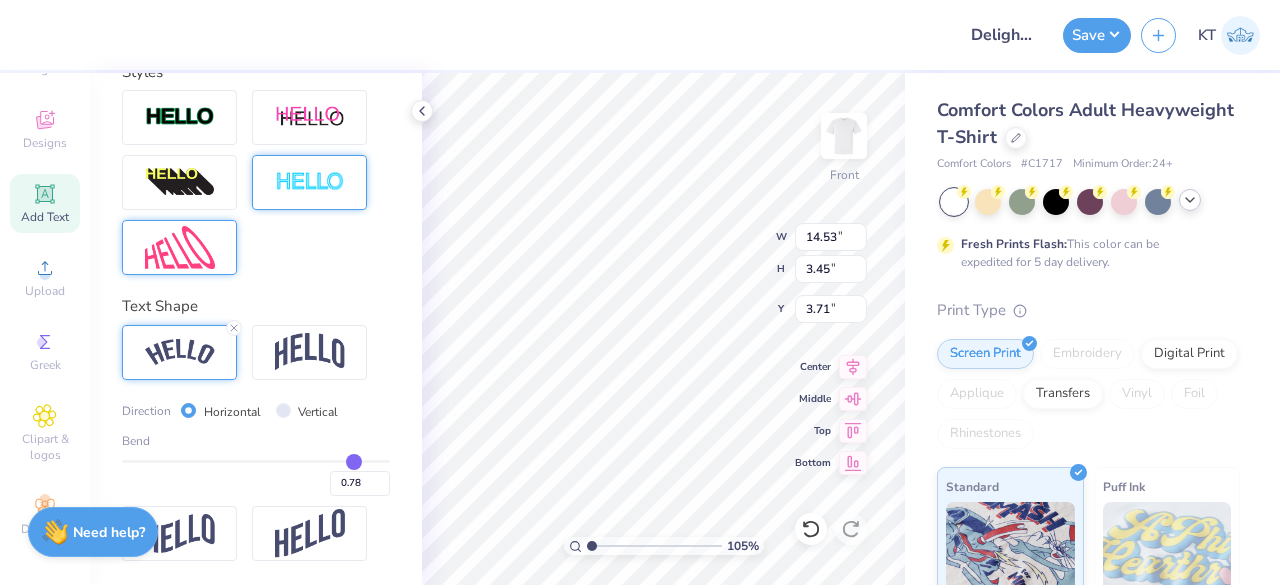 type on "1" 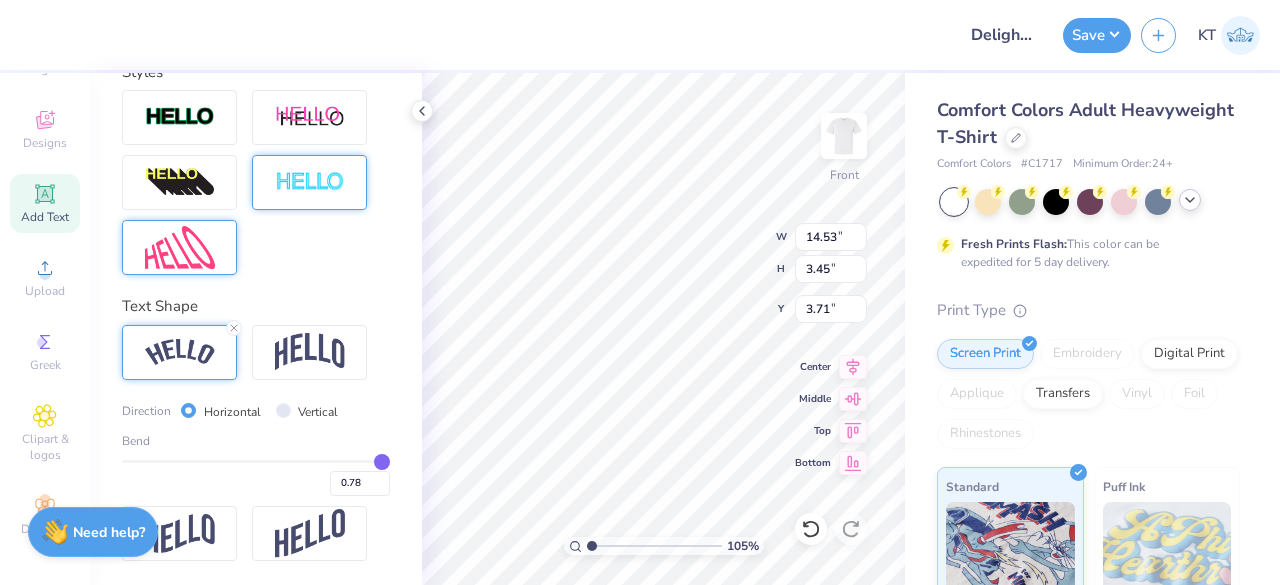 type on "1.00" 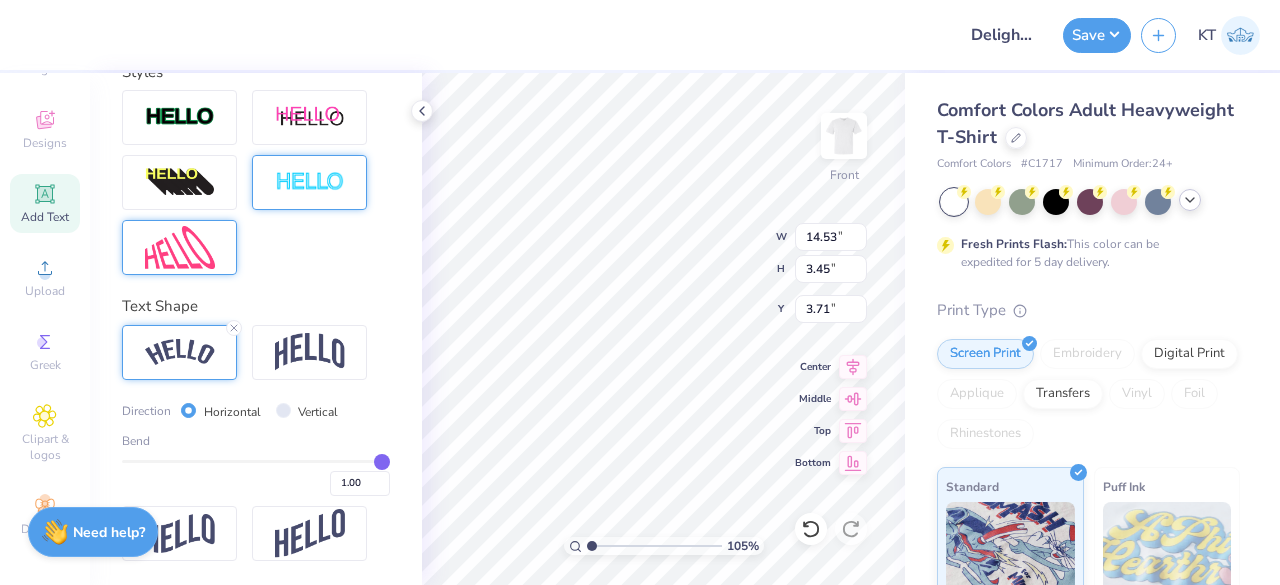drag, startPoint x: 325, startPoint y: 456, endPoint x: 396, endPoint y: 457, distance: 71.00704 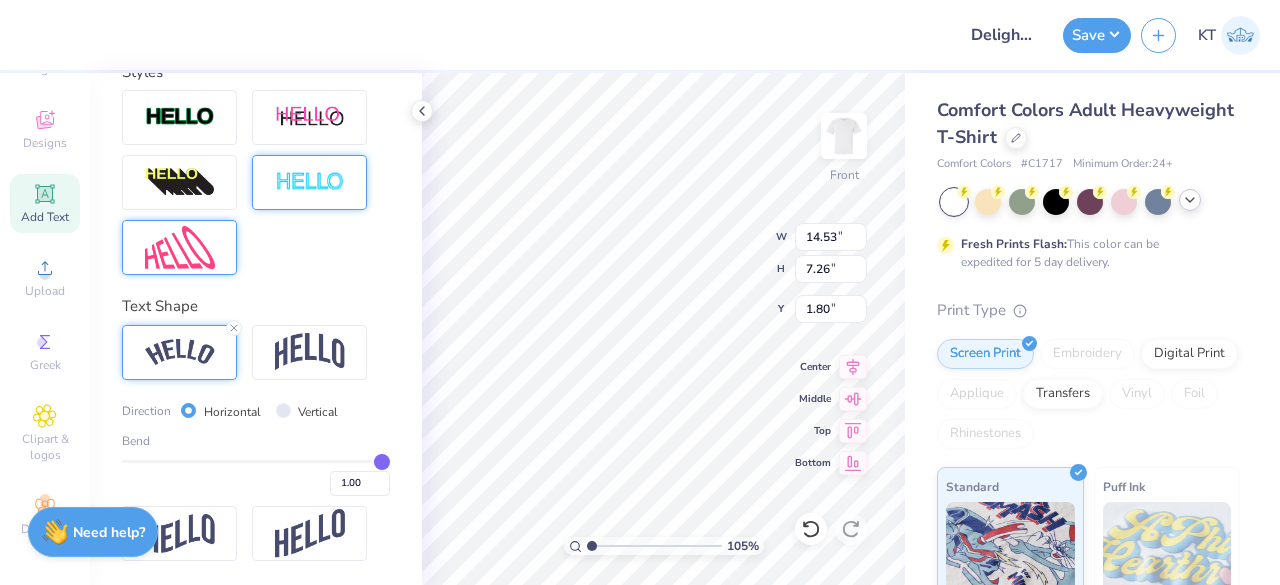 type on "1.04915611927485" 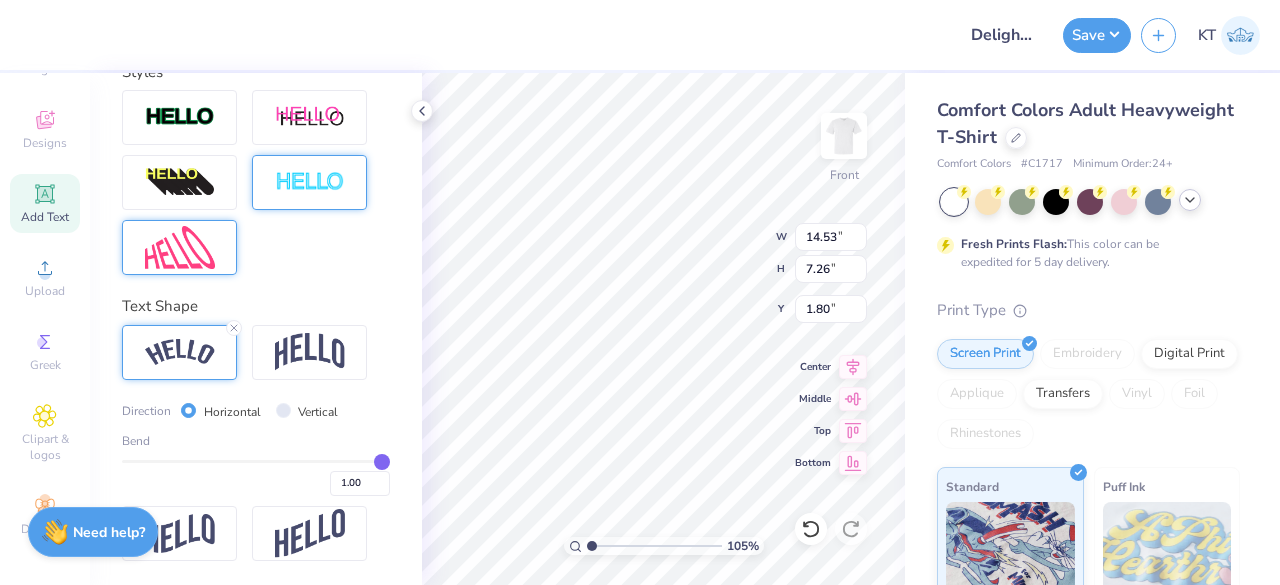 type on "7.26" 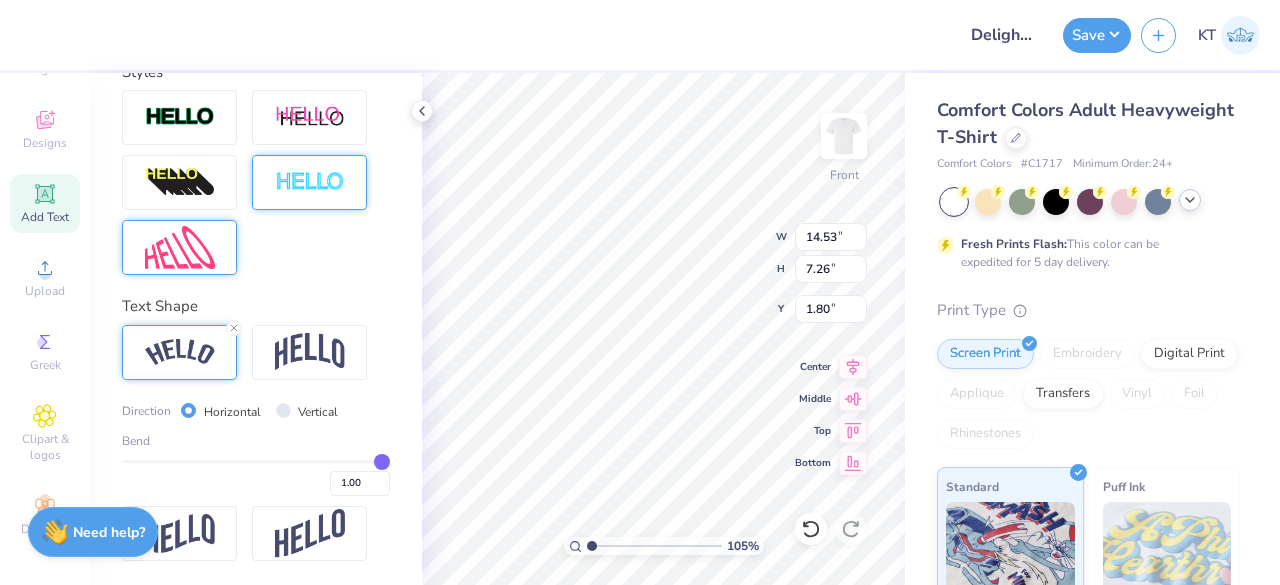 type on "1.04915611927485" 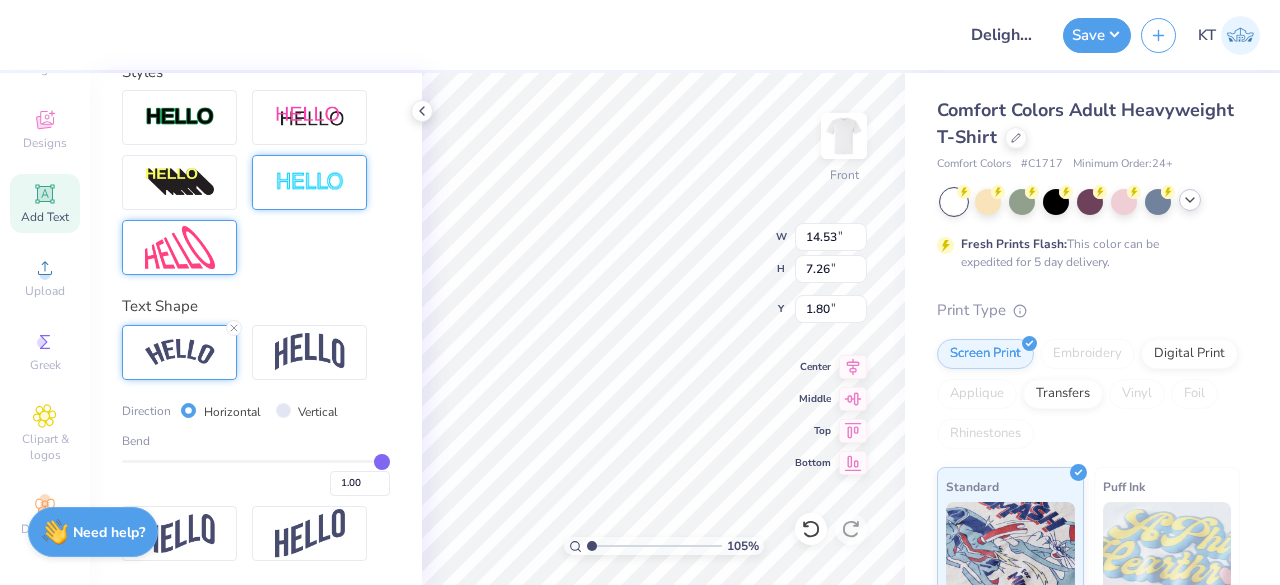 type on "13.65" 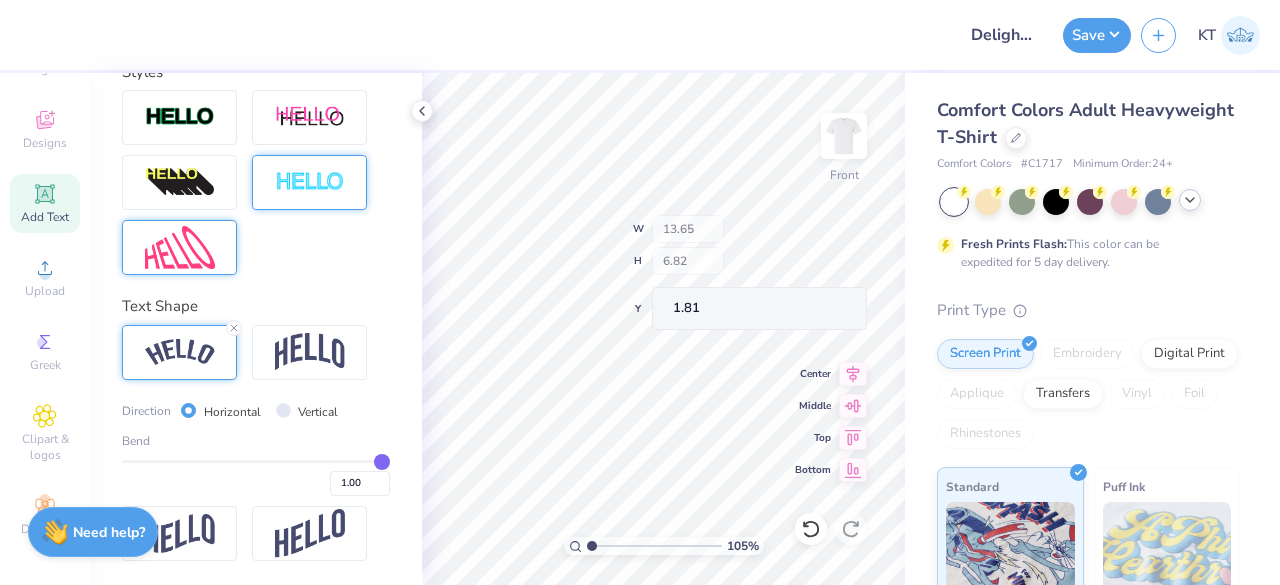 type on "1.04915611927485" 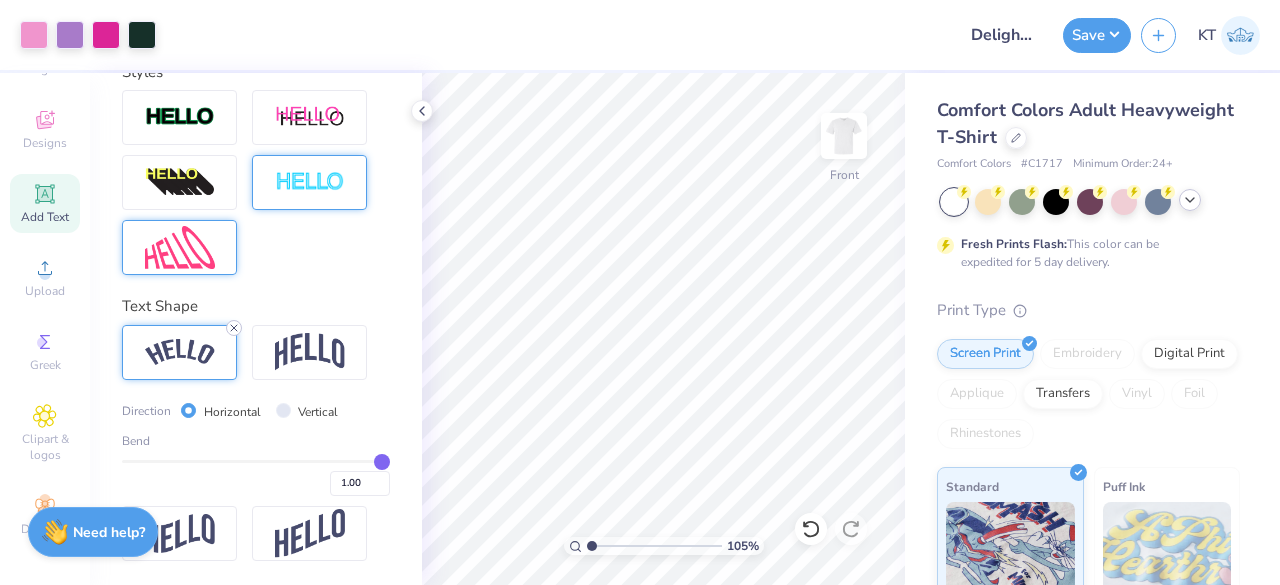 click 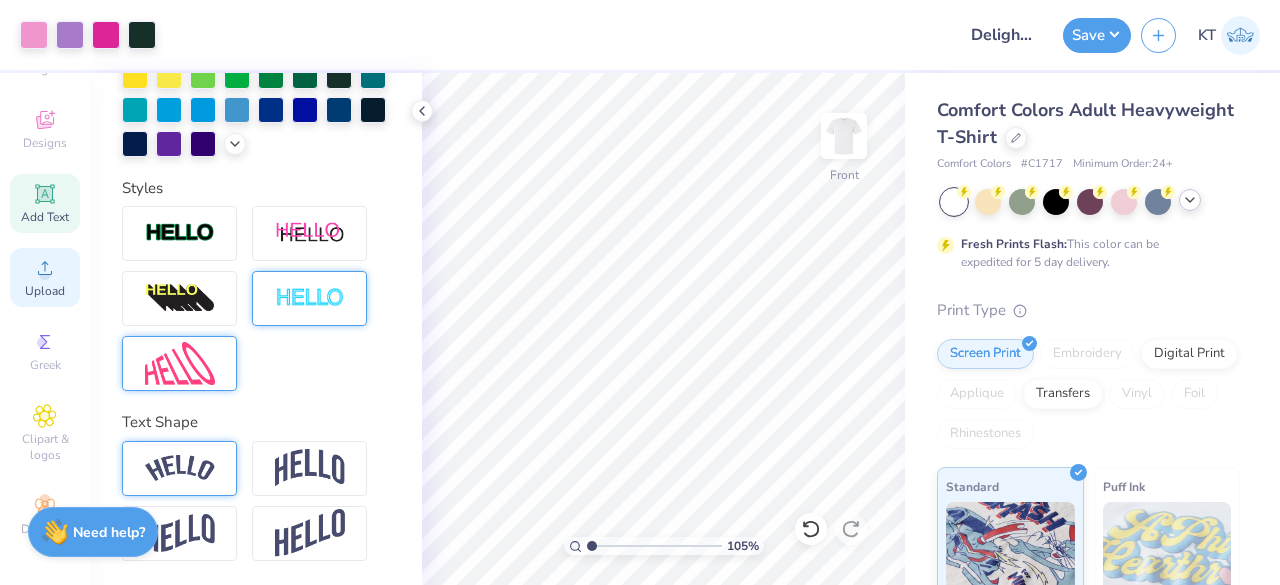 scroll, scrollTop: 610, scrollLeft: 0, axis: vertical 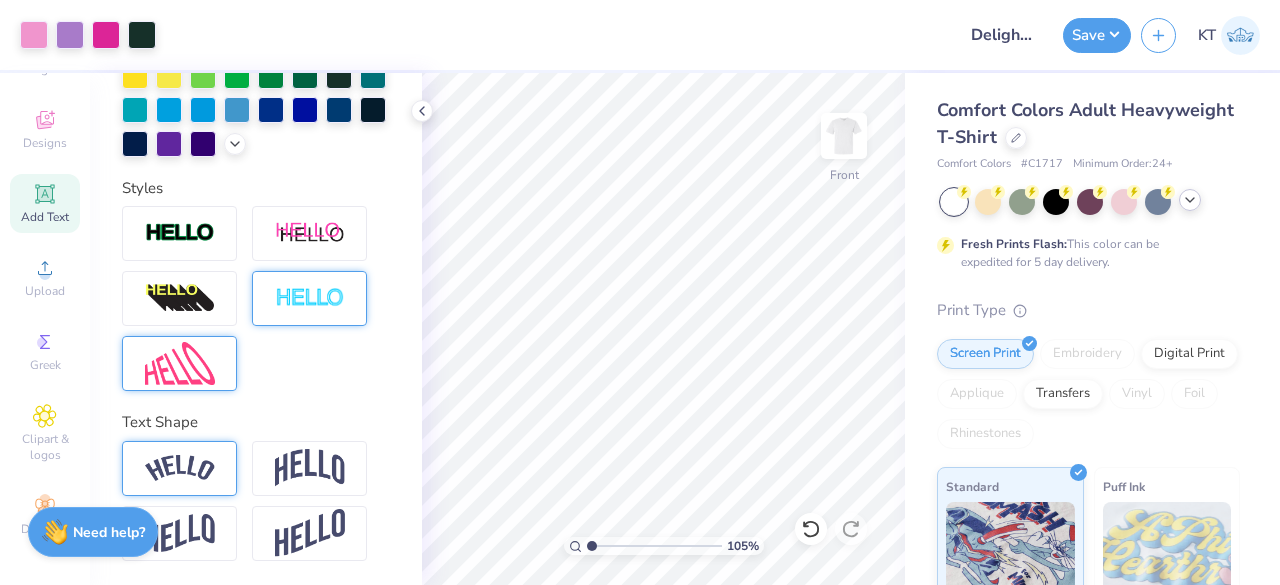 click 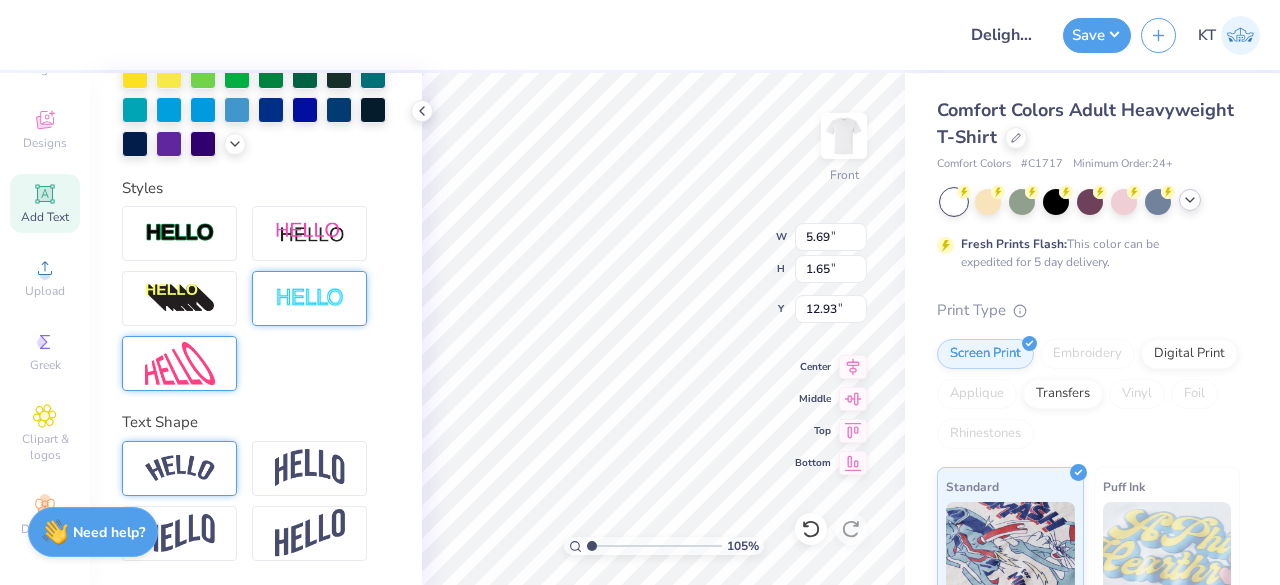 scroll, scrollTop: 16, scrollLeft: 2, axis: both 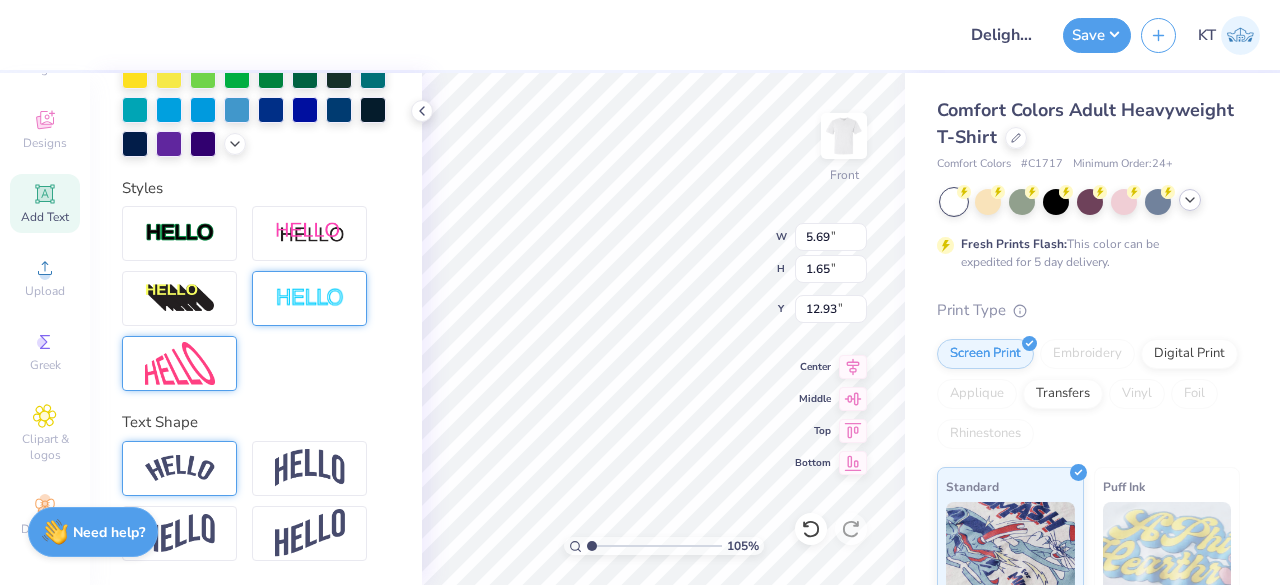 type on "TEX" 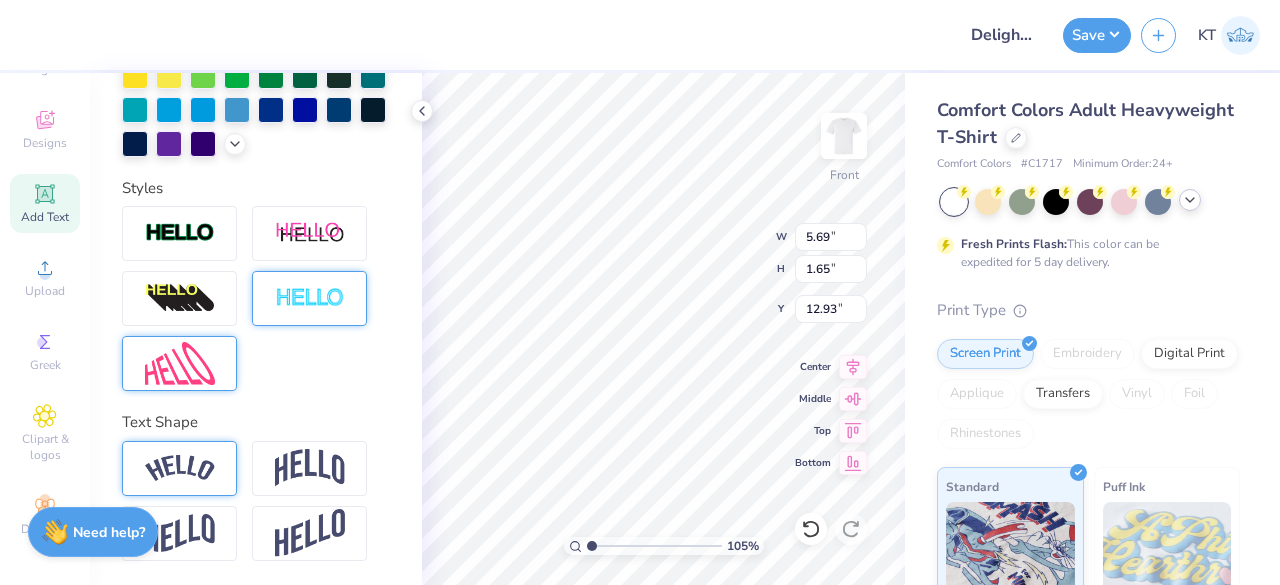 scroll, scrollTop: 15, scrollLeft: 8, axis: both 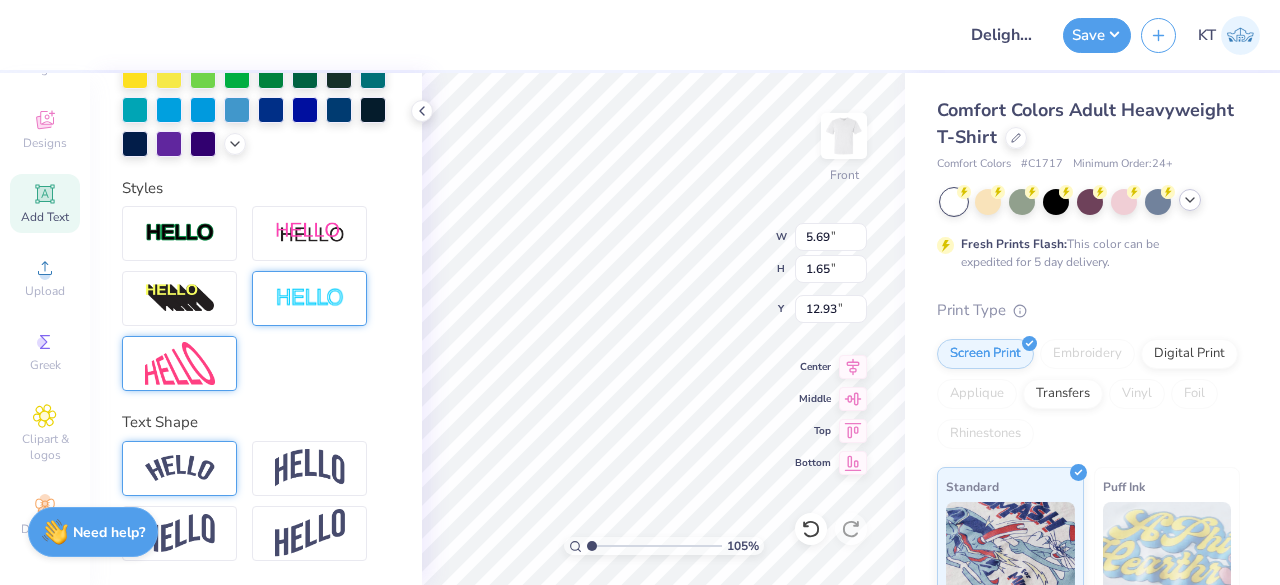 click at bounding box center [256, 298] 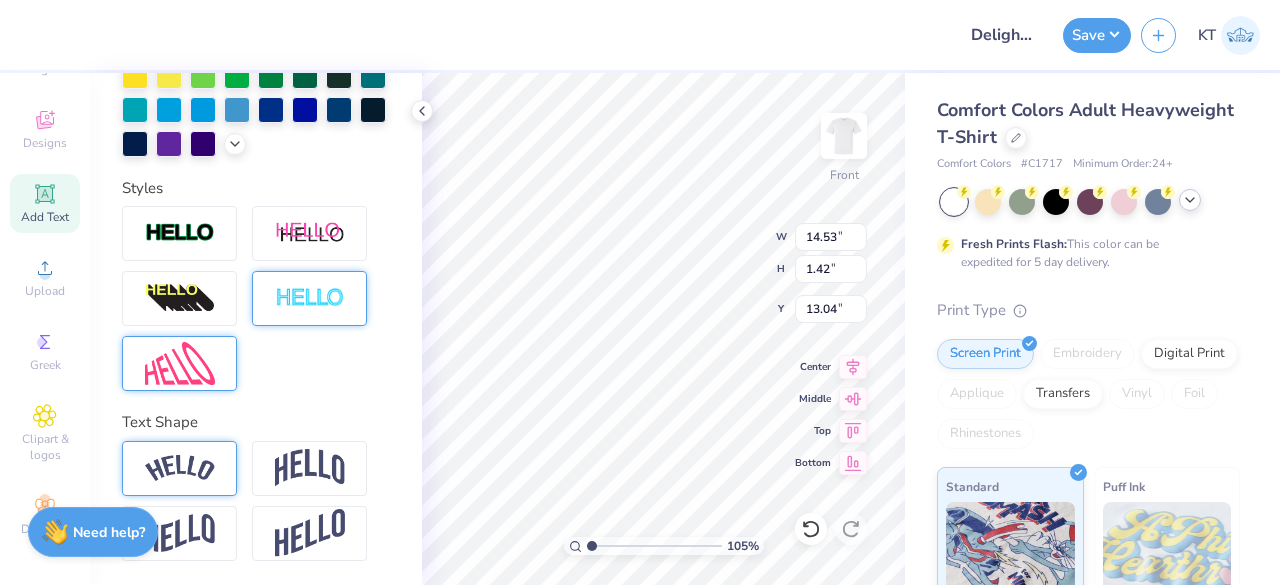 scroll, scrollTop: 16, scrollLeft: 2, axis: both 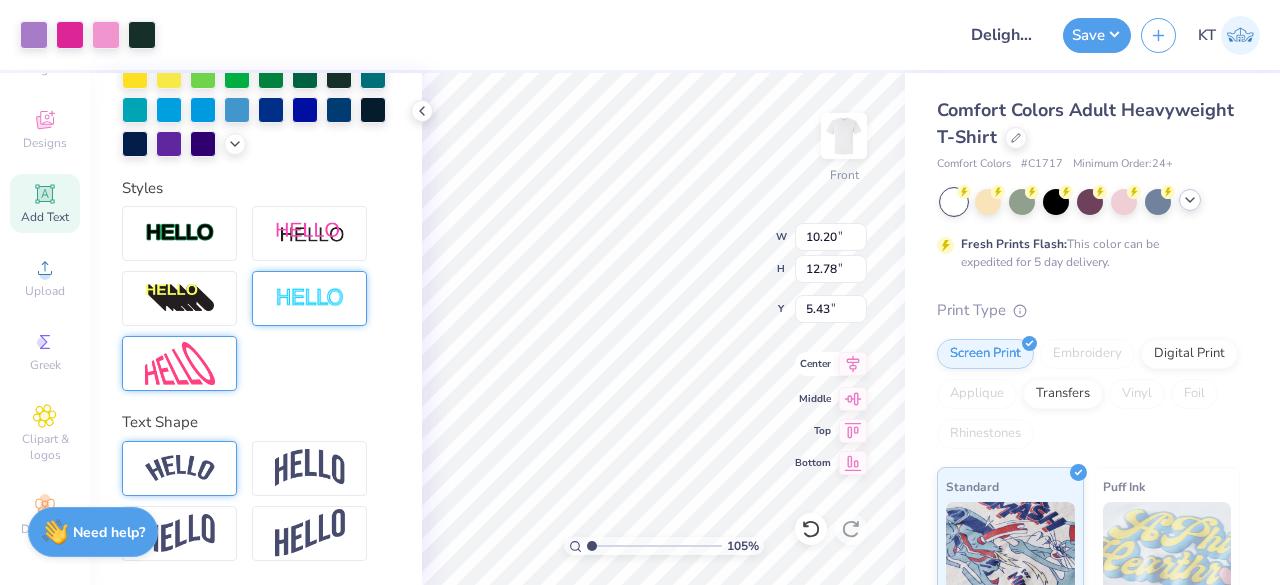 click 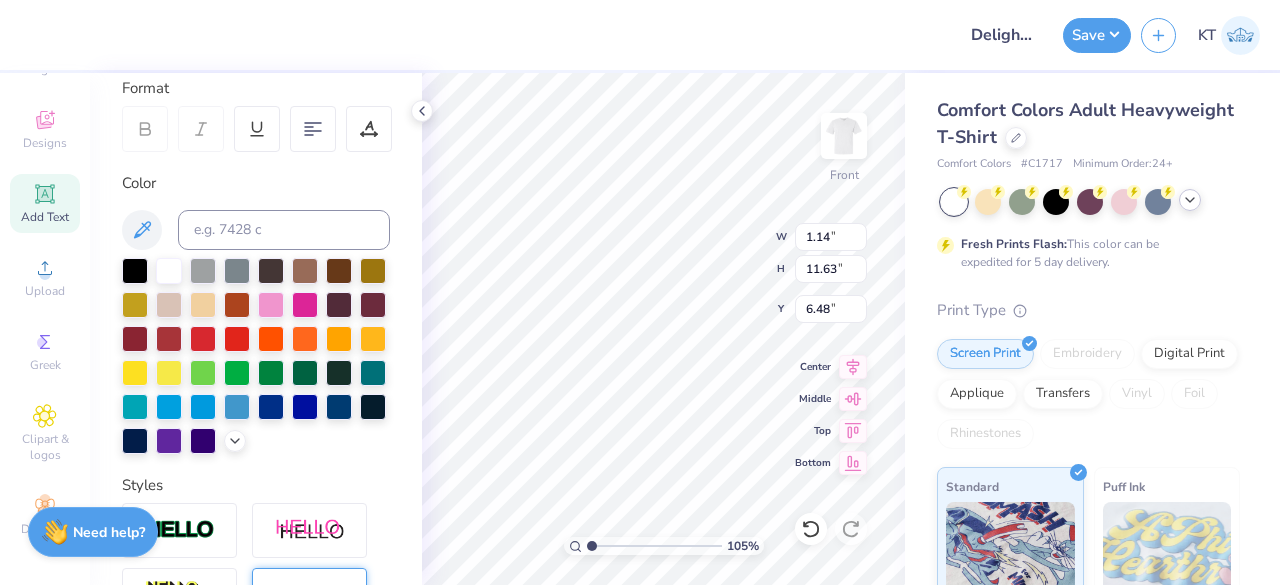 scroll, scrollTop: 280, scrollLeft: 0, axis: vertical 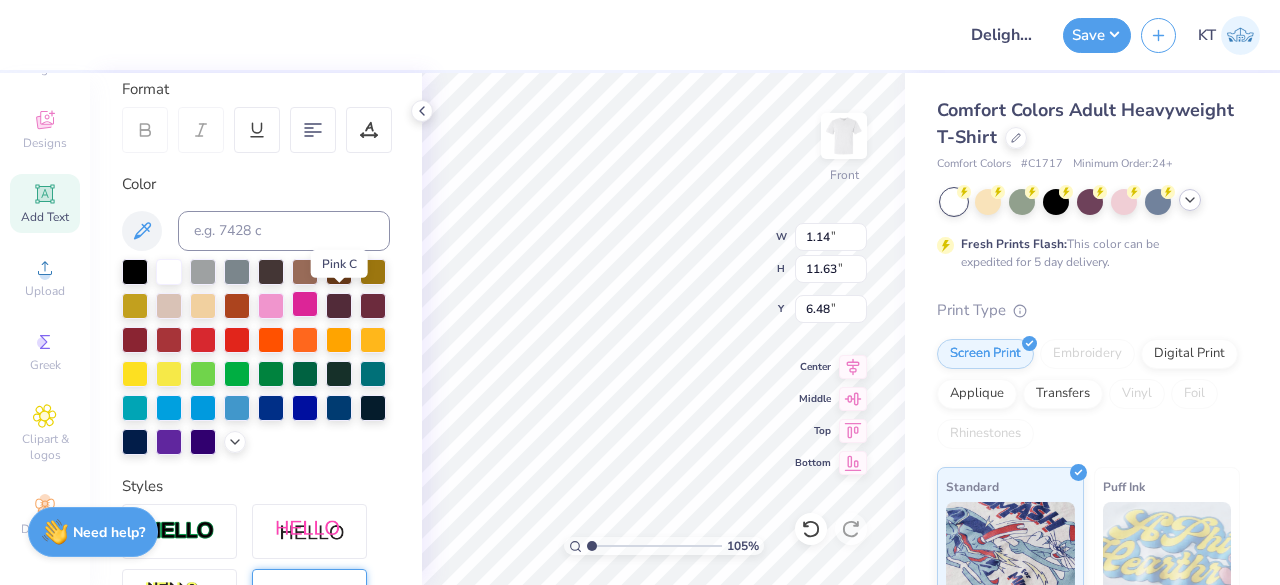 click at bounding box center [305, 304] 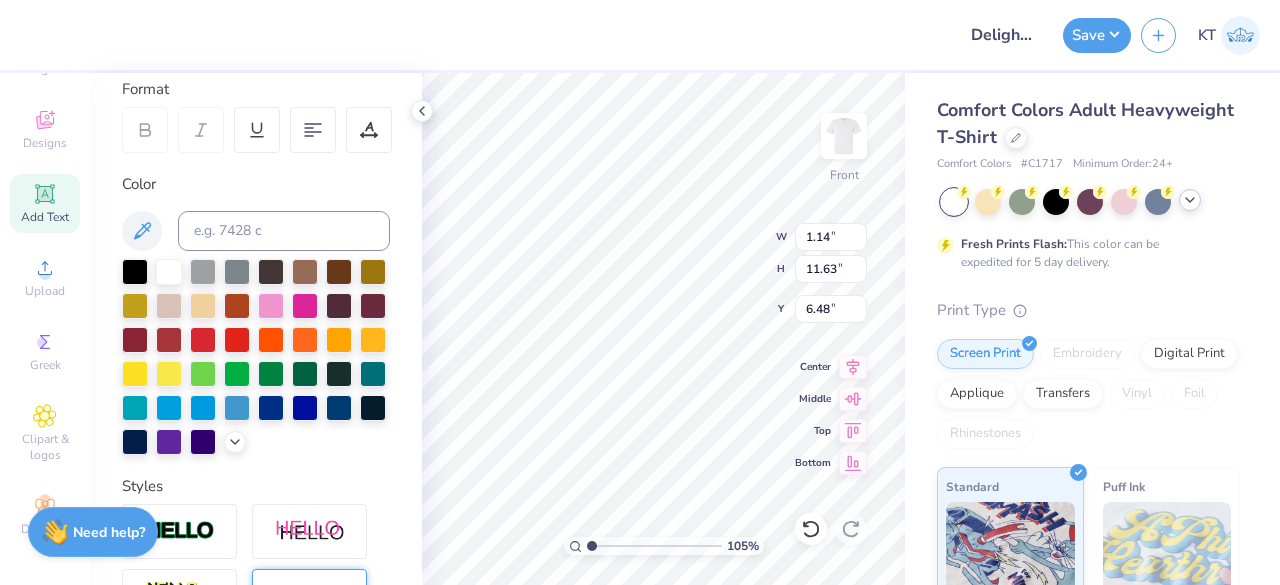 scroll, scrollTop: 16, scrollLeft: 2, axis: both 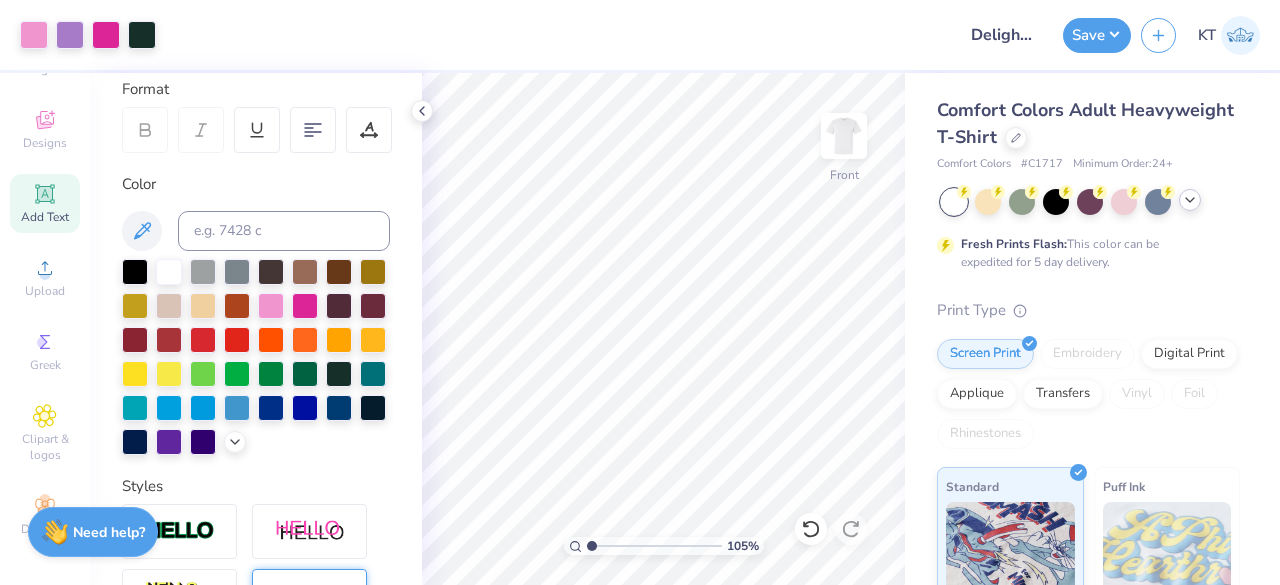 click 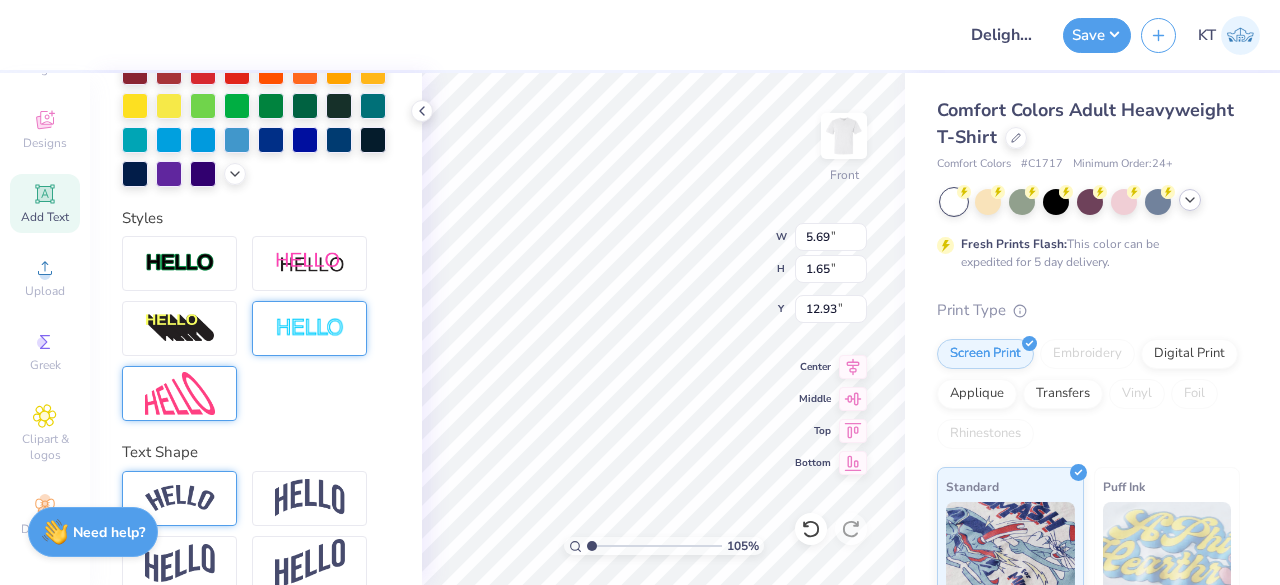 scroll, scrollTop: 610, scrollLeft: 0, axis: vertical 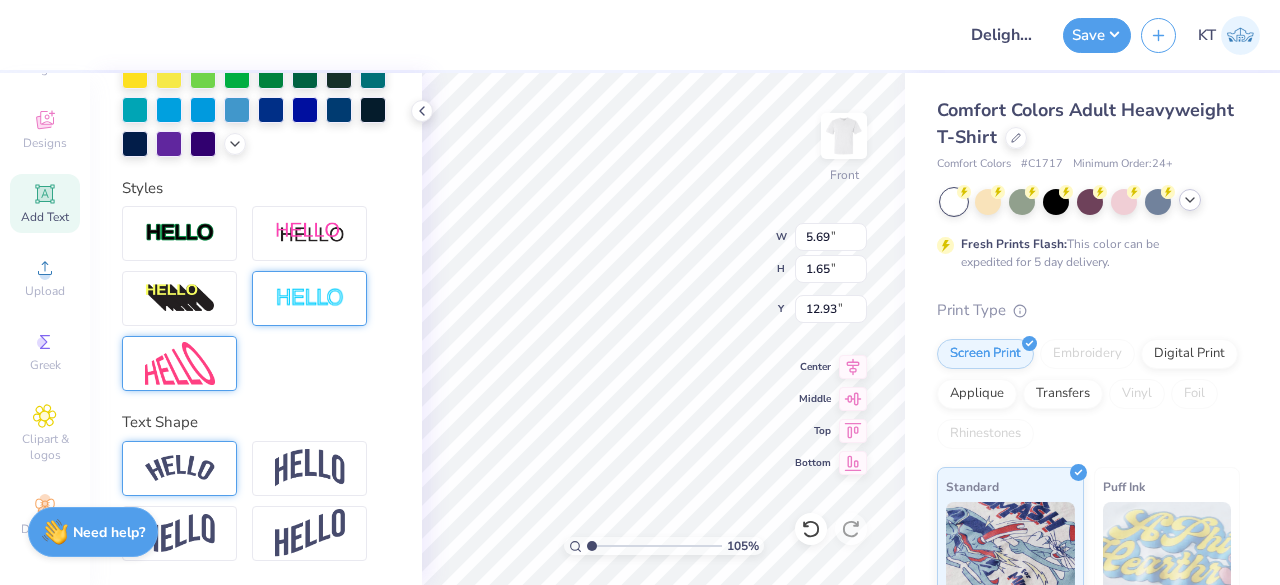 click at bounding box center (180, 468) 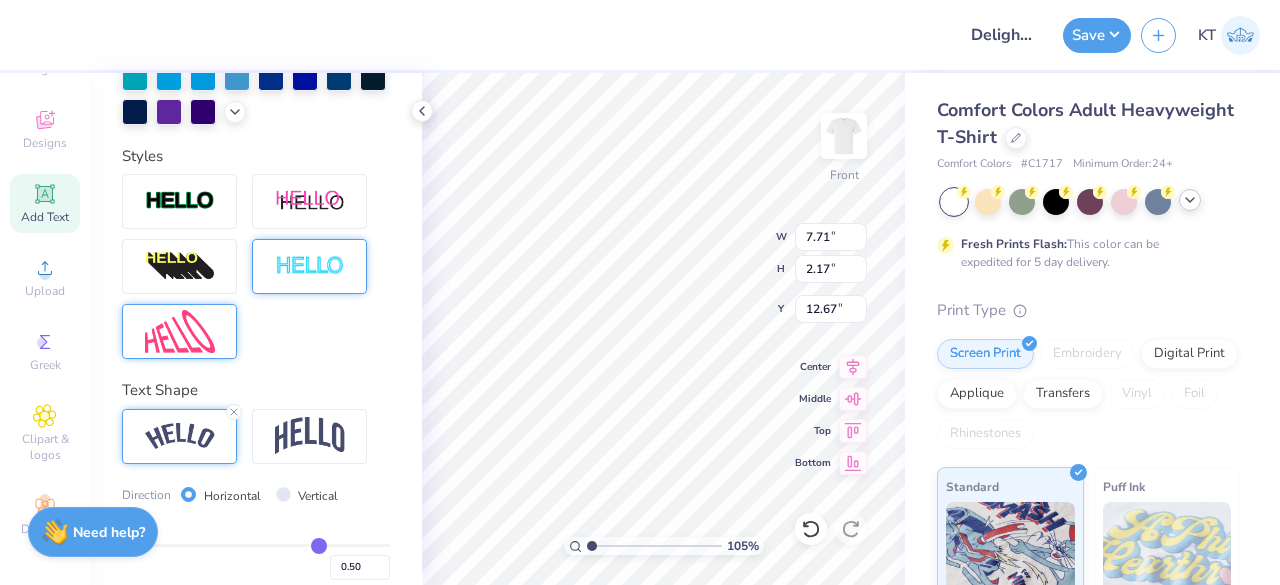 scroll, scrollTop: 16, scrollLeft: 16, axis: both 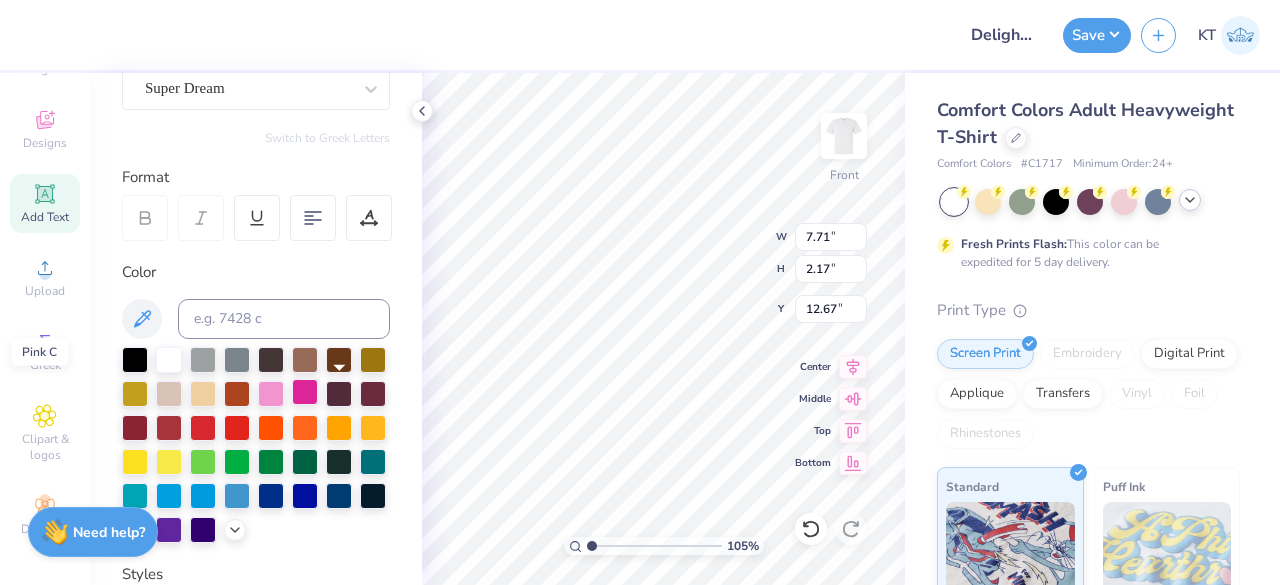 click at bounding box center (305, 392) 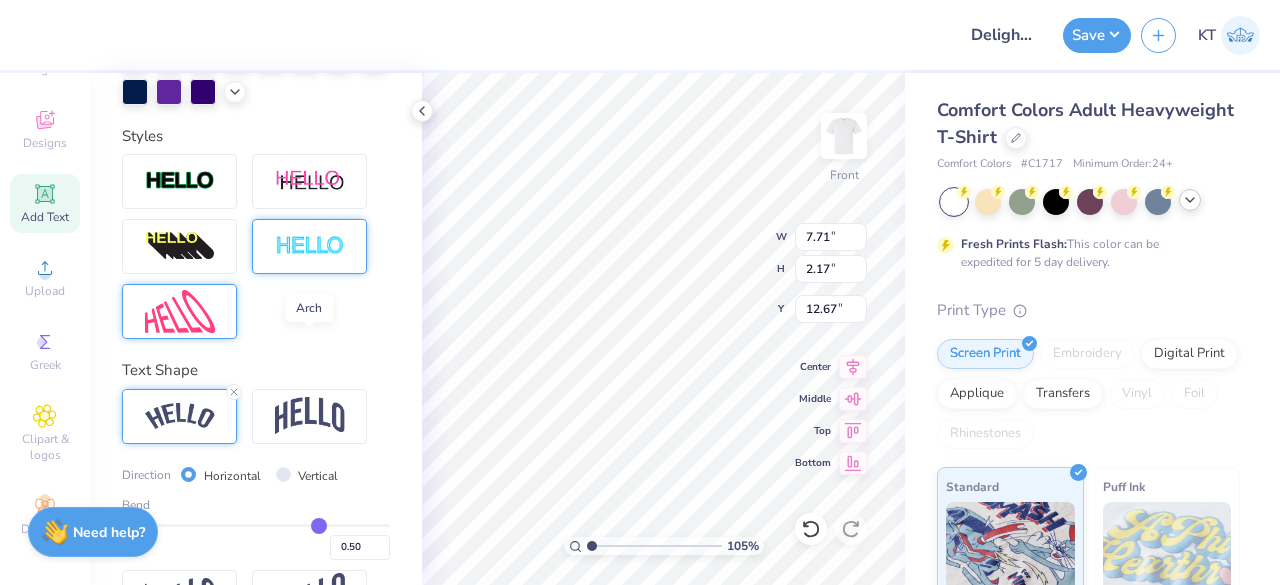 scroll, scrollTop: 726, scrollLeft: 0, axis: vertical 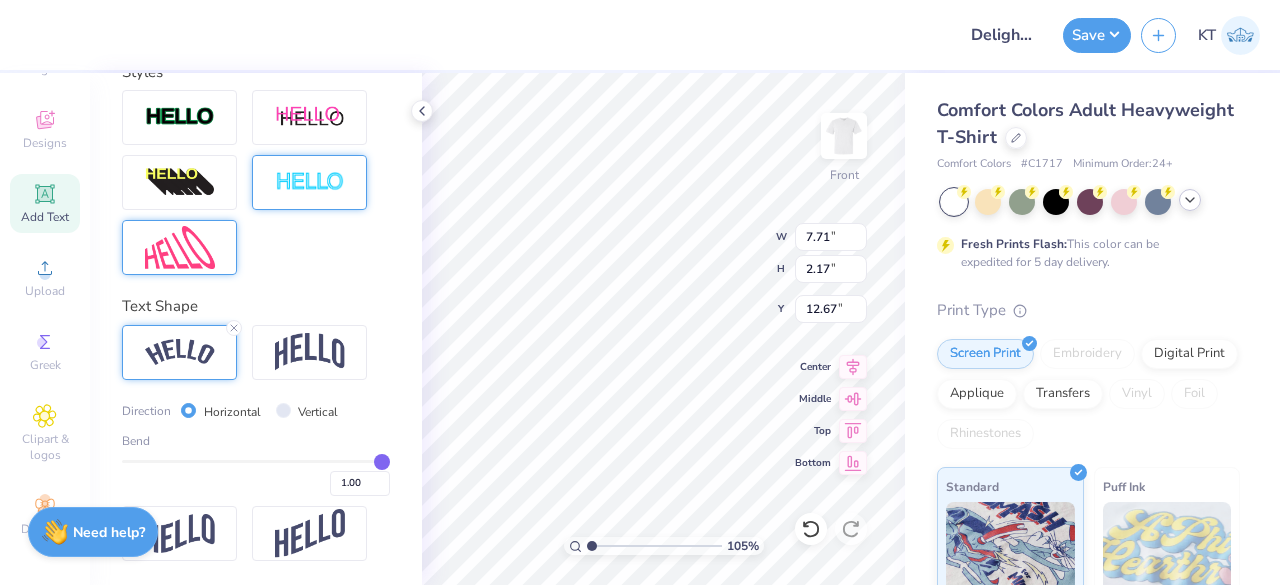 drag, startPoint x: 308, startPoint y: 457, endPoint x: 384, endPoint y: 463, distance: 76.23647 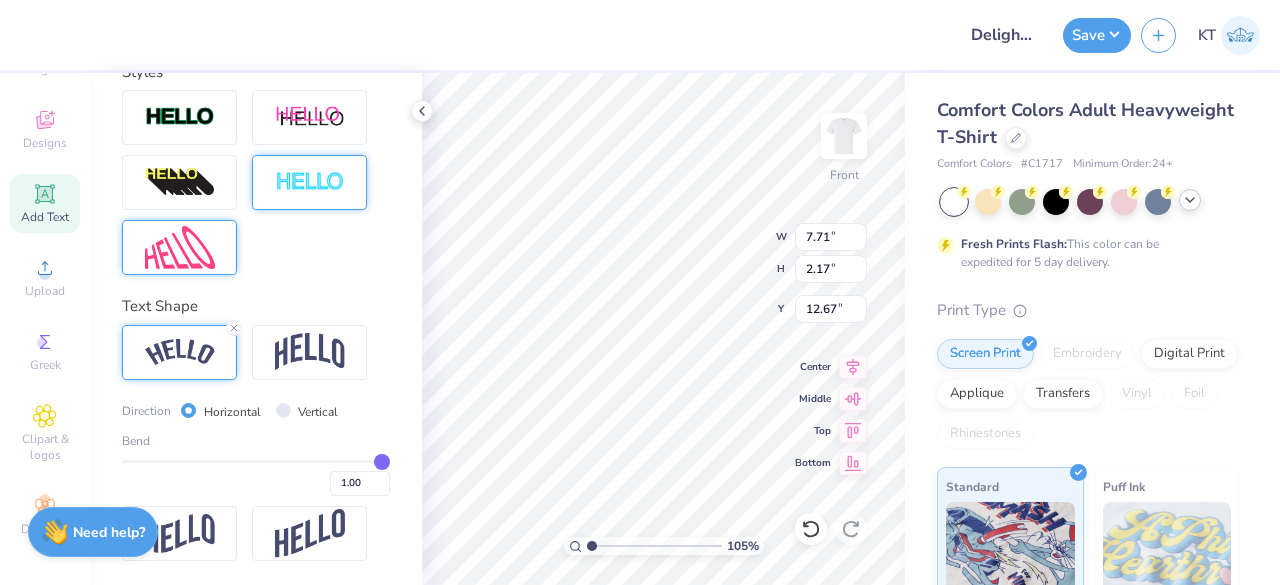 scroll, scrollTop: 16, scrollLeft: 2, axis: both 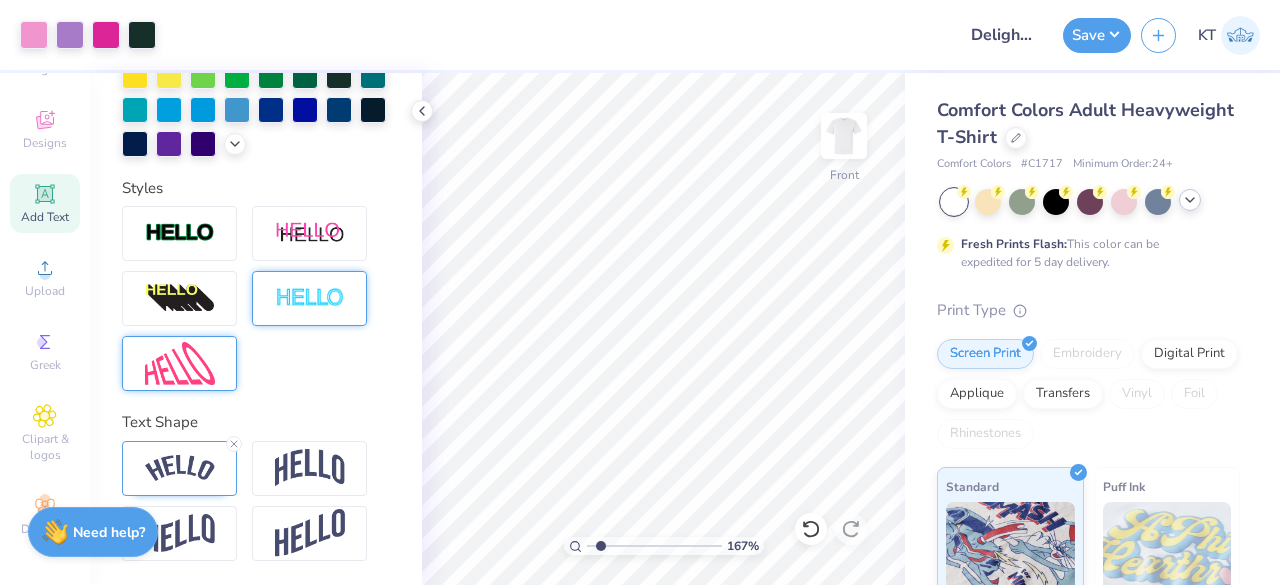 click 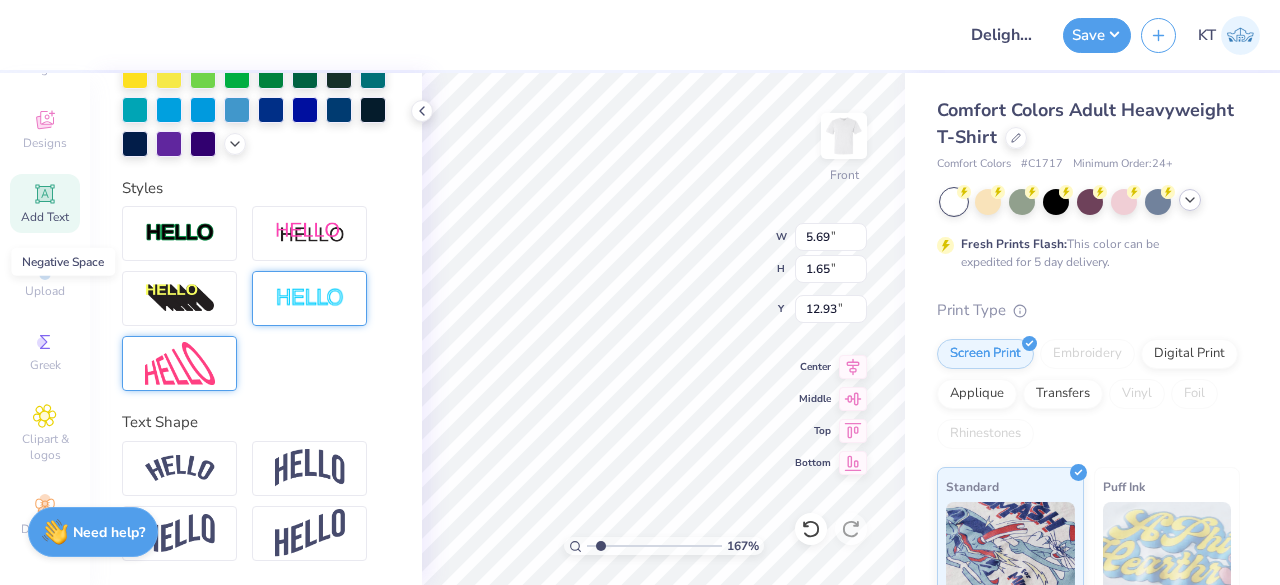 scroll, scrollTop: 610, scrollLeft: 0, axis: vertical 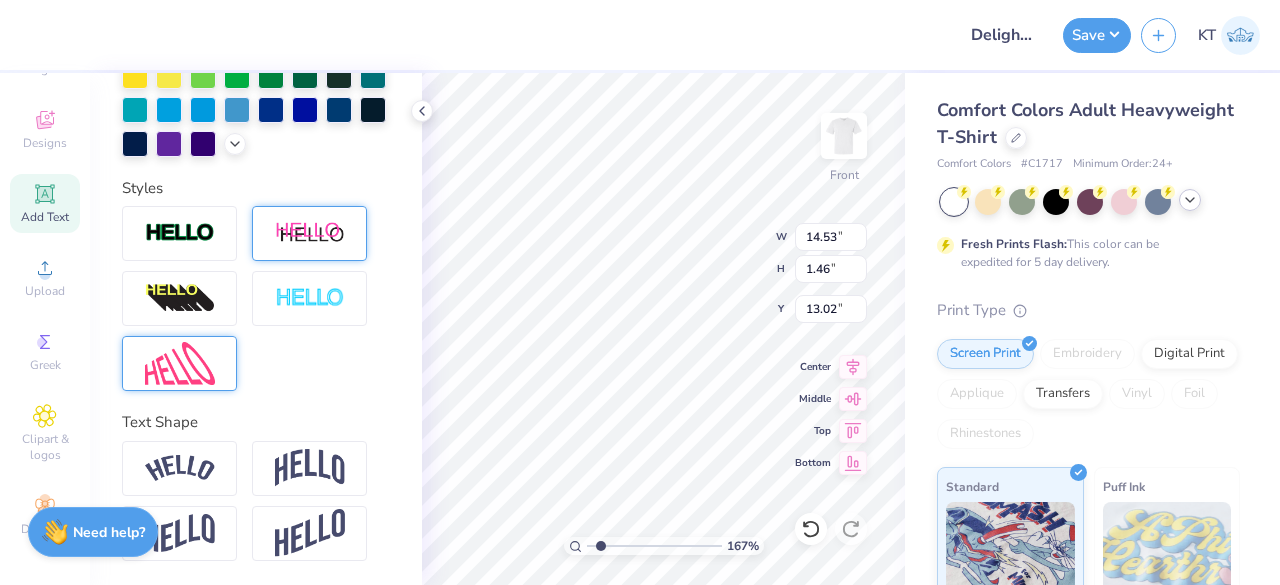 click at bounding box center (310, 233) 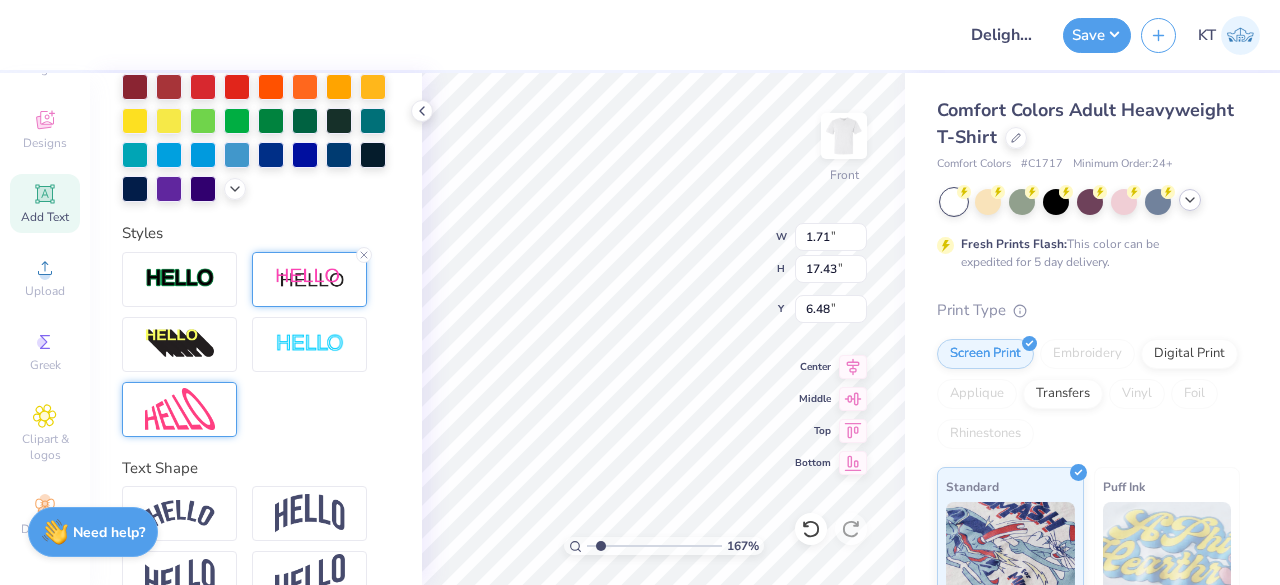 scroll, scrollTop: 342, scrollLeft: 0, axis: vertical 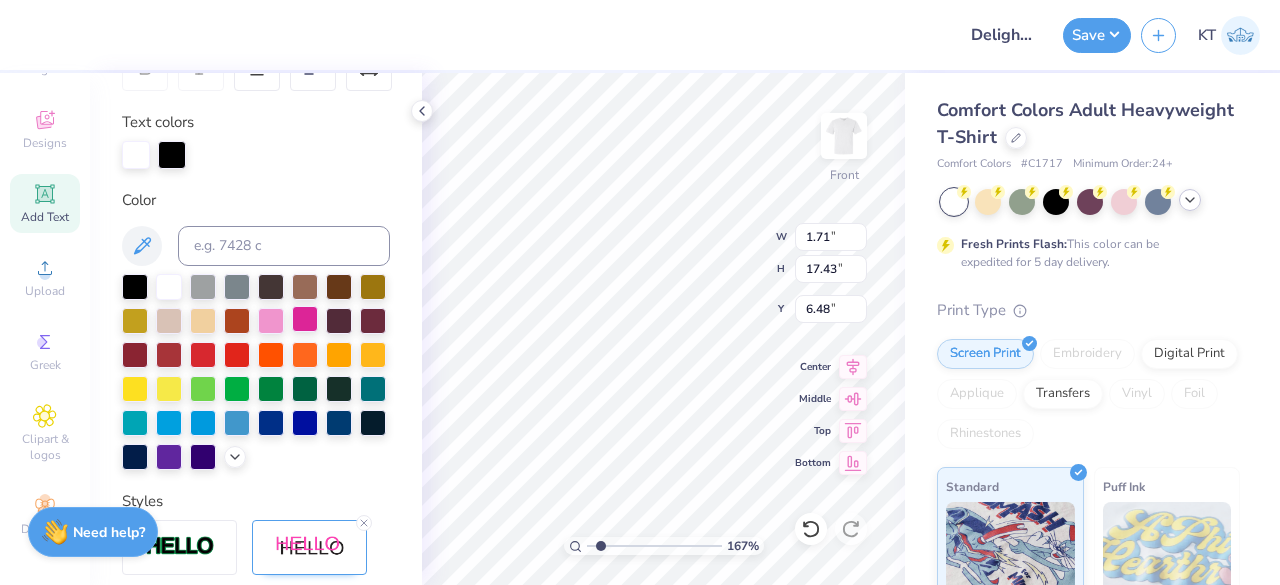 click at bounding box center (305, 319) 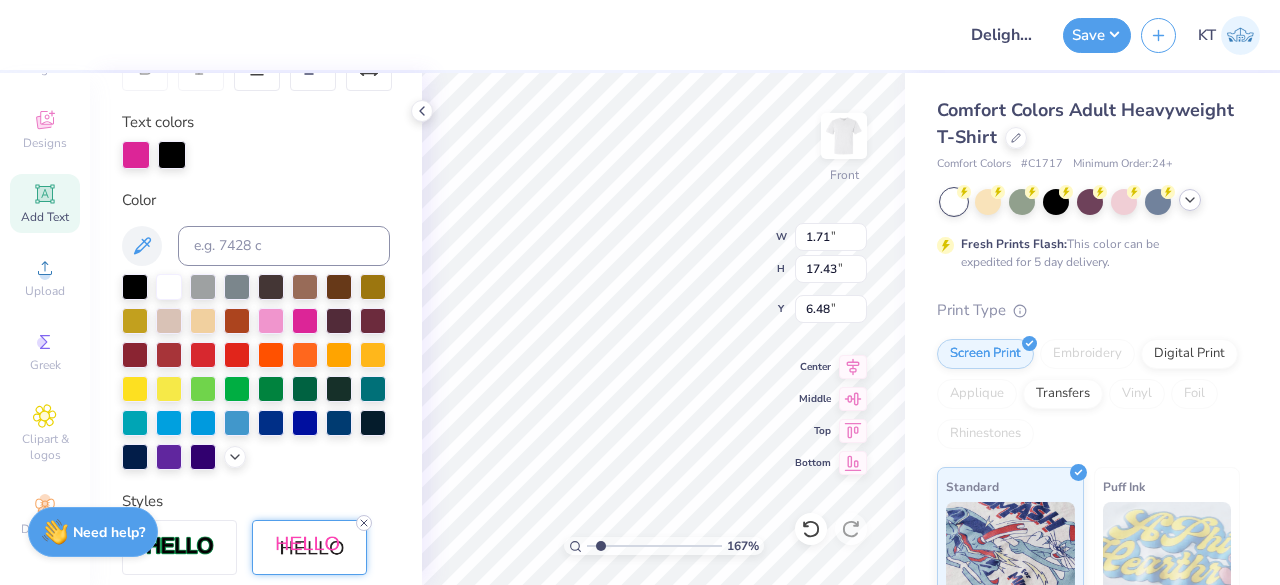 click 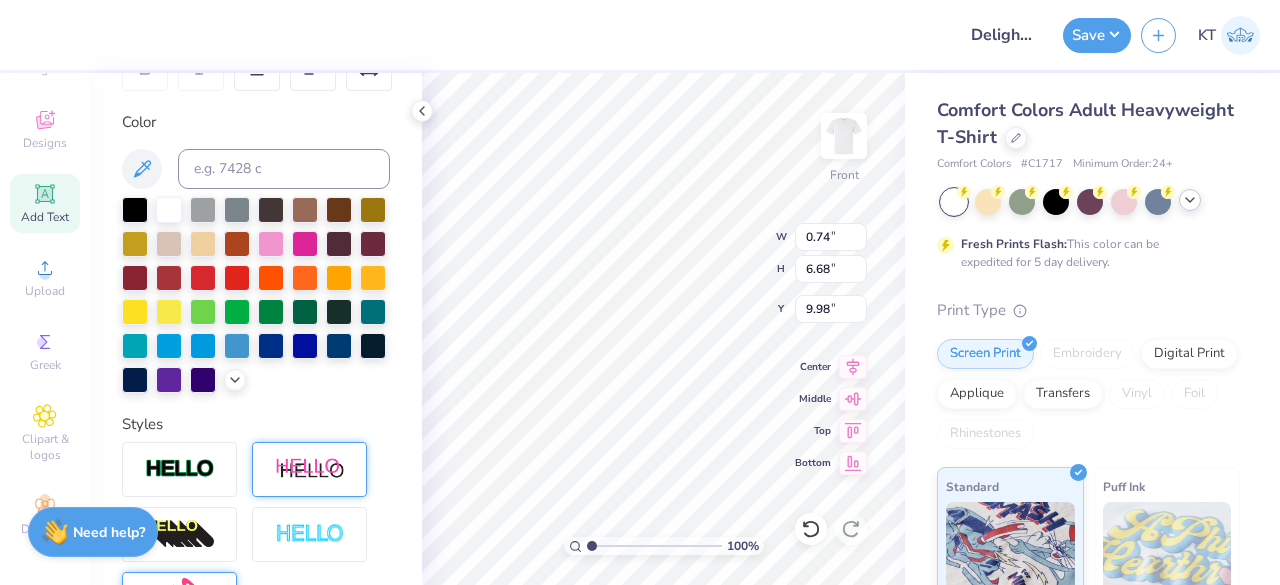 drag, startPoint x: 602, startPoint y: 543, endPoint x: 572, endPoint y: 547, distance: 30.265491 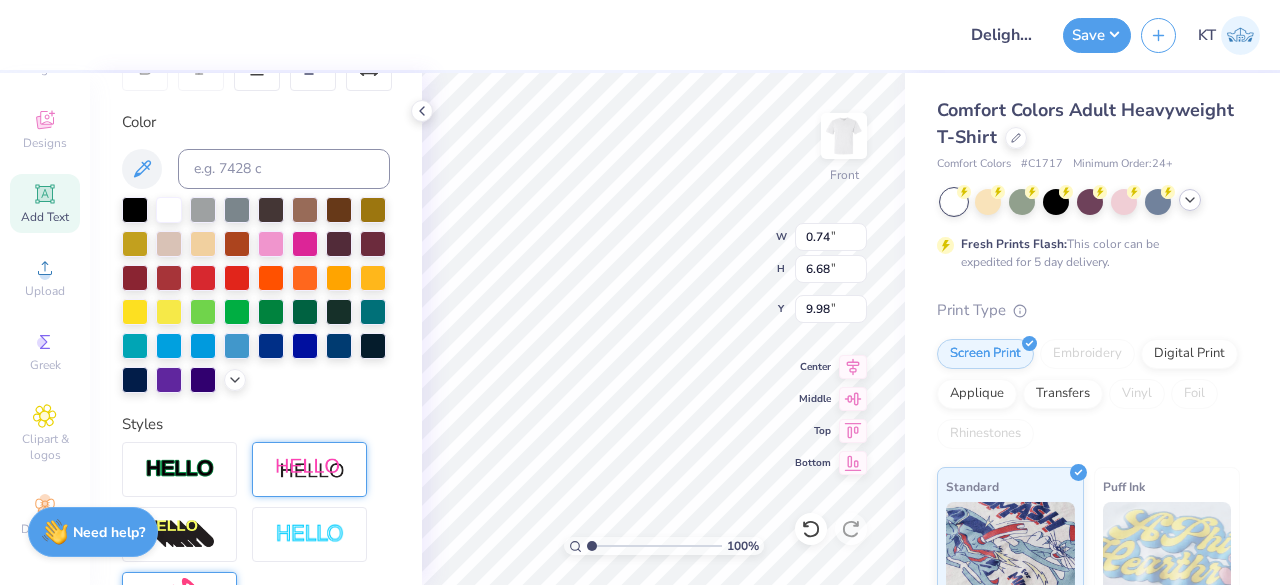 click at bounding box center [654, 546] 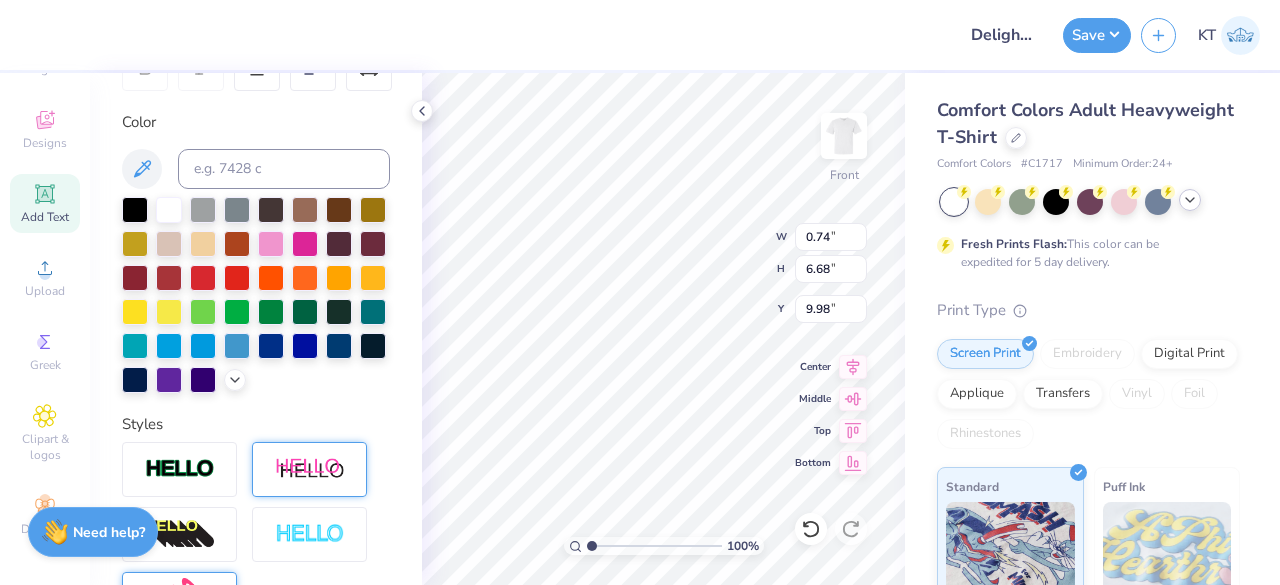 scroll, scrollTop: 16, scrollLeft: 5, axis: both 